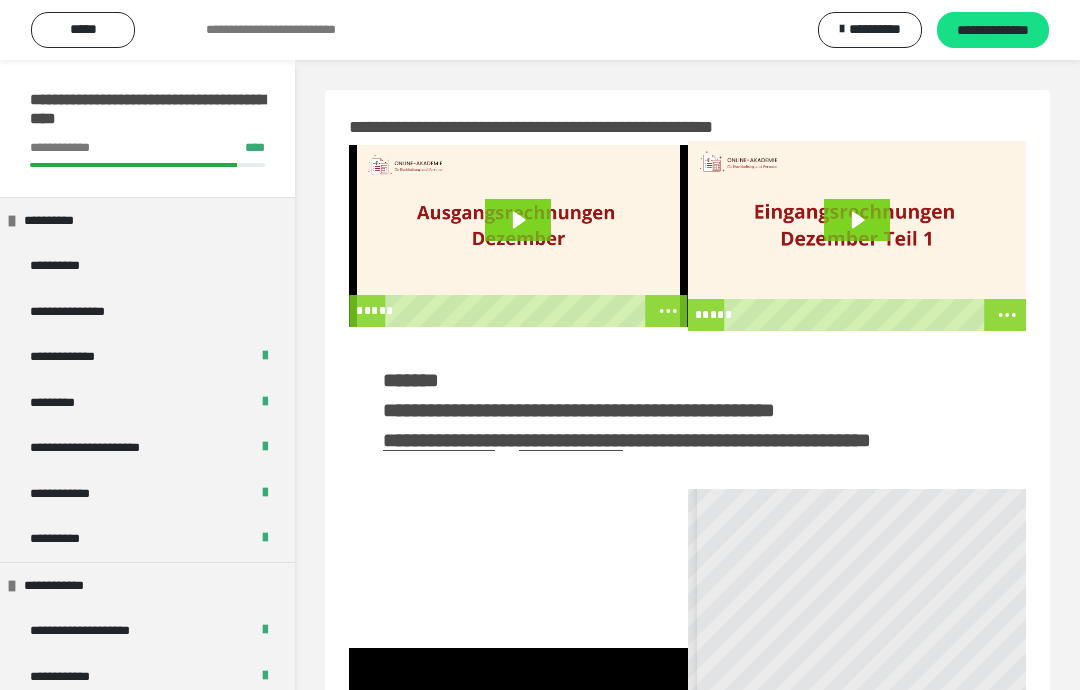scroll, scrollTop: 283, scrollLeft: 0, axis: vertical 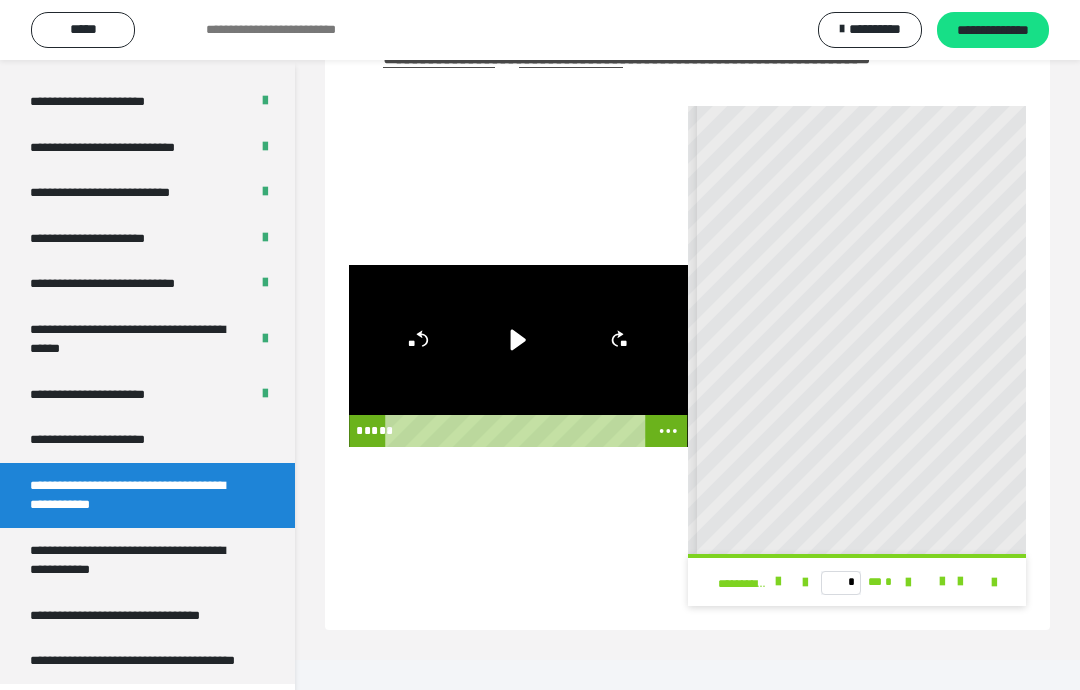 click on "**********" at bounding box center (147, 440) 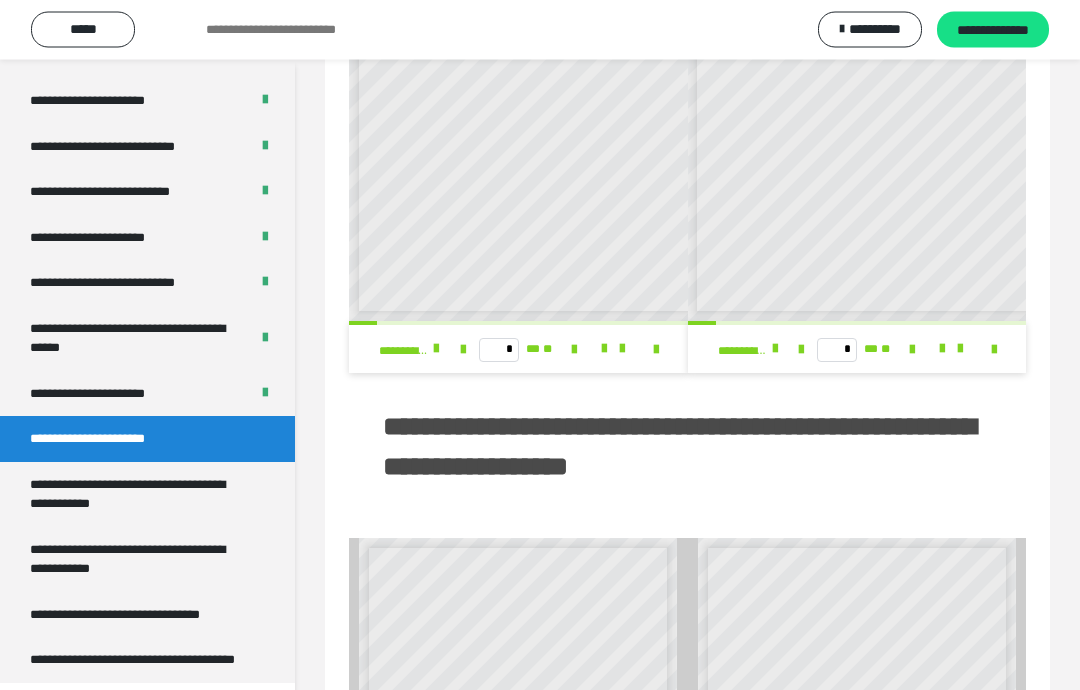 scroll, scrollTop: 270, scrollLeft: 0, axis: vertical 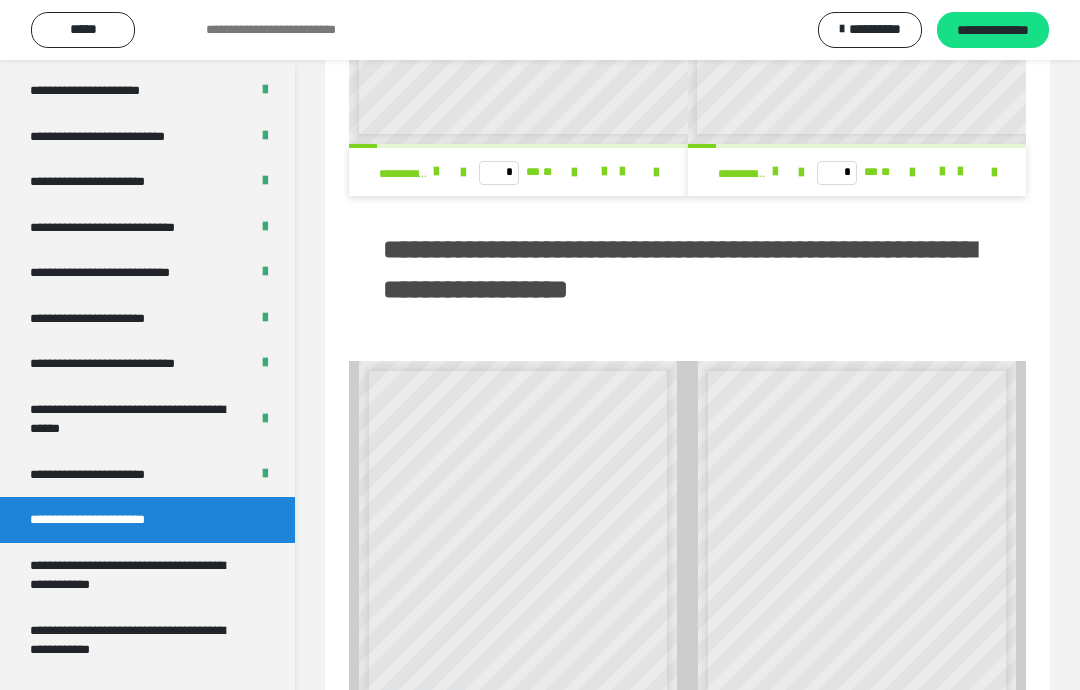 click on "**********" at bounding box center [139, 575] 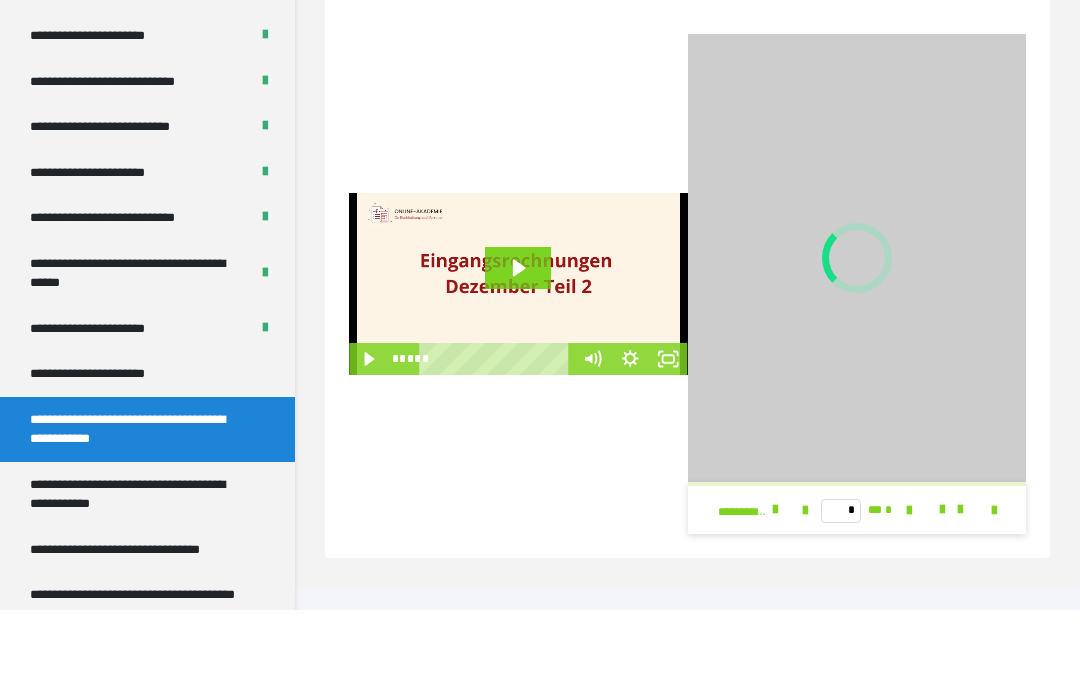 scroll, scrollTop: 212, scrollLeft: 0, axis: vertical 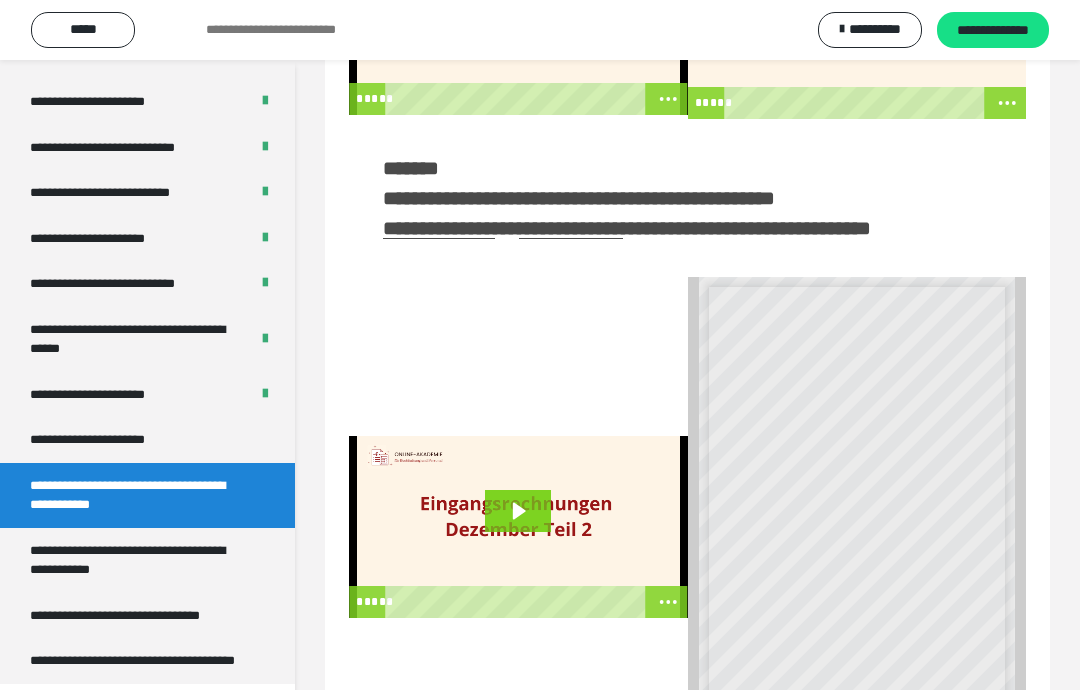 click on "**********" at bounding box center [127, 560] 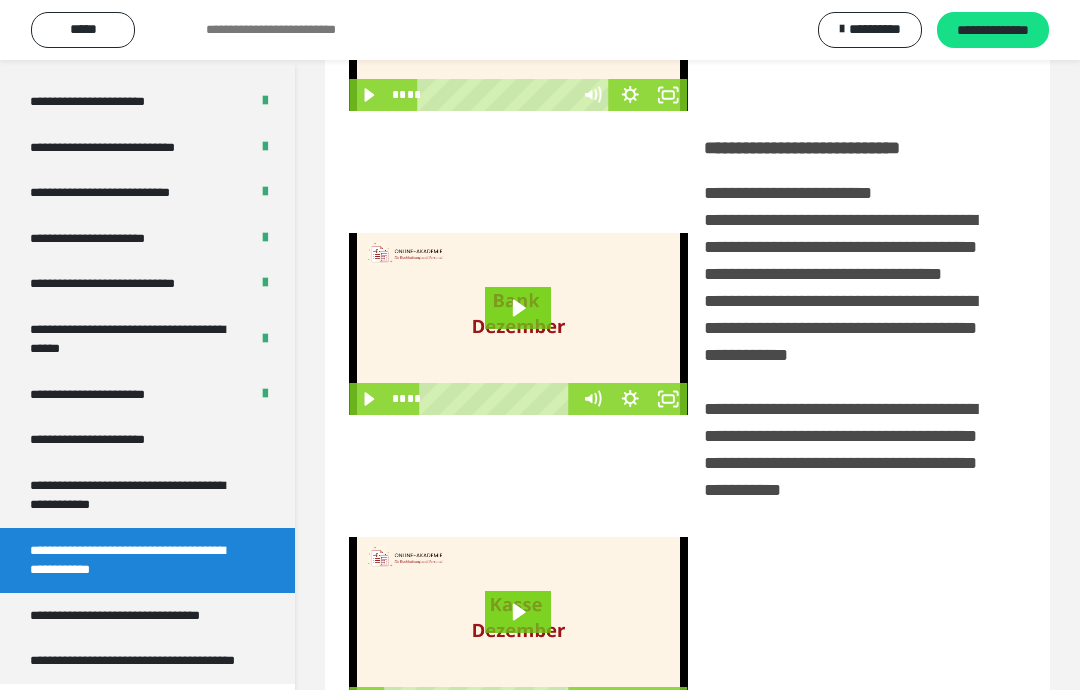 scroll, scrollTop: 140, scrollLeft: 0, axis: vertical 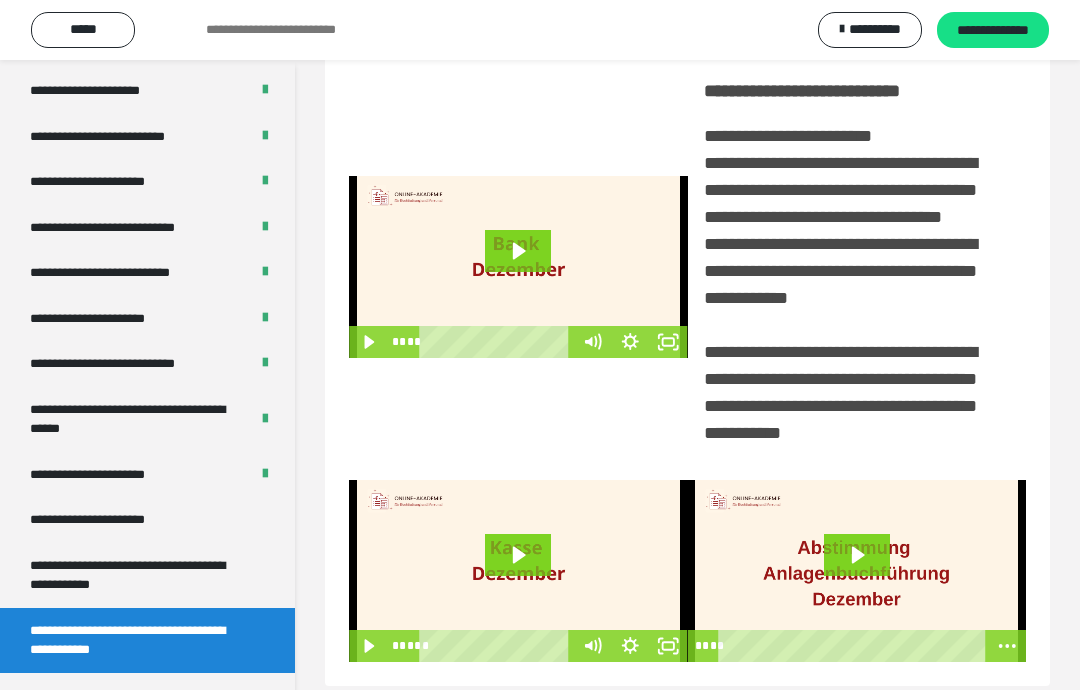 click 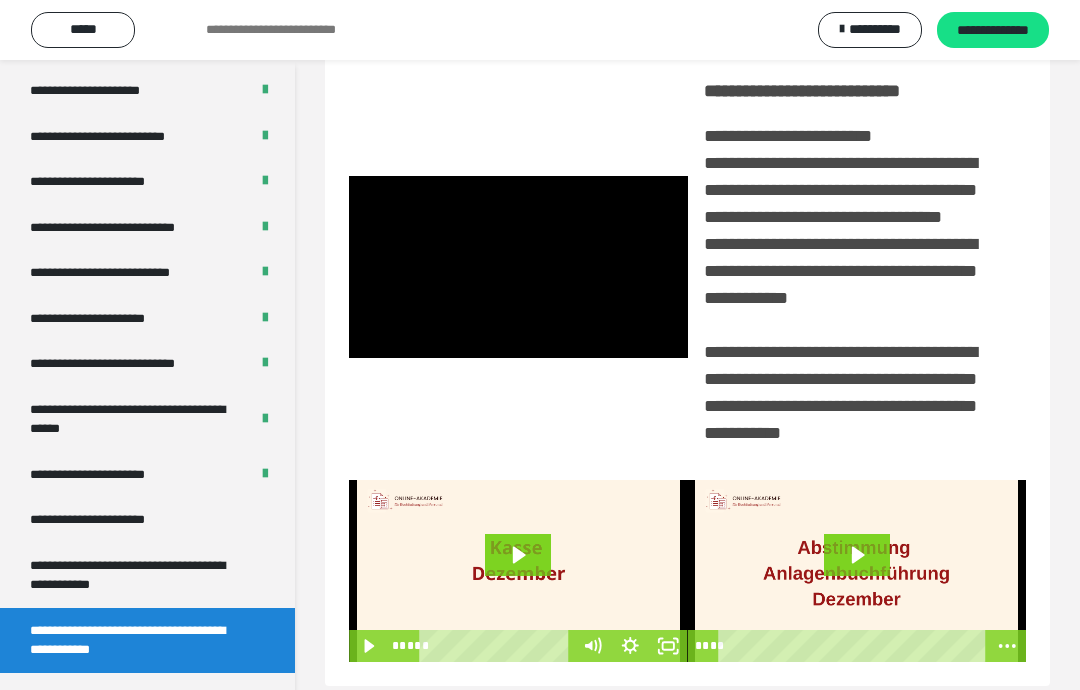 click at bounding box center (518, 267) 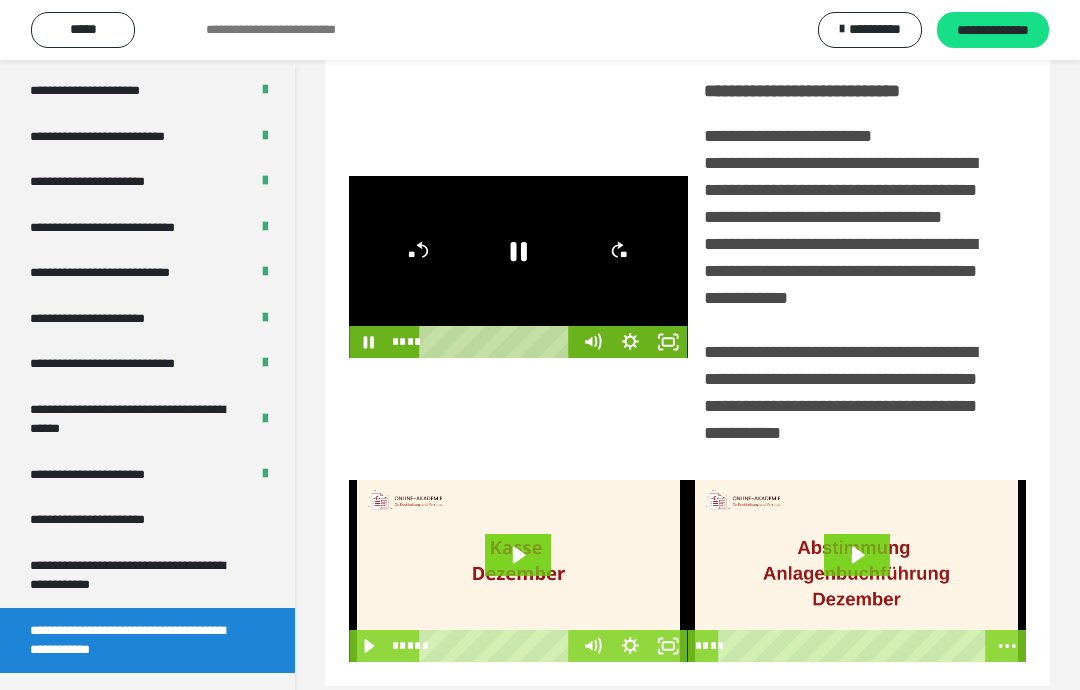 click 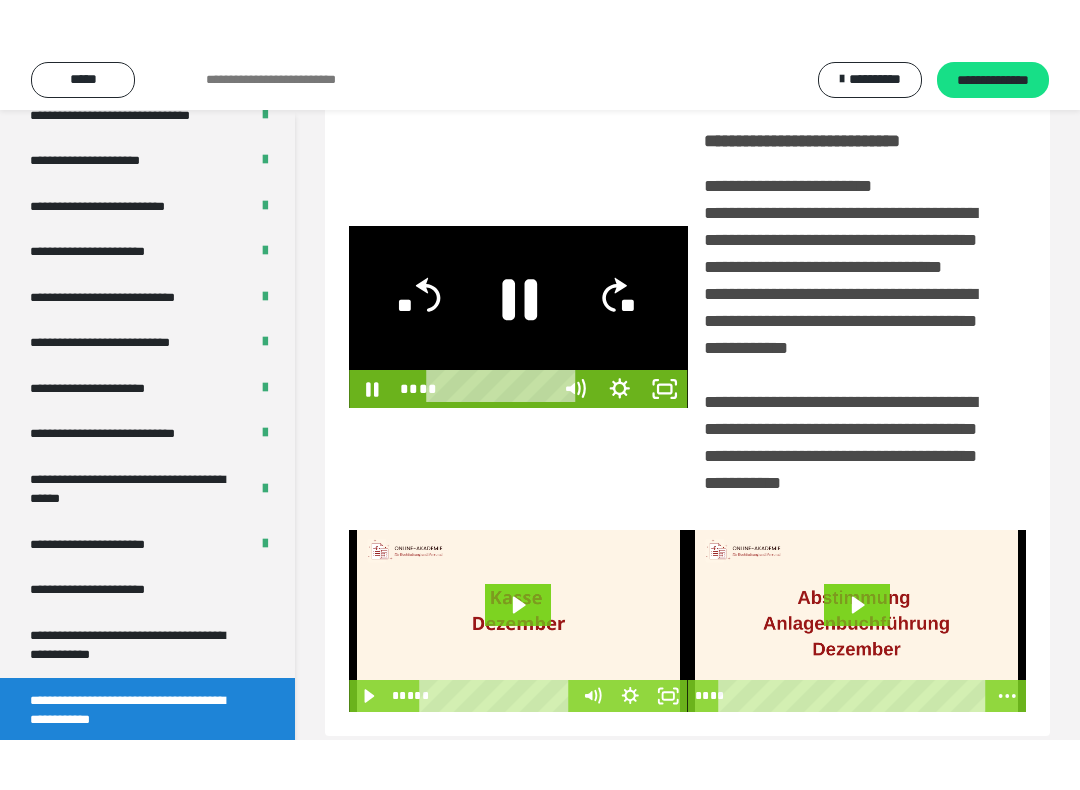 scroll, scrollTop: 20, scrollLeft: 0, axis: vertical 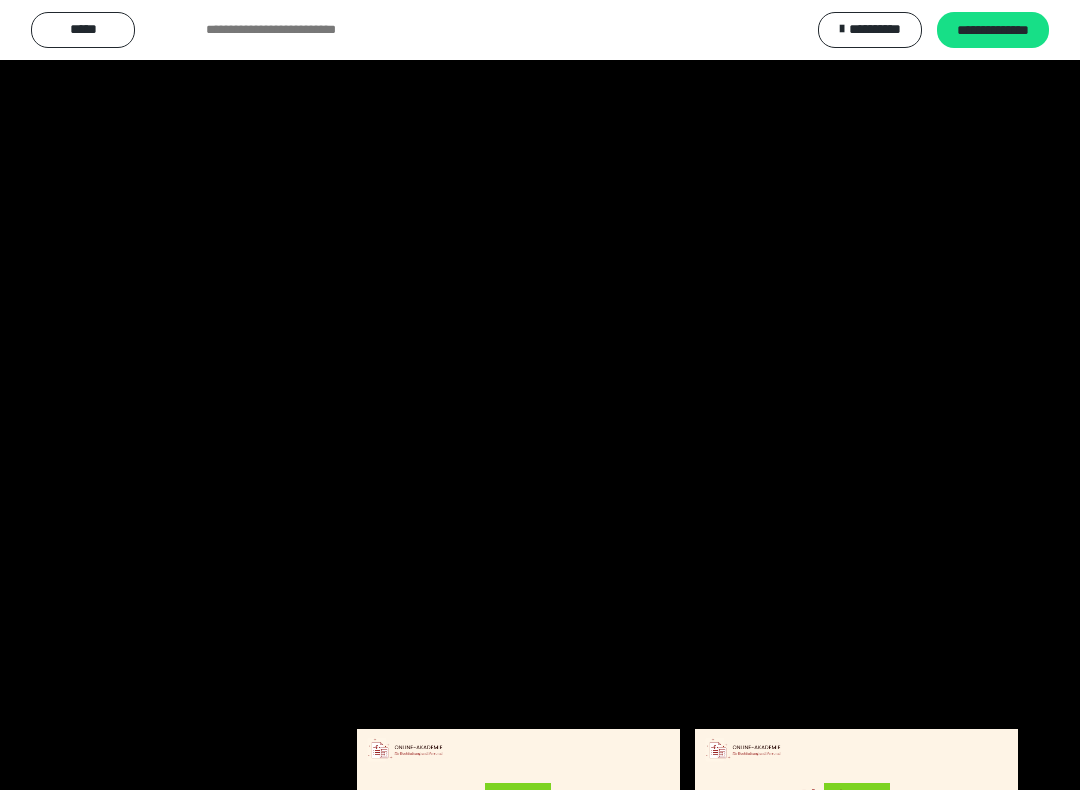 click at bounding box center (540, 395) 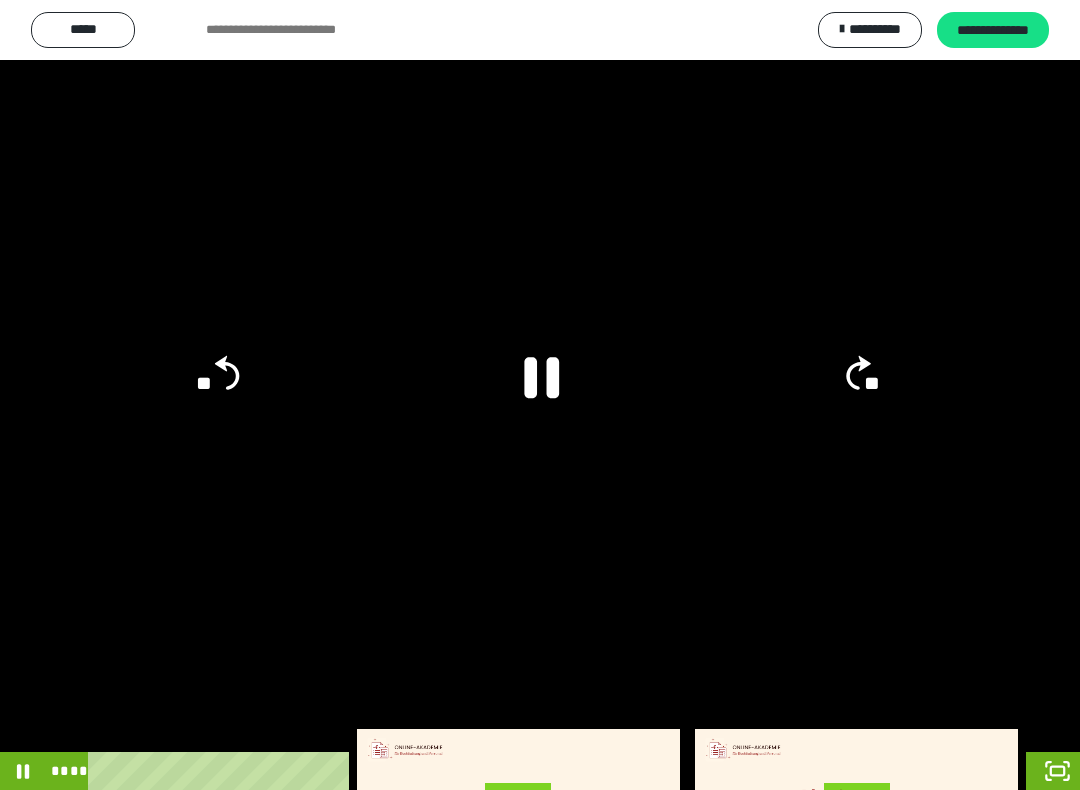 click at bounding box center (540, 395) 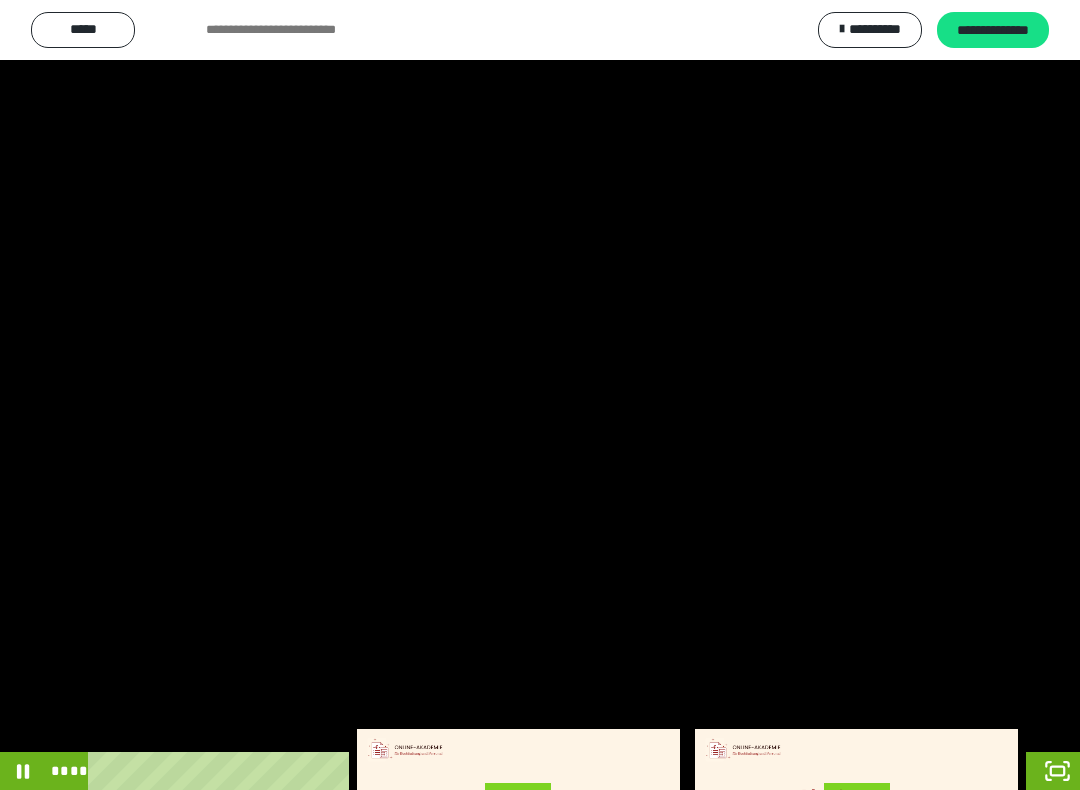 click at bounding box center (540, 395) 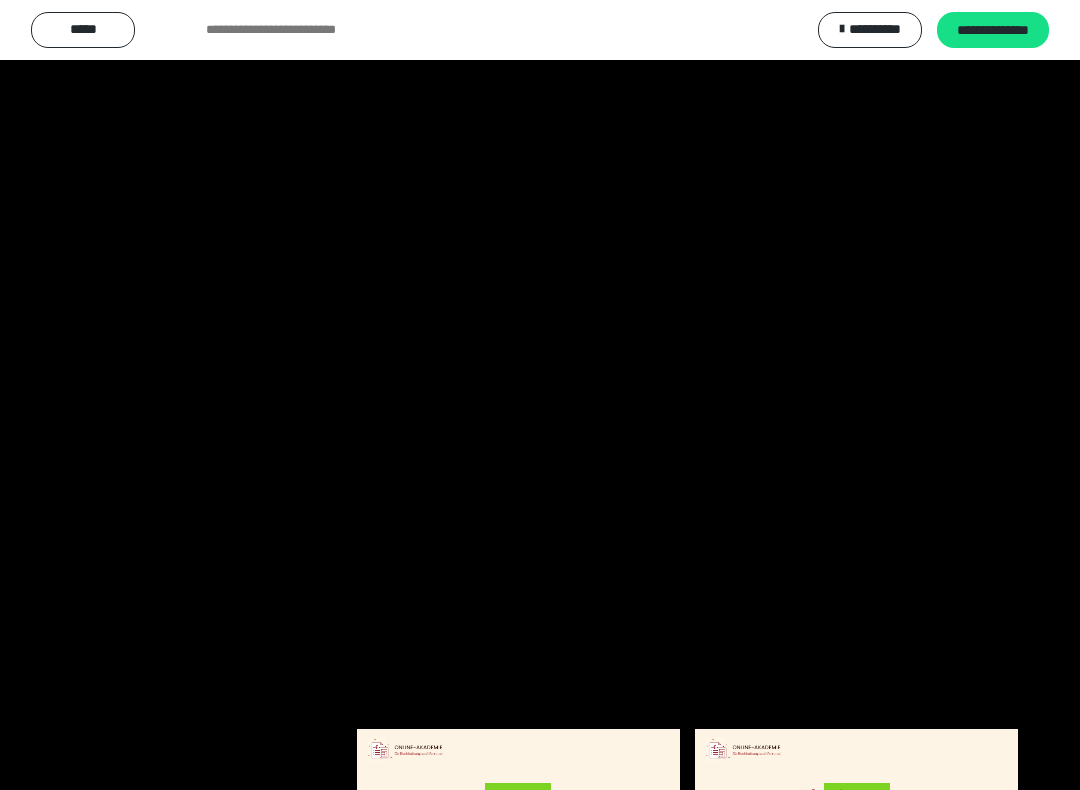 click at bounding box center [540, 395] 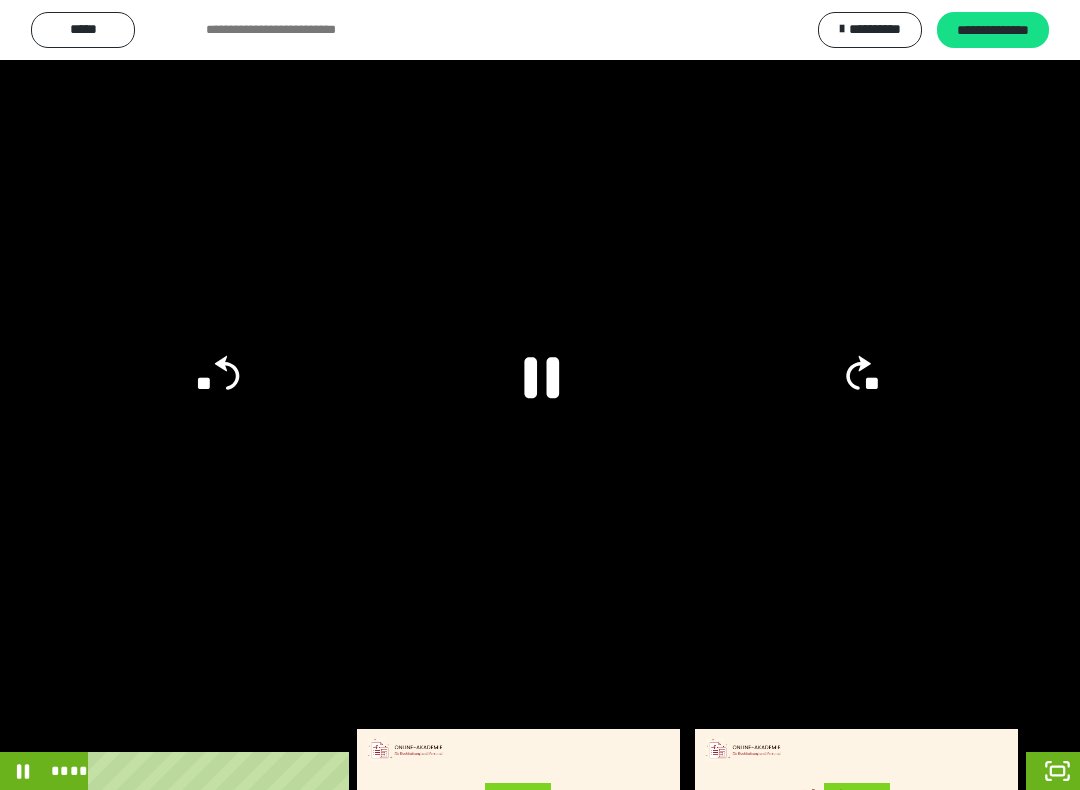 click 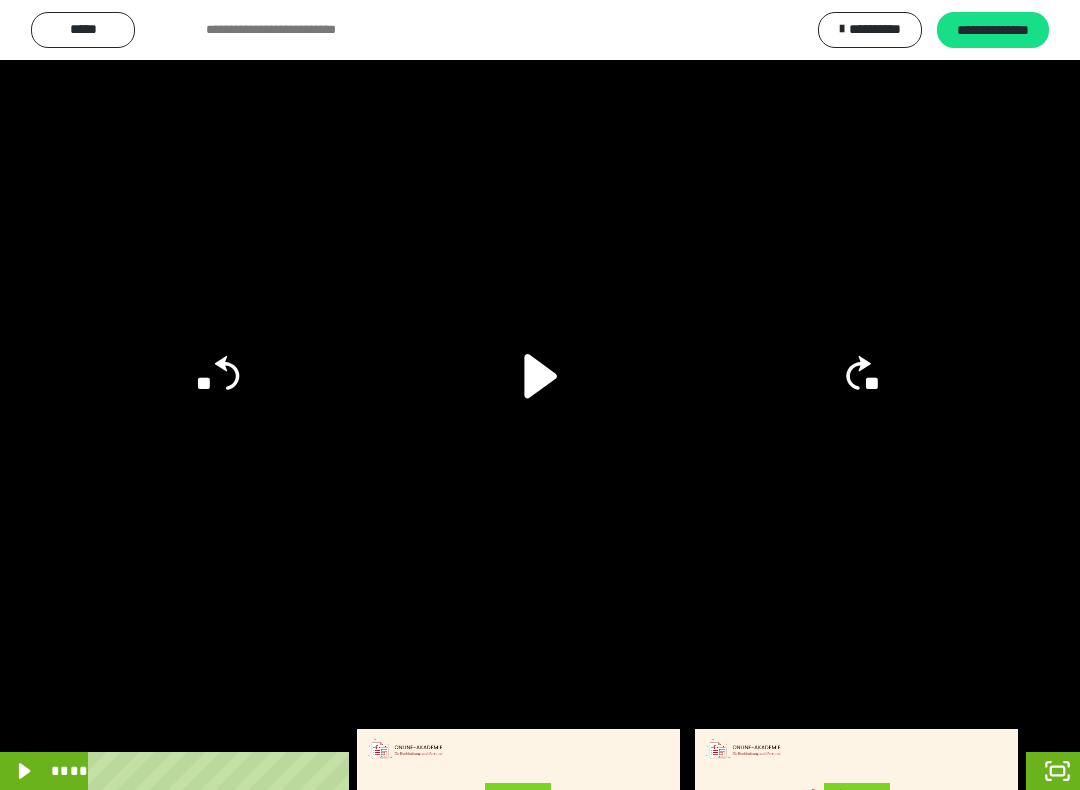 click on "**" 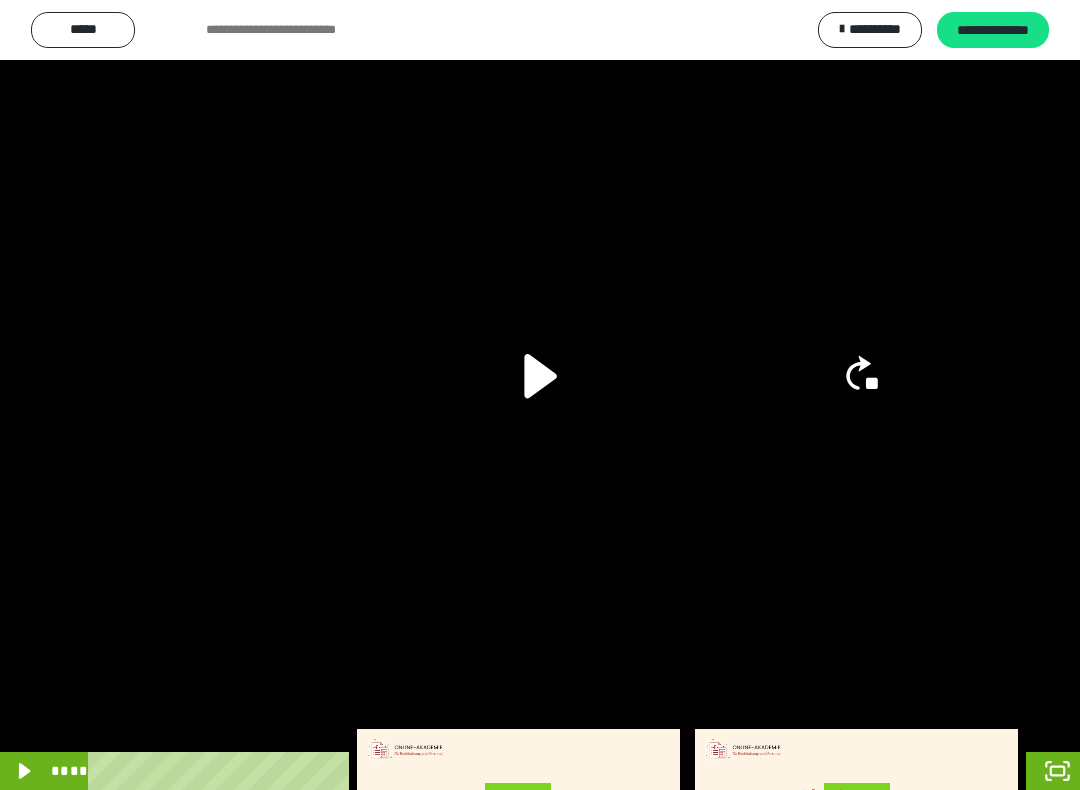 scroll, scrollTop: 0, scrollLeft: 0, axis: both 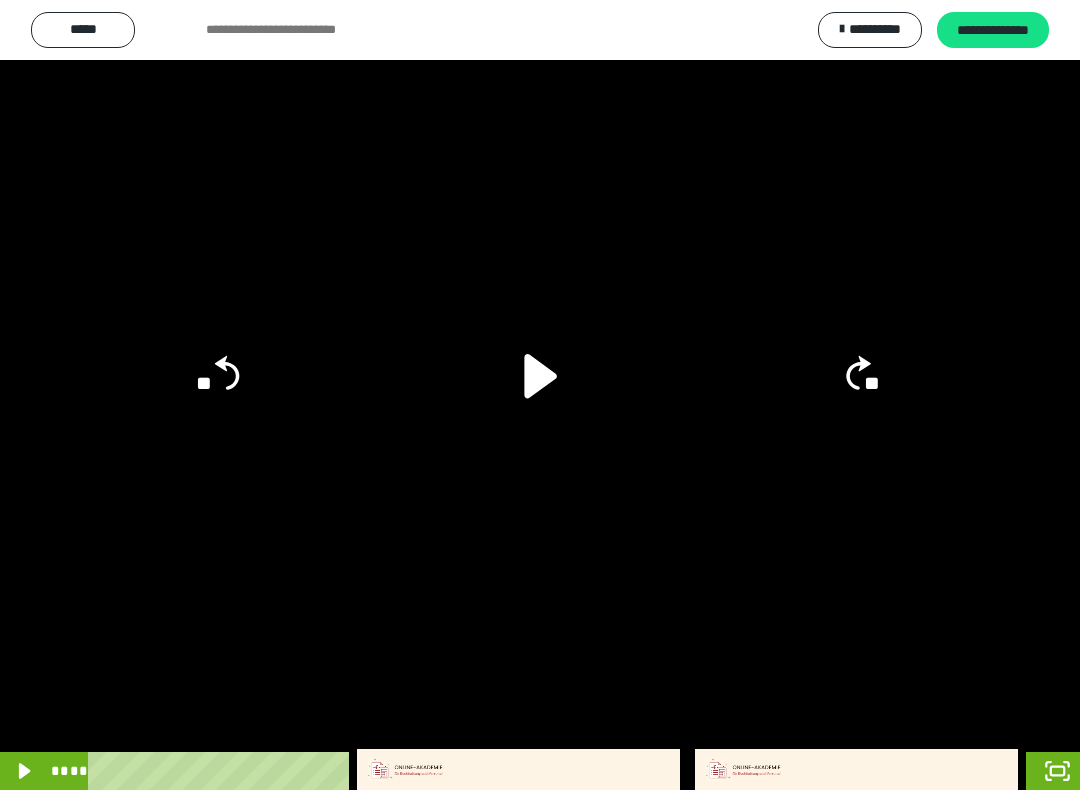 click on "**" 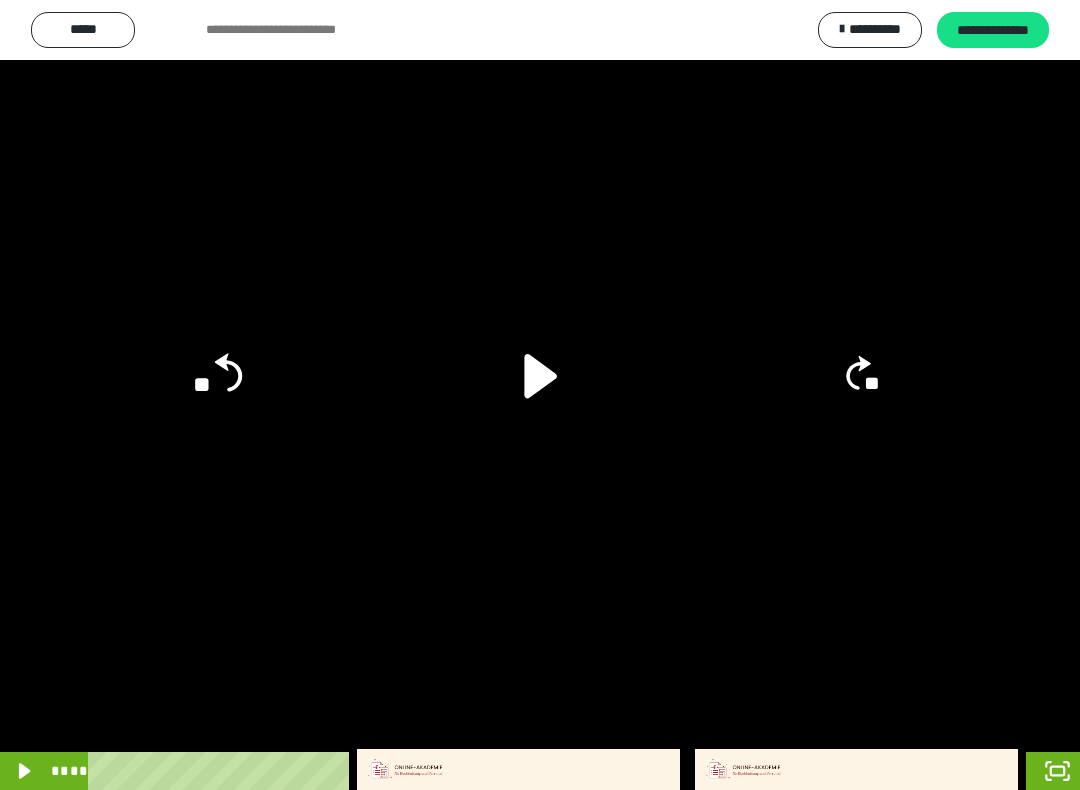 click 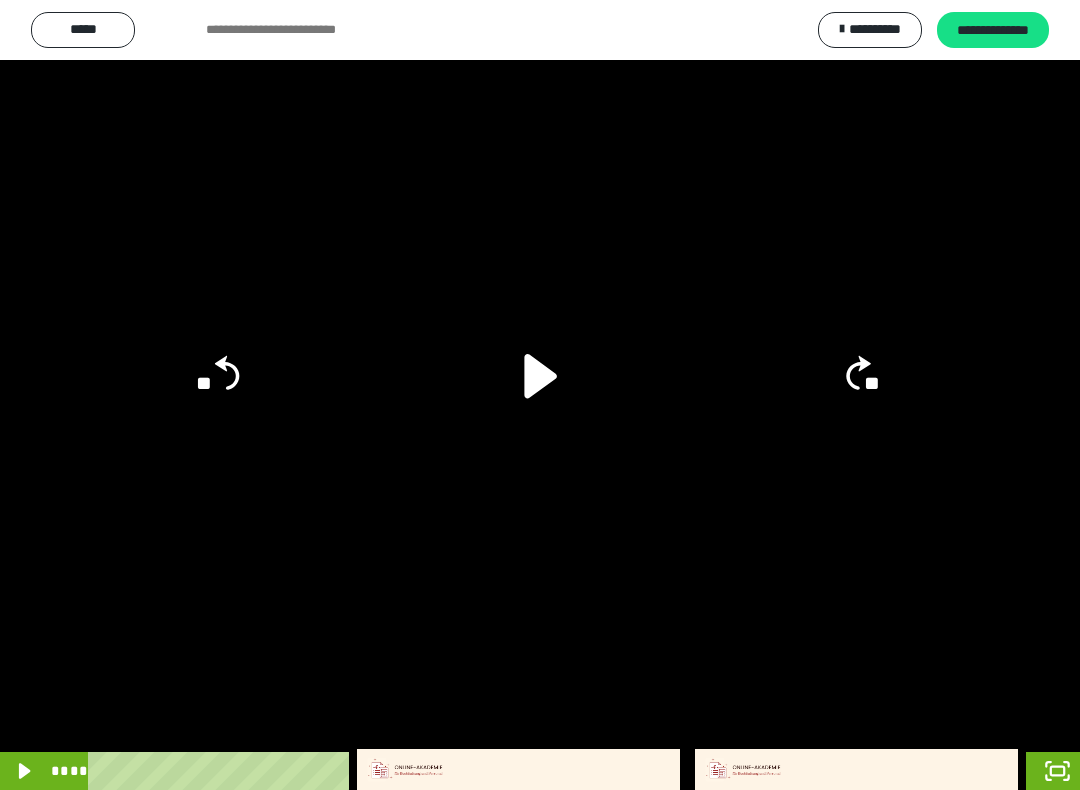 click on "**" 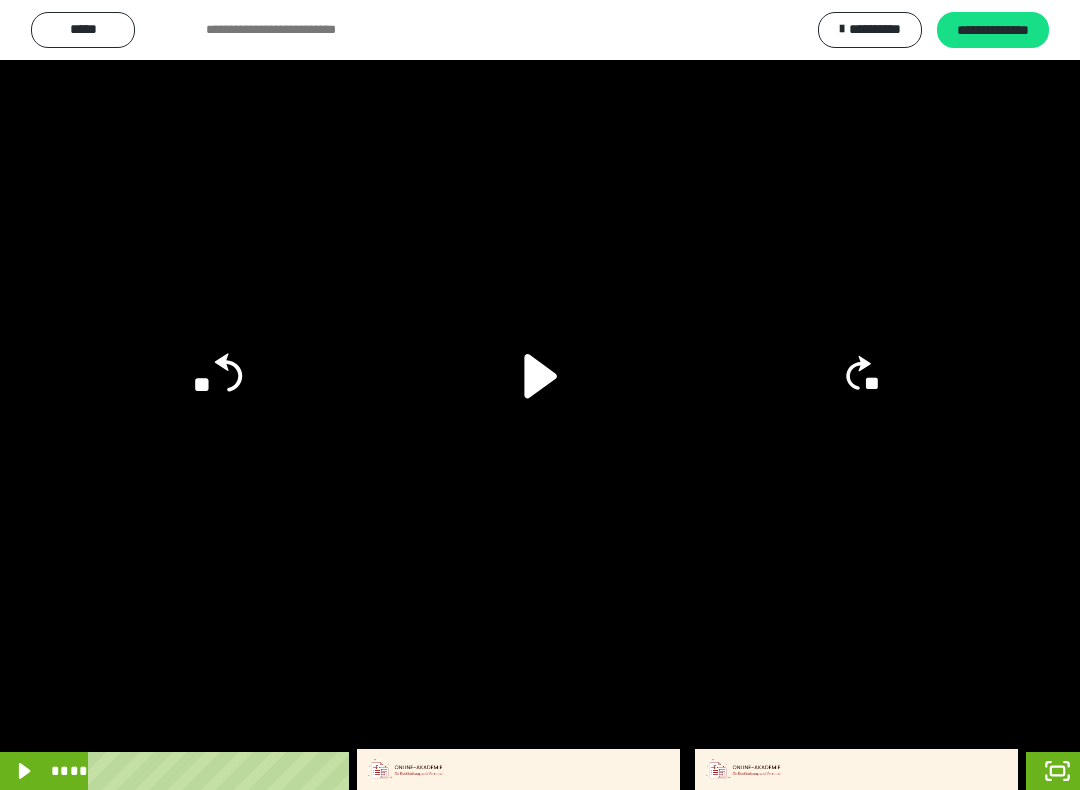 click on "**" 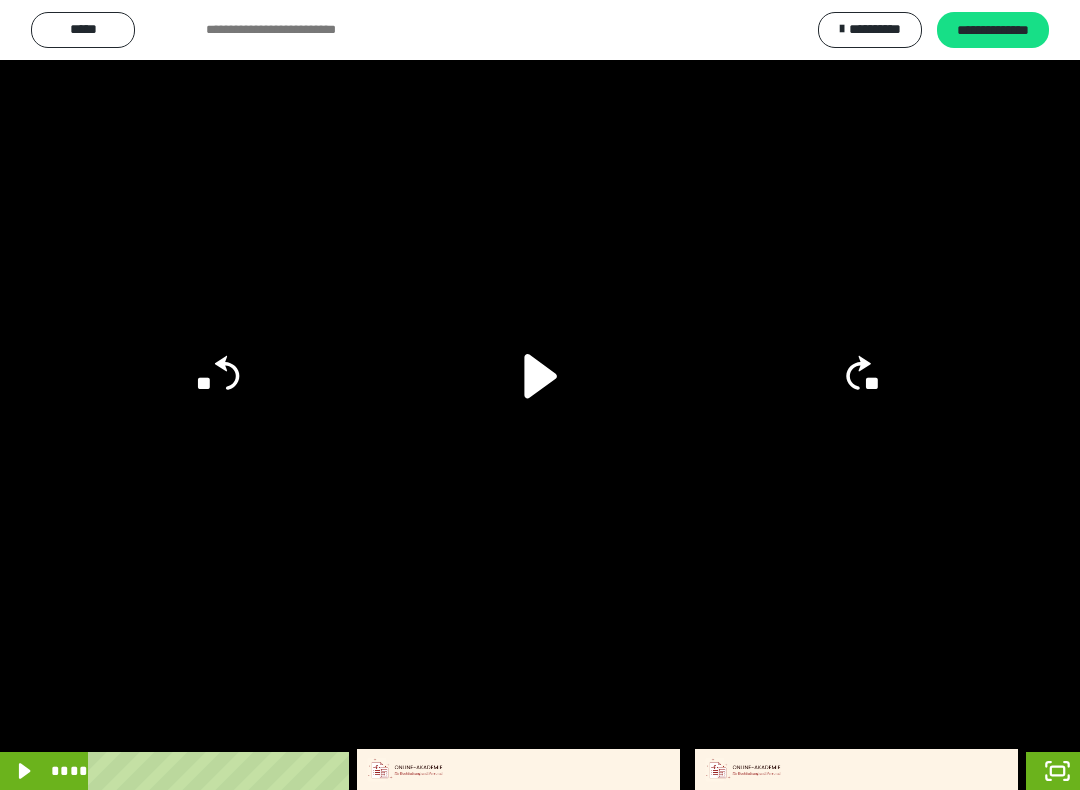click at bounding box center [540, 395] 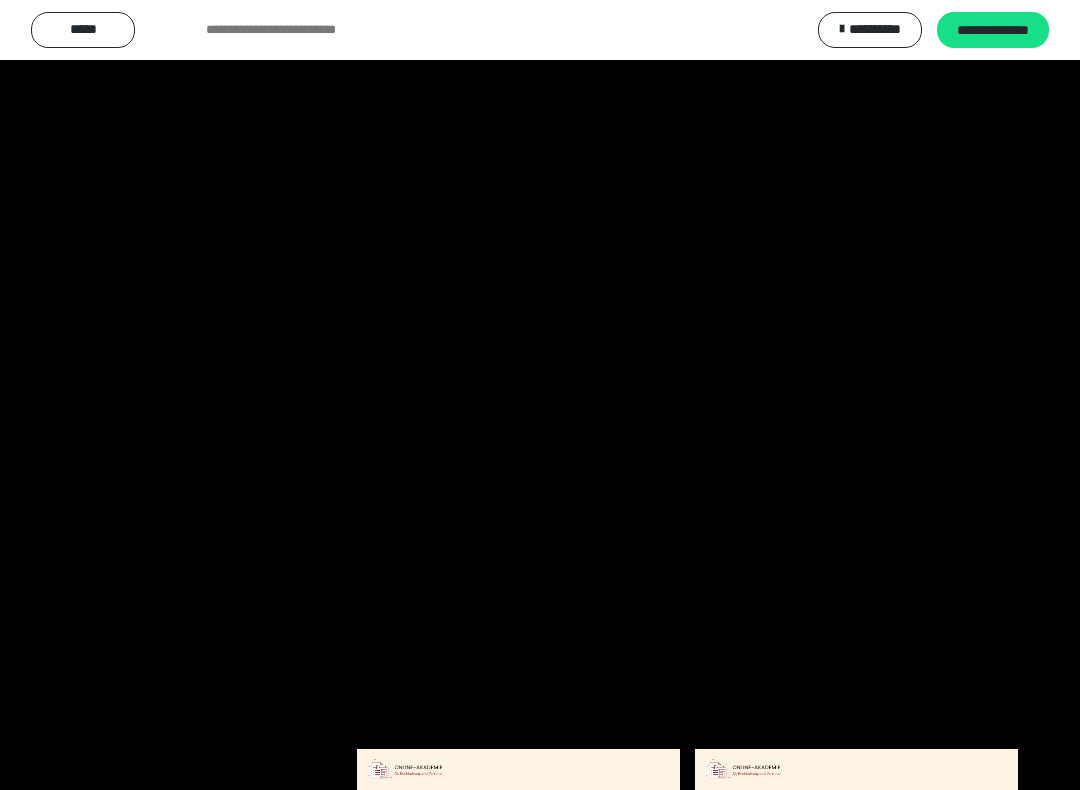 click at bounding box center [540, 395] 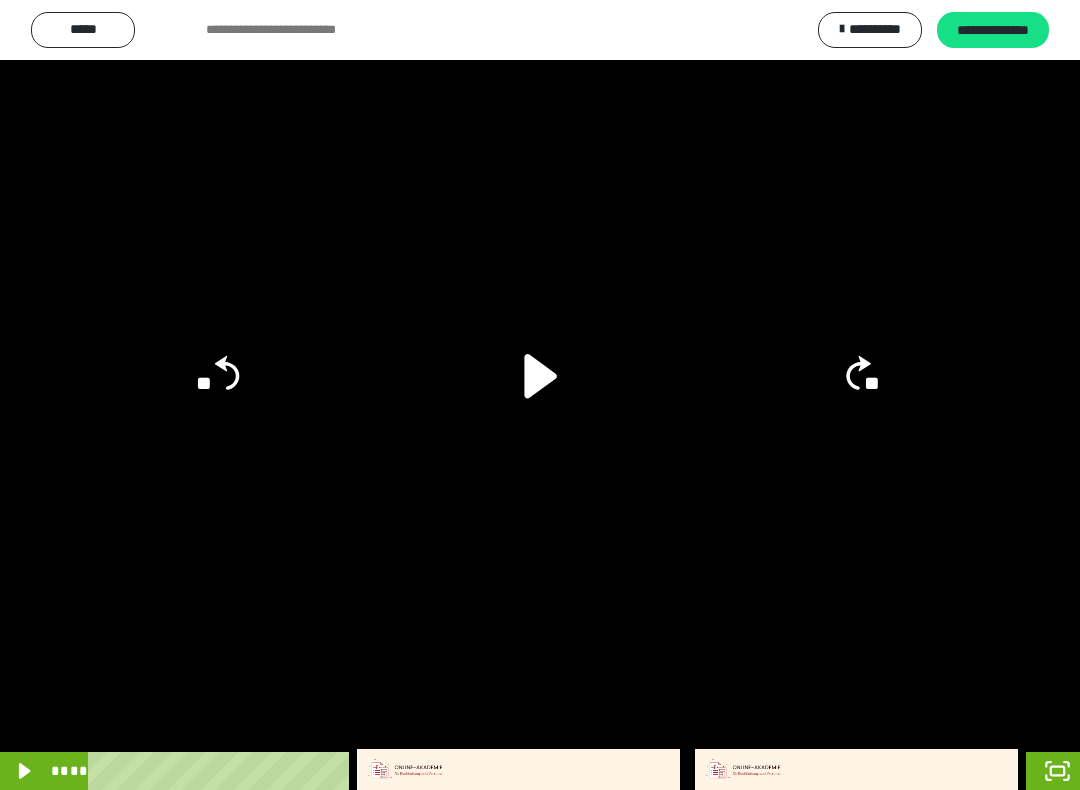 click 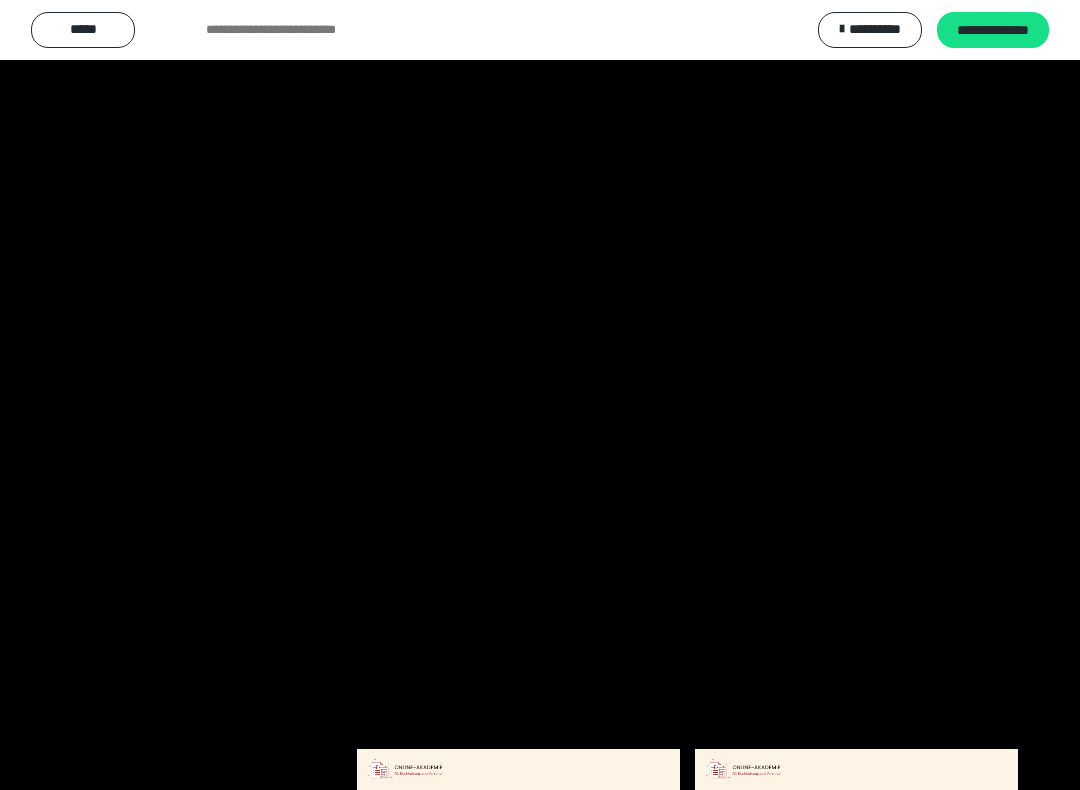 click at bounding box center (540, 395) 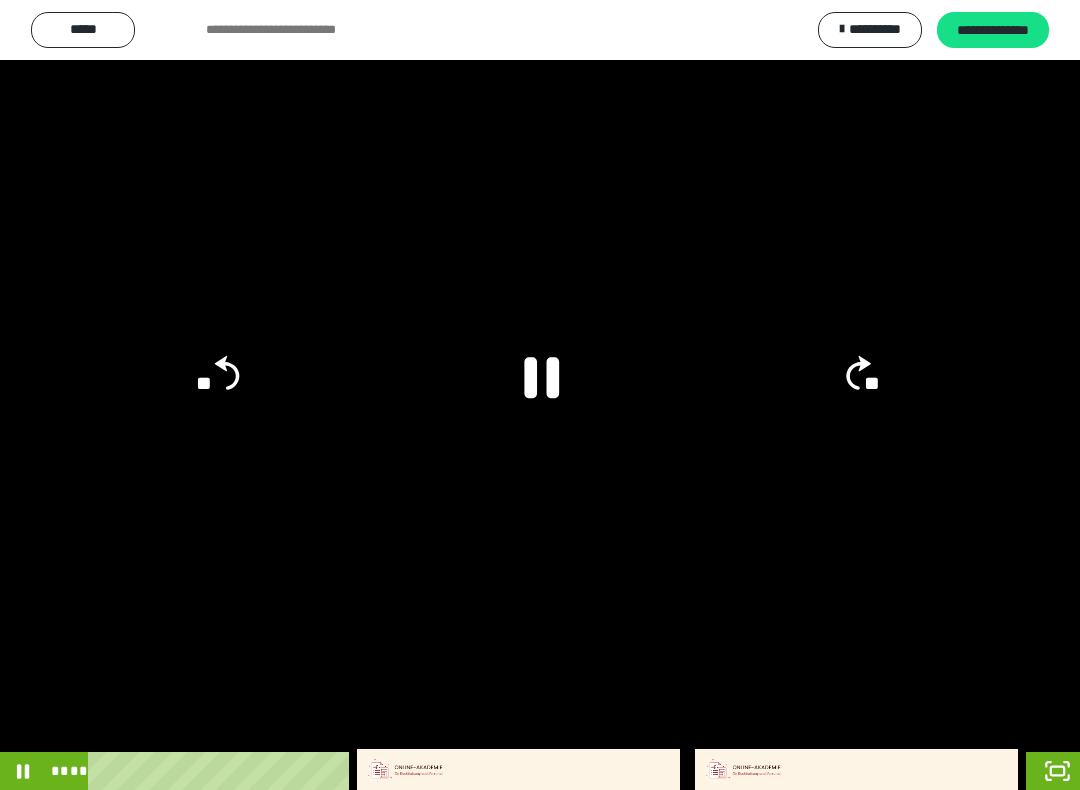click 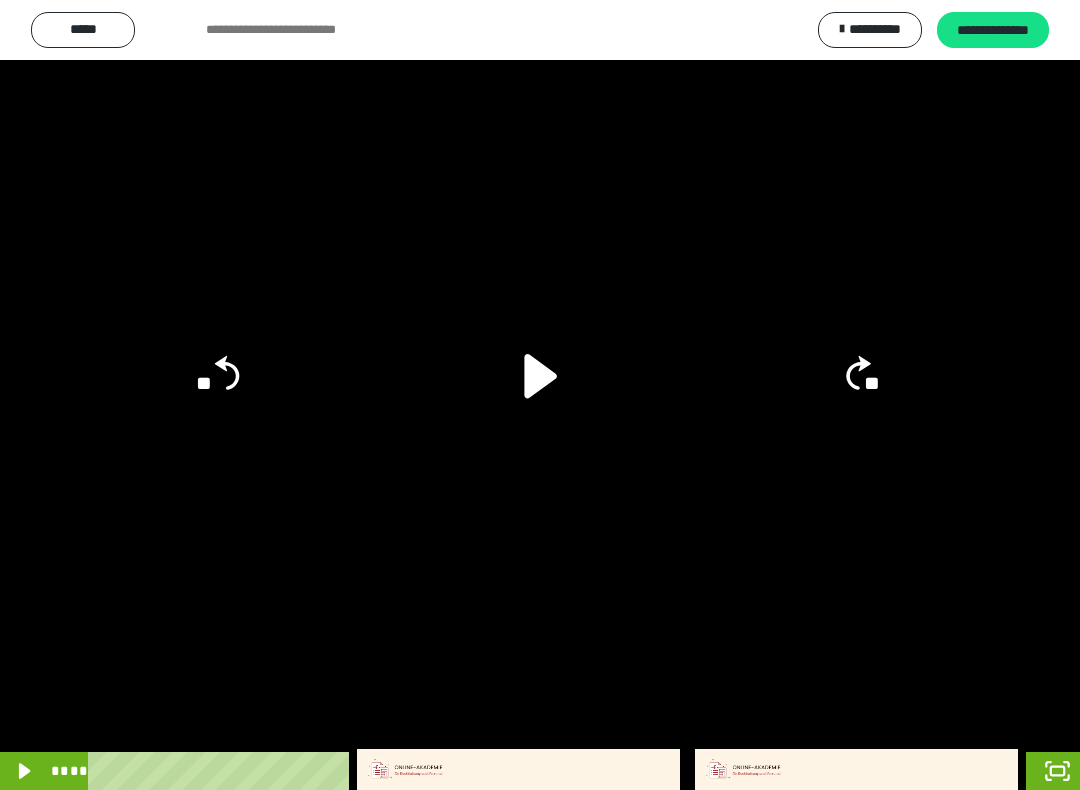 click 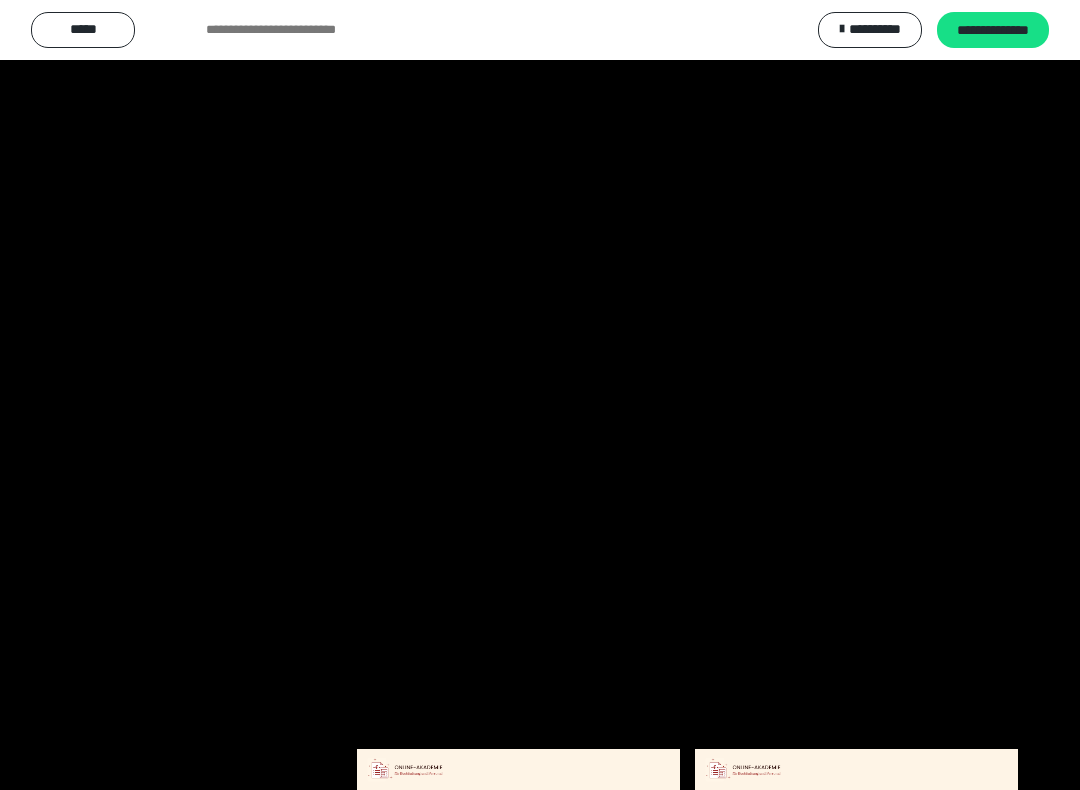 click at bounding box center [540, 395] 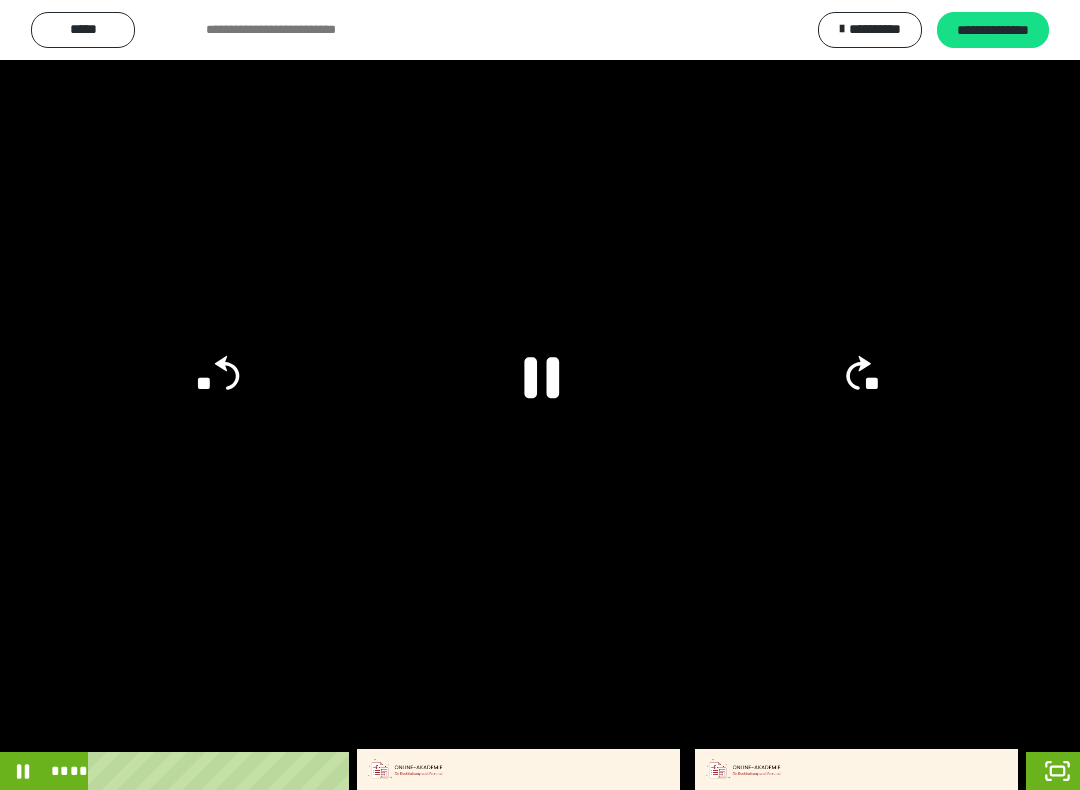 click 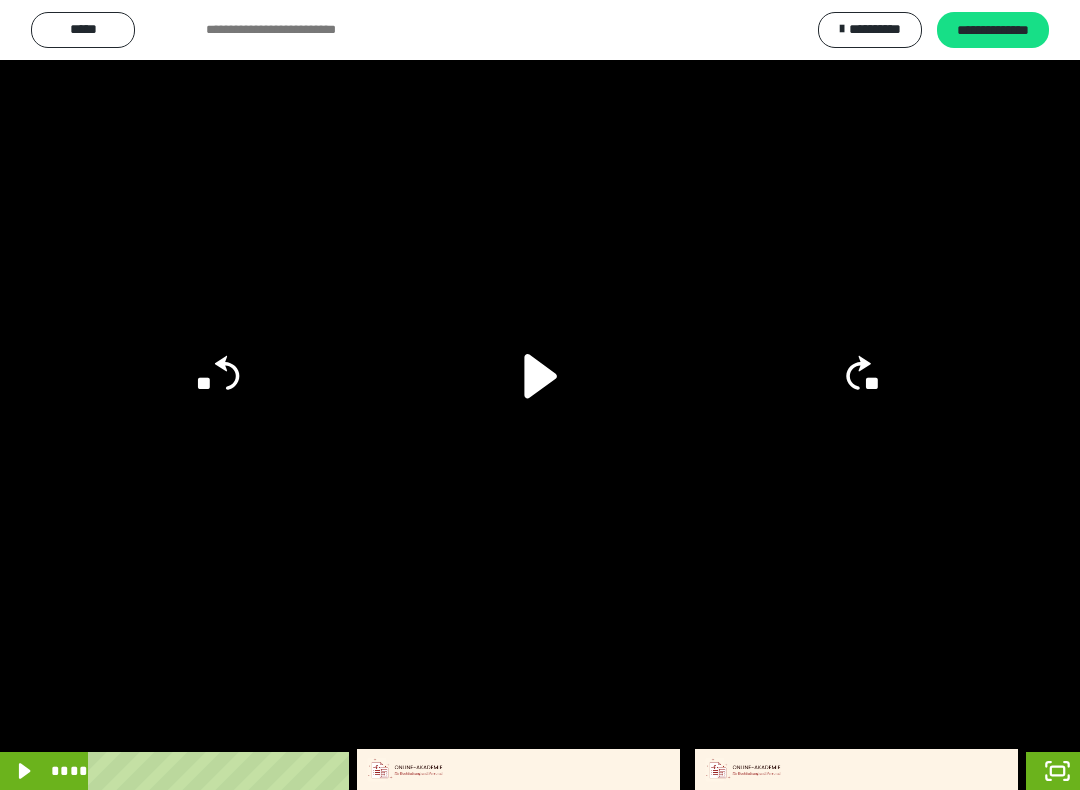 click 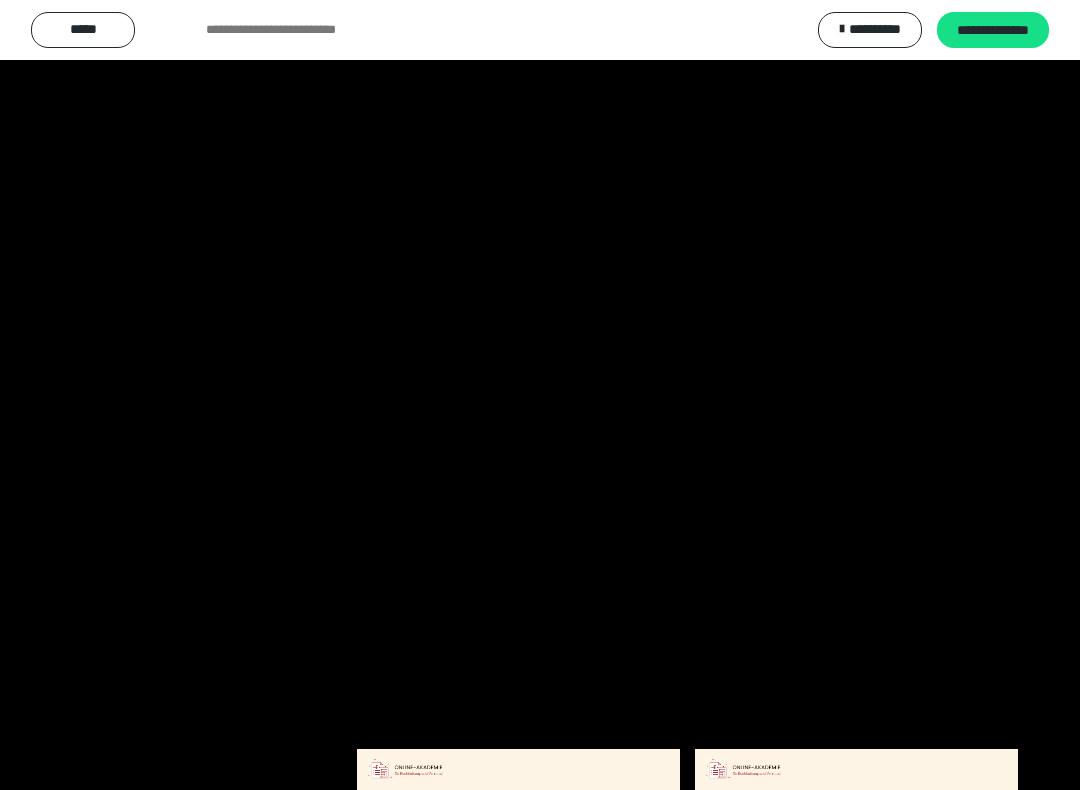click at bounding box center [540, 395] 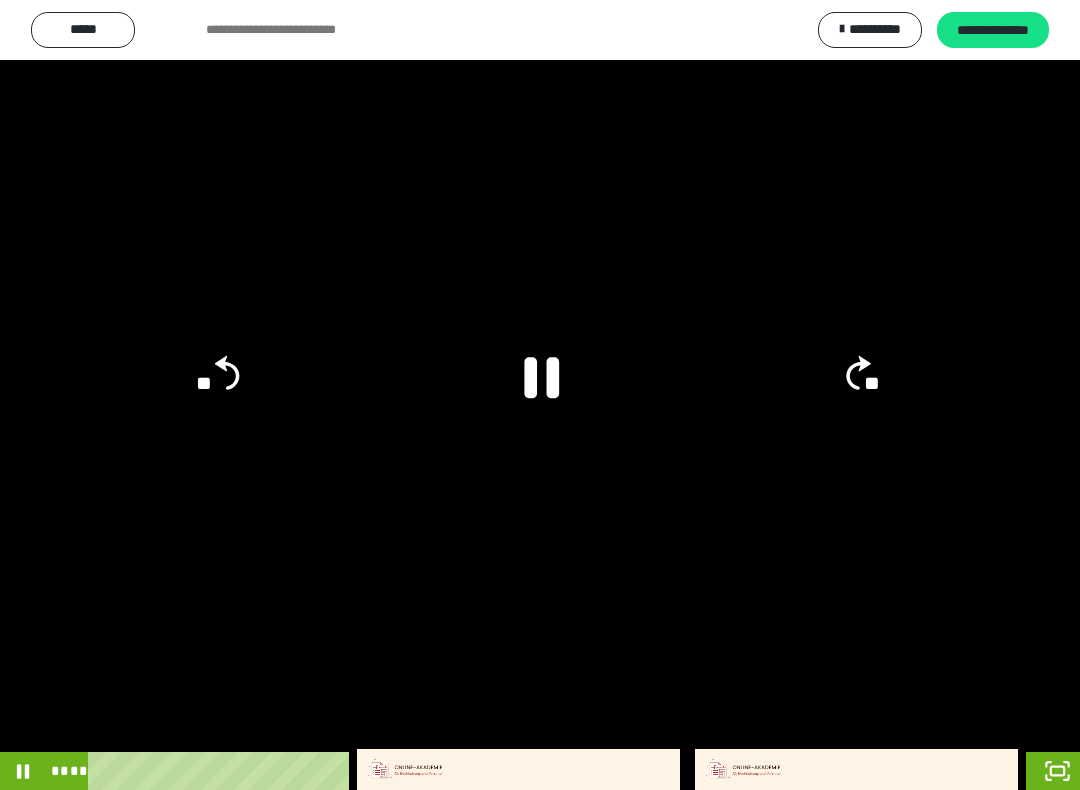 click 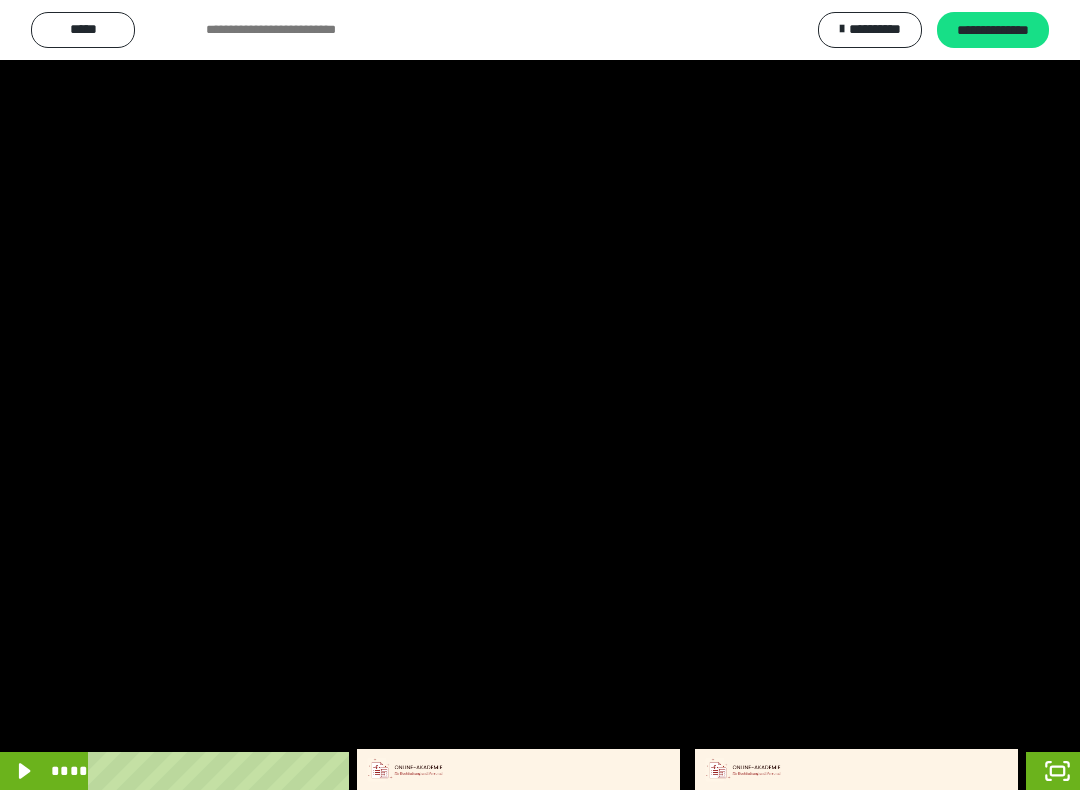 click at bounding box center [540, 395] 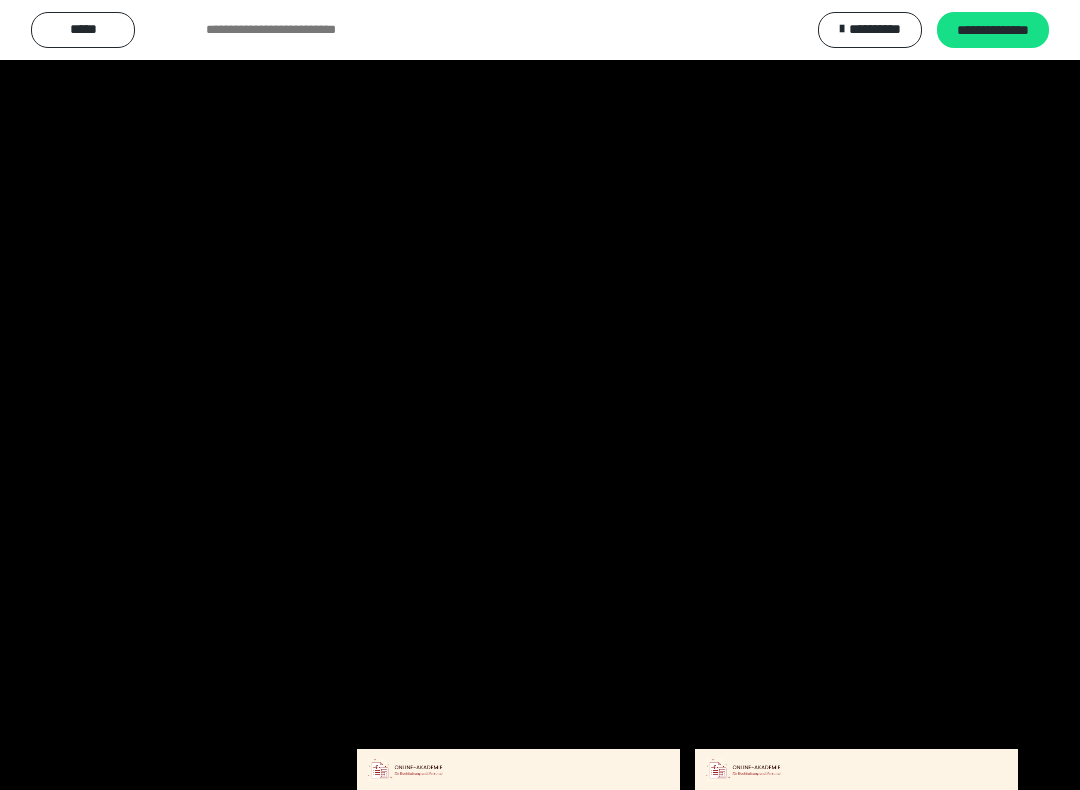 click at bounding box center [540, 395] 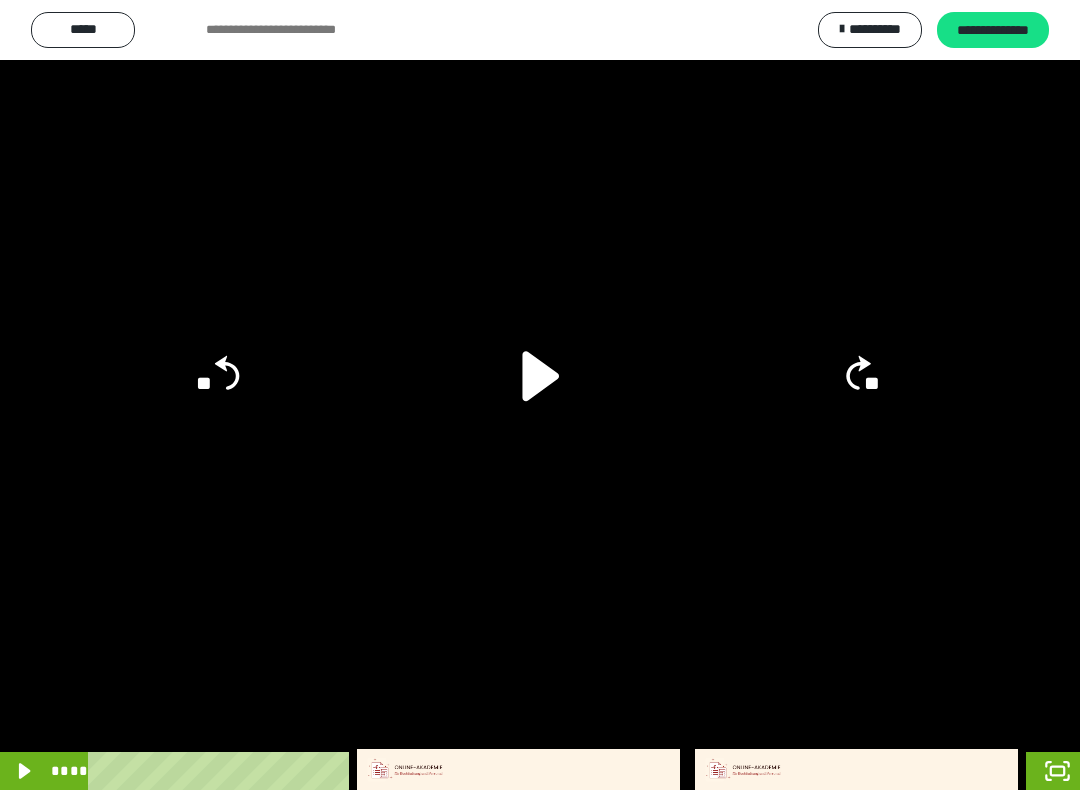 click 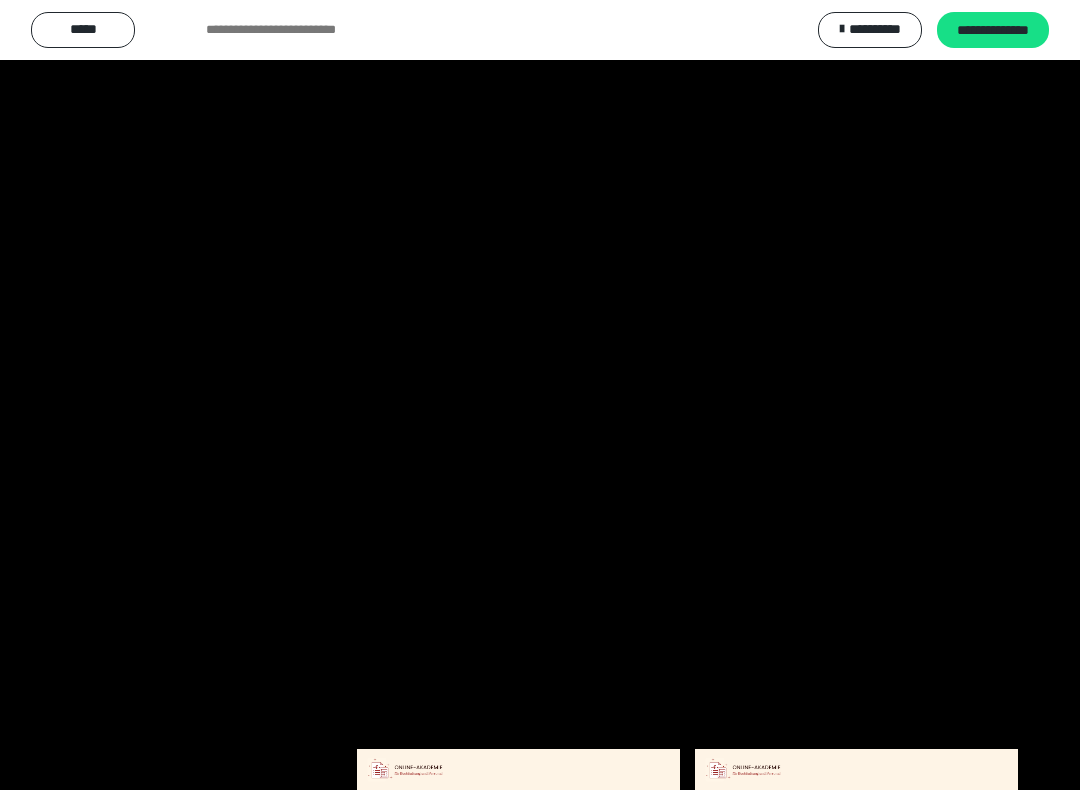 click at bounding box center (540, 395) 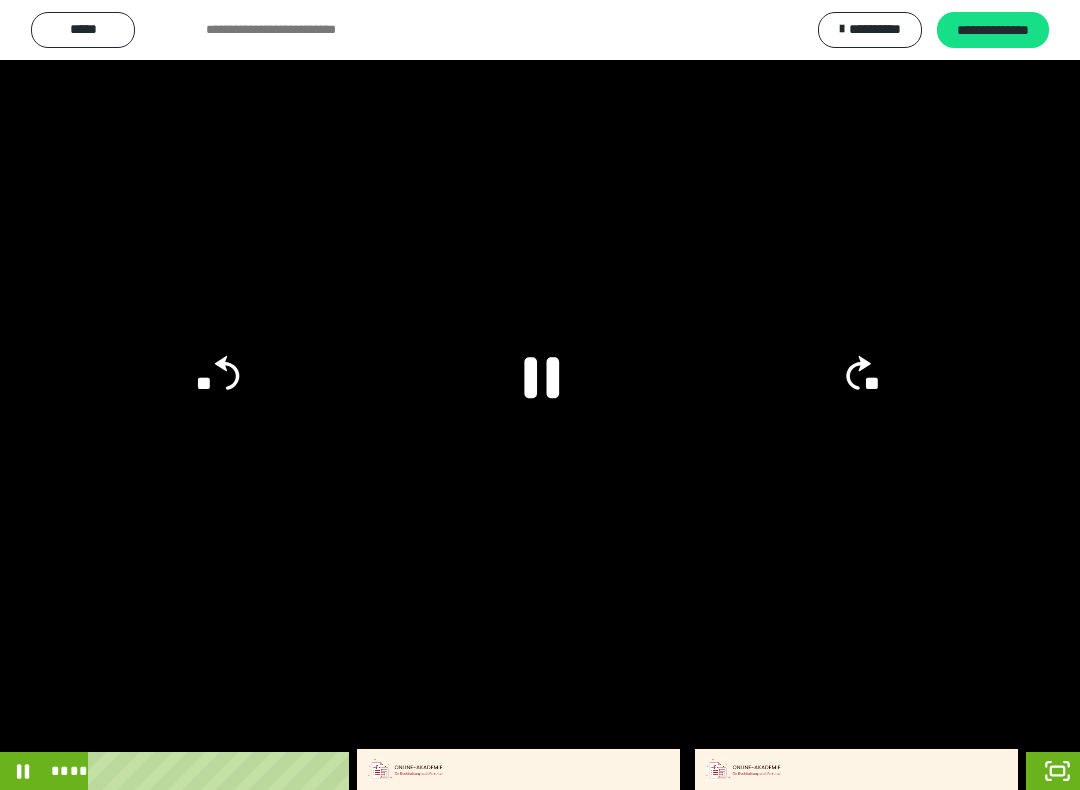 click 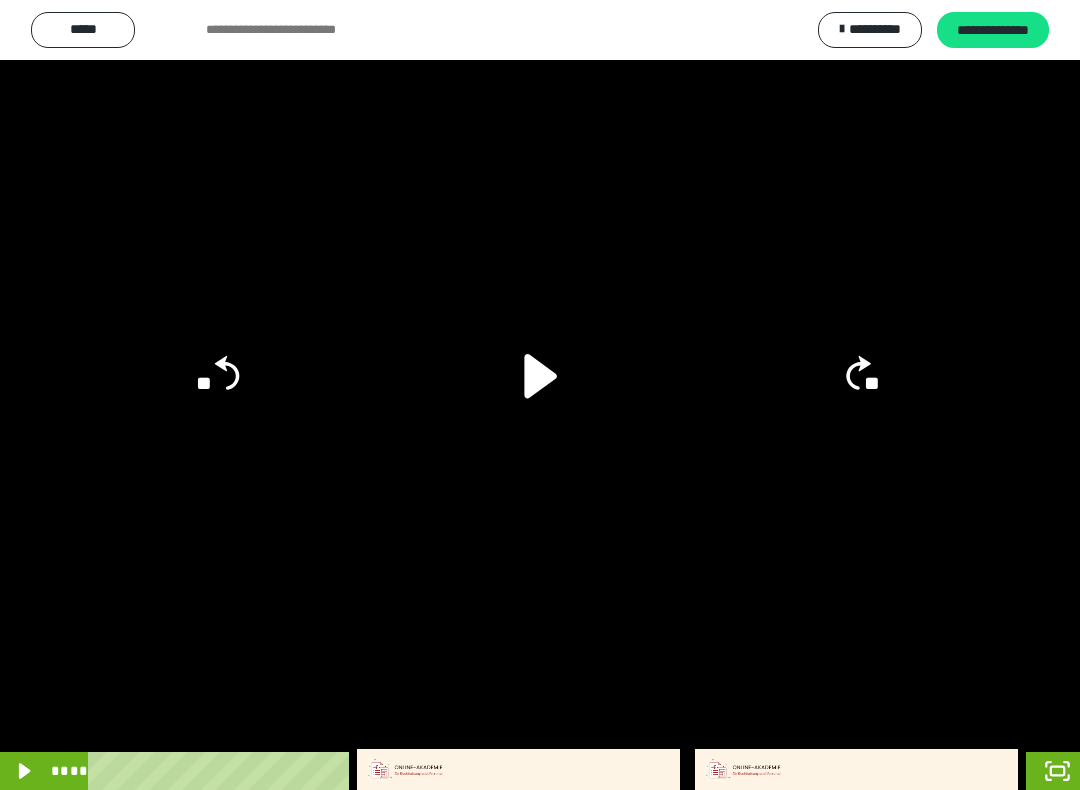 click 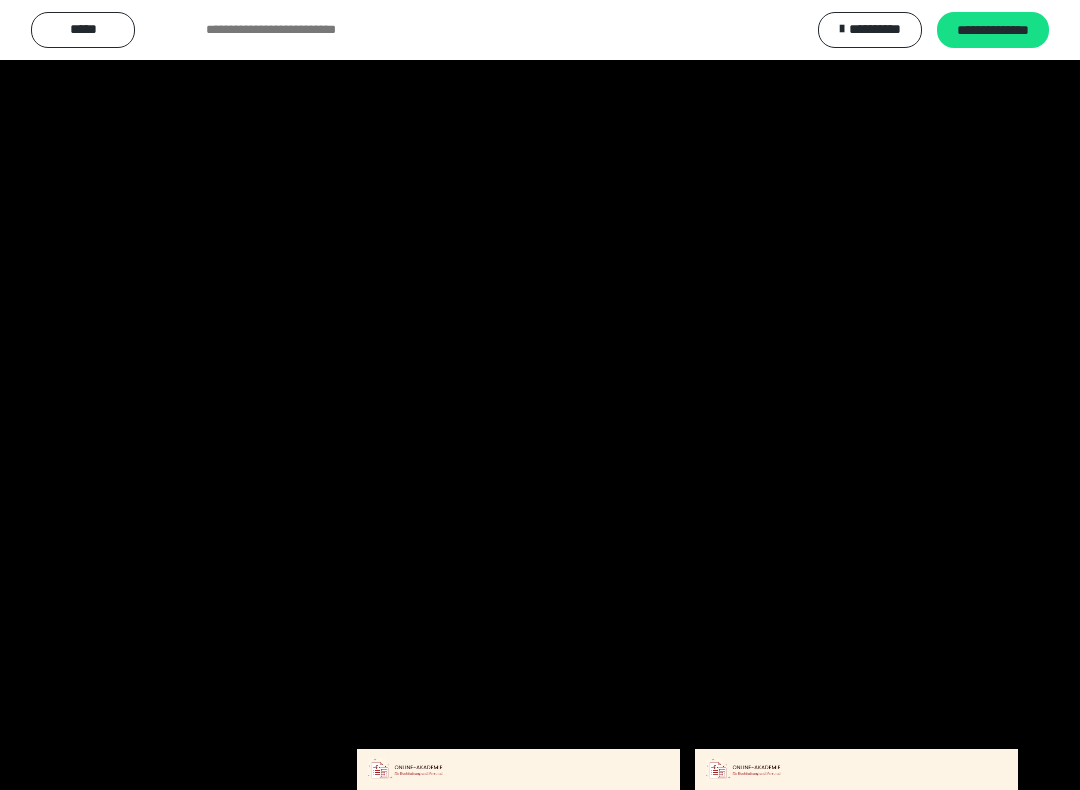 click at bounding box center [540, 395] 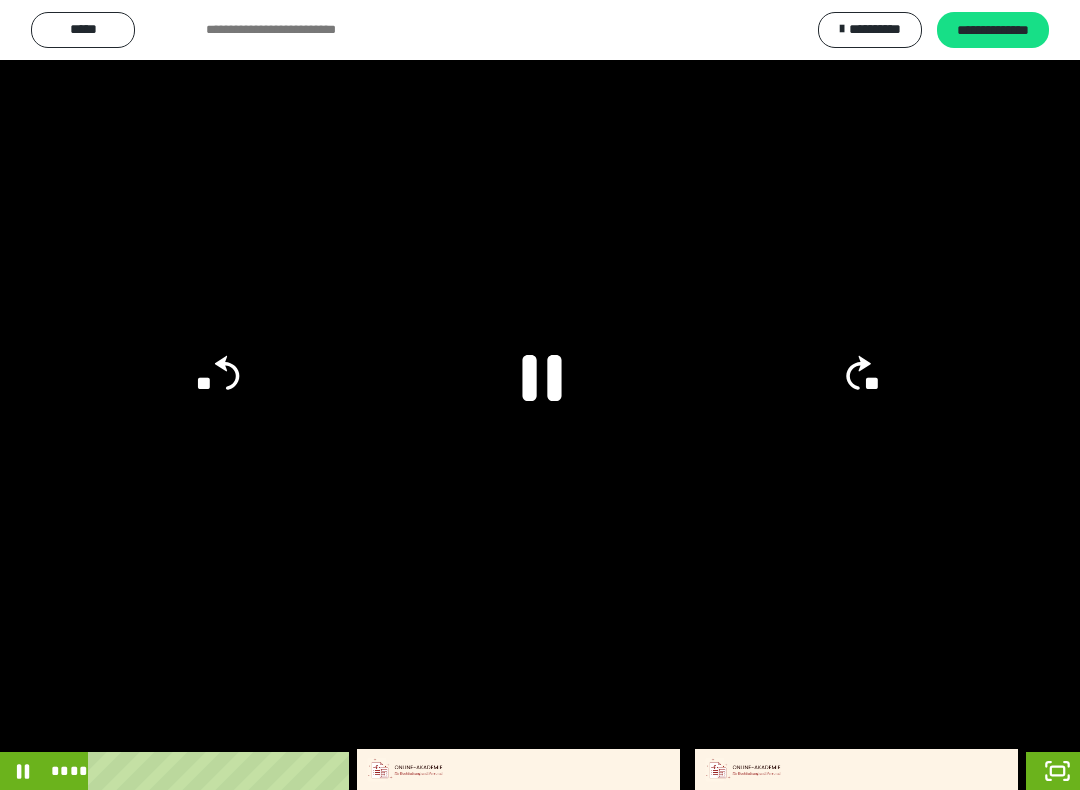 click 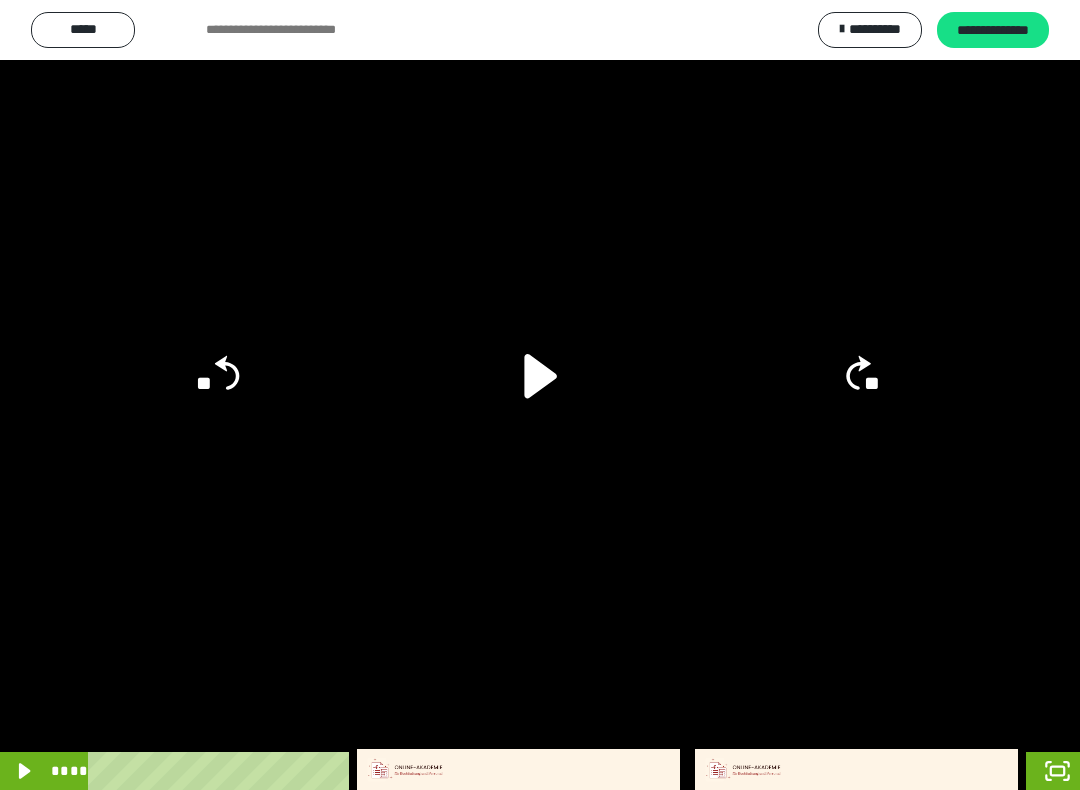 click 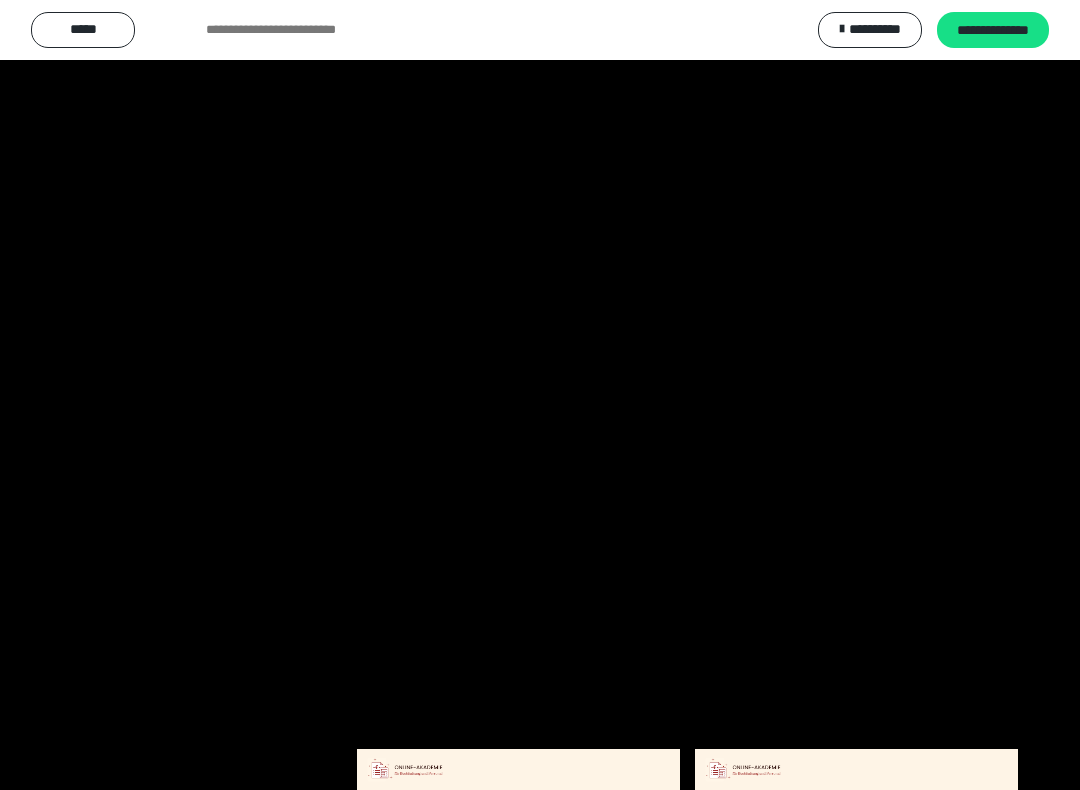 click at bounding box center (540, 395) 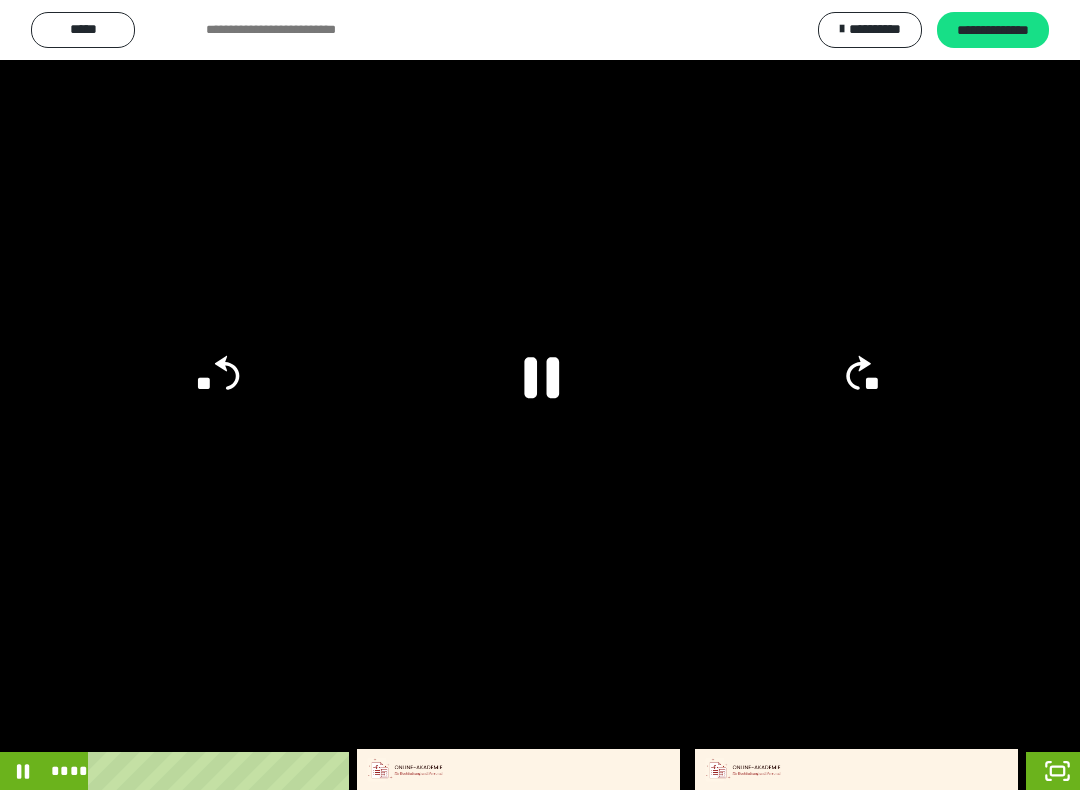 click 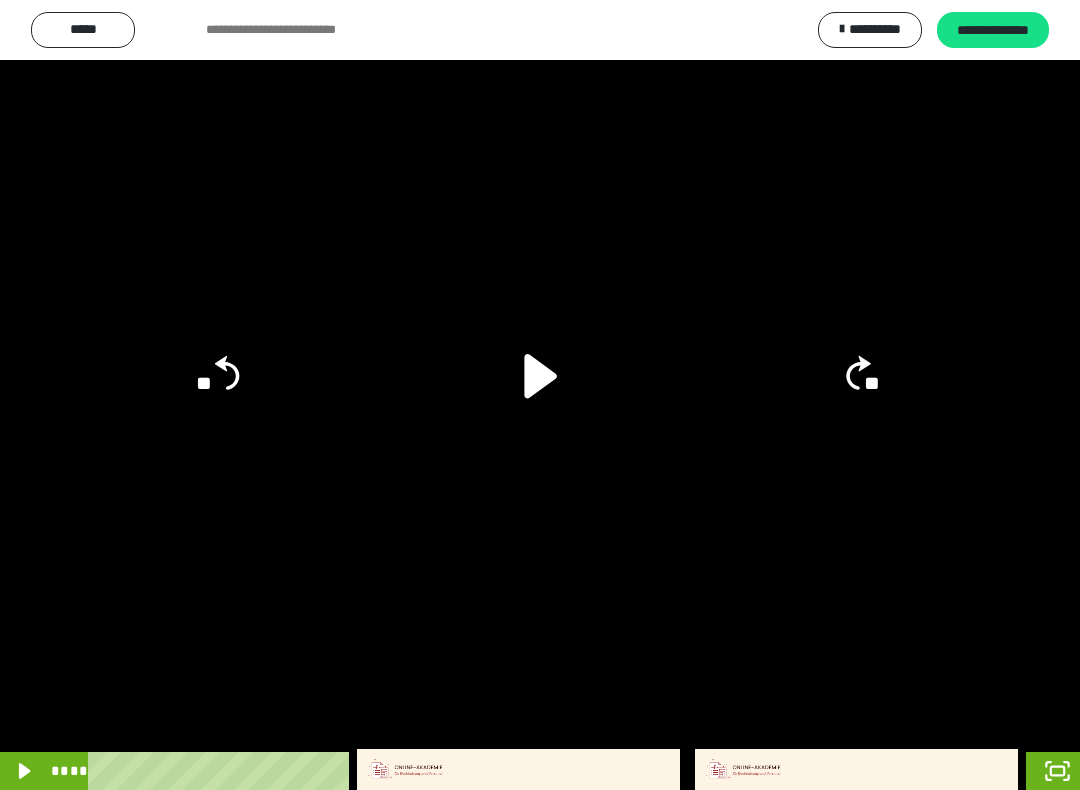 click 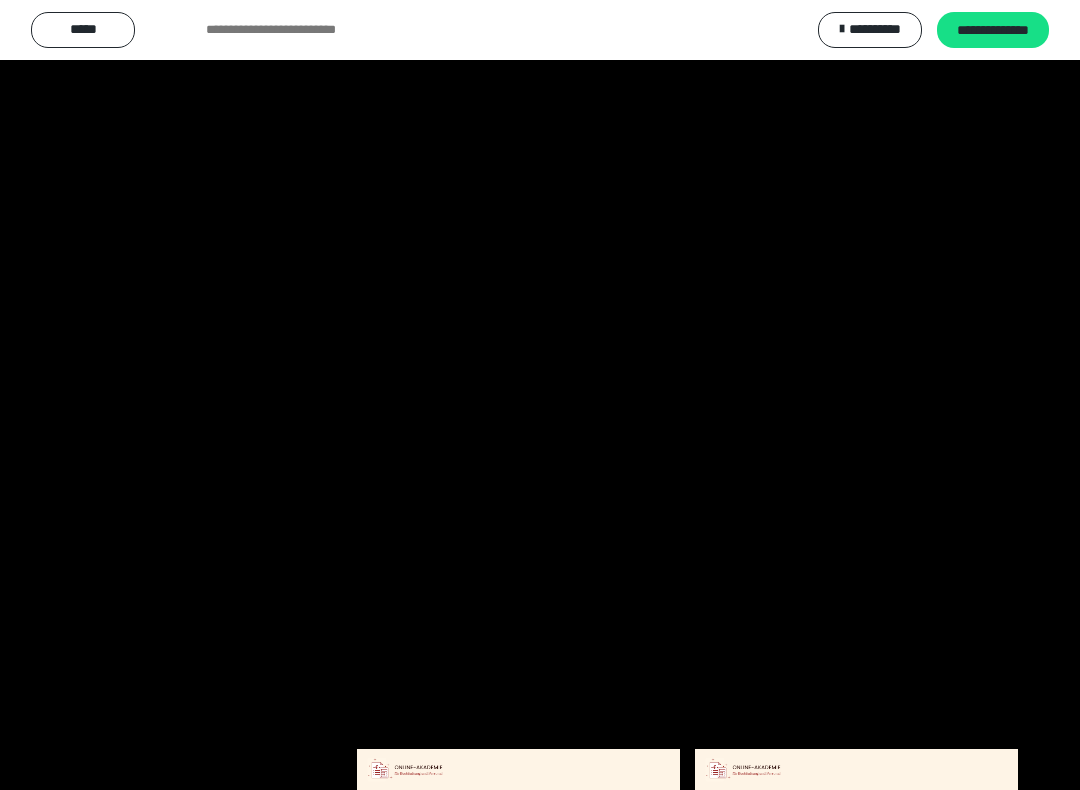 click at bounding box center [540, 395] 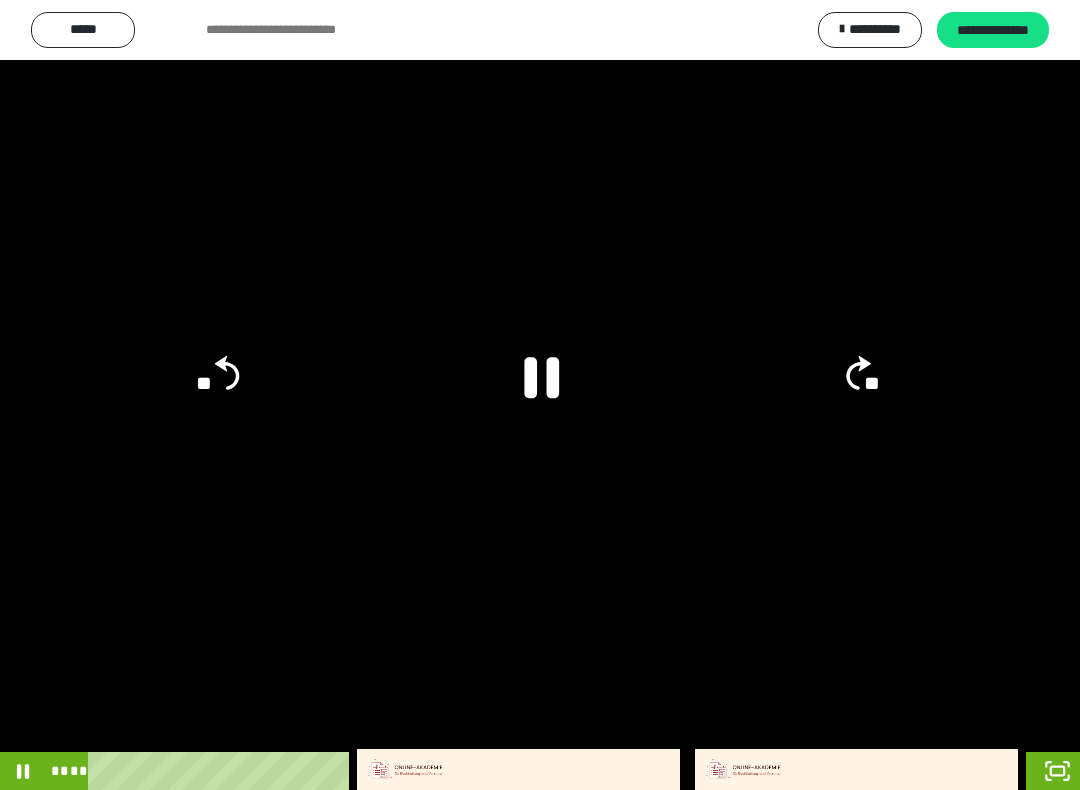 click 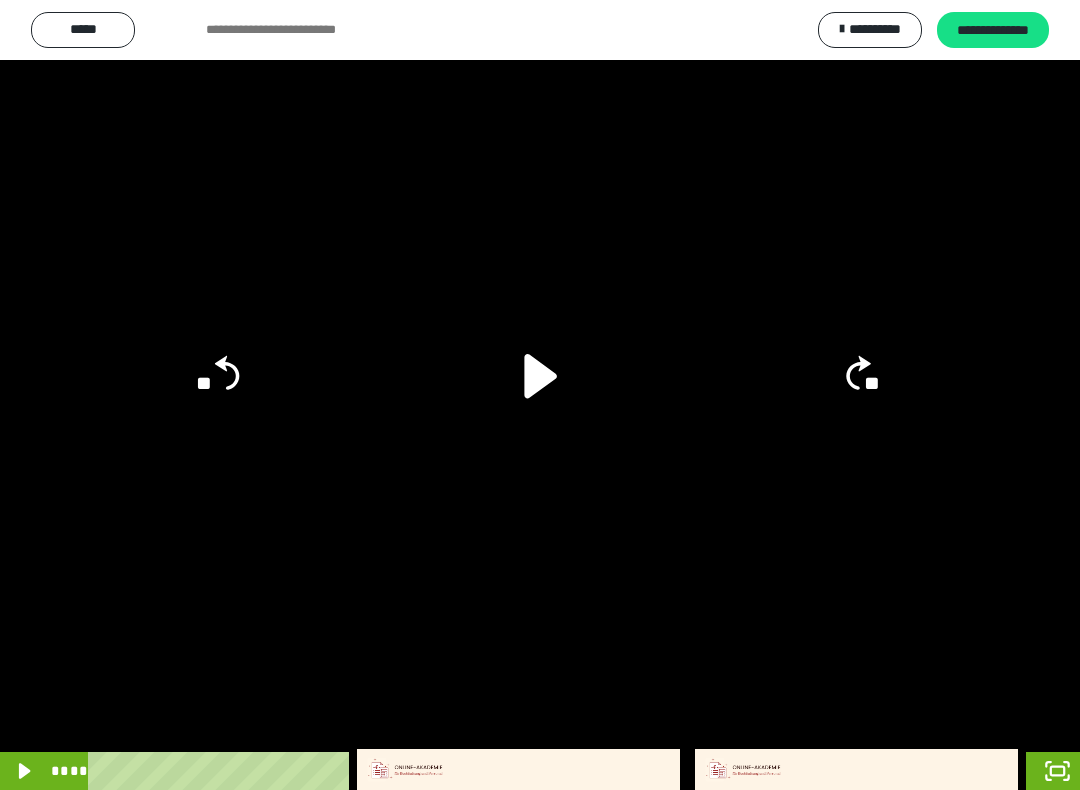 click 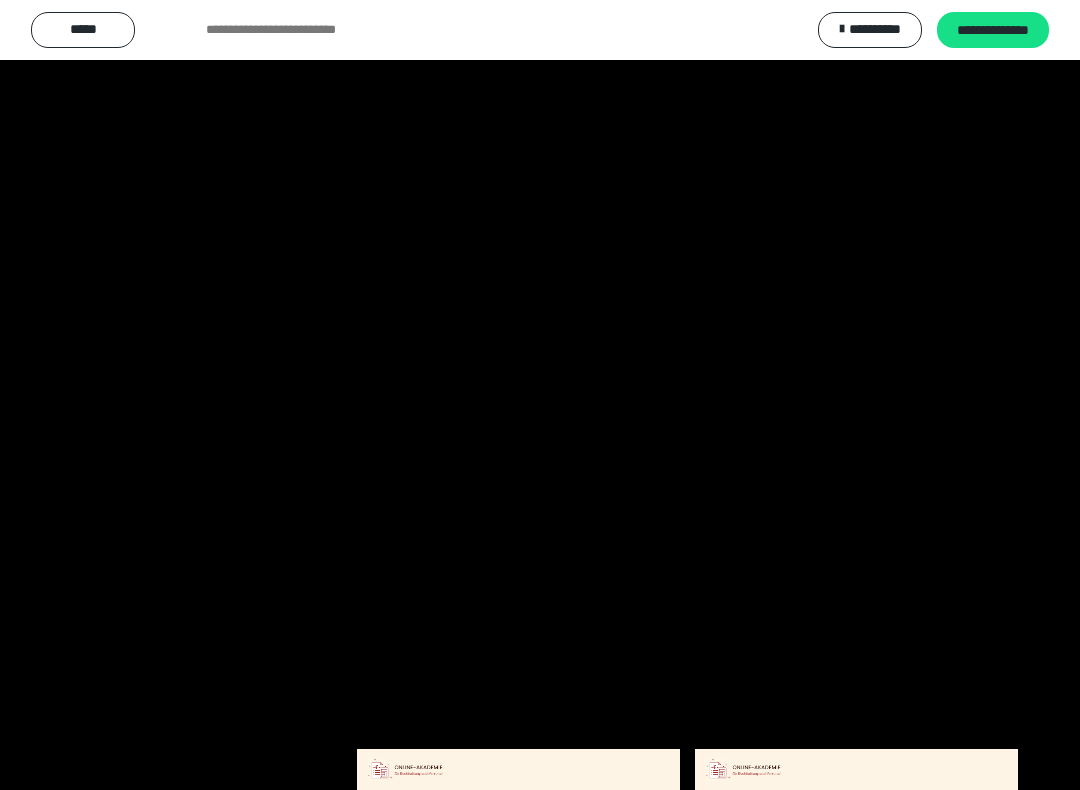 click at bounding box center (540, 395) 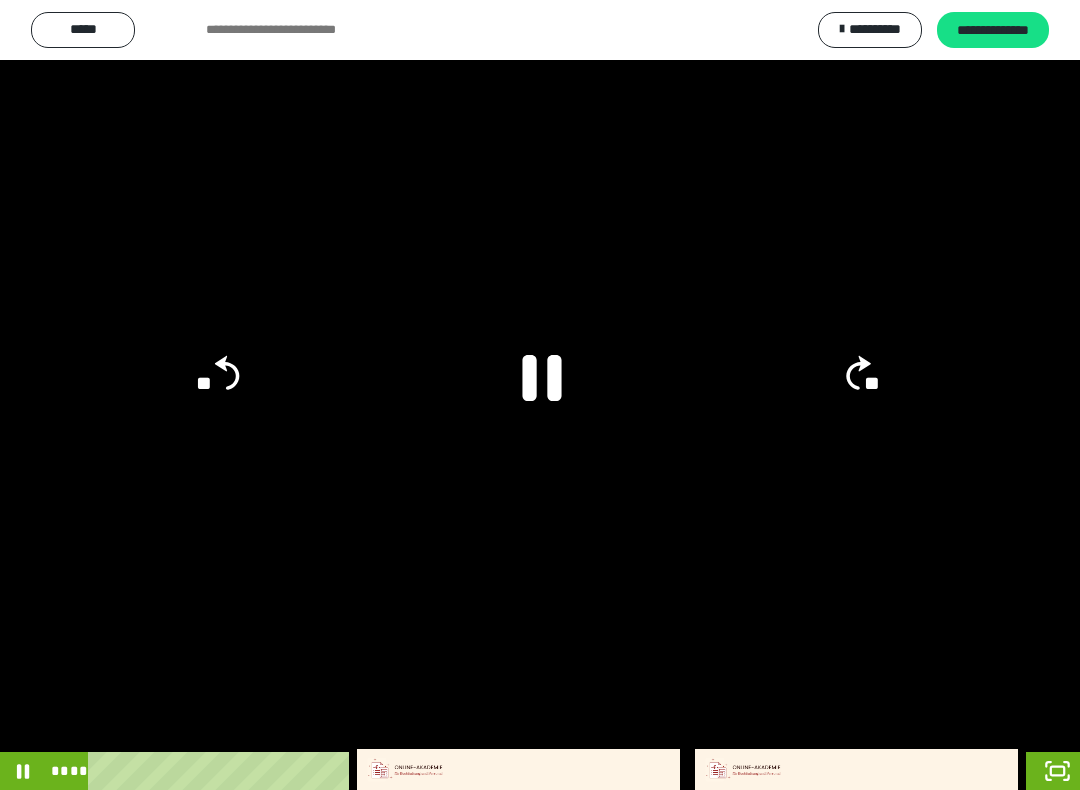 click 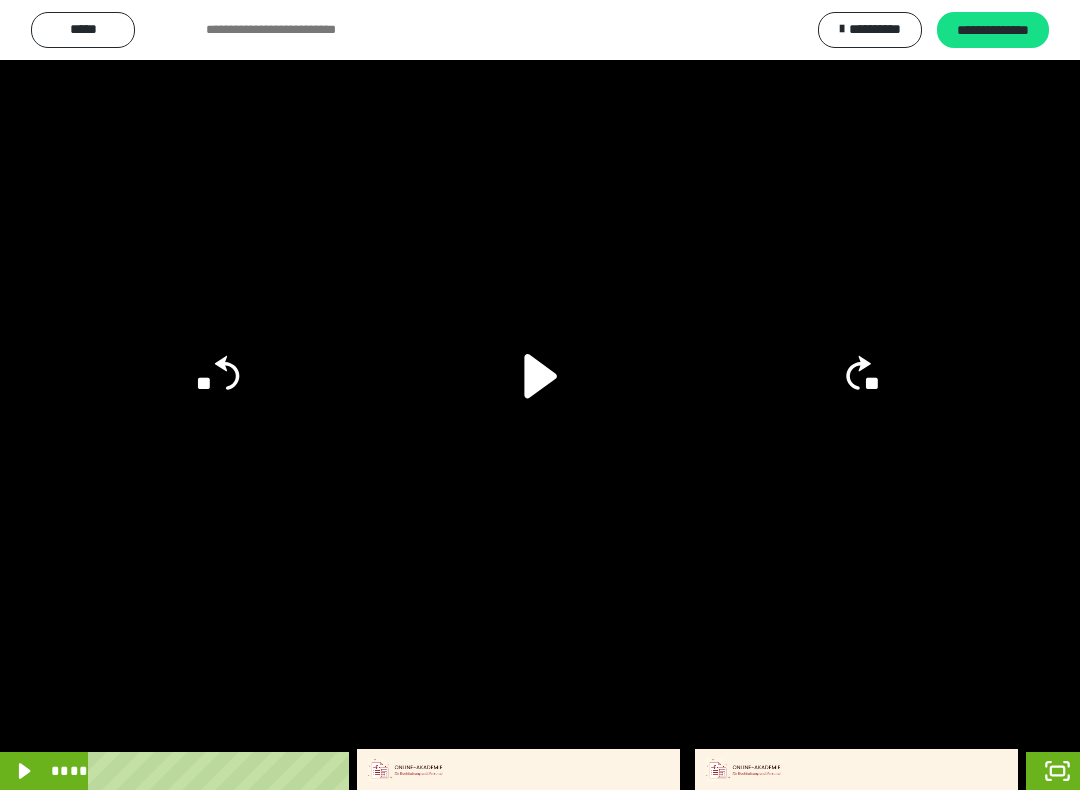 click 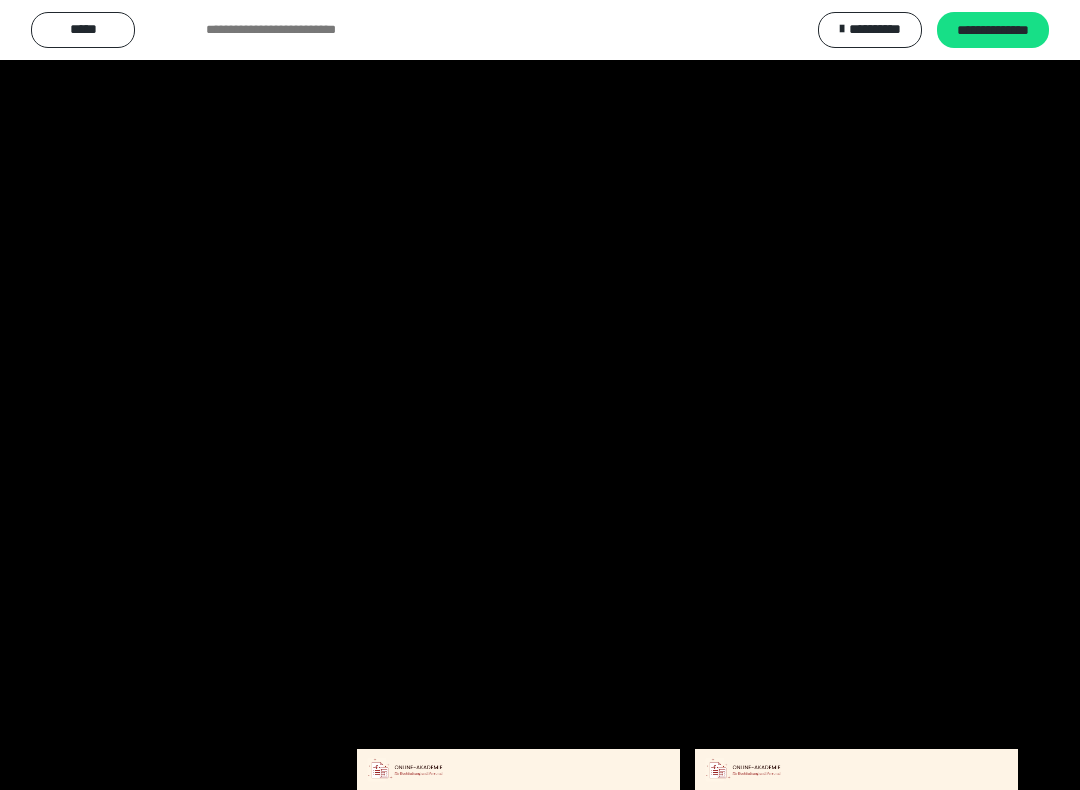 click at bounding box center (540, 395) 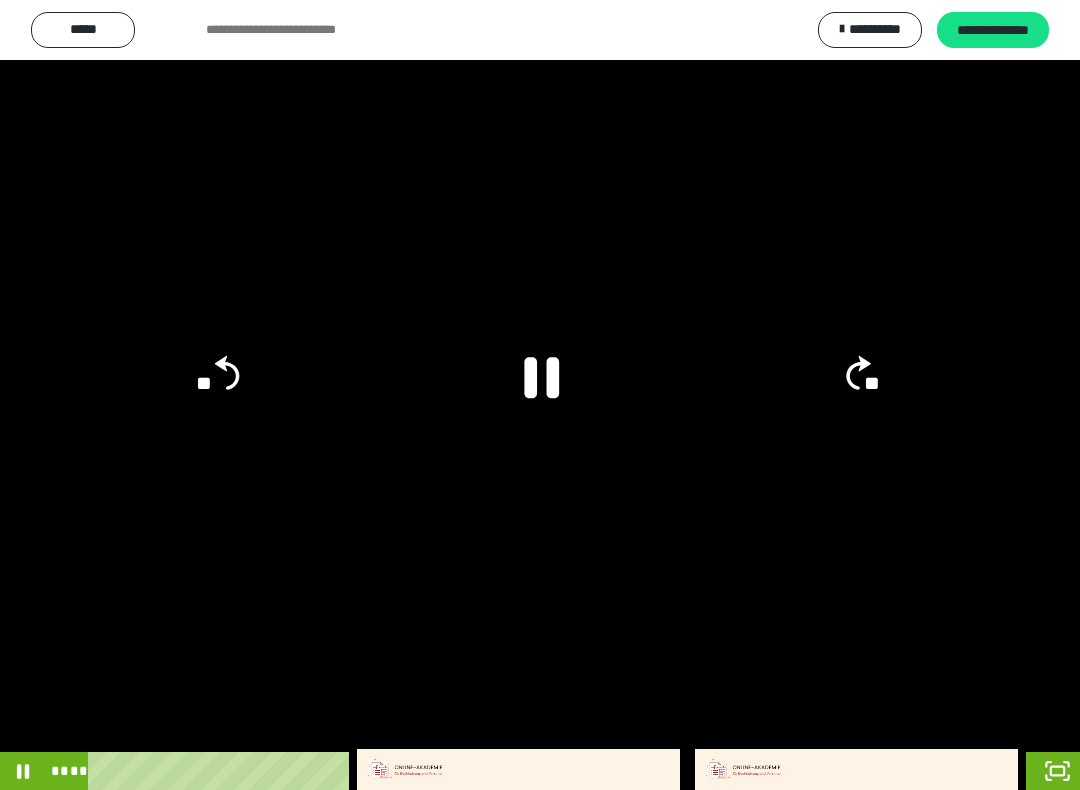 click 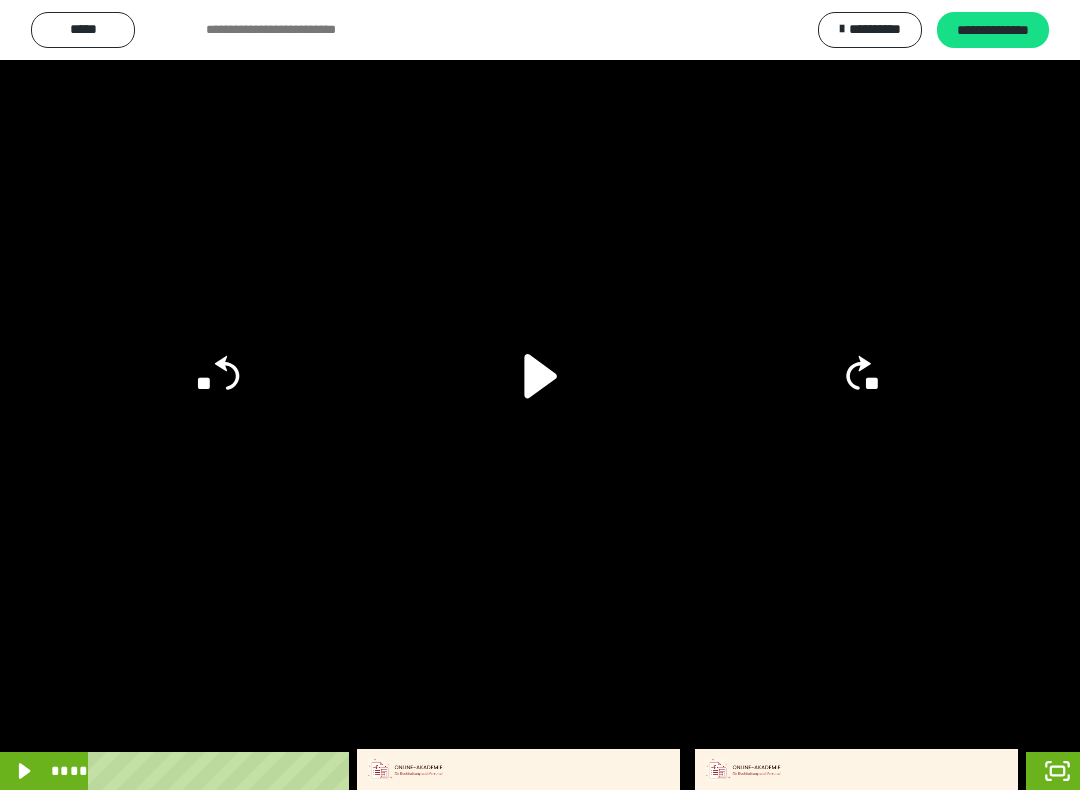 click 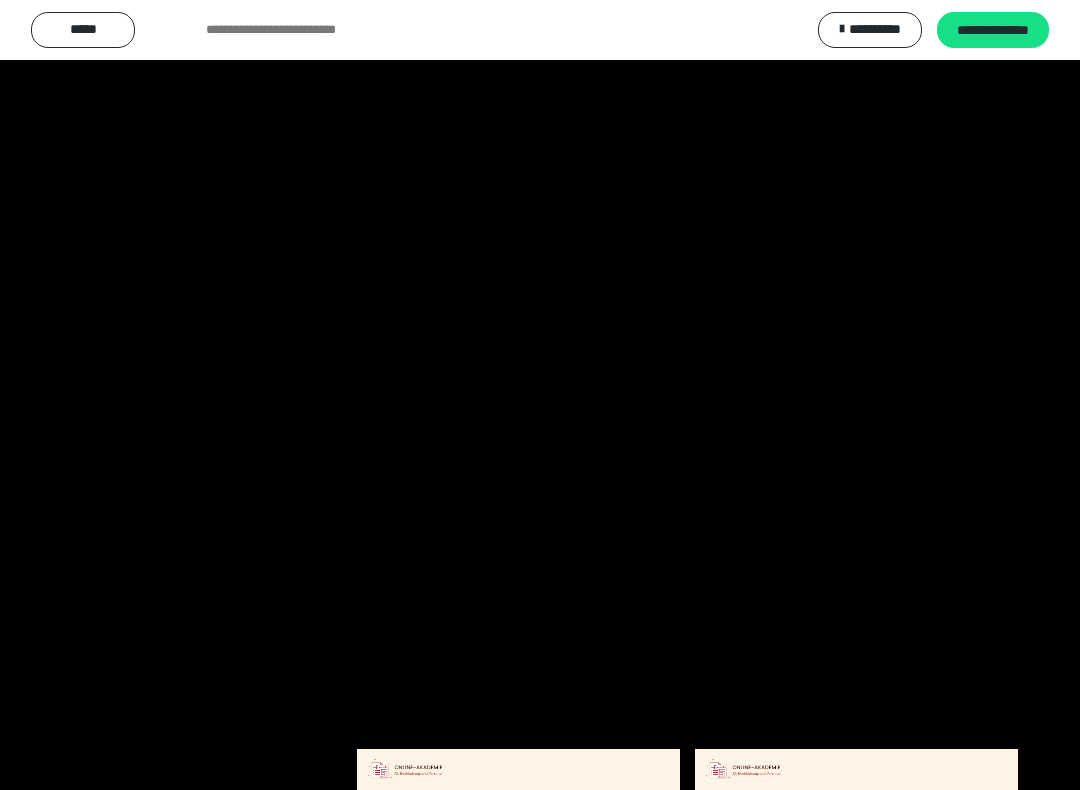 click at bounding box center (540, 395) 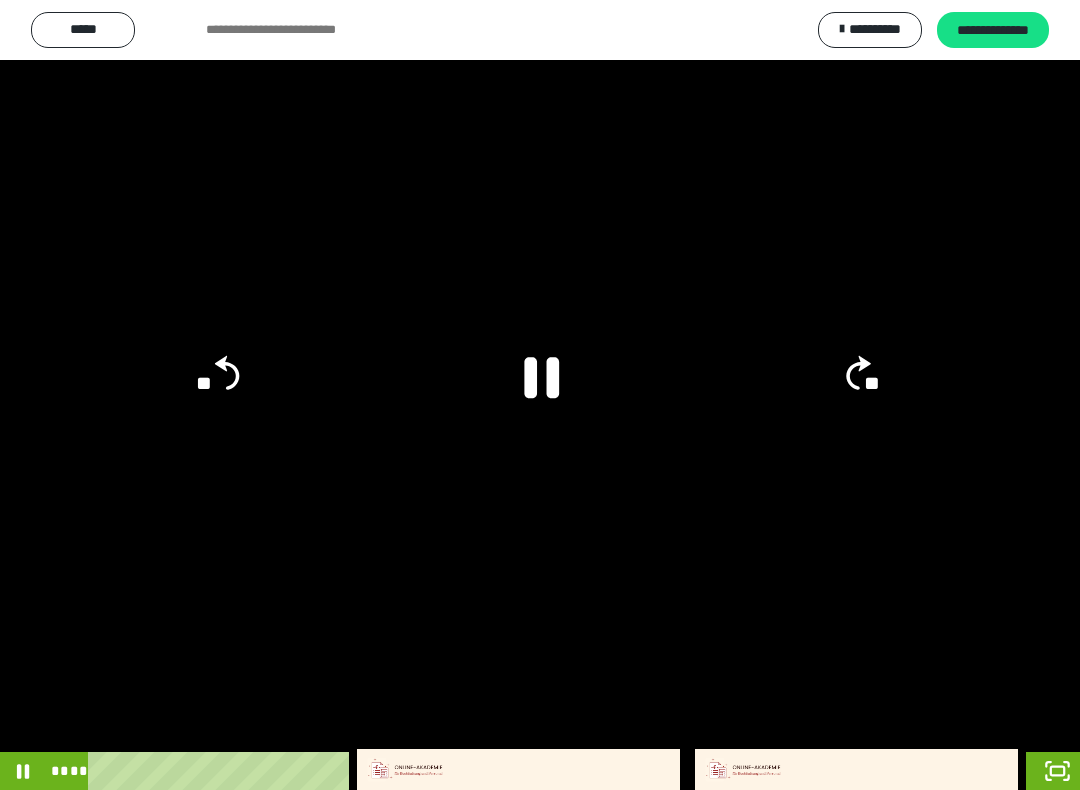 click 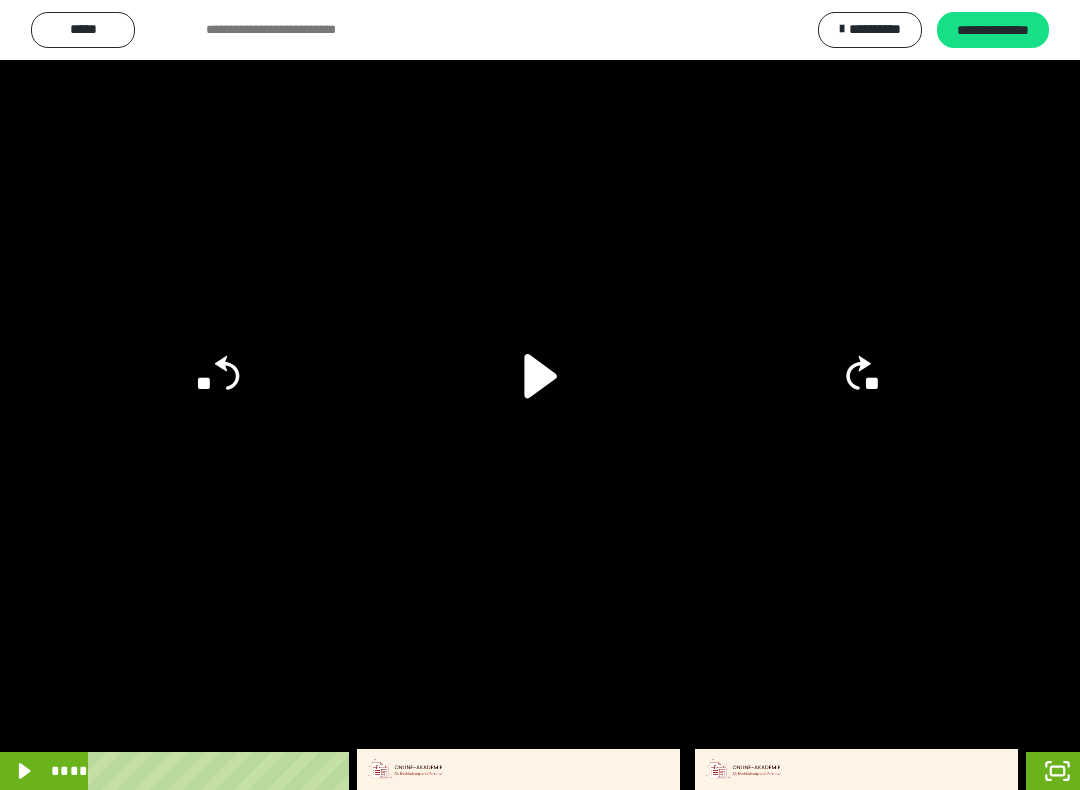 click 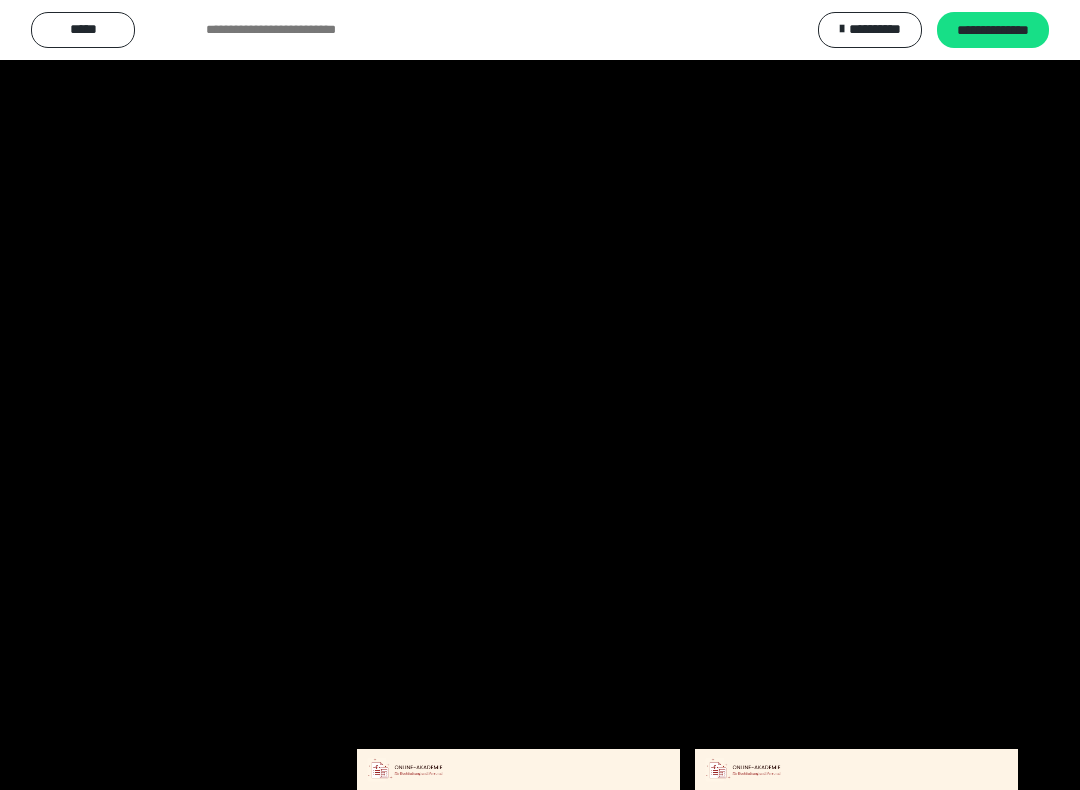 click at bounding box center [540, 395] 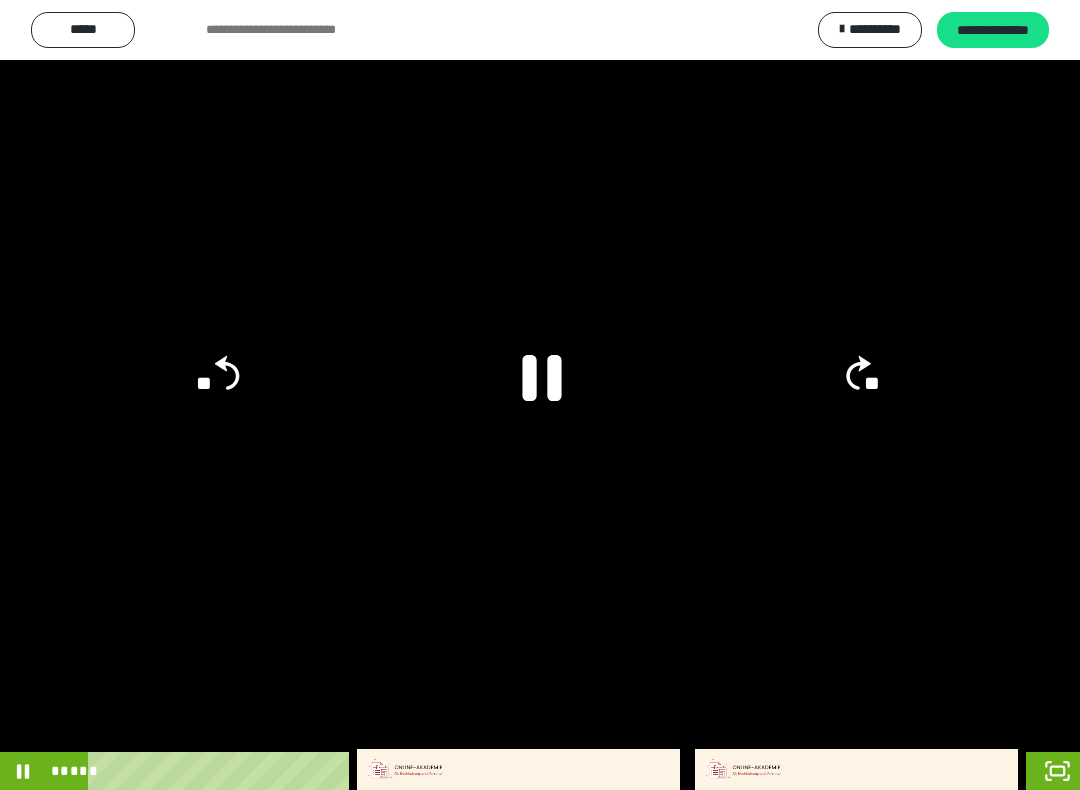 click 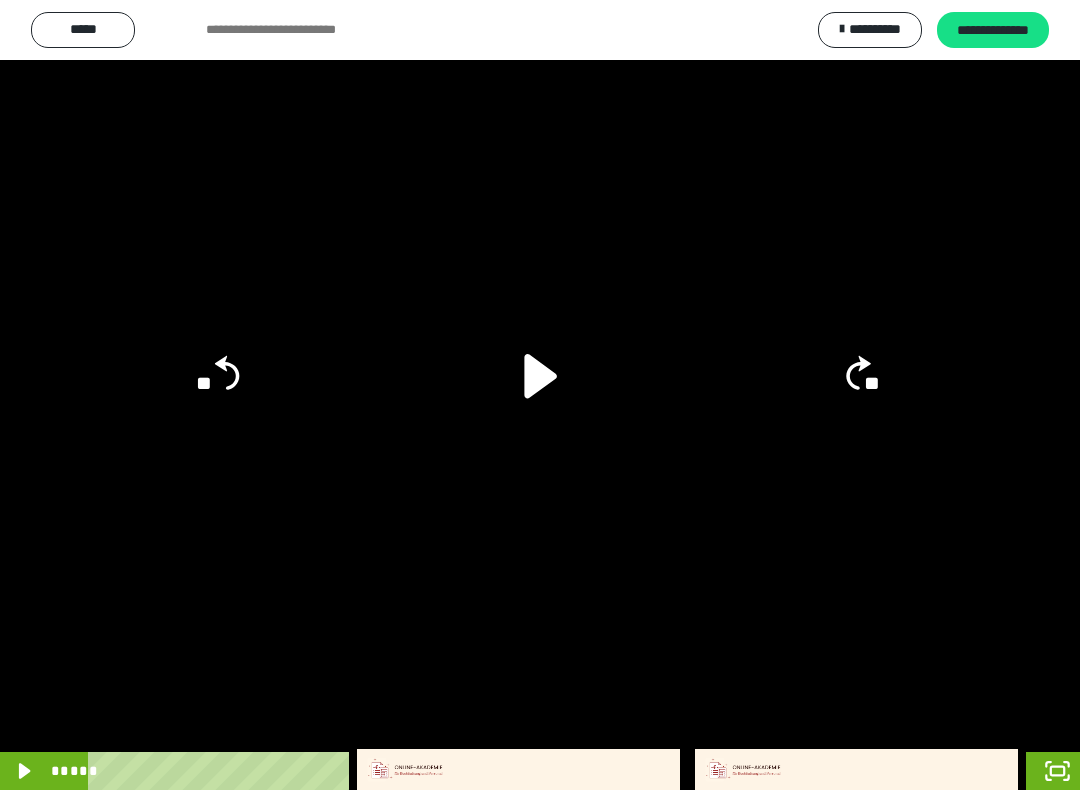 click 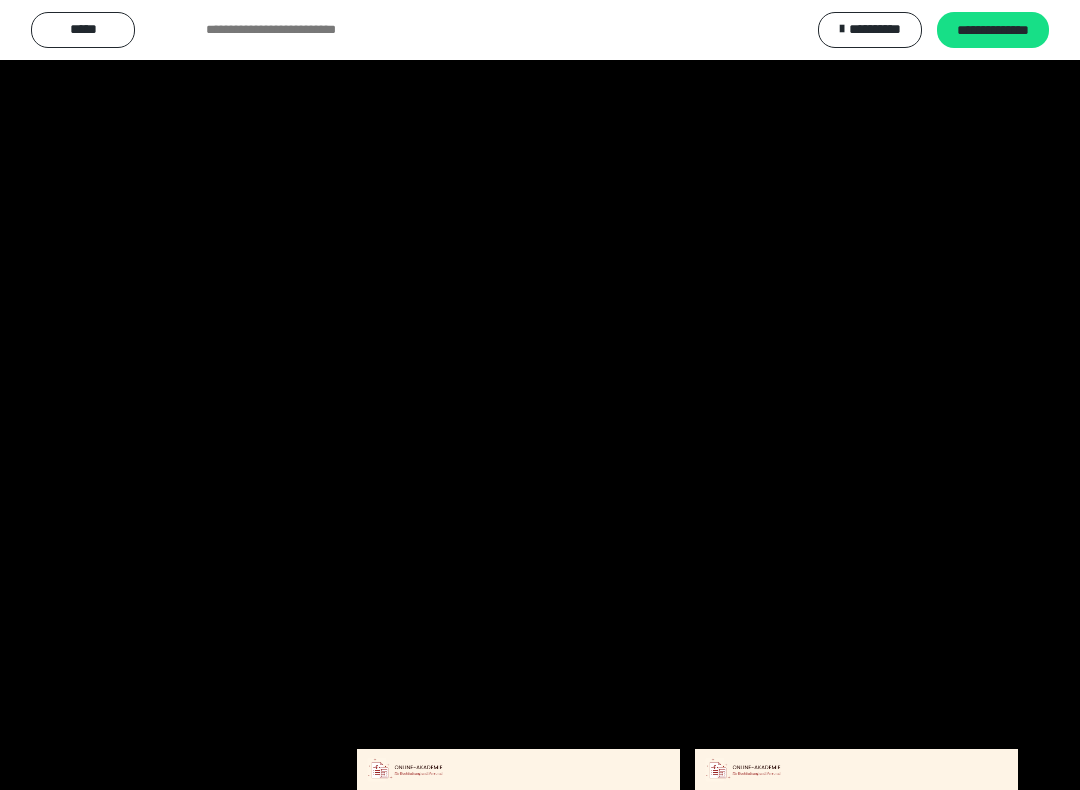 click at bounding box center (540, 395) 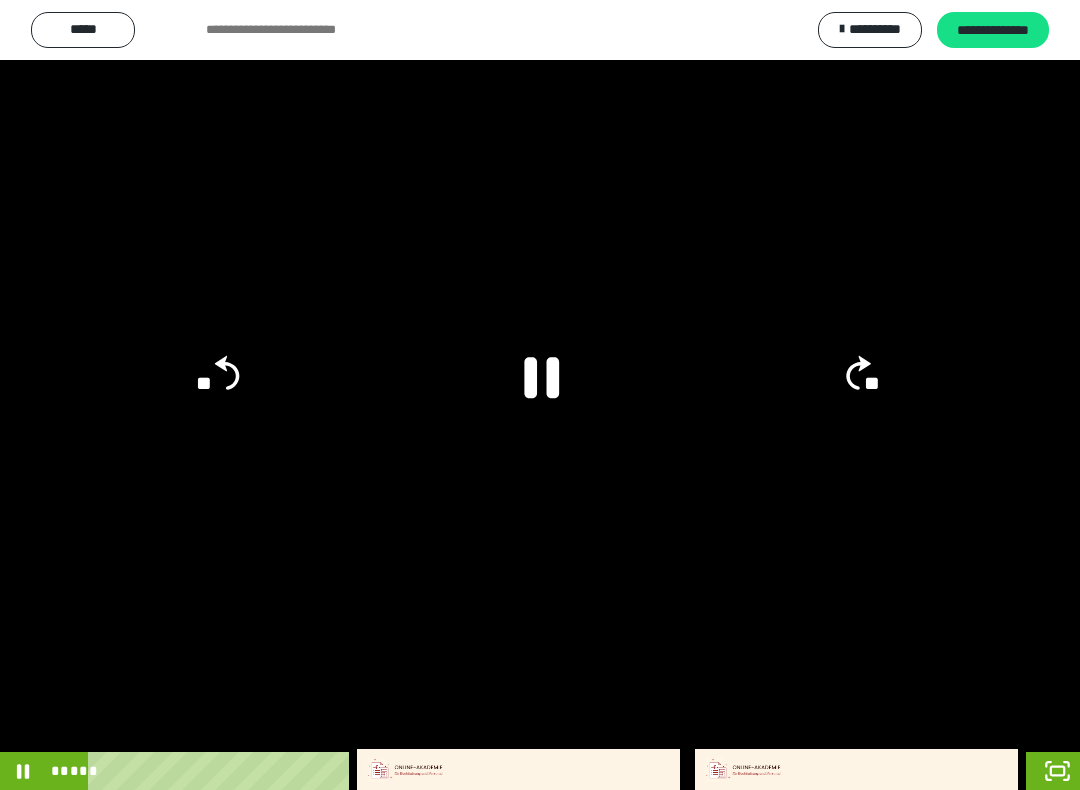 click 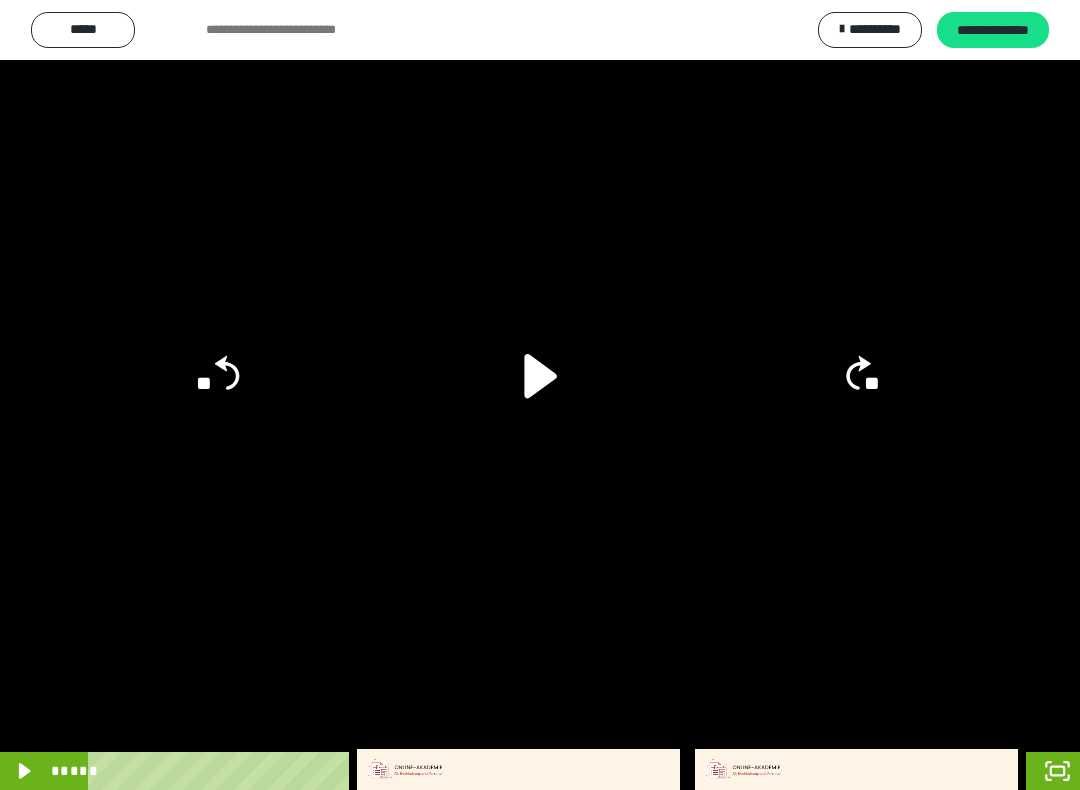 click on "**" 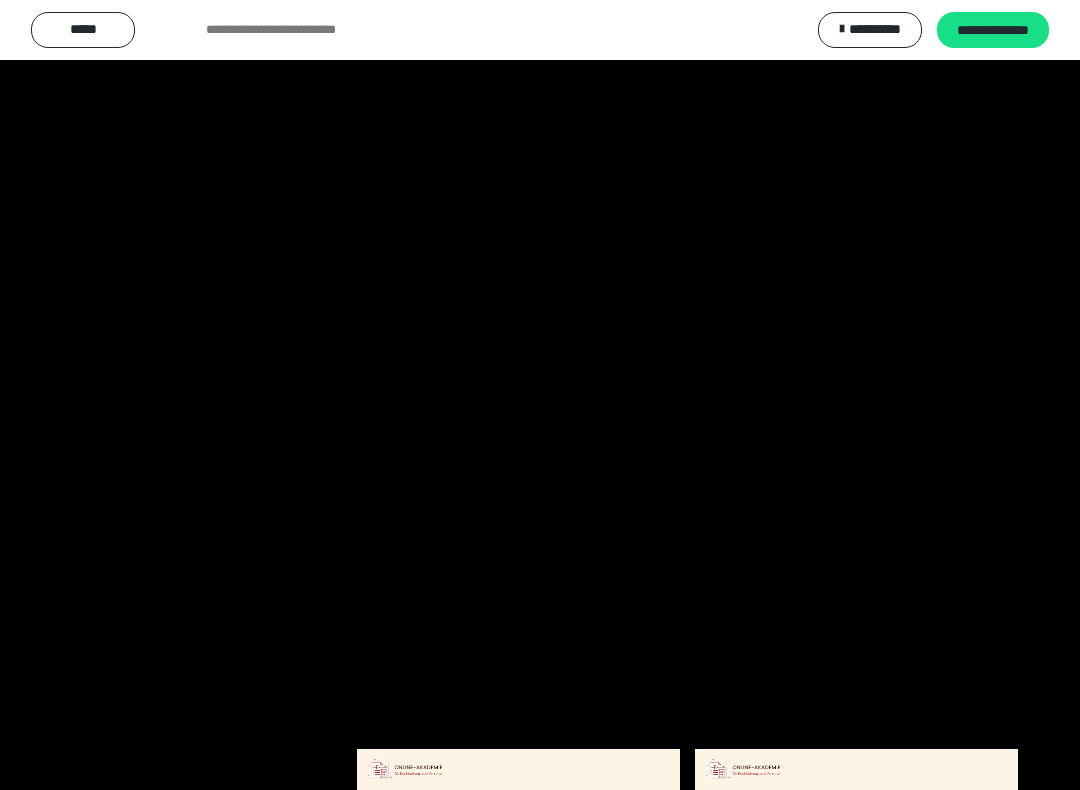 click at bounding box center [540, 395] 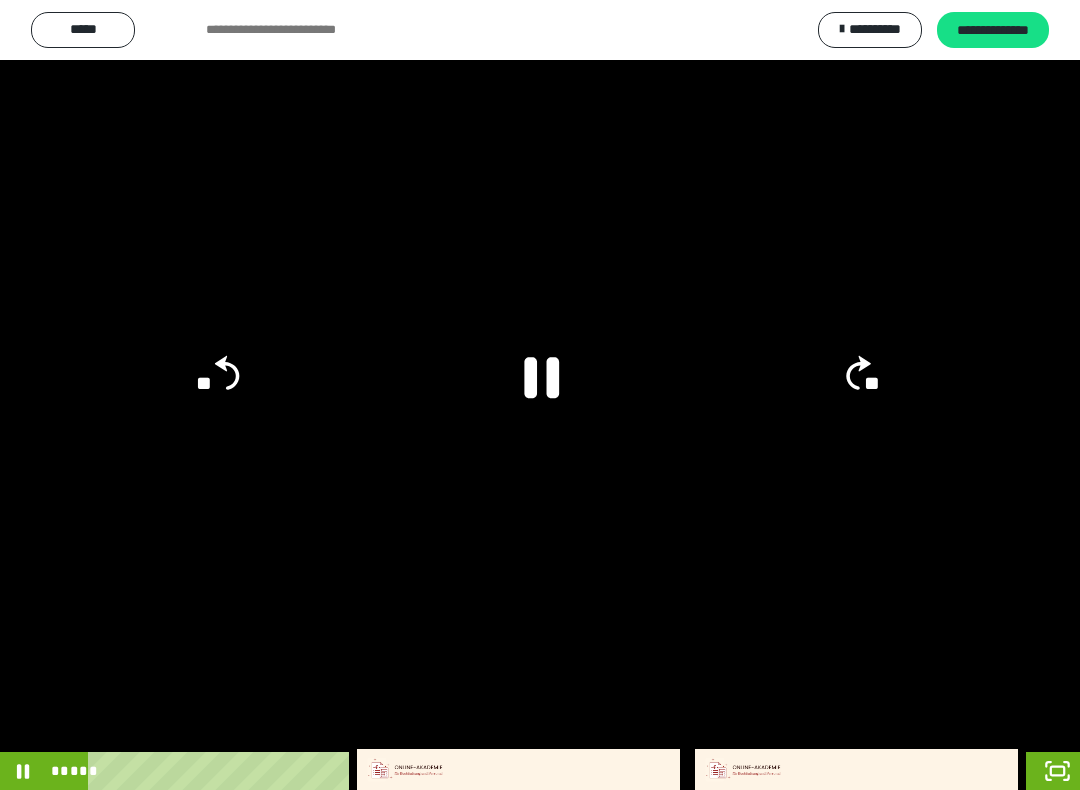click 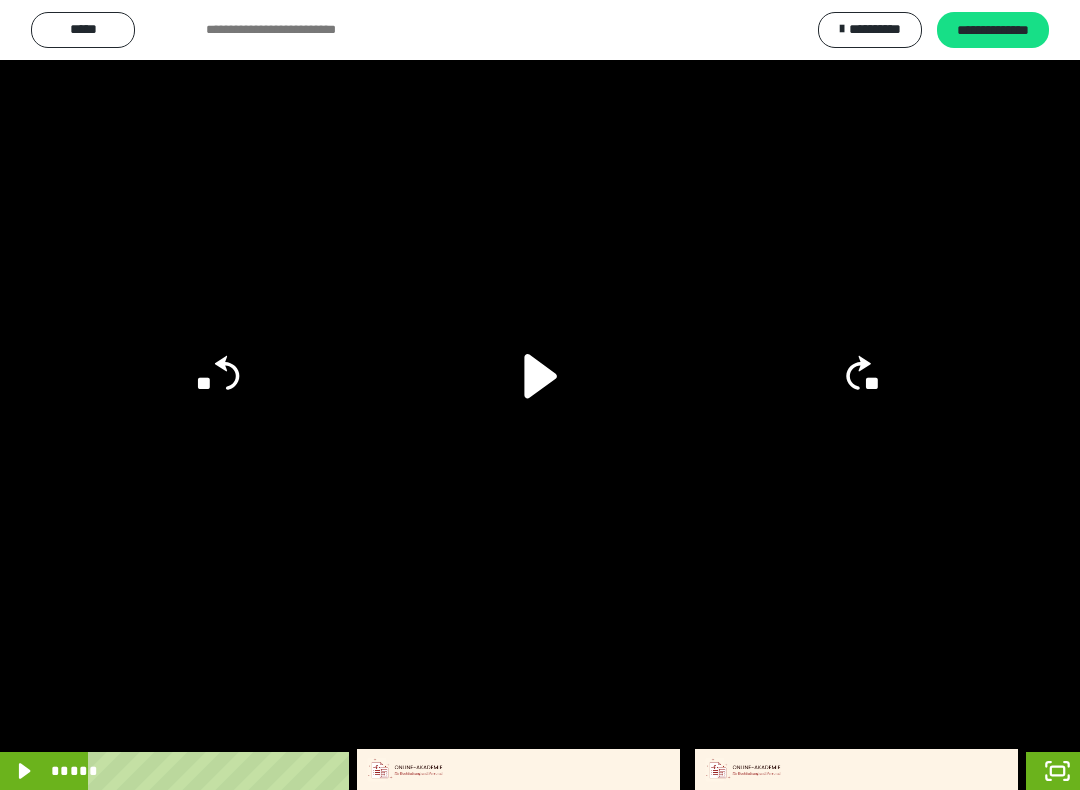 click 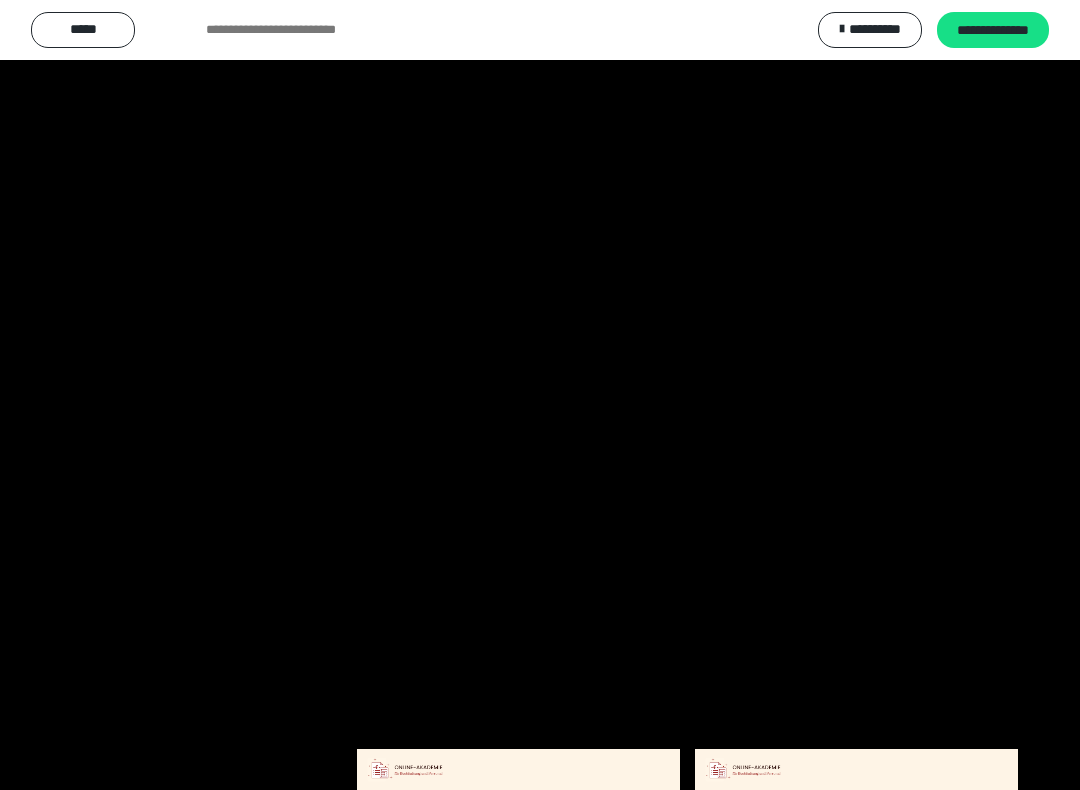 click at bounding box center (540, 395) 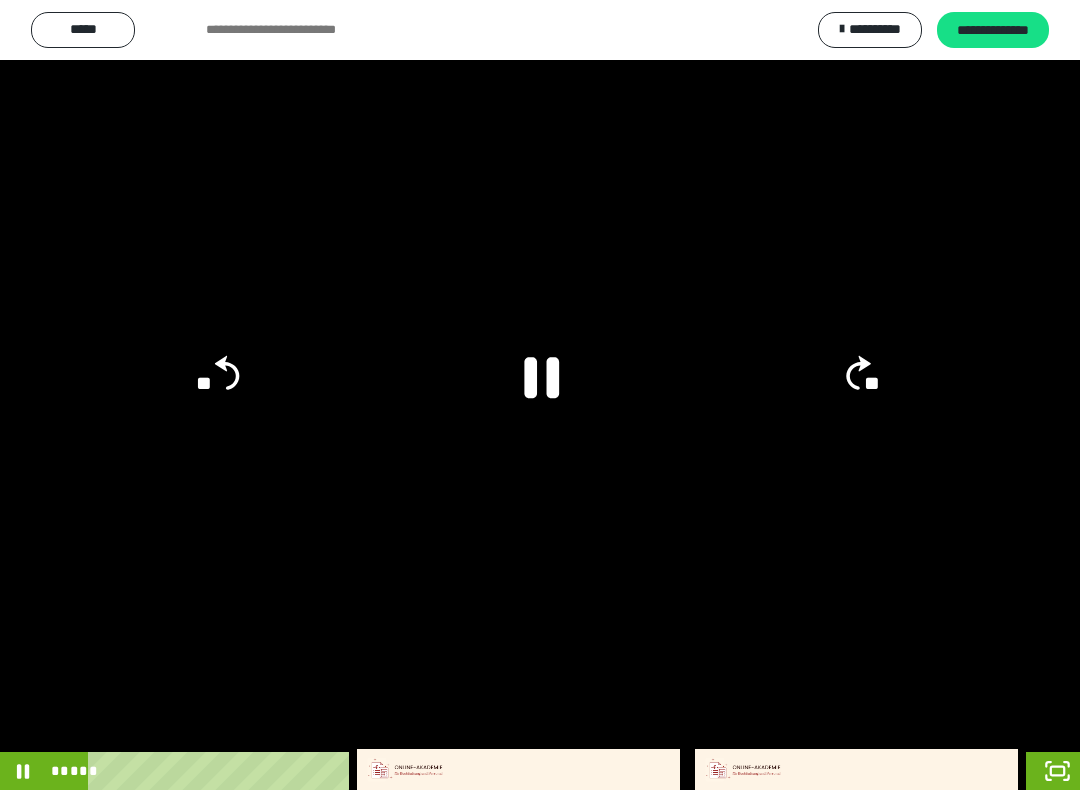 click 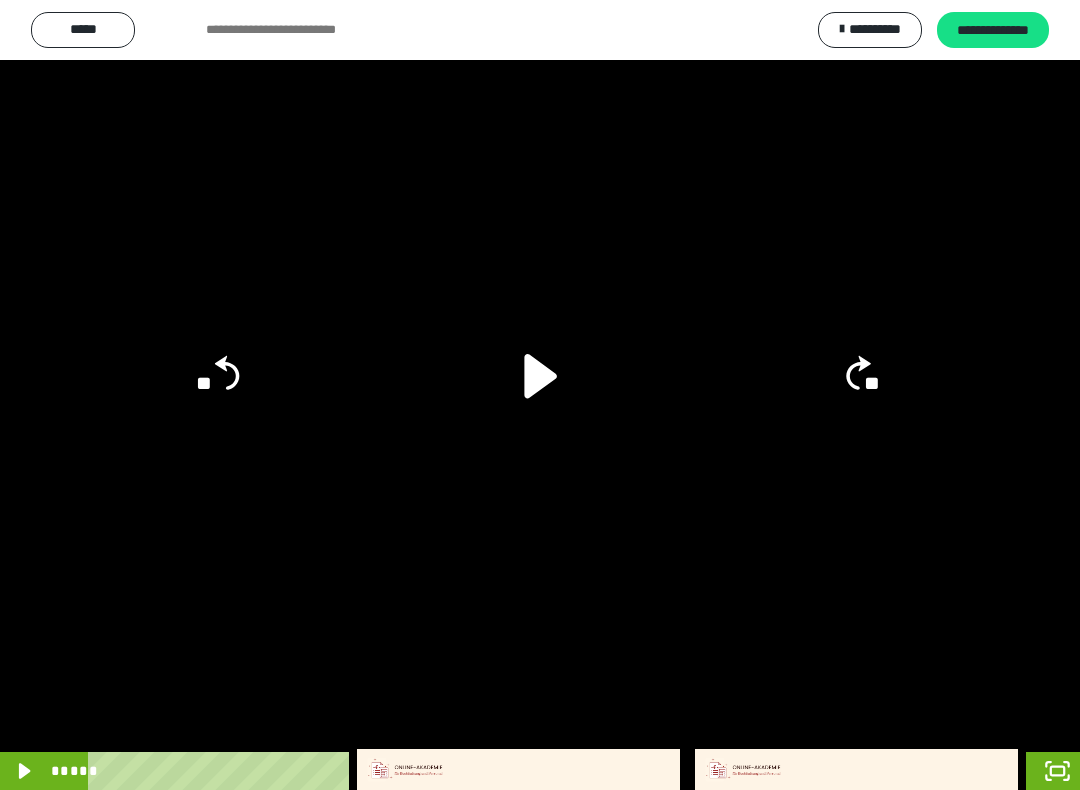 click 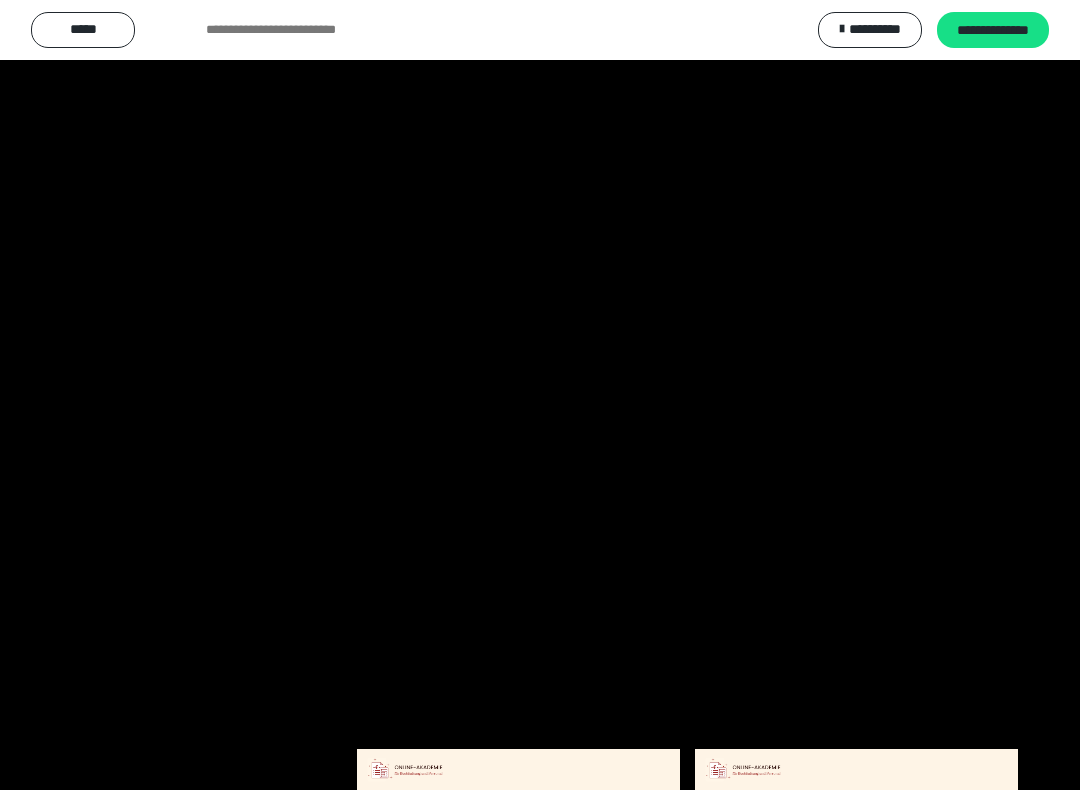 click at bounding box center [540, 395] 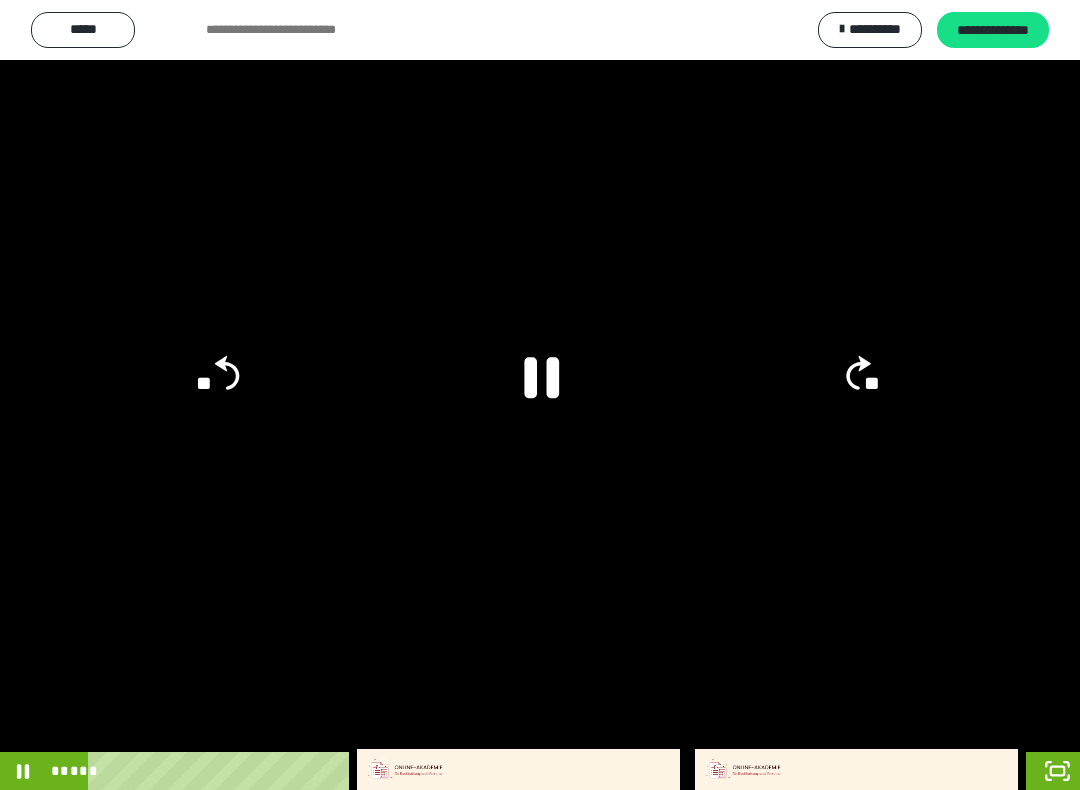 click 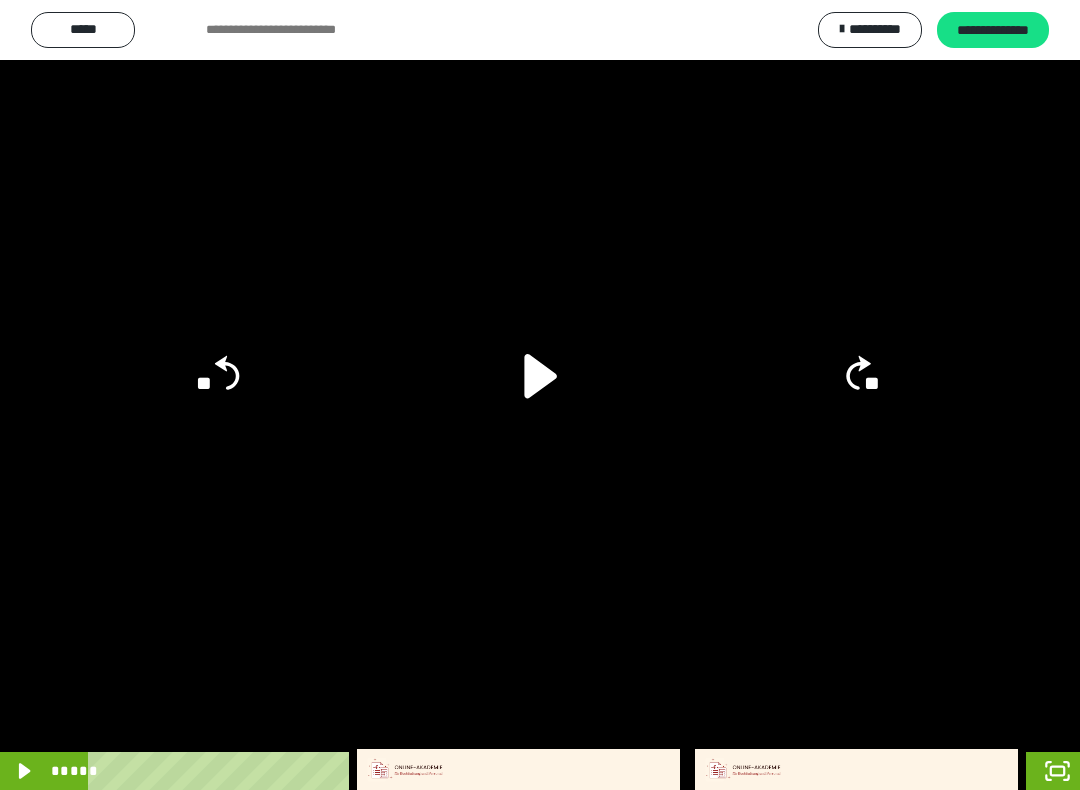 click 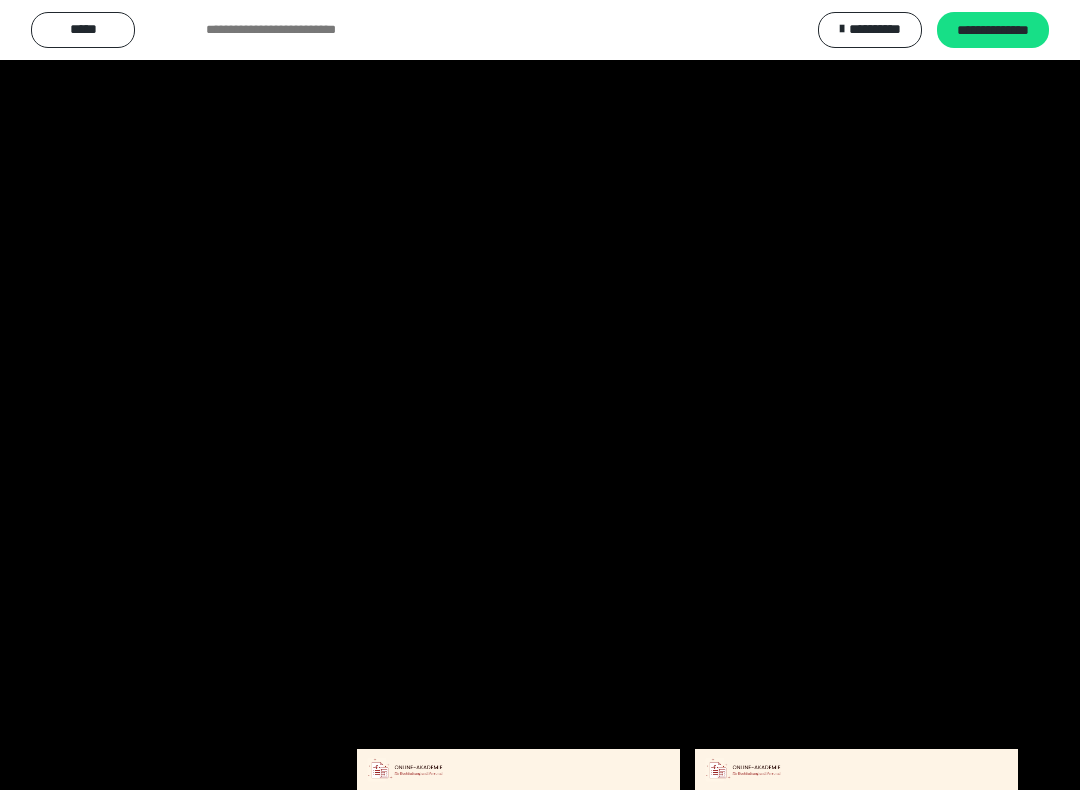 click at bounding box center [540, 395] 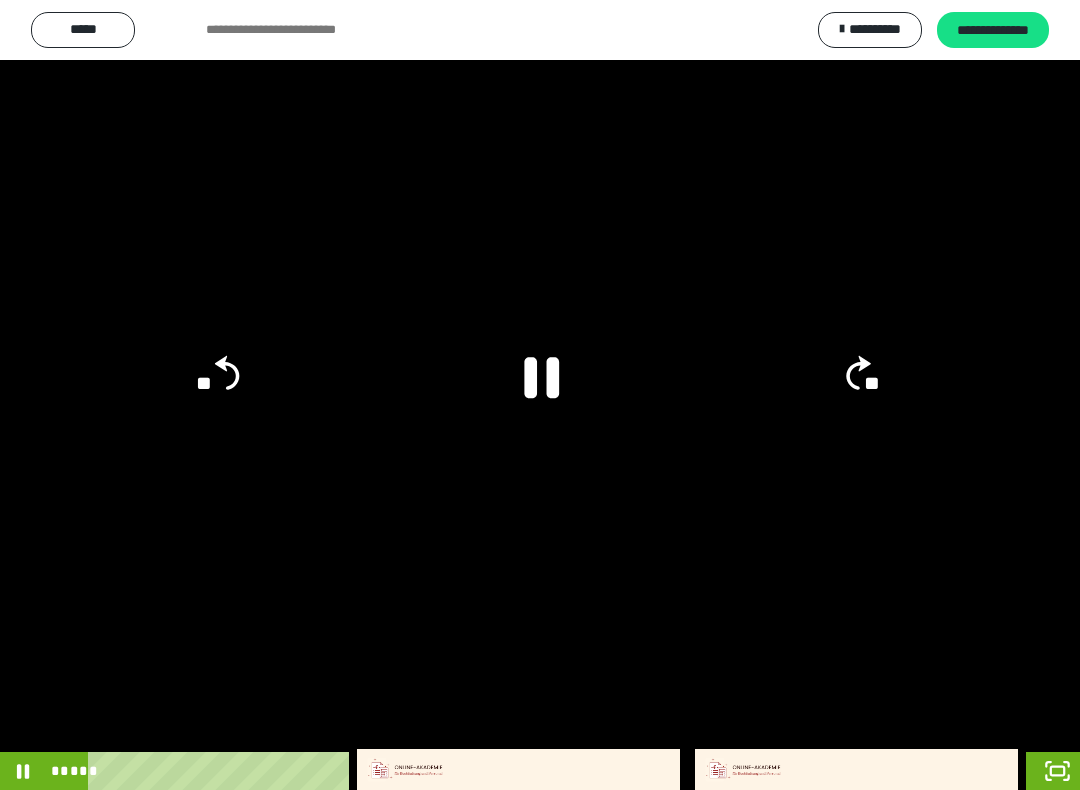 click on "**" 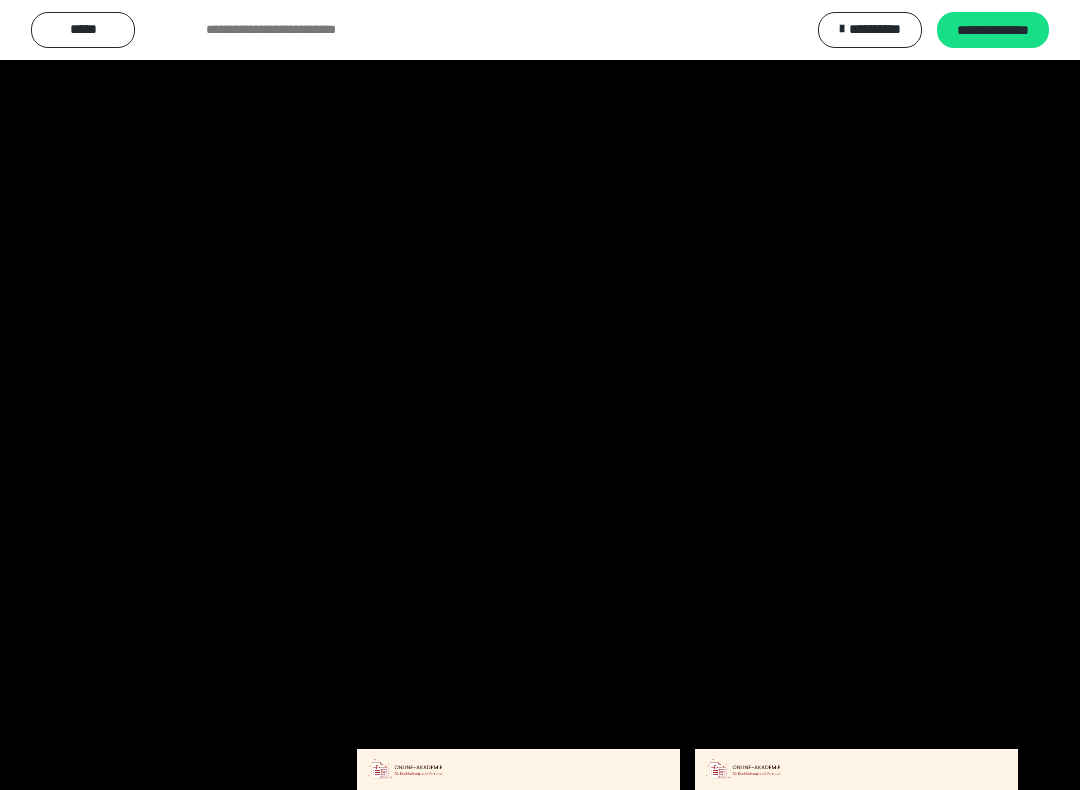 click at bounding box center (540, 395) 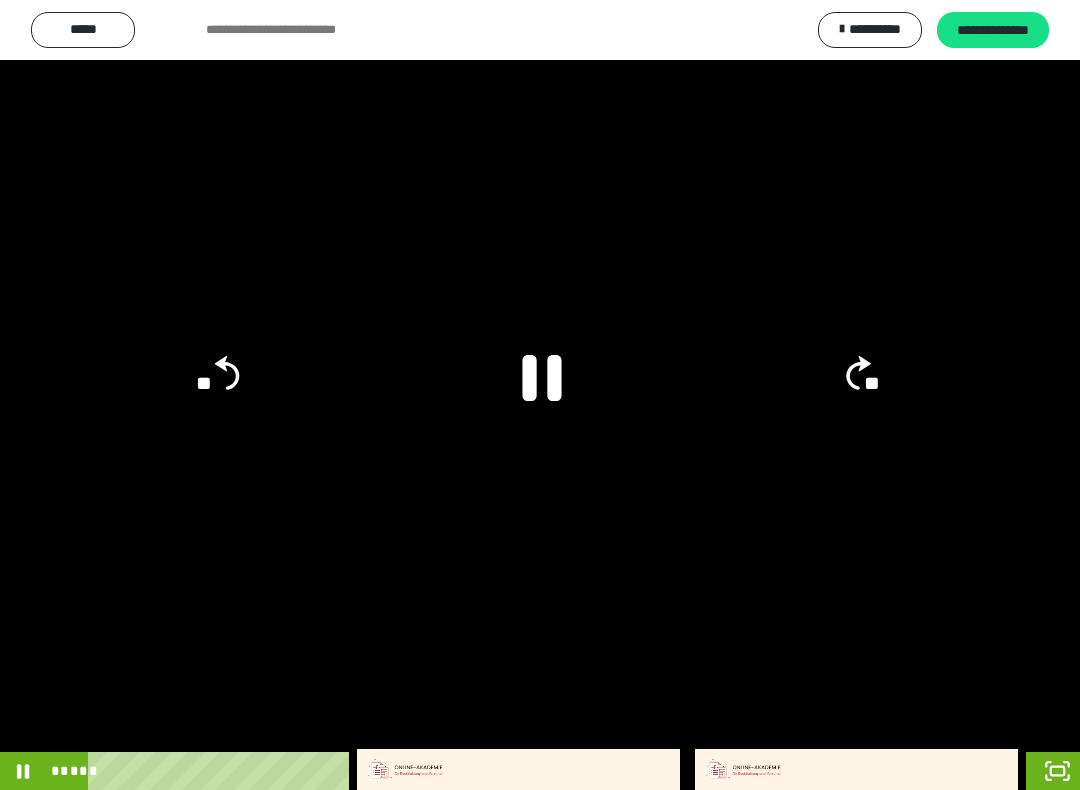 click 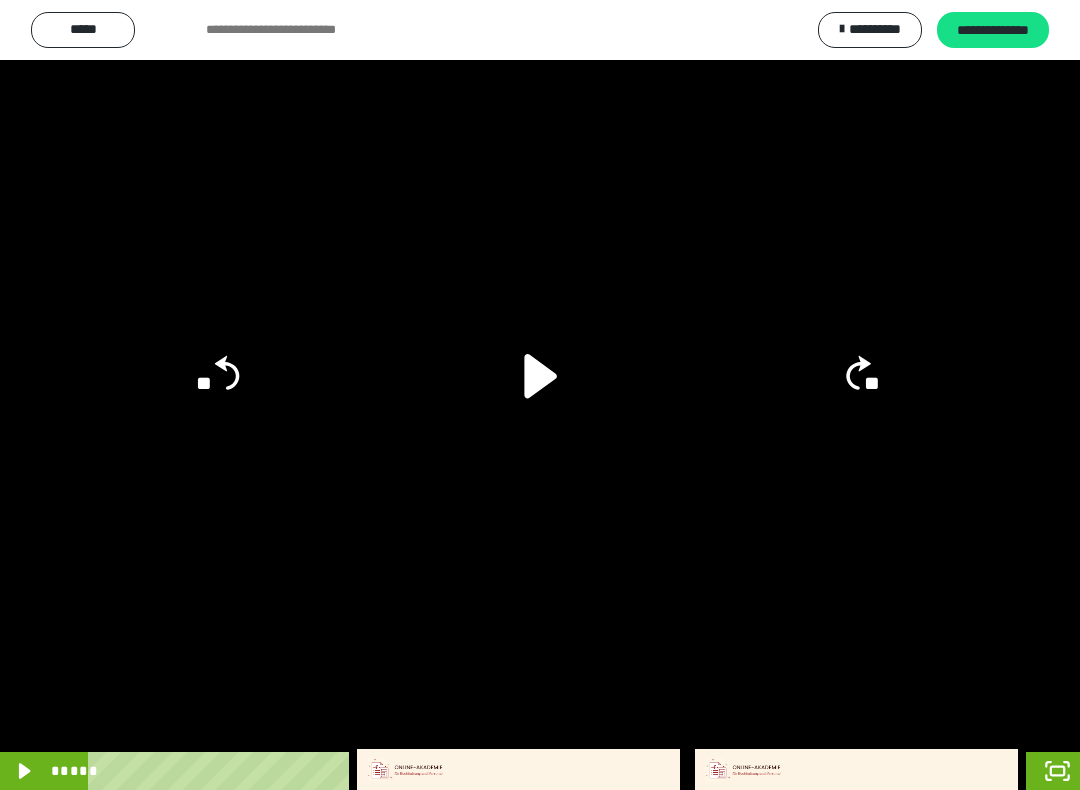click 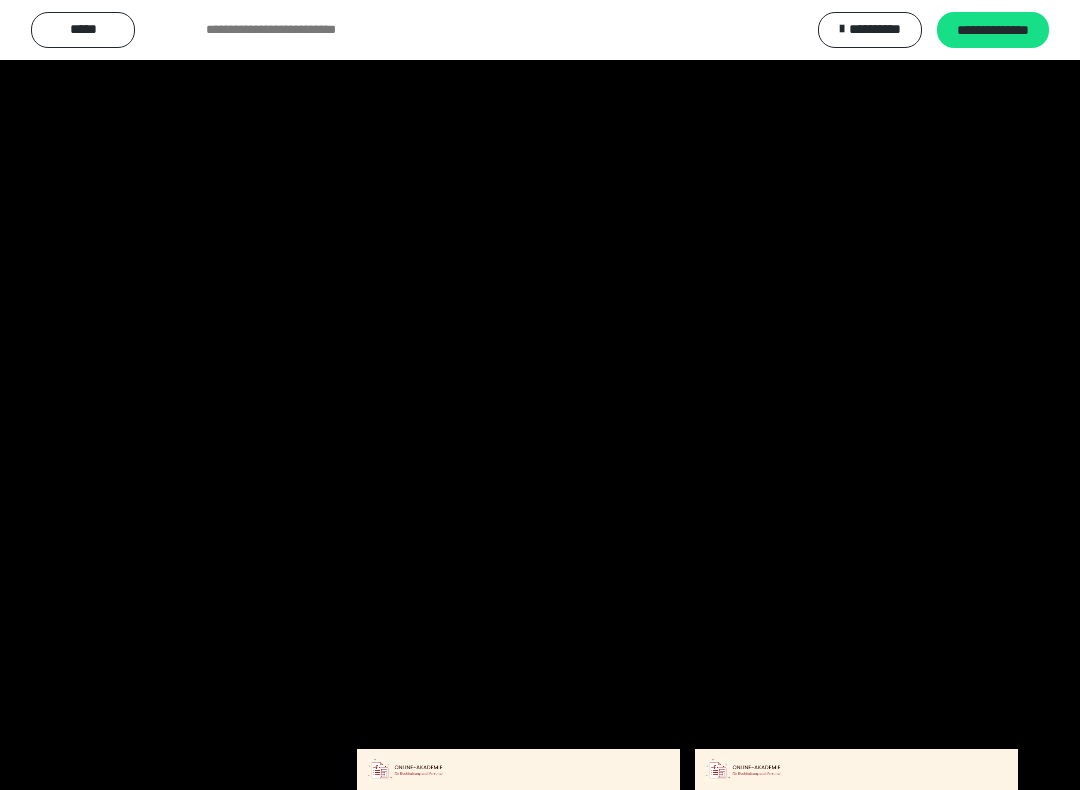 click at bounding box center [540, 395] 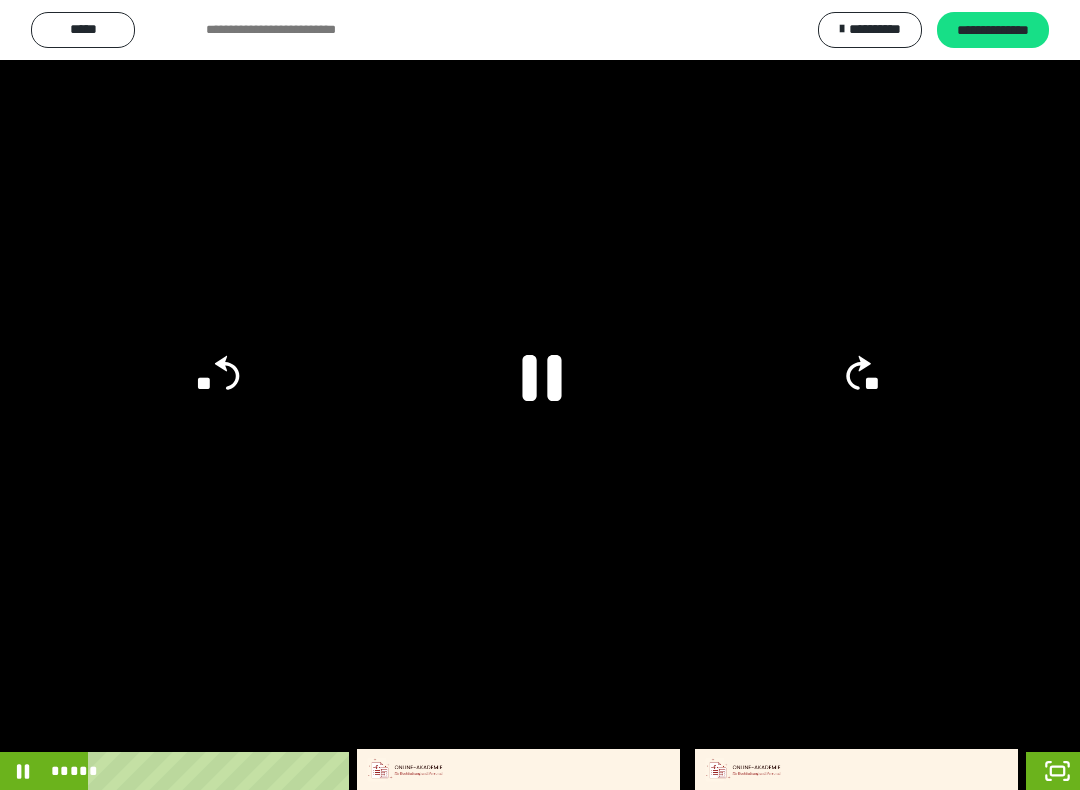 click 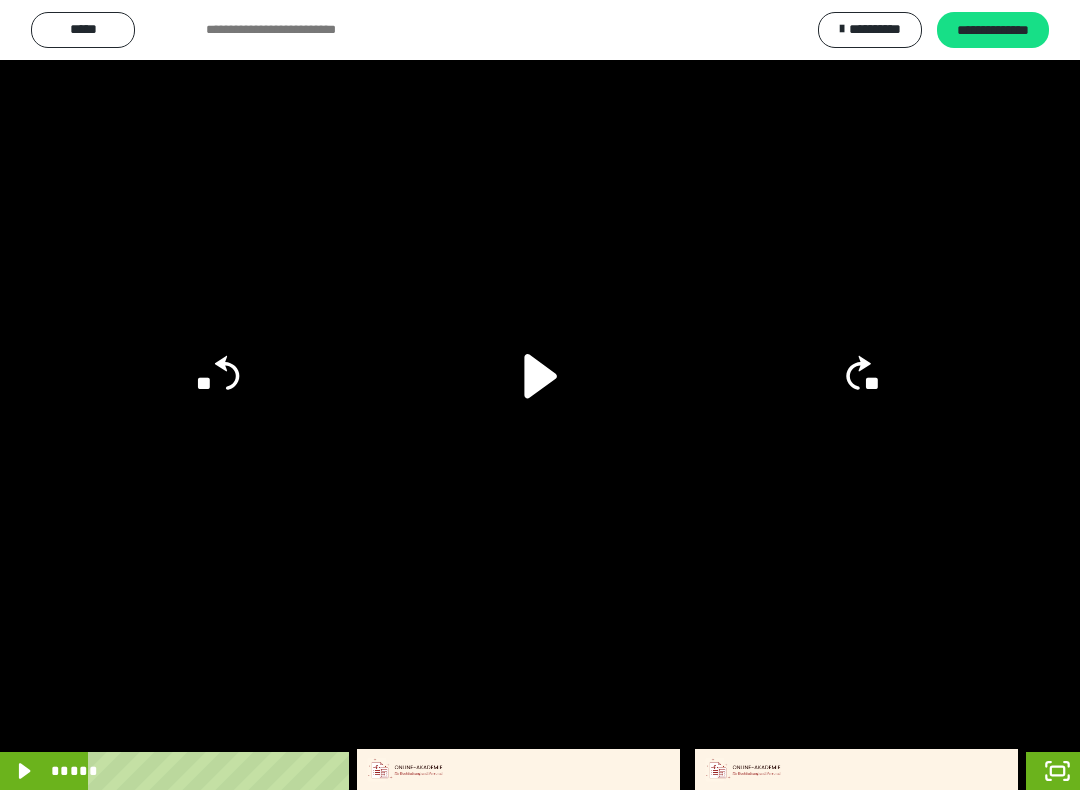 click 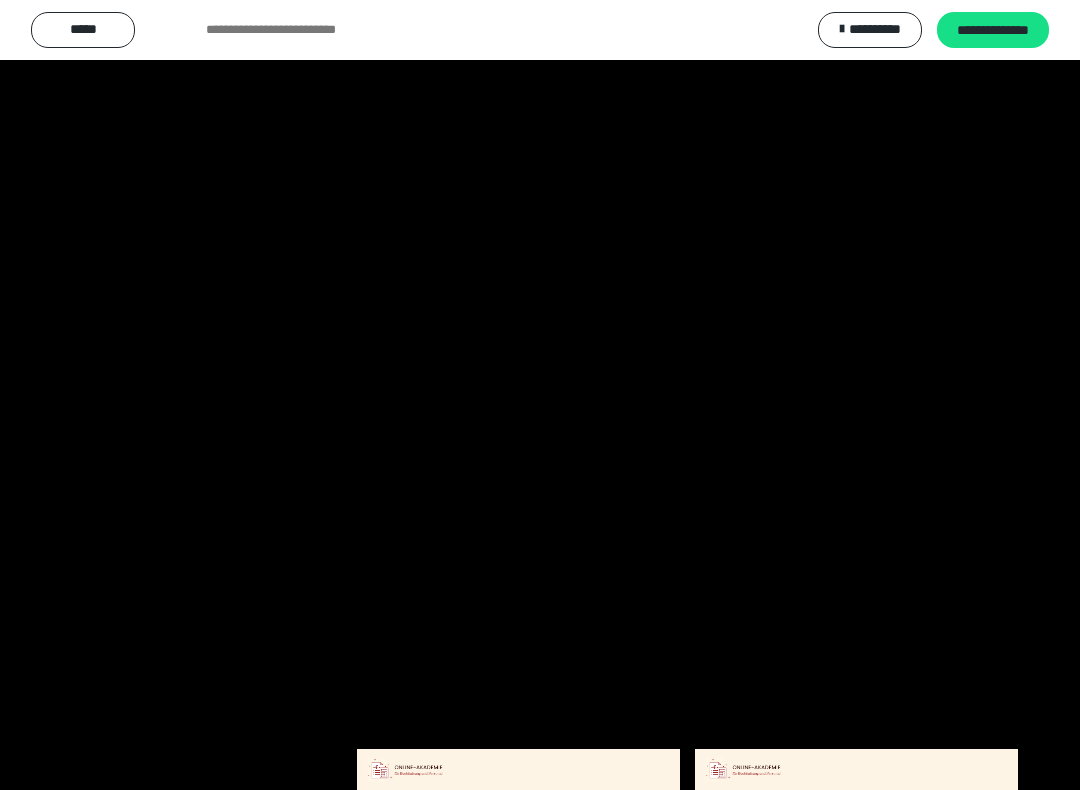 click at bounding box center [540, 395] 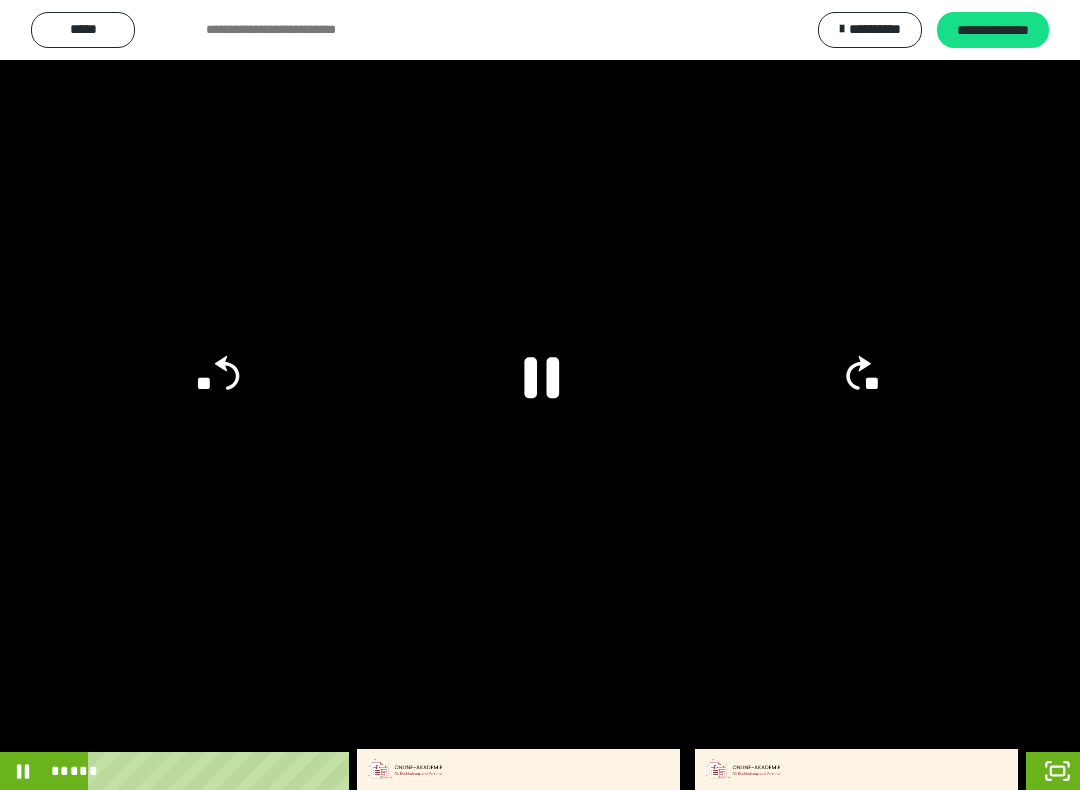 click 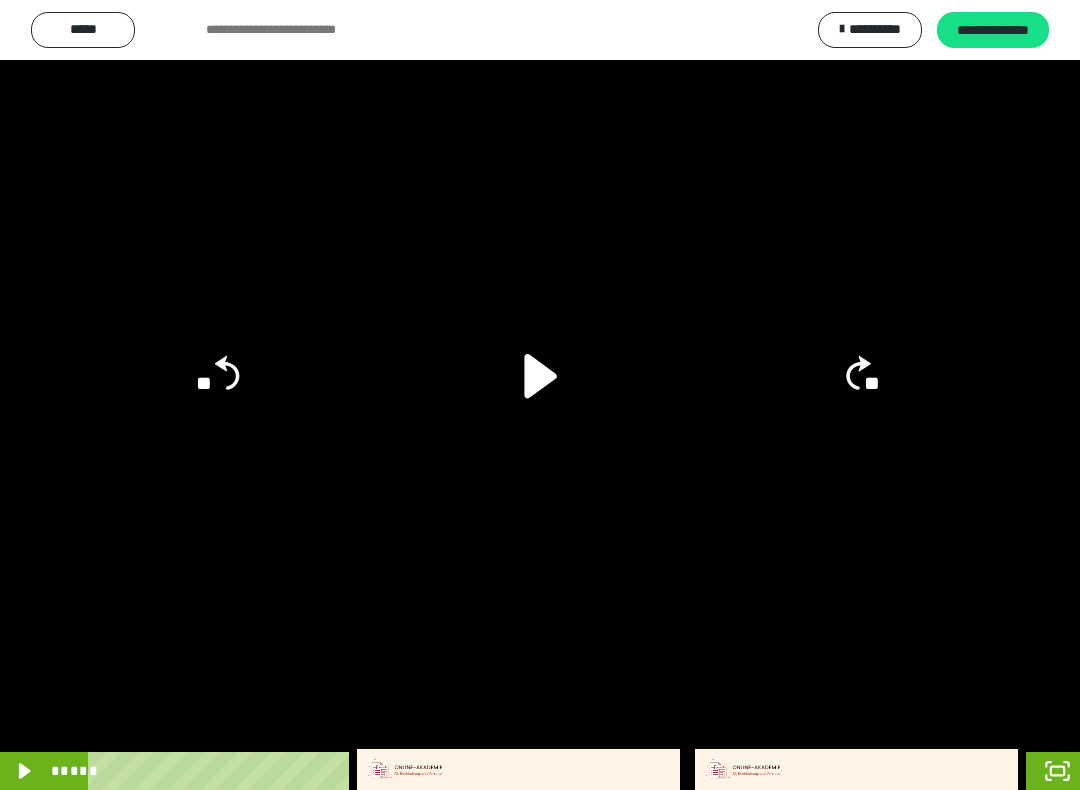 click on "**" 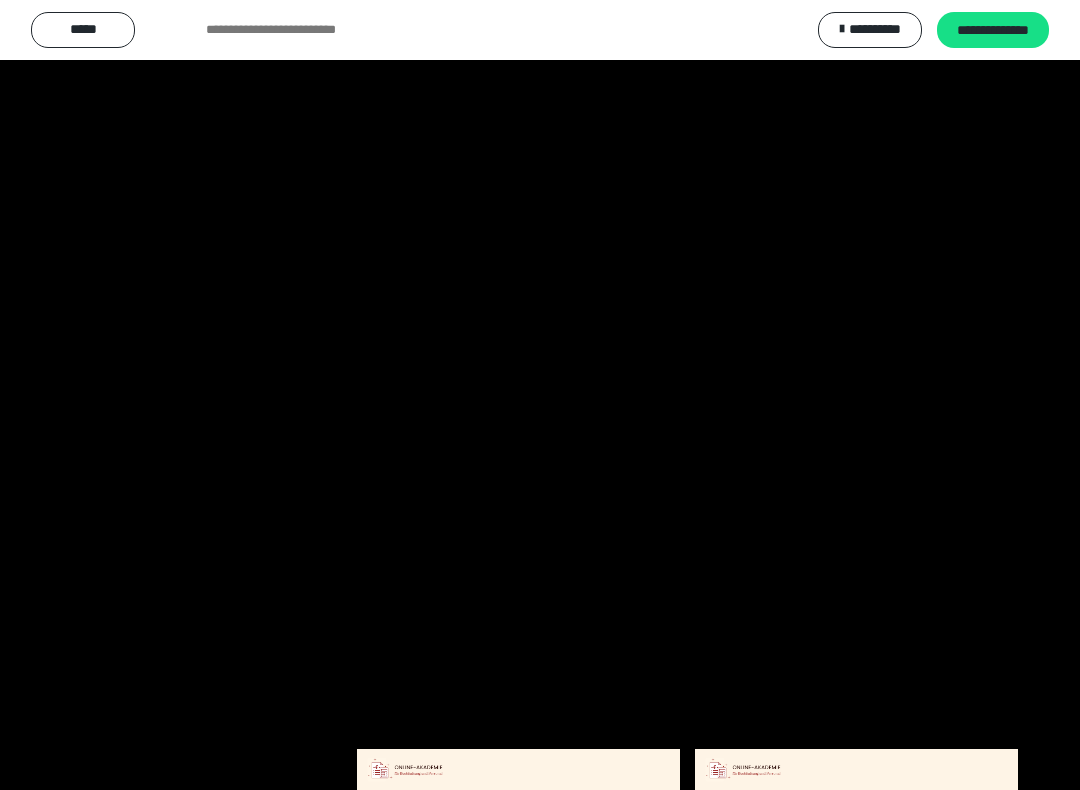 click at bounding box center (540, 395) 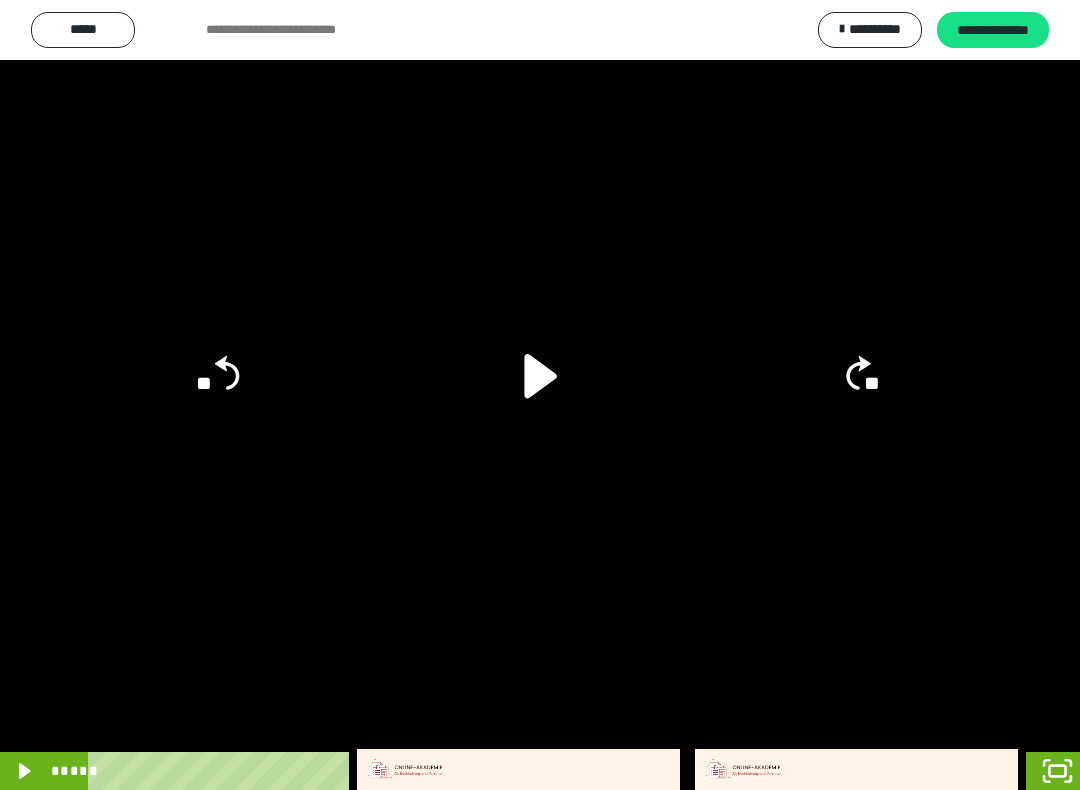 click 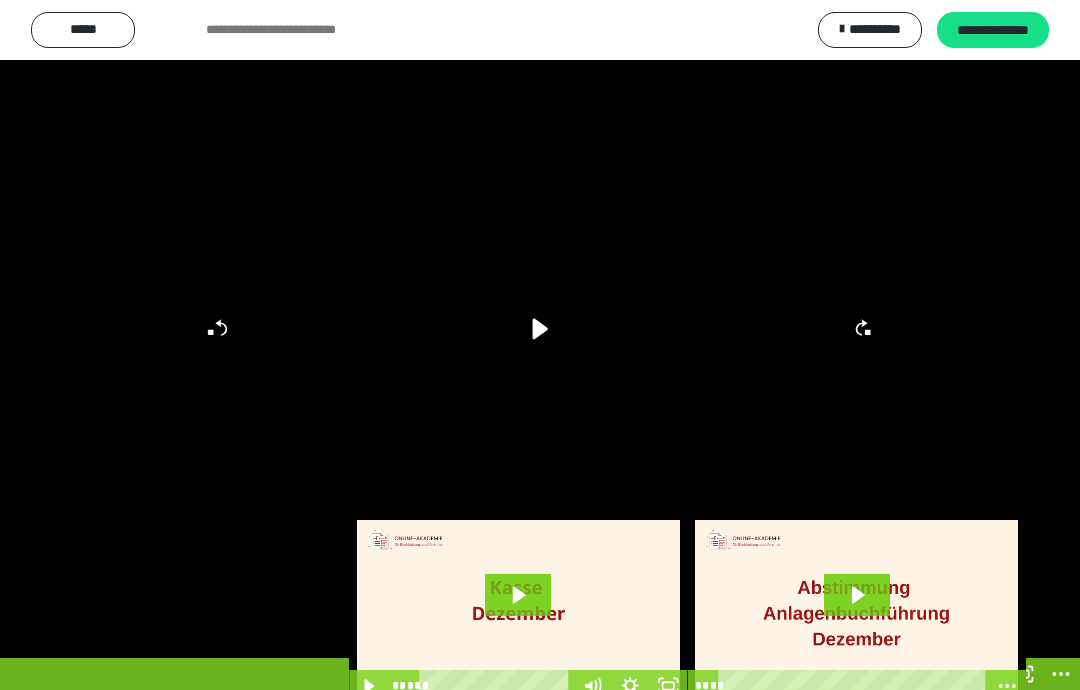 scroll, scrollTop: 269, scrollLeft: 0, axis: vertical 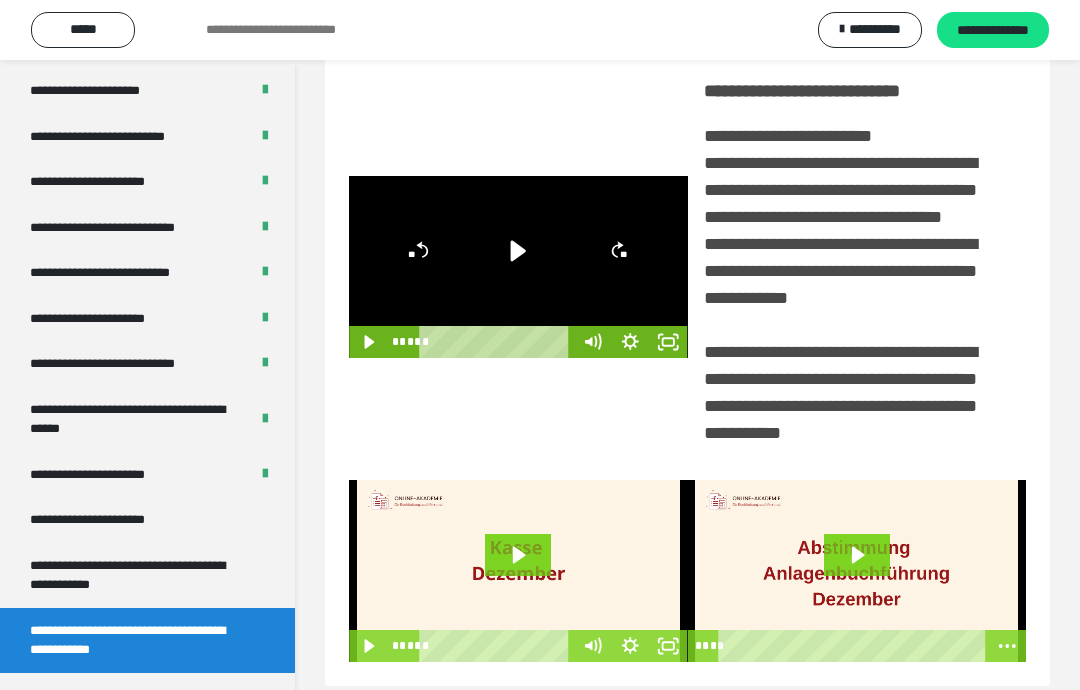 click at bounding box center [518, 571] 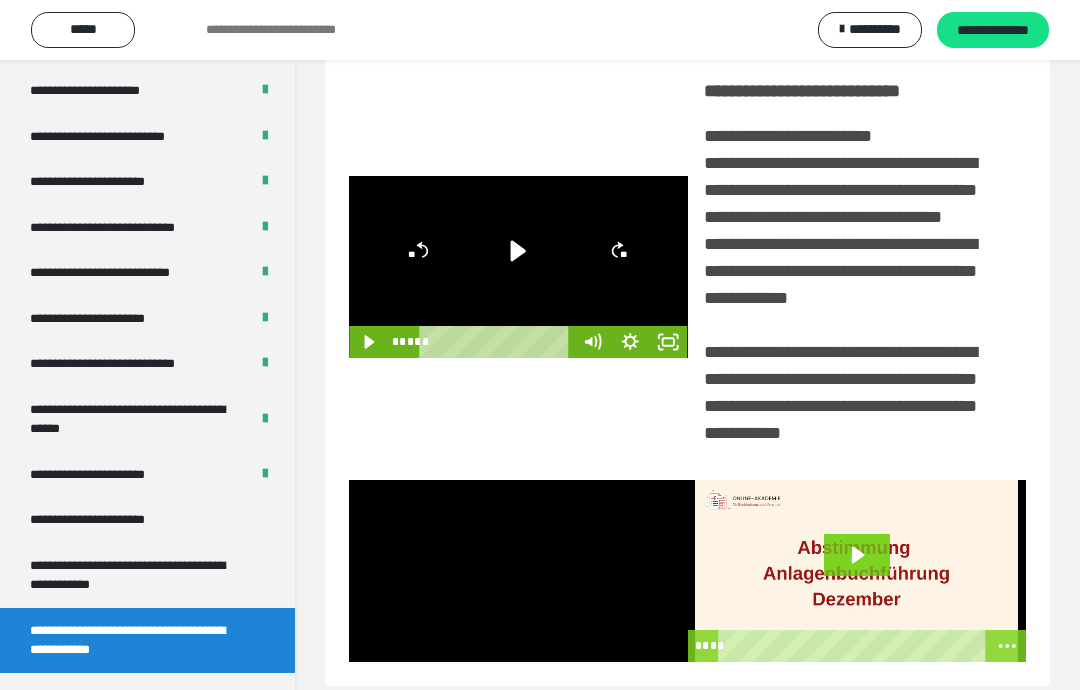 click at bounding box center (518, 571) 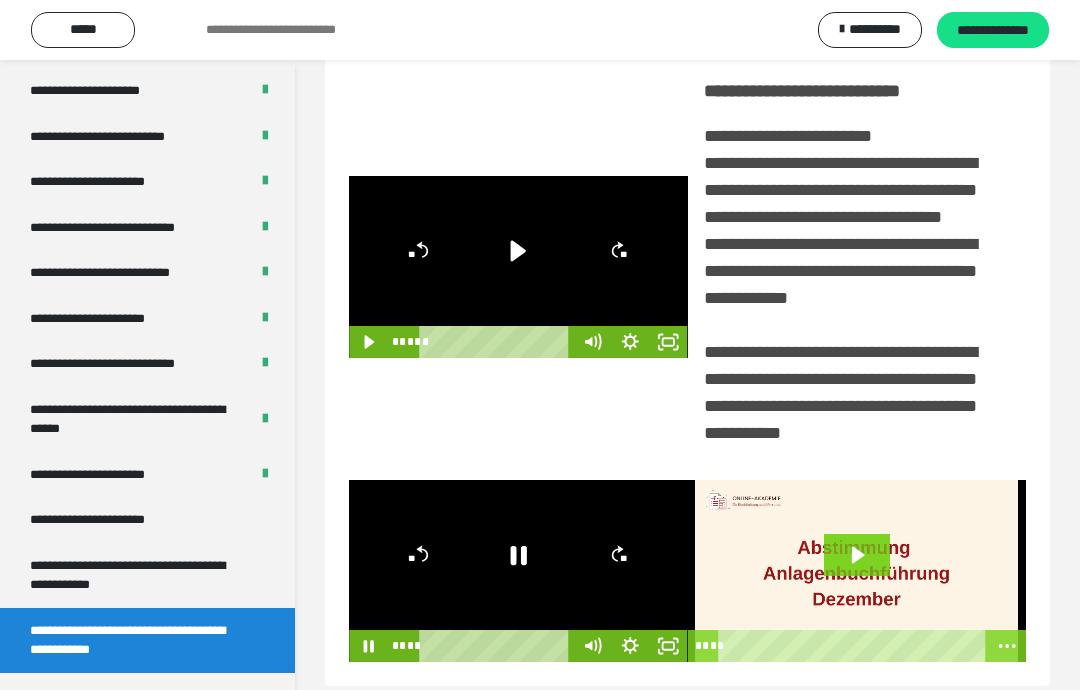 click 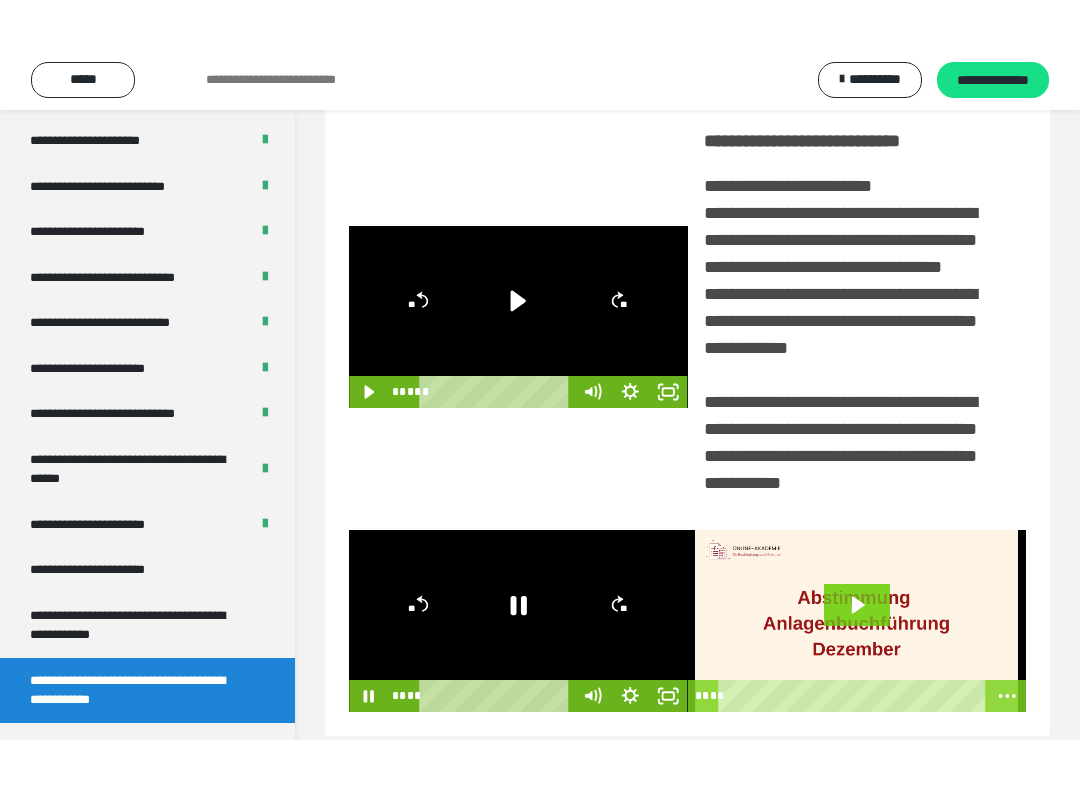 scroll, scrollTop: 20, scrollLeft: 0, axis: vertical 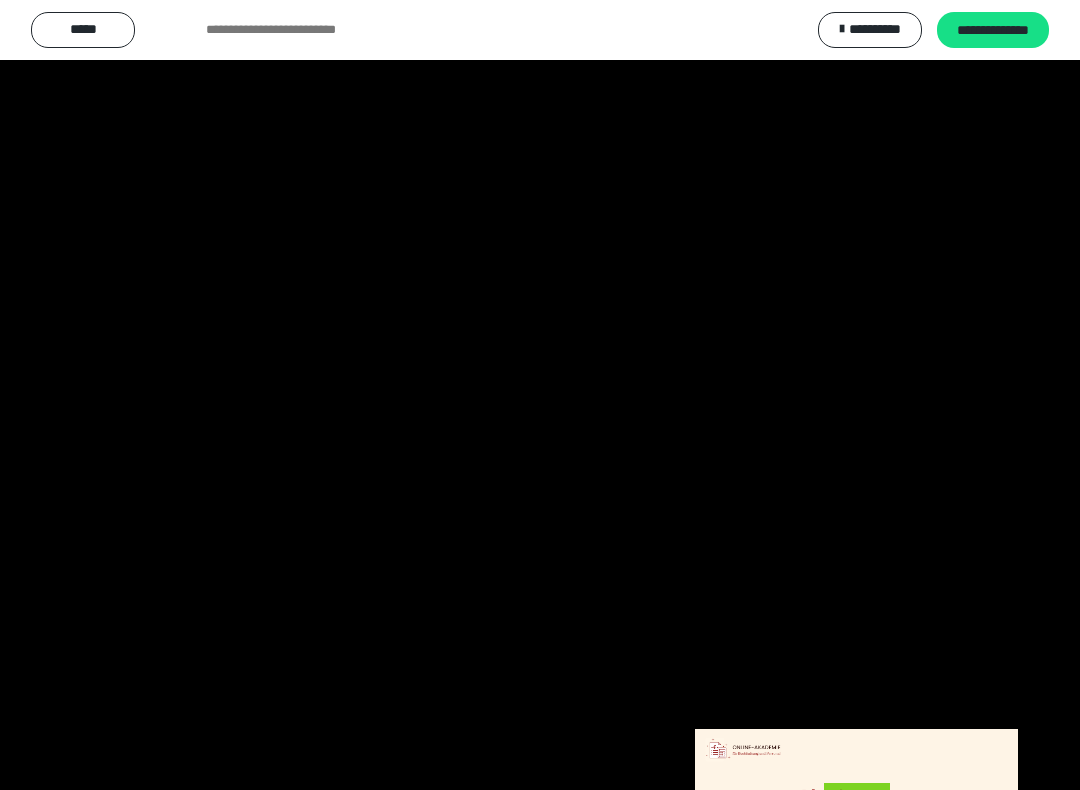 click at bounding box center [540, 395] 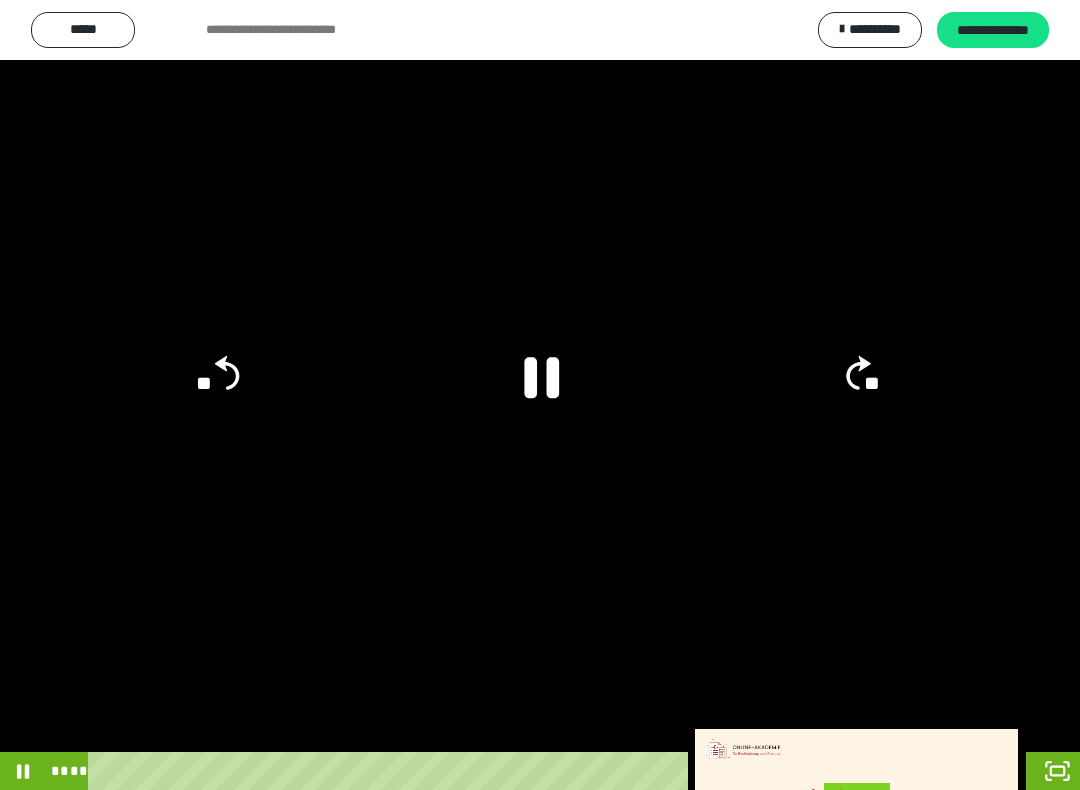 click 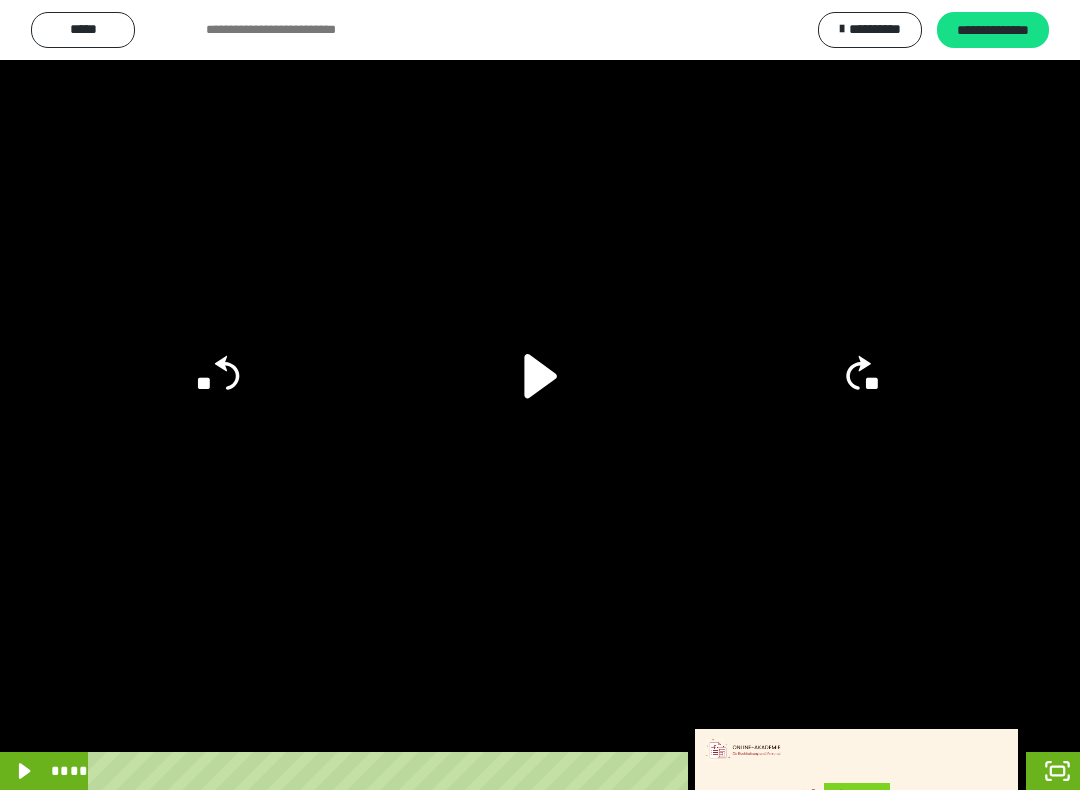 click 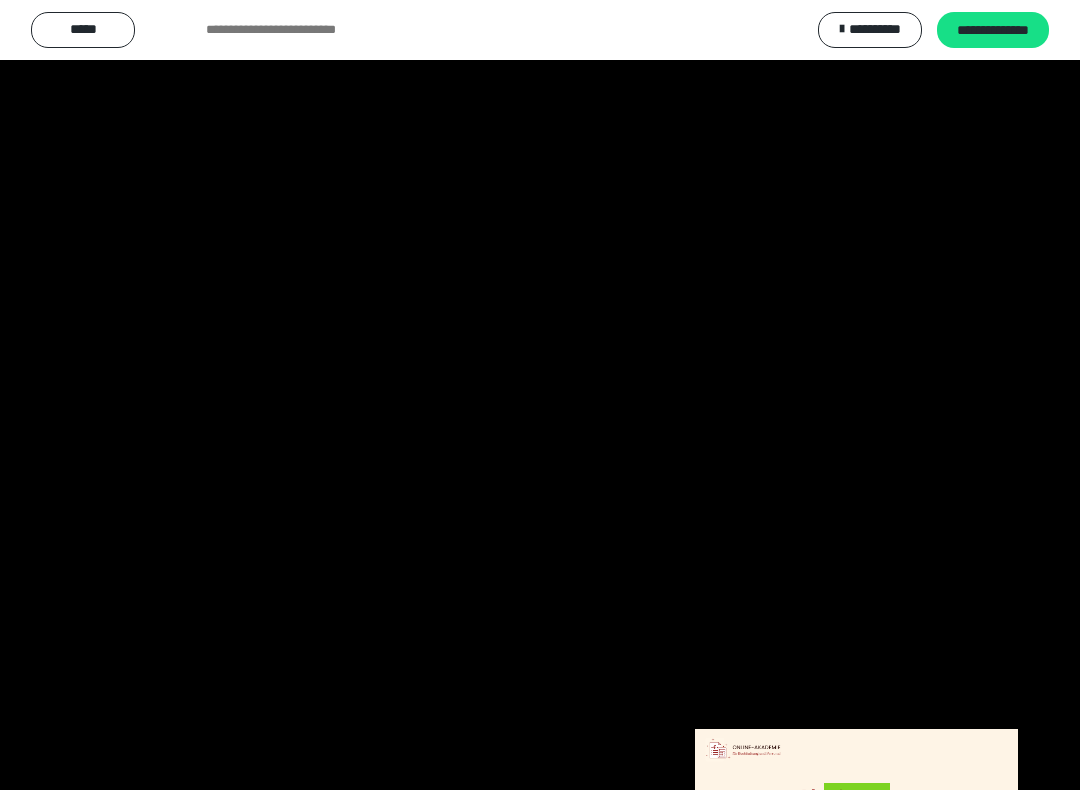 scroll, scrollTop: 0, scrollLeft: 0, axis: both 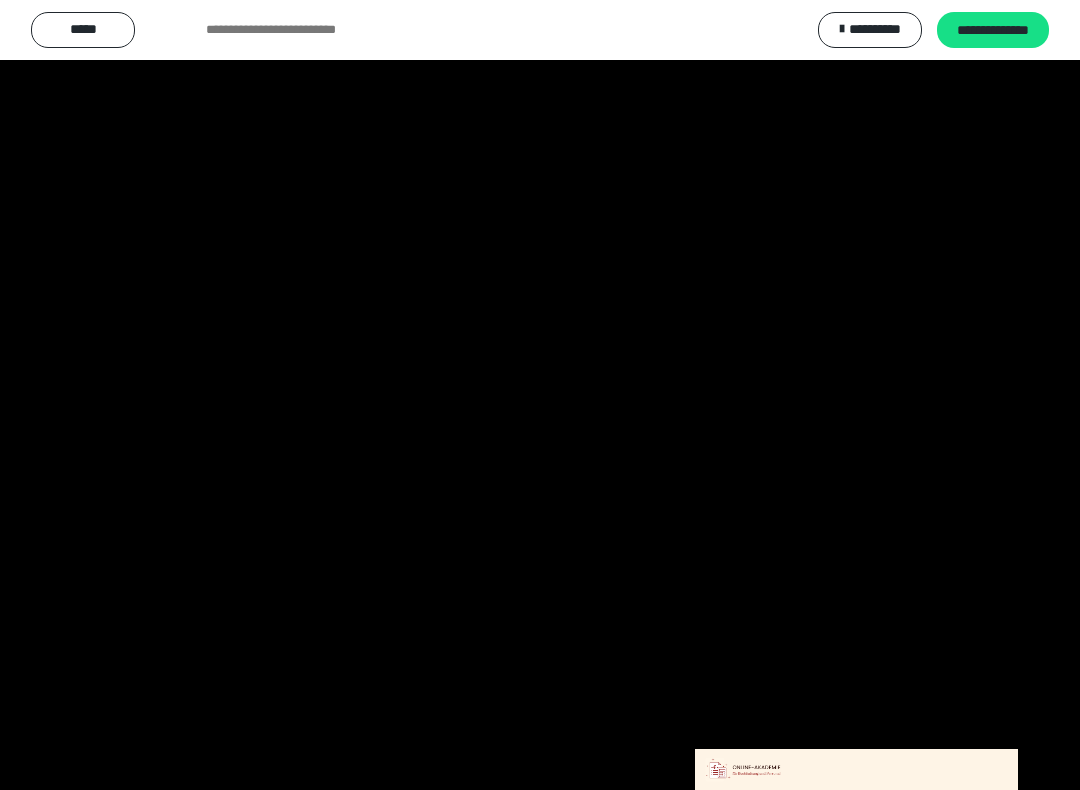 click at bounding box center [540, 395] 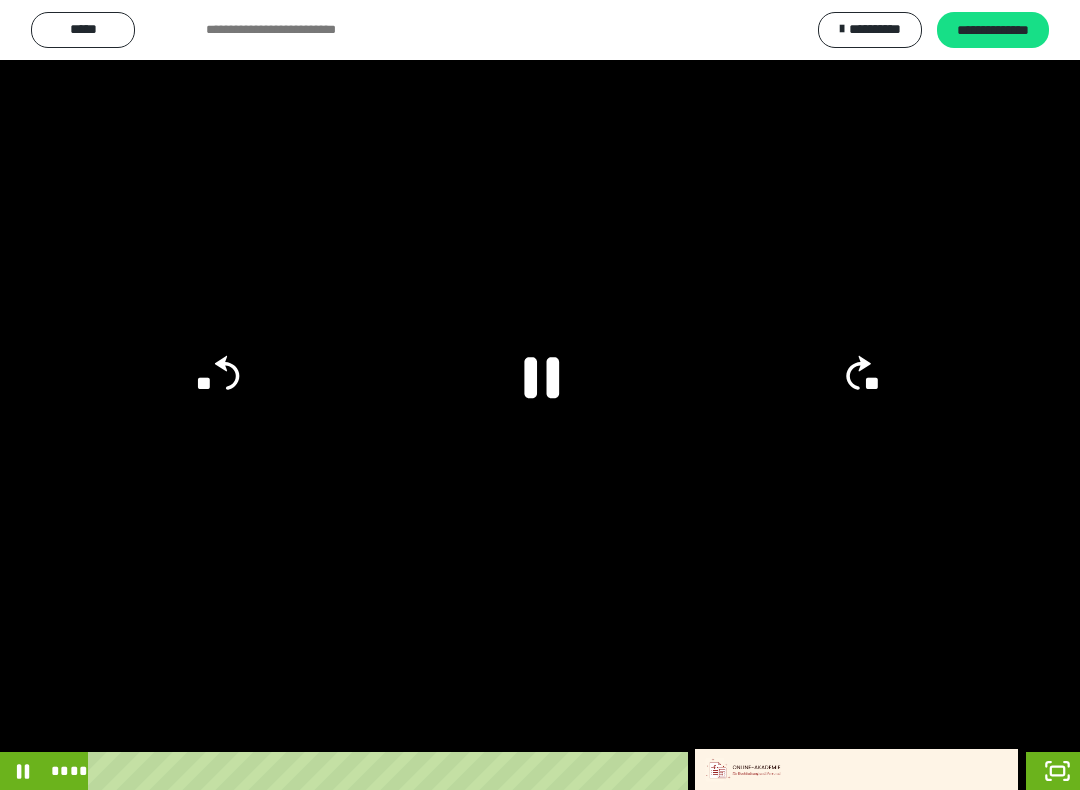 click 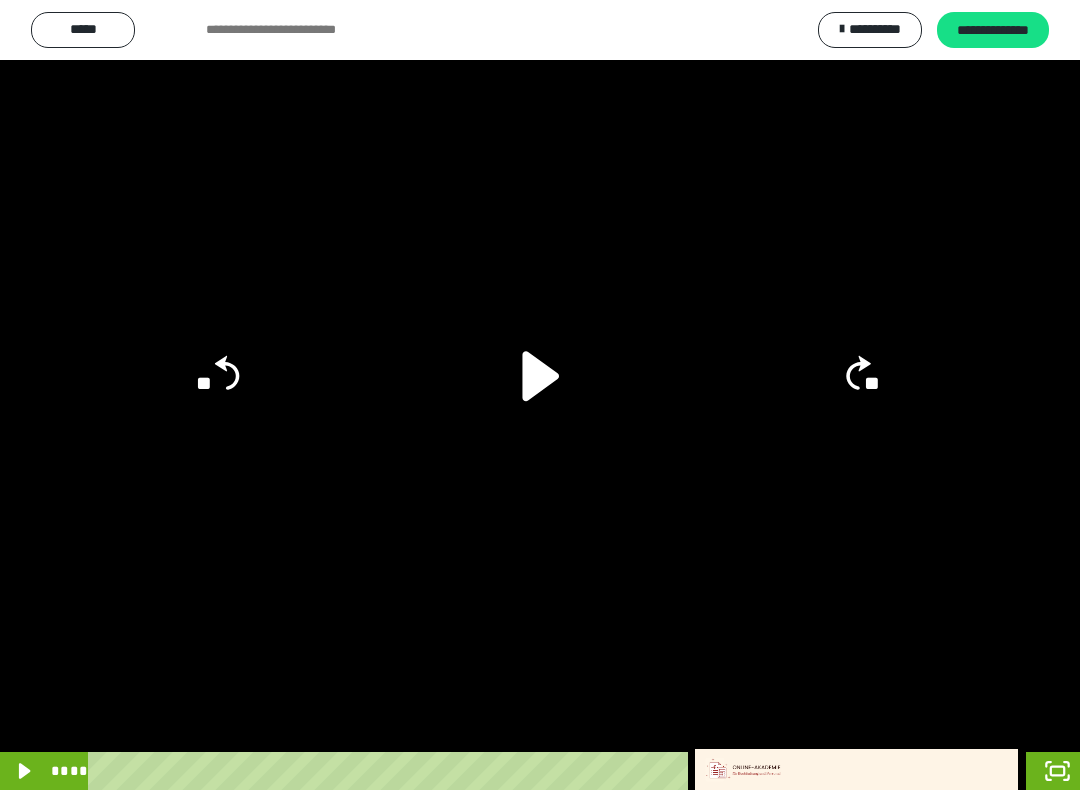 click 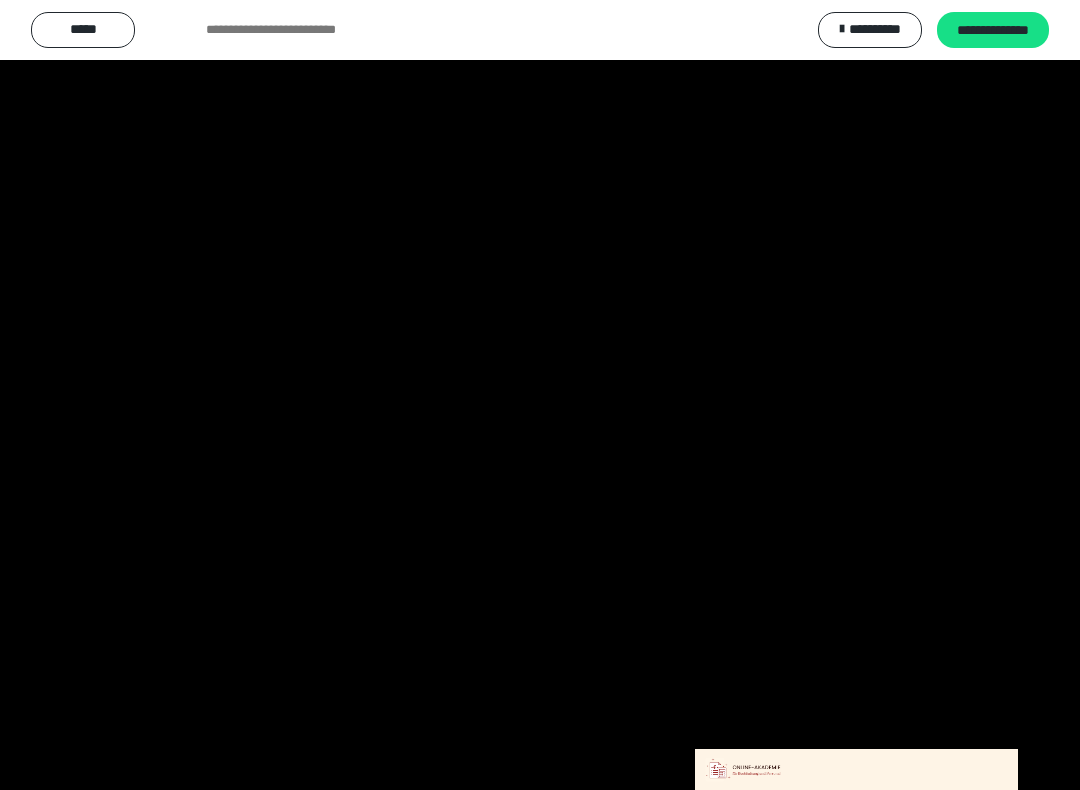 click at bounding box center [540, 395] 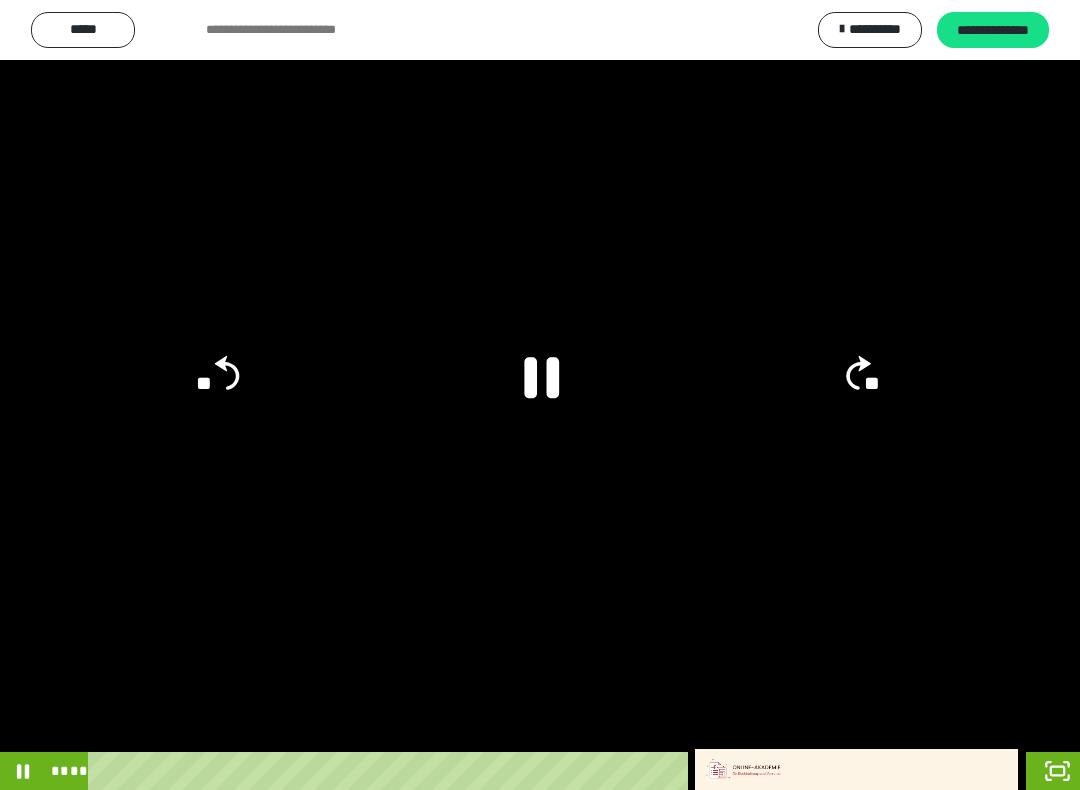 click 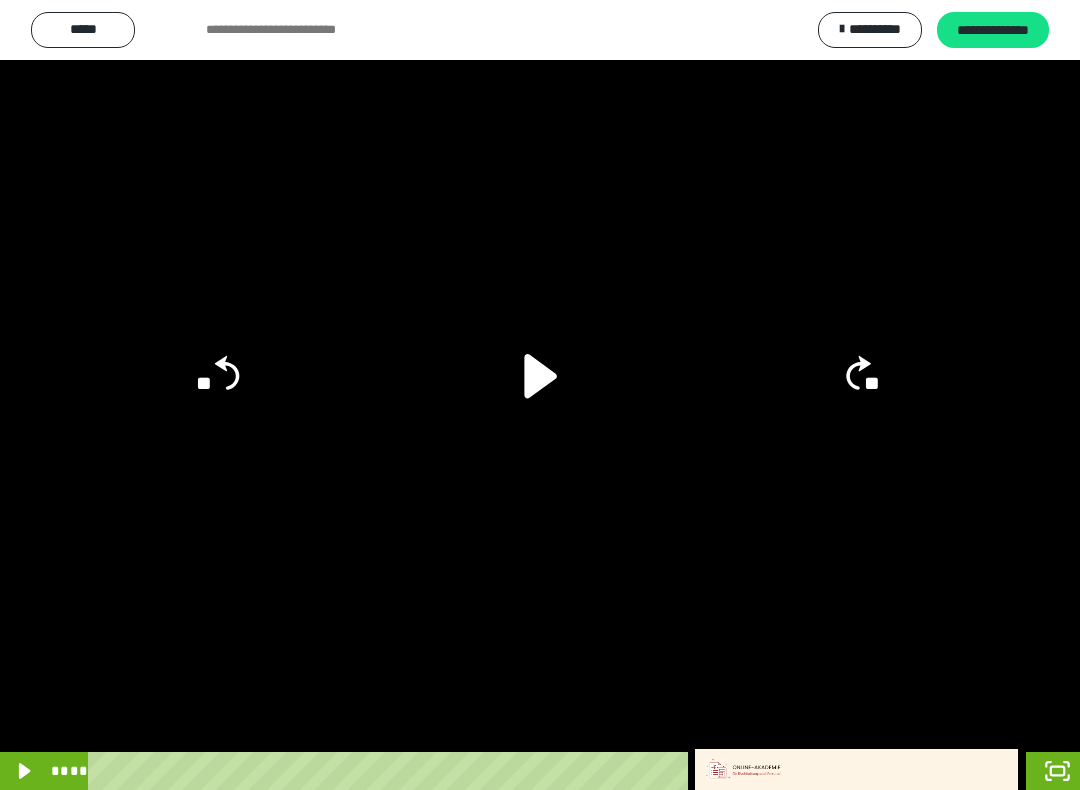 click 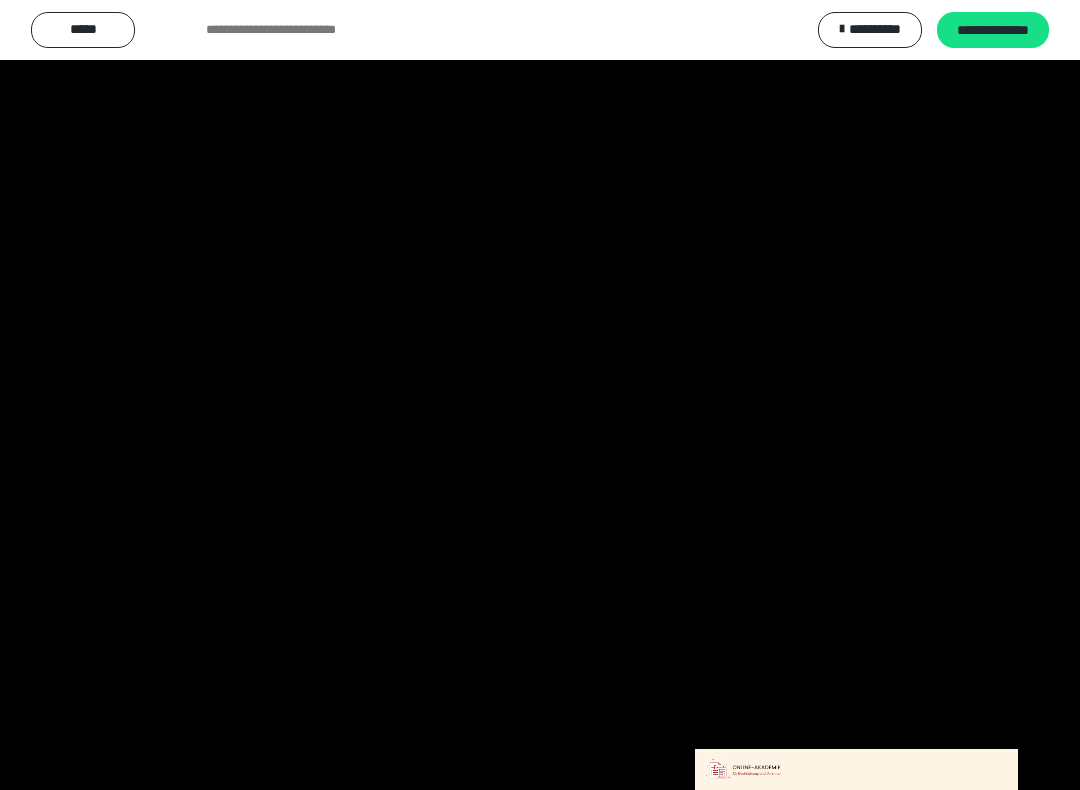 click at bounding box center (540, 395) 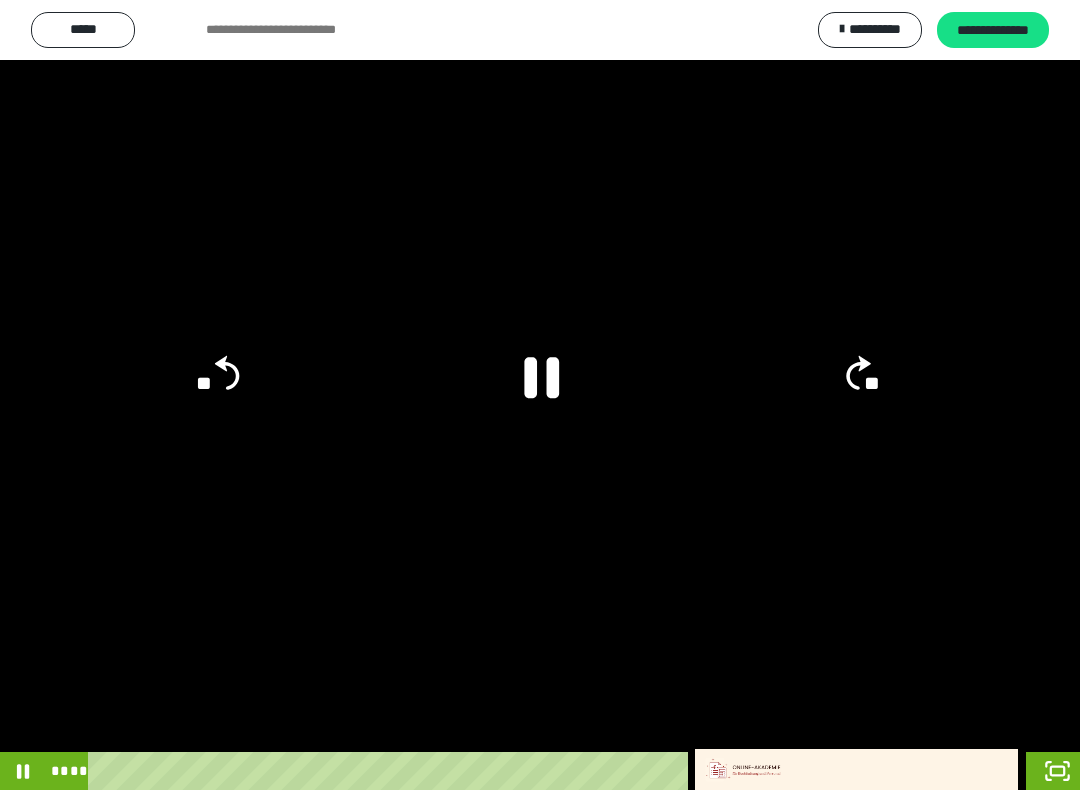 click 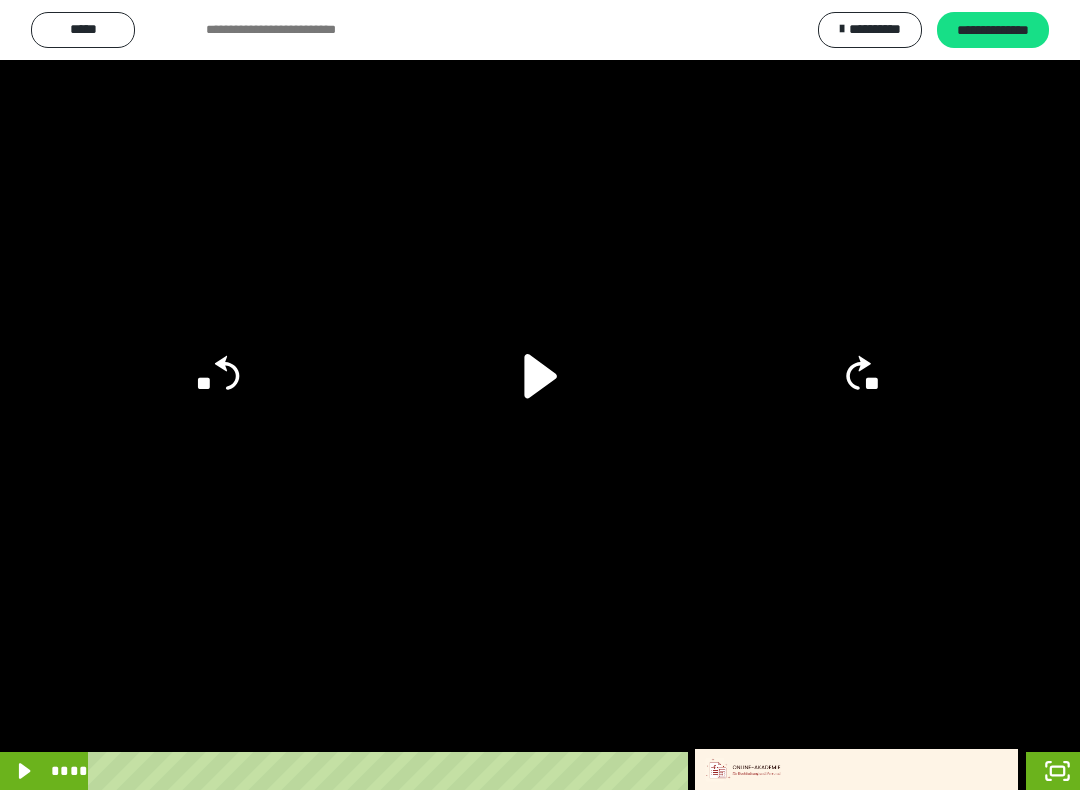 click 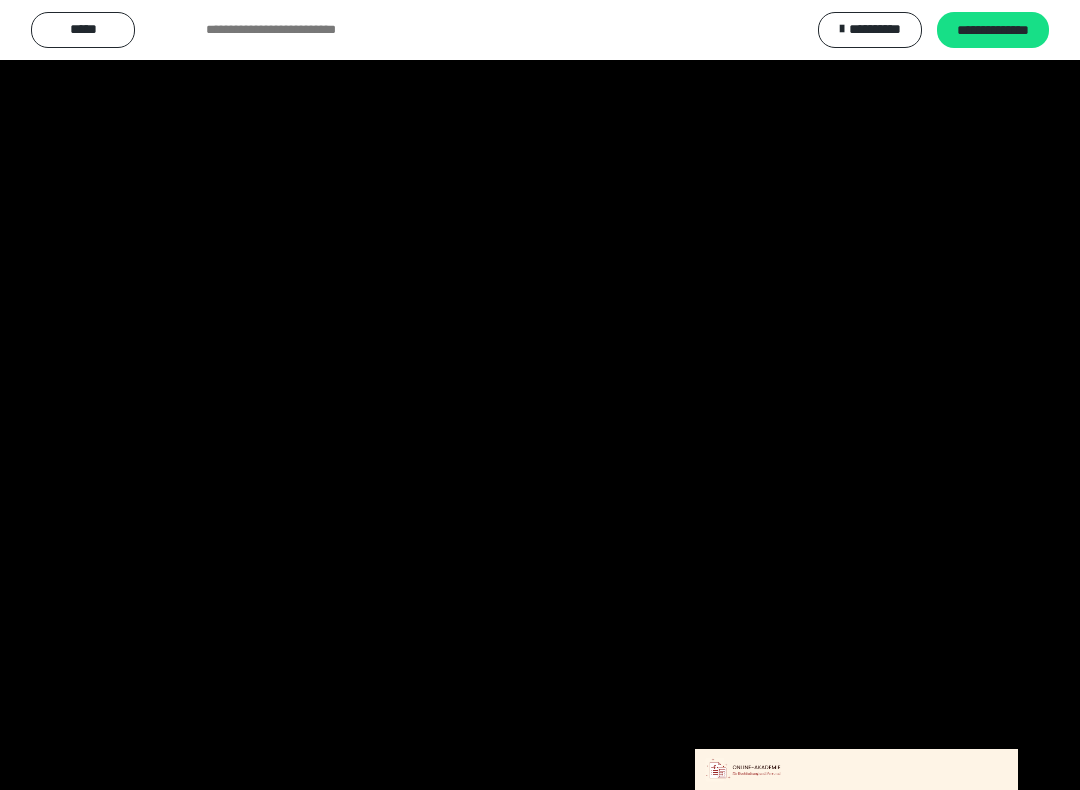 click at bounding box center (540, 395) 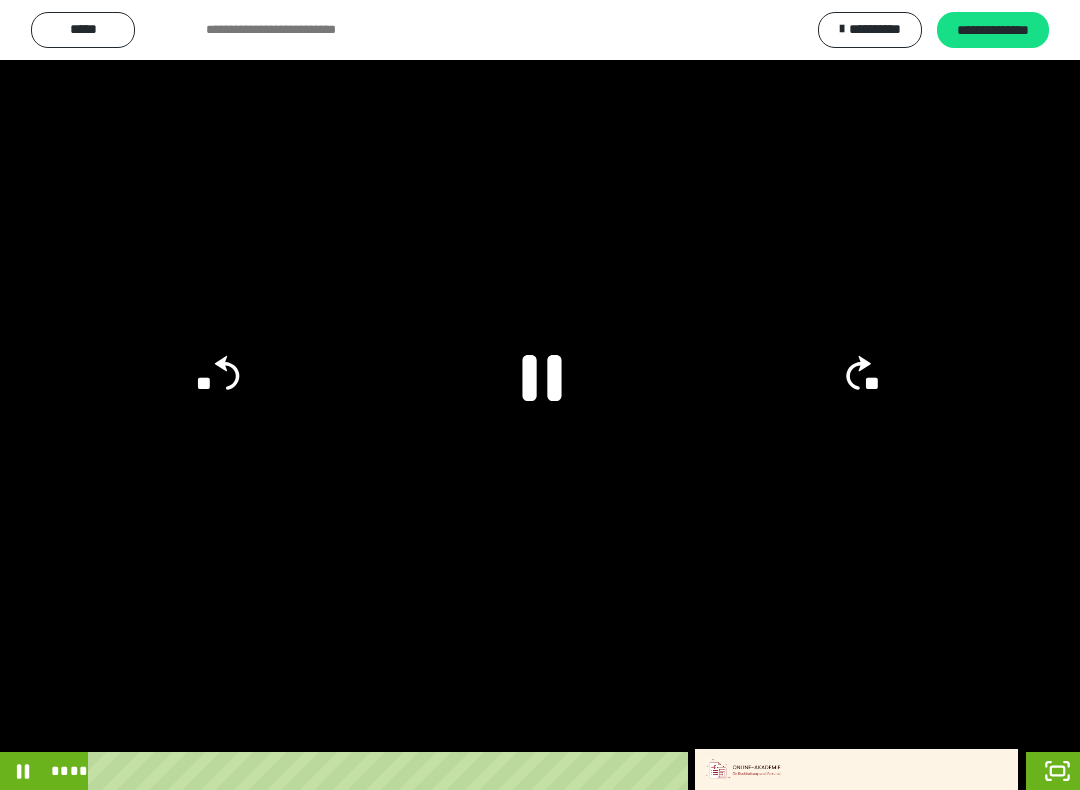 click 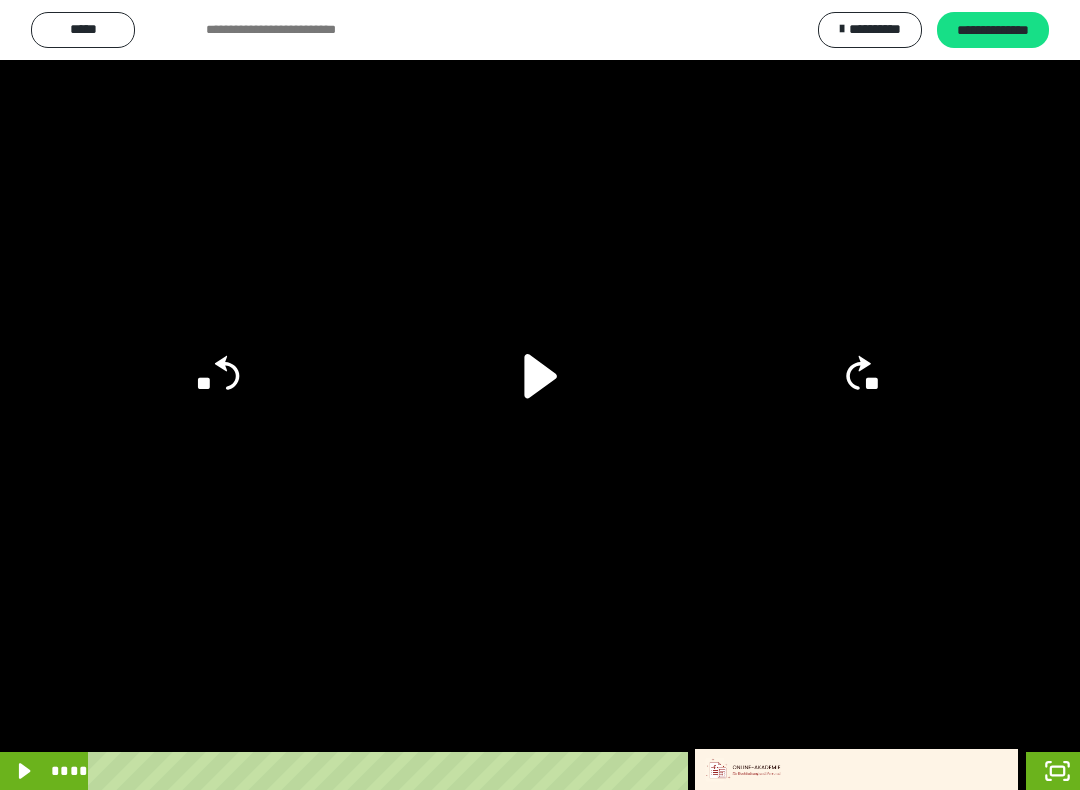 click 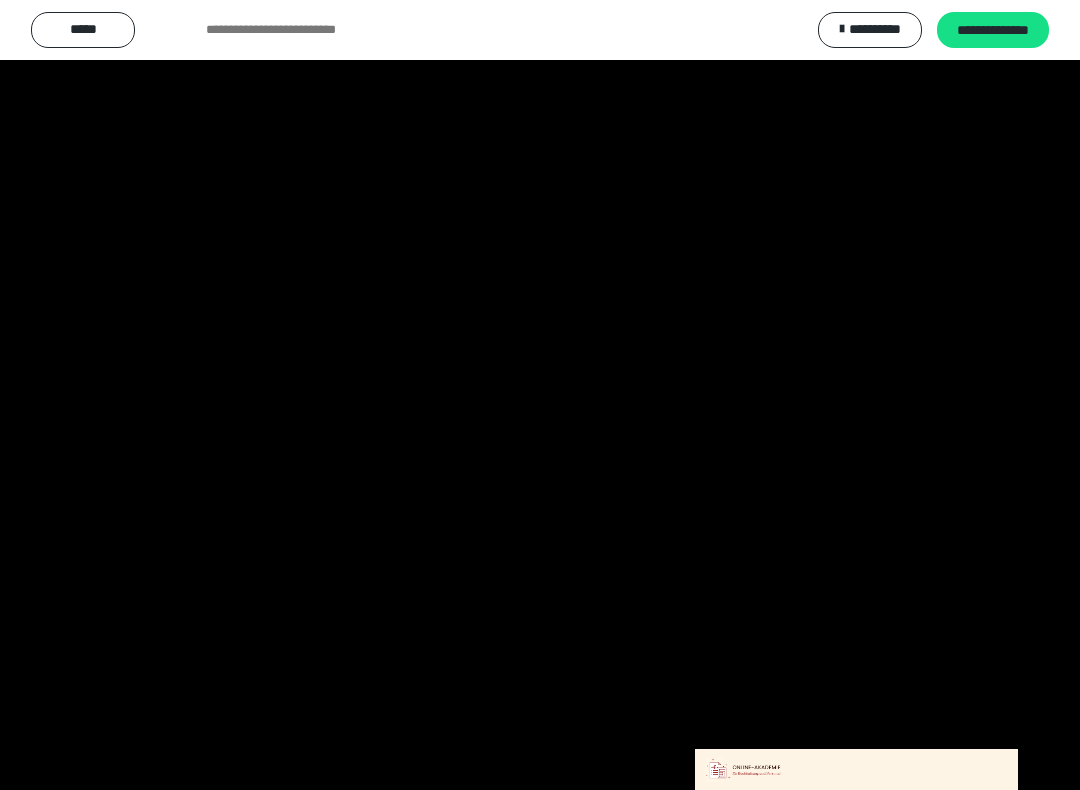 click at bounding box center [540, 395] 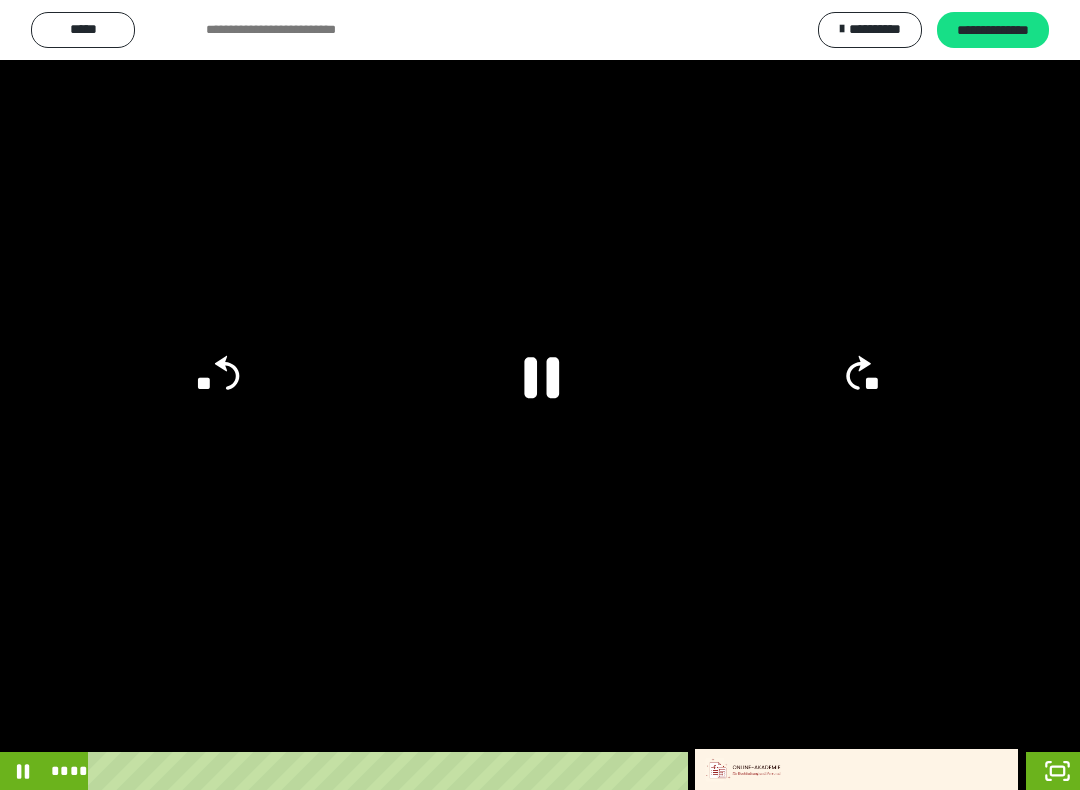 click 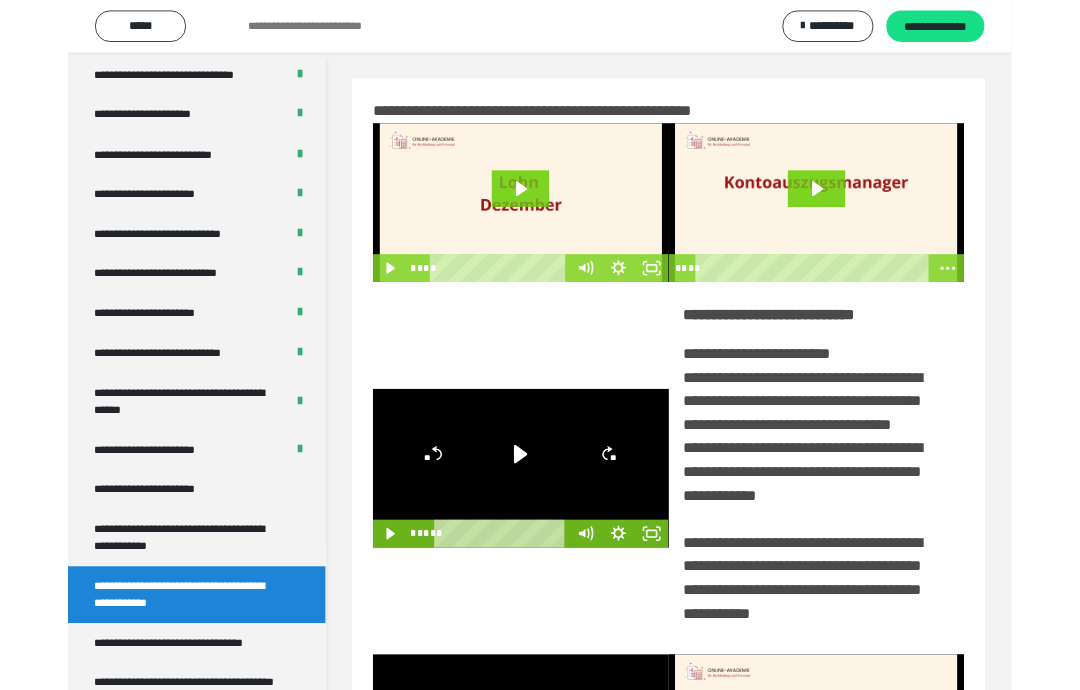 scroll, scrollTop: 229, scrollLeft: 0, axis: vertical 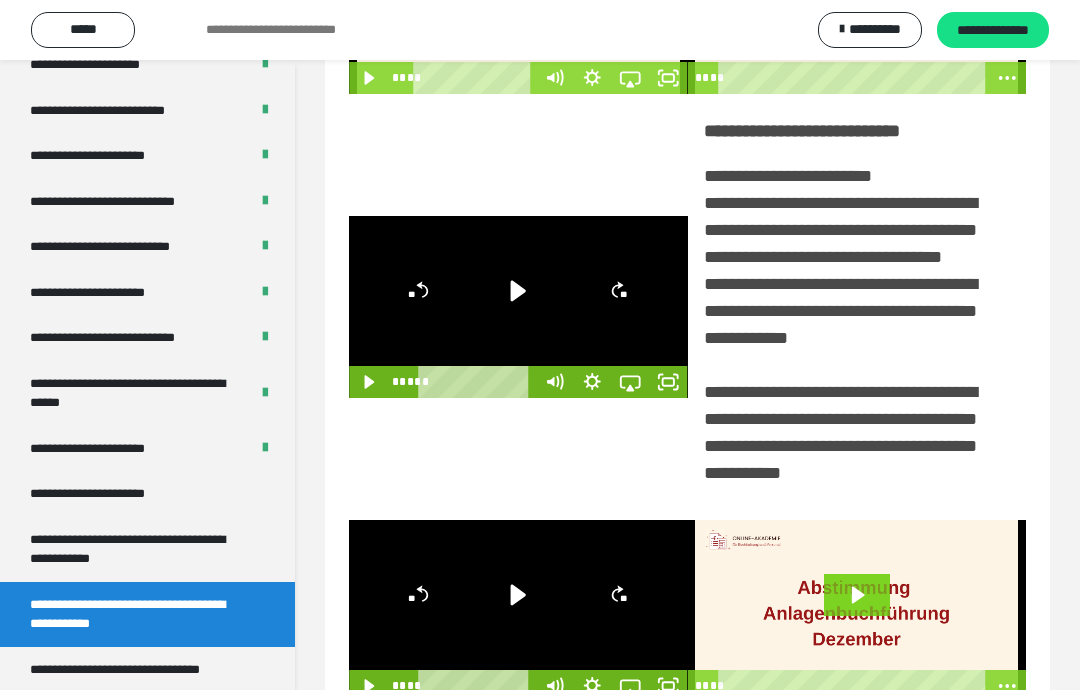click on "**********" at bounding box center [518, 307] 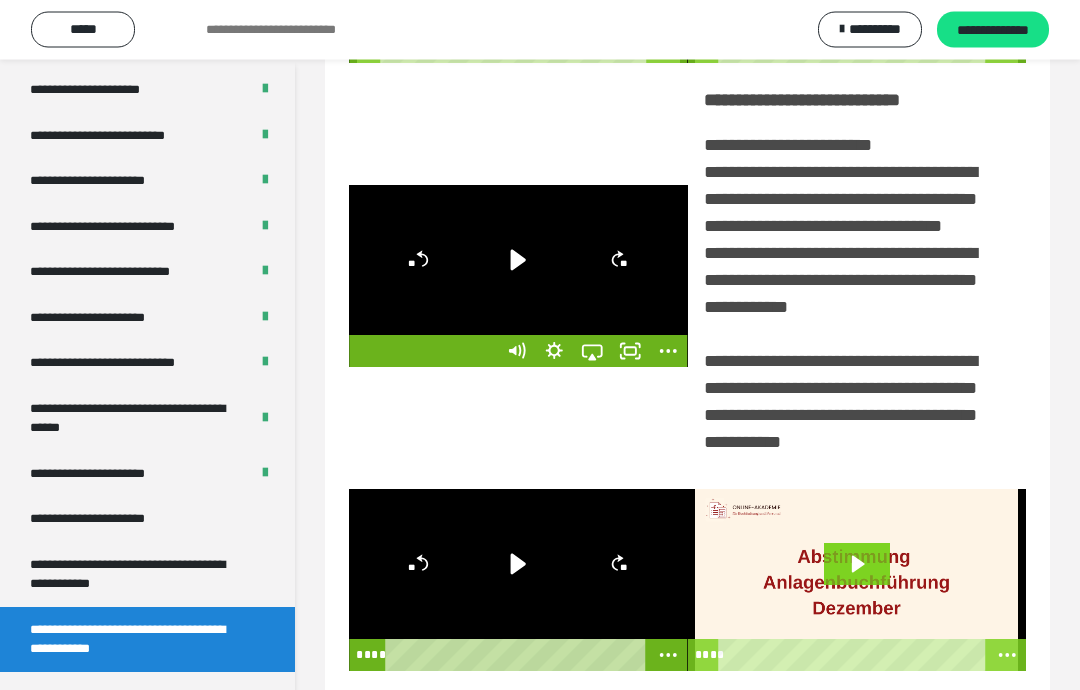 scroll, scrollTop: 269, scrollLeft: 0, axis: vertical 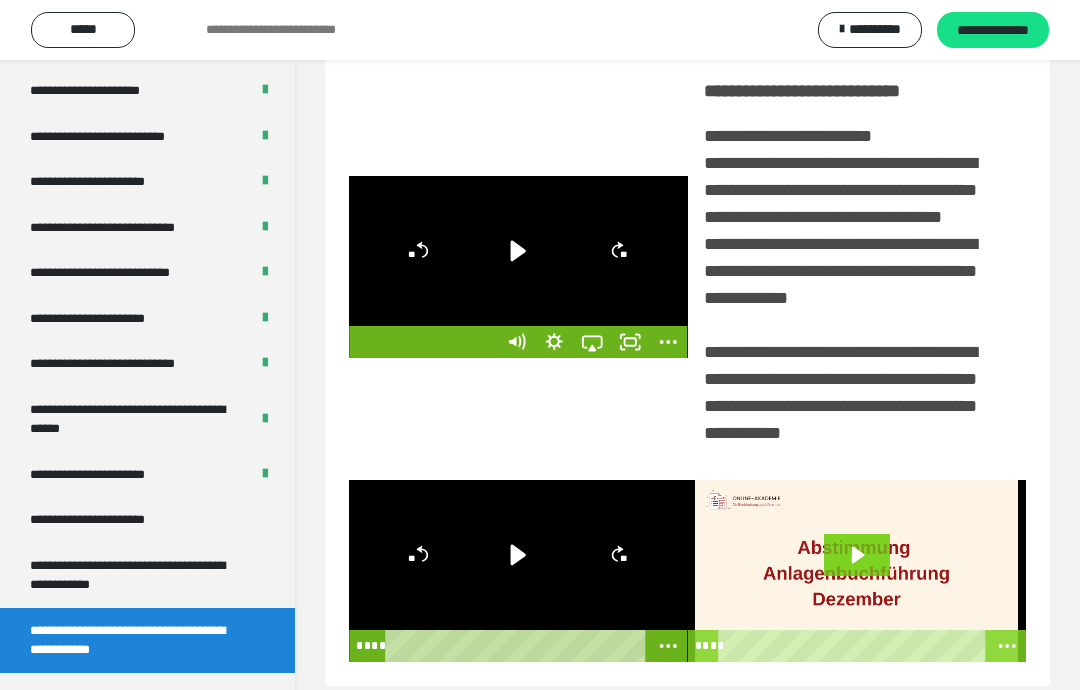 click at bounding box center (518, 571) 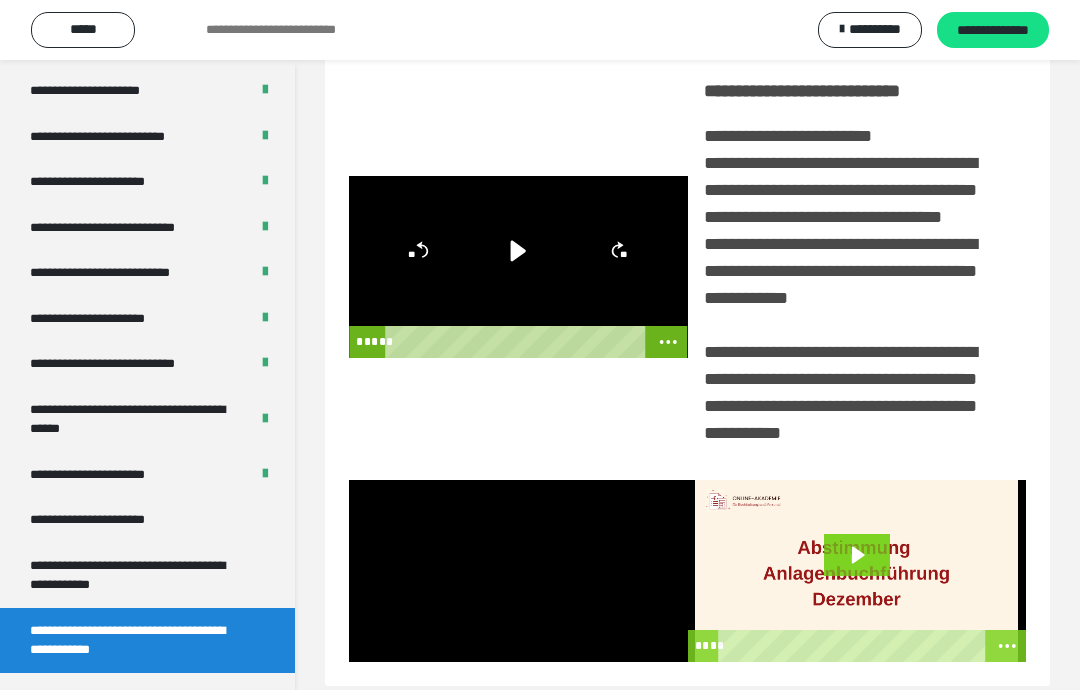 click at bounding box center (518, 571) 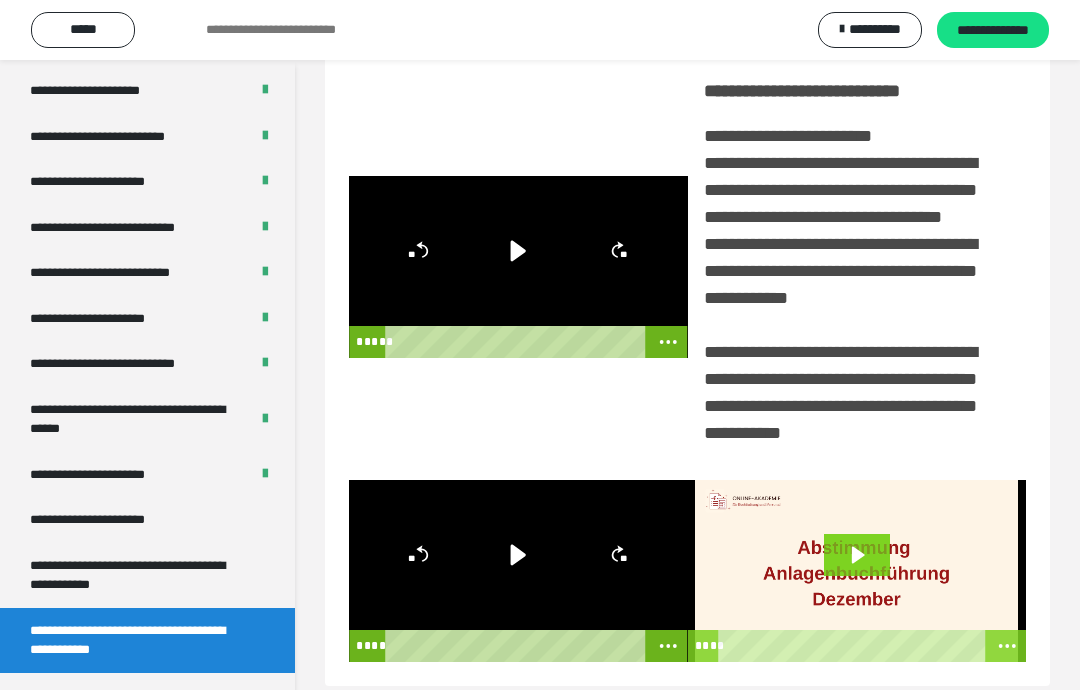 click 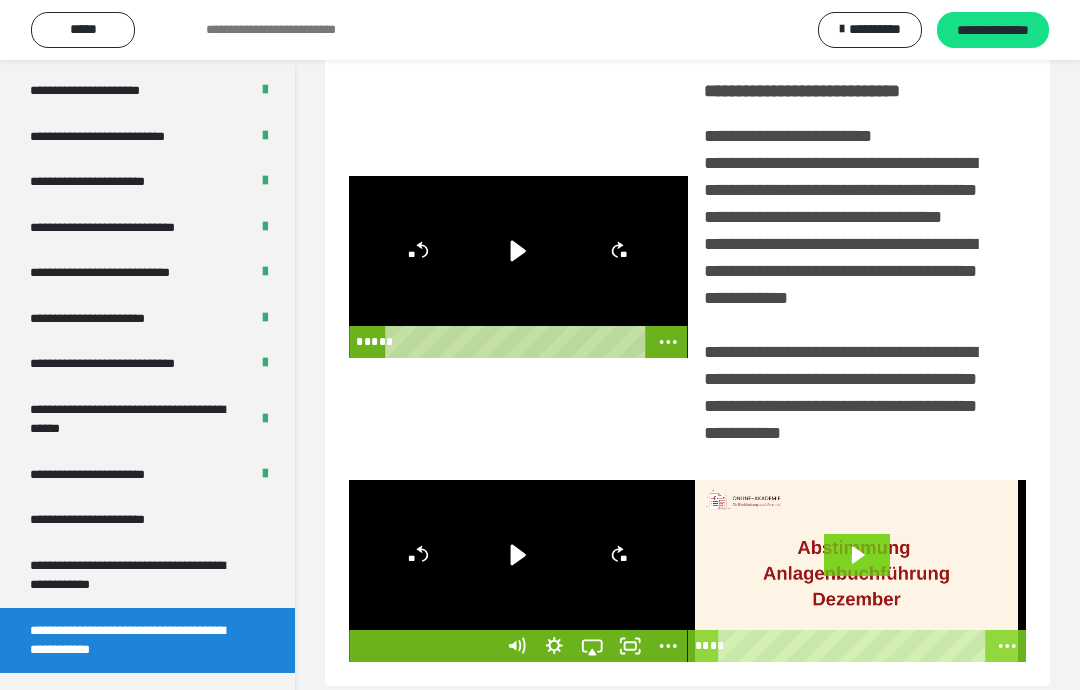 click 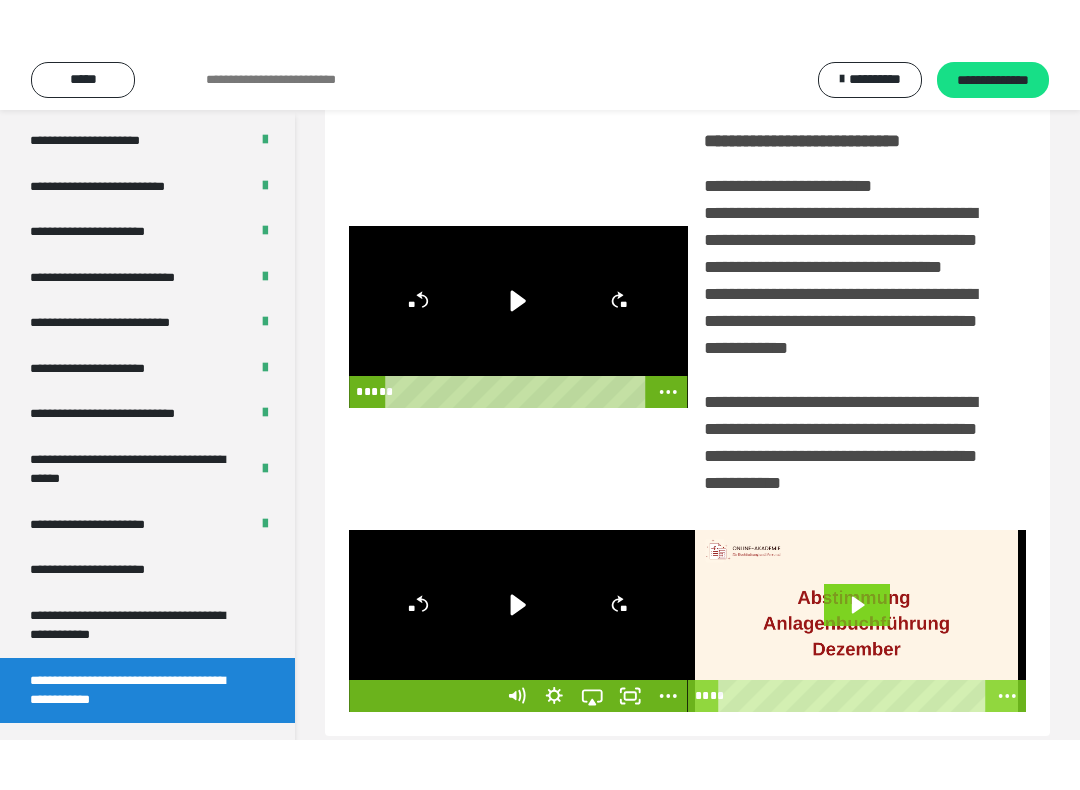 scroll, scrollTop: 20, scrollLeft: 0, axis: vertical 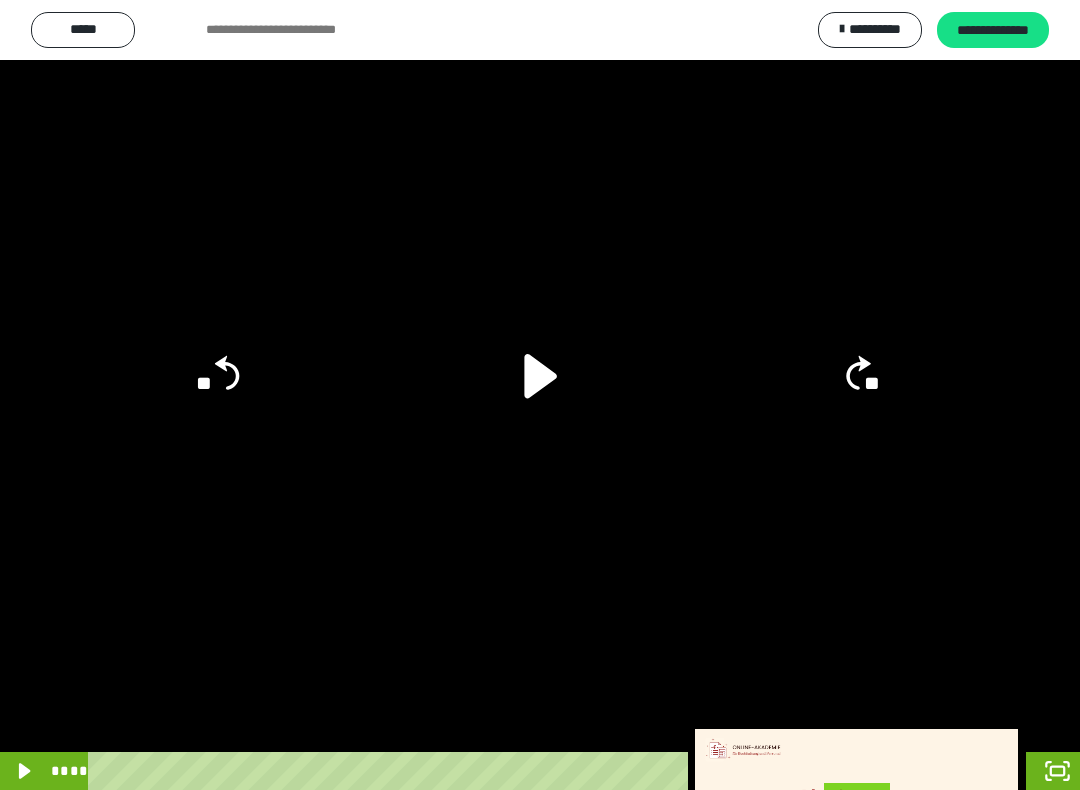 click 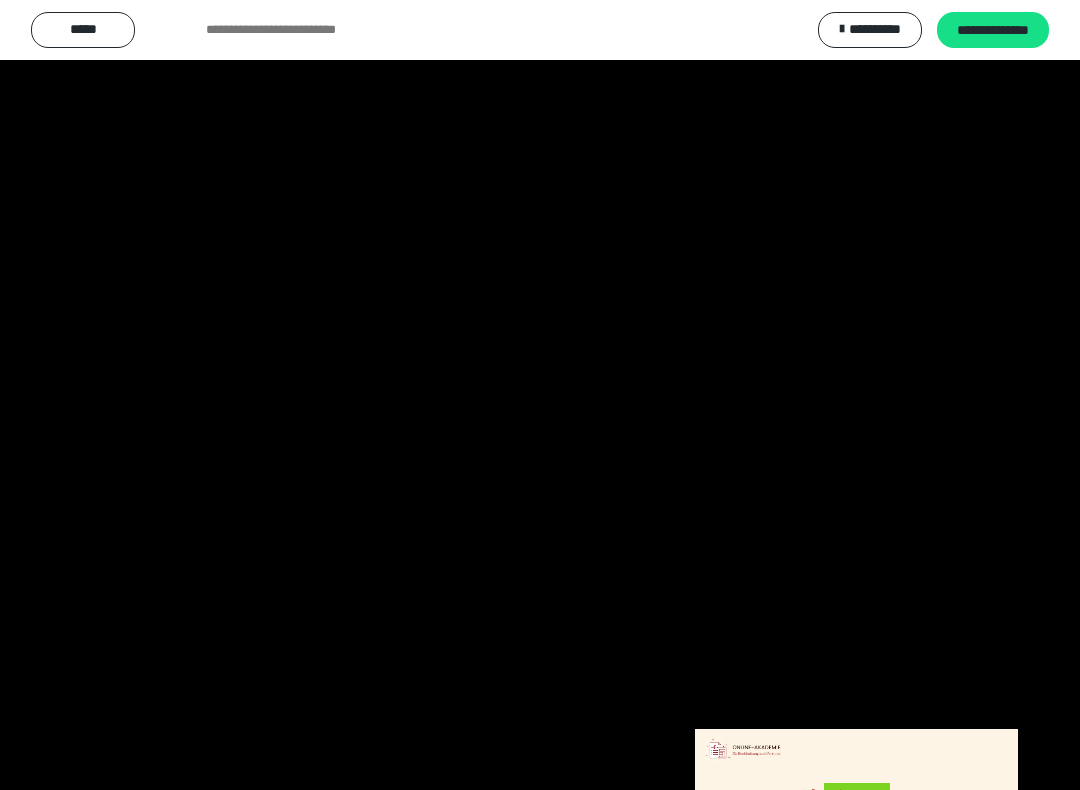 click at bounding box center [540, 395] 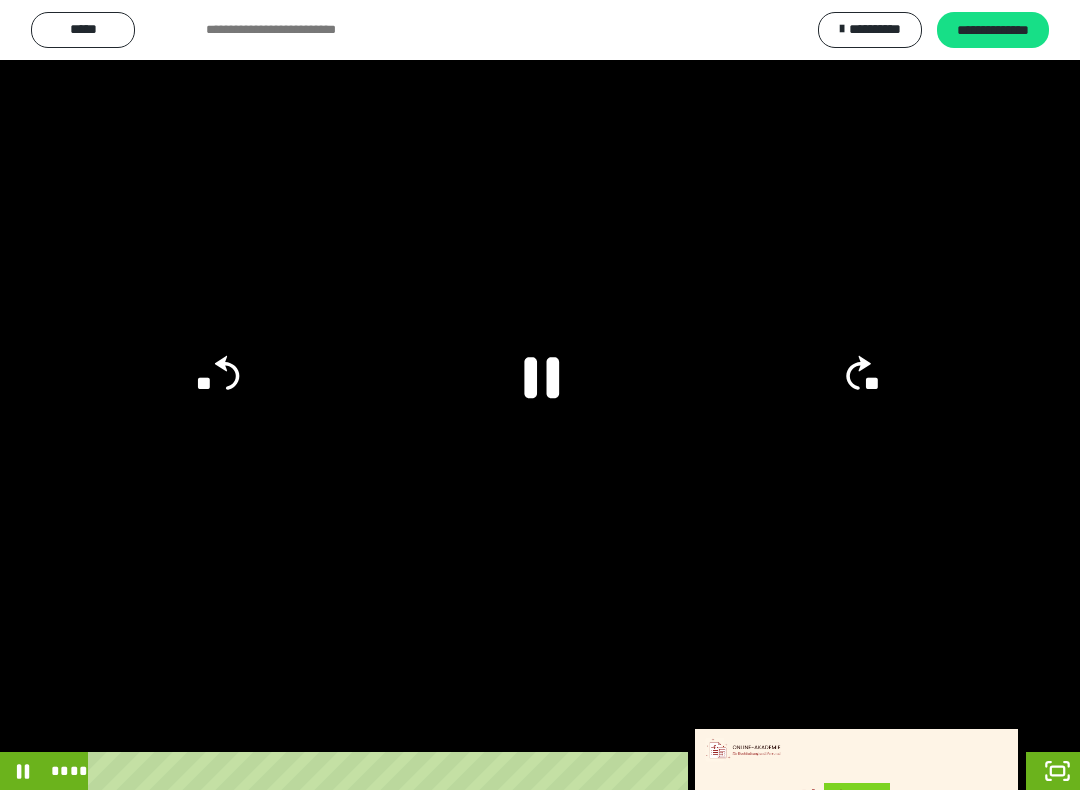 click 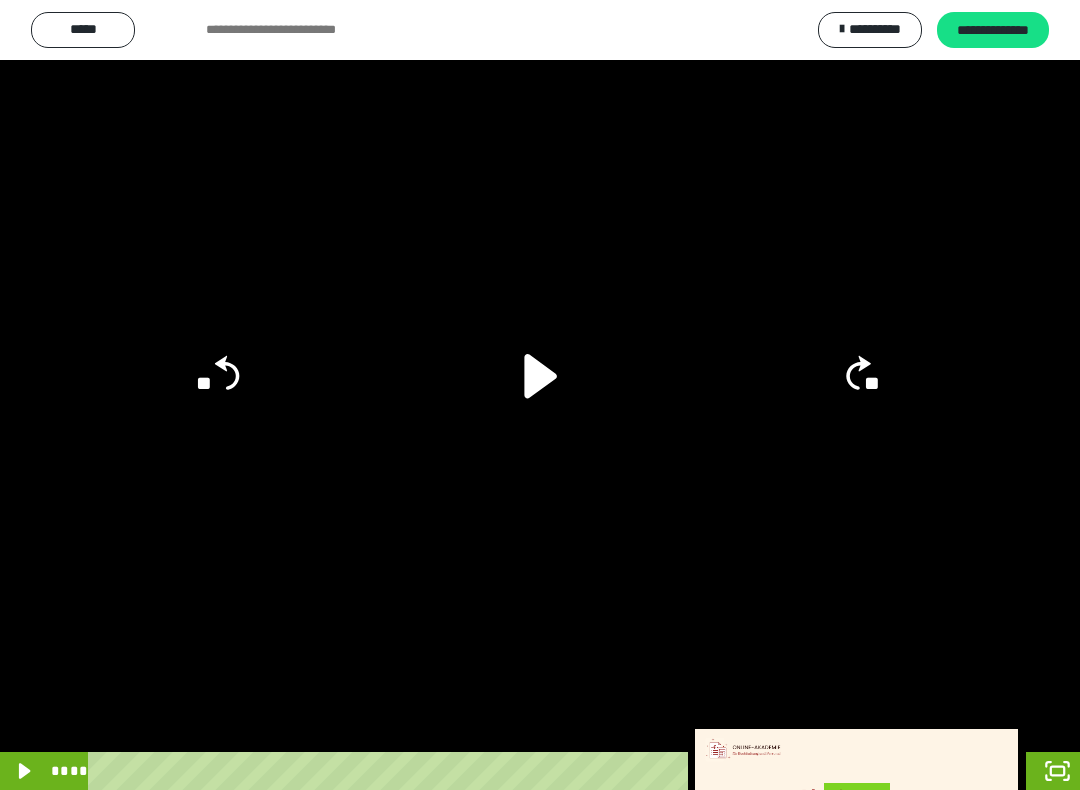 click 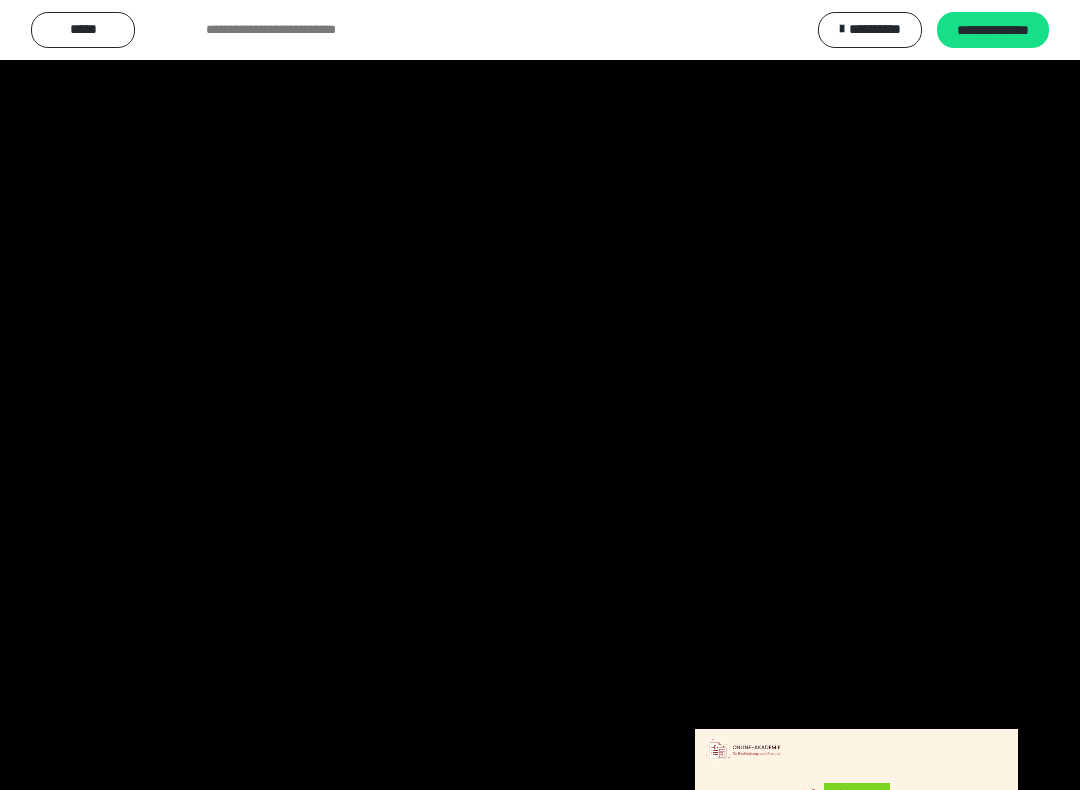 click at bounding box center [540, 395] 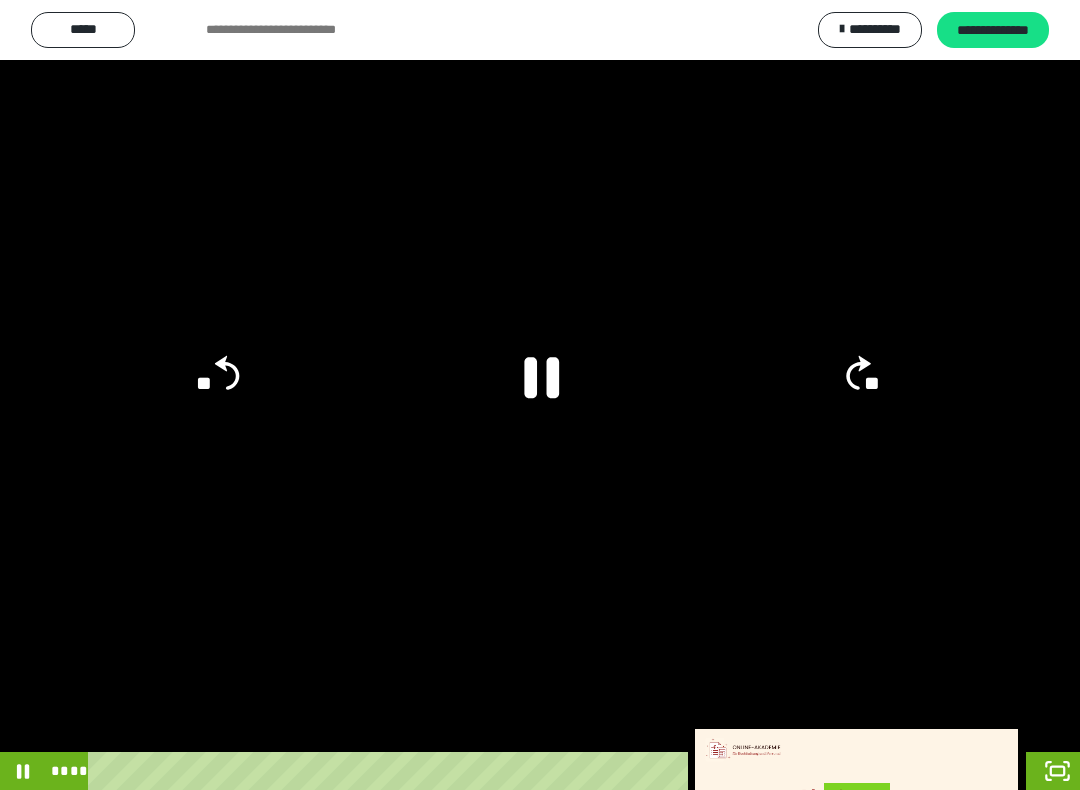 click 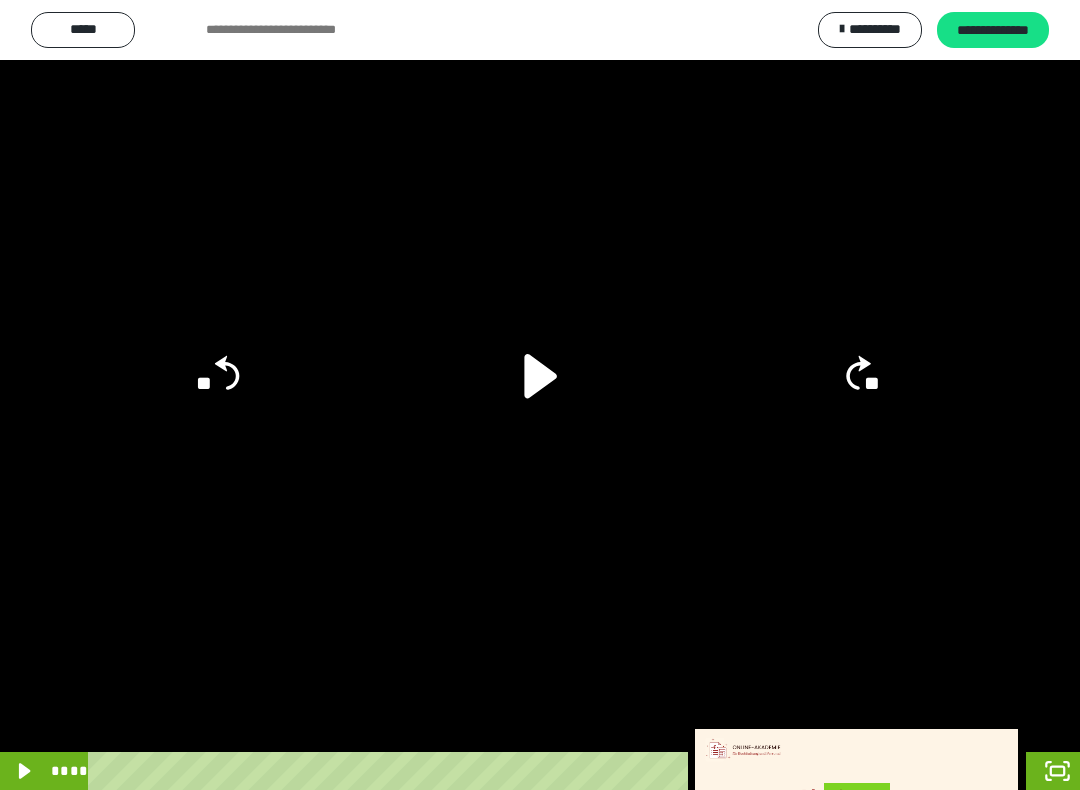 click 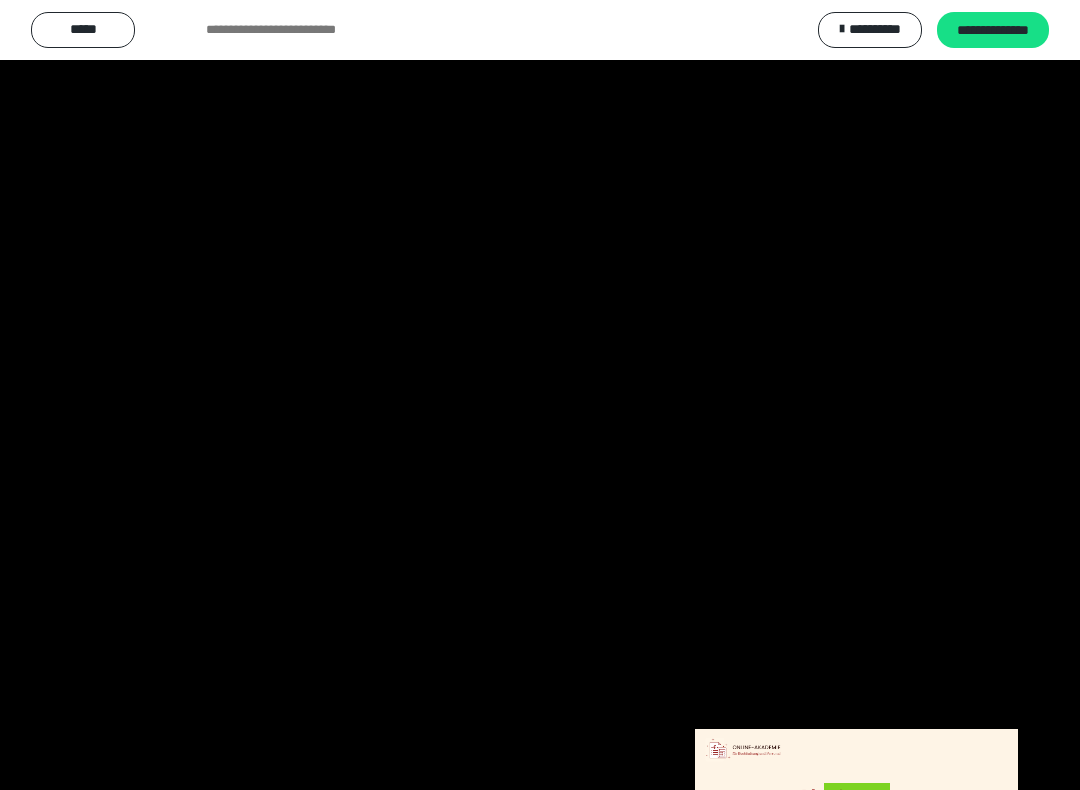 click at bounding box center (540, 395) 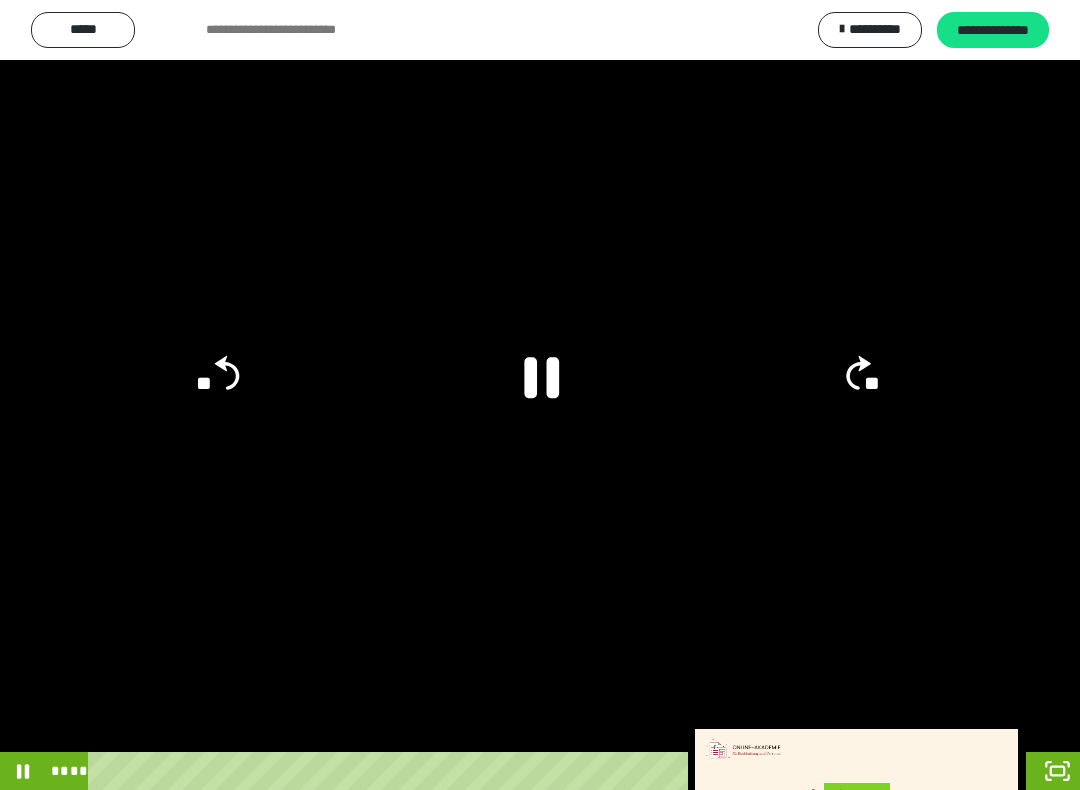 click 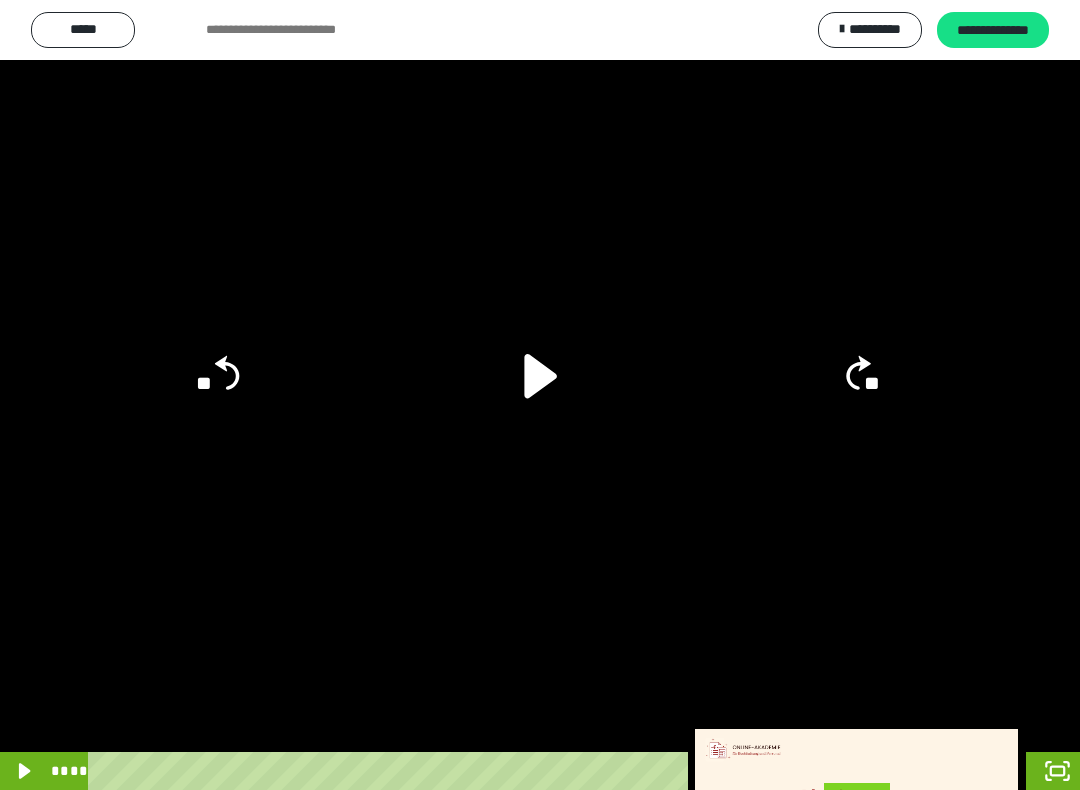 click 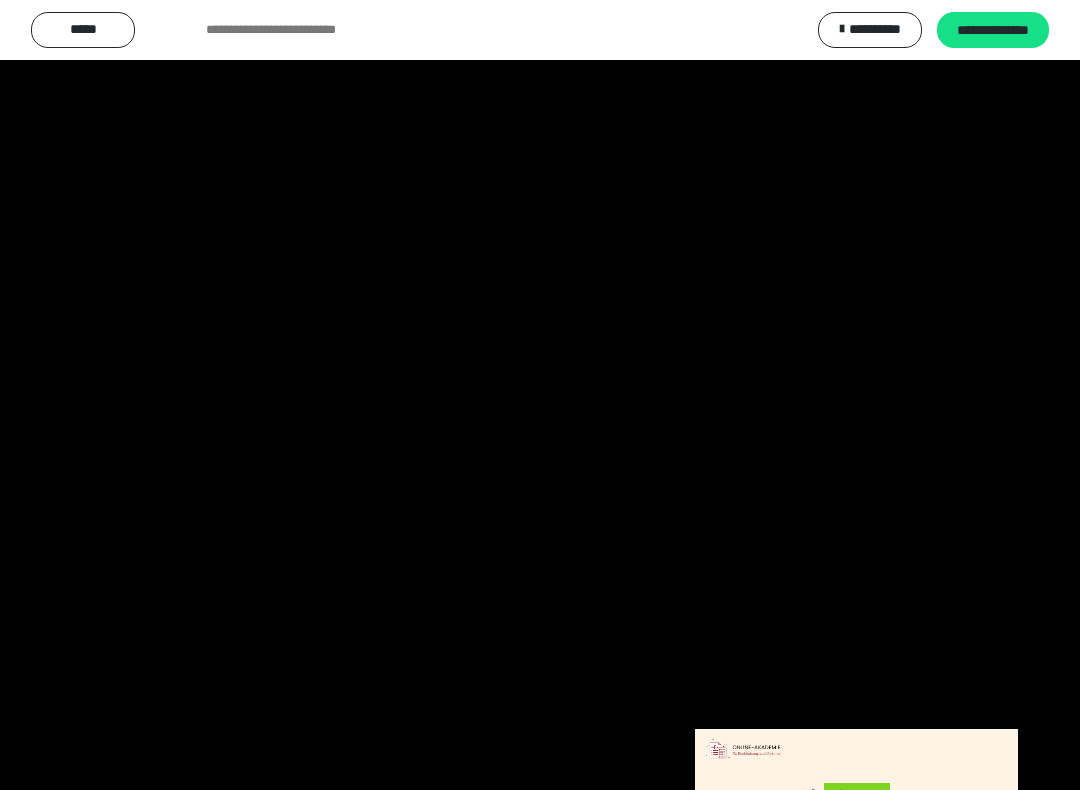 click at bounding box center [540, 395] 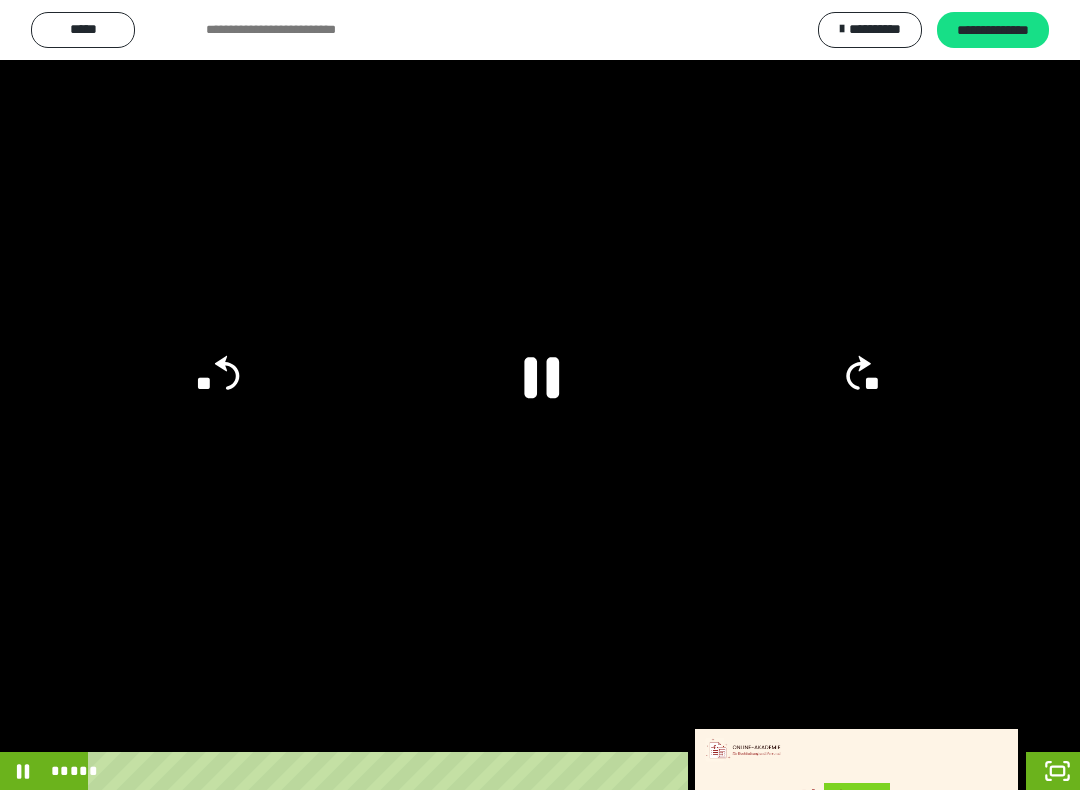 click 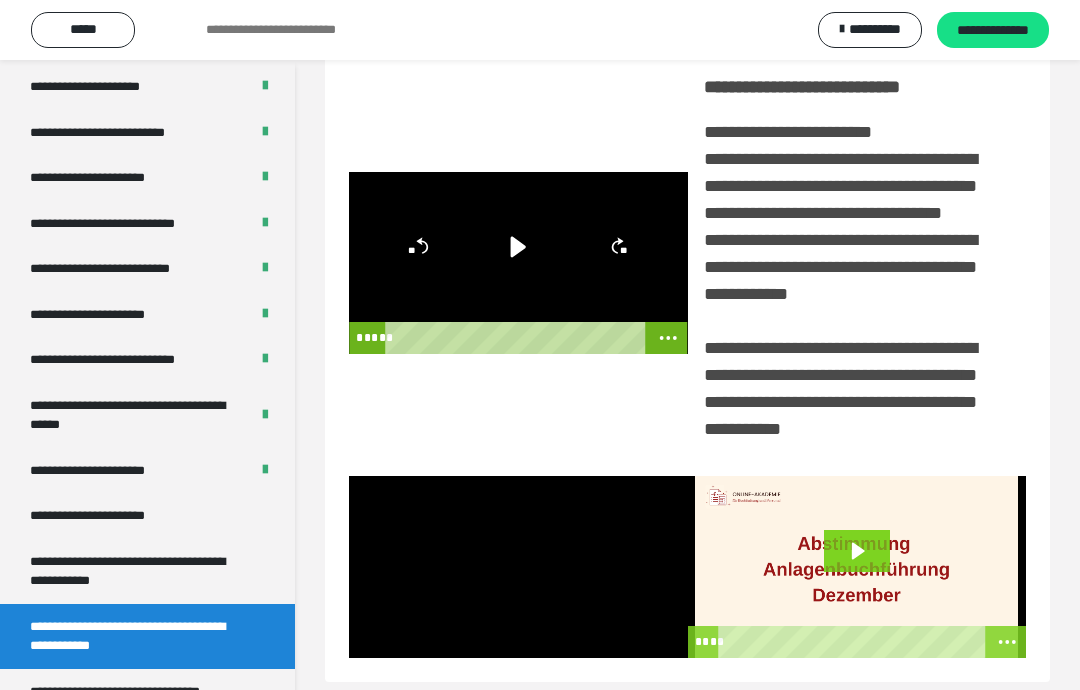 scroll, scrollTop: 269, scrollLeft: 0, axis: vertical 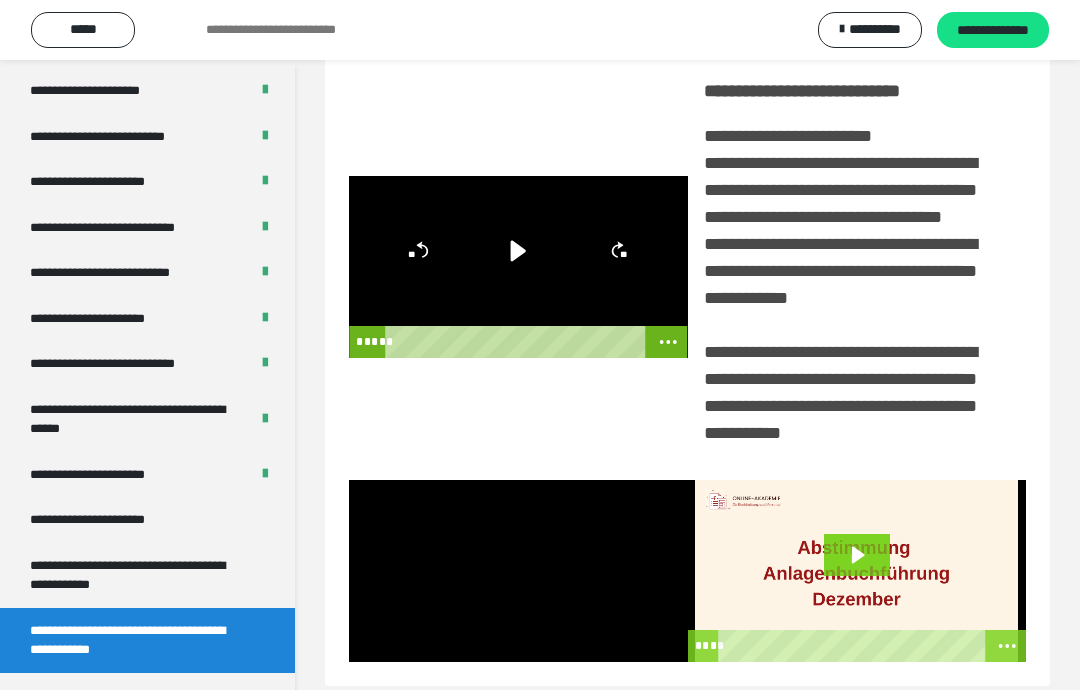 click at bounding box center [518, 571] 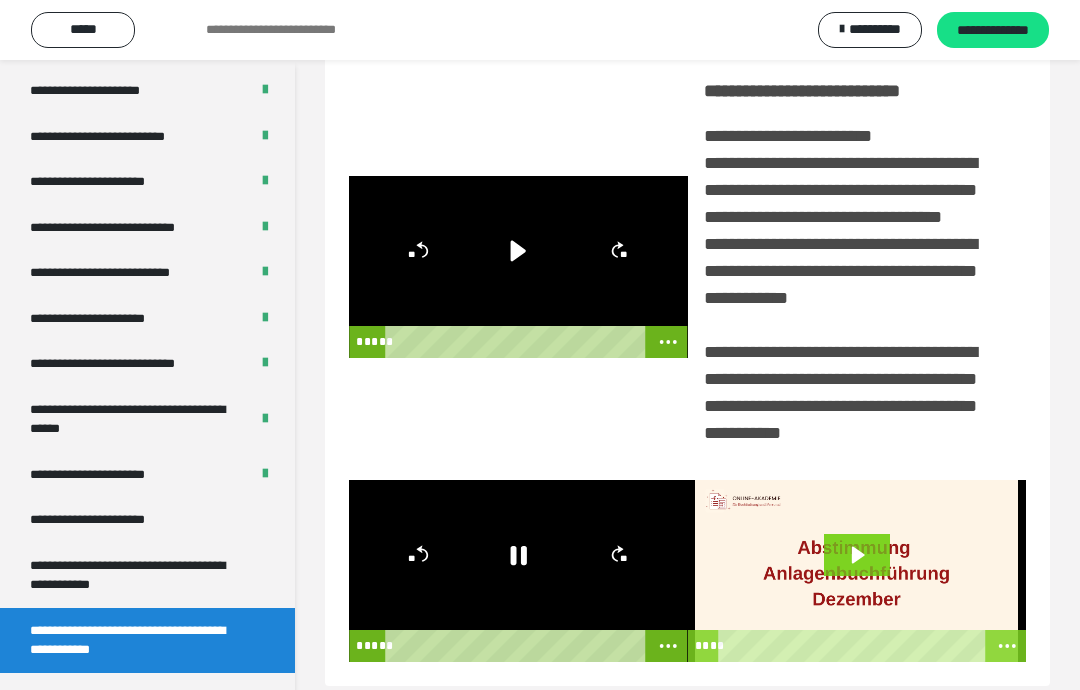 click 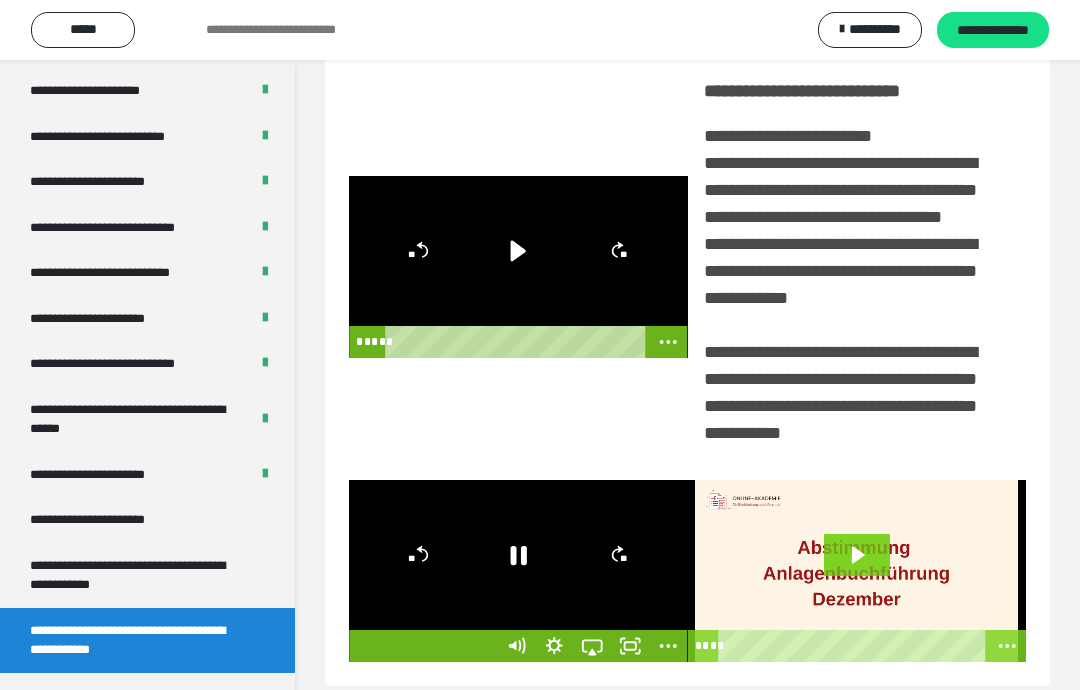 click 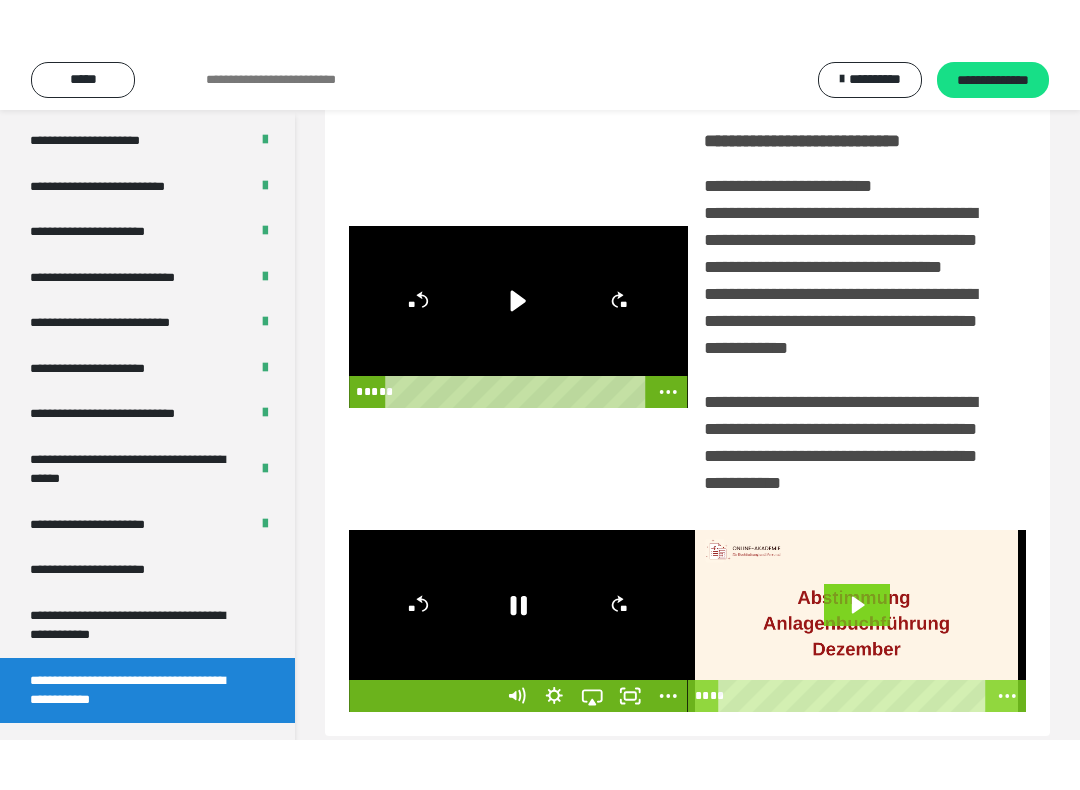 scroll, scrollTop: 20, scrollLeft: 0, axis: vertical 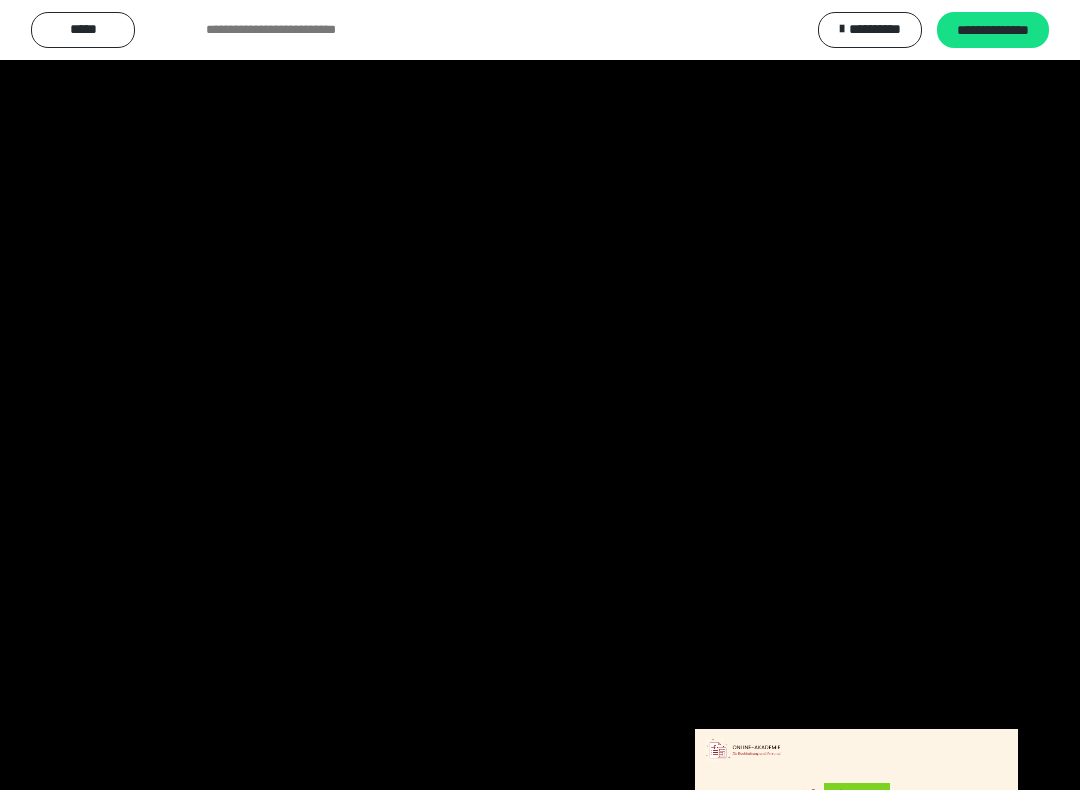 click at bounding box center (540, 395) 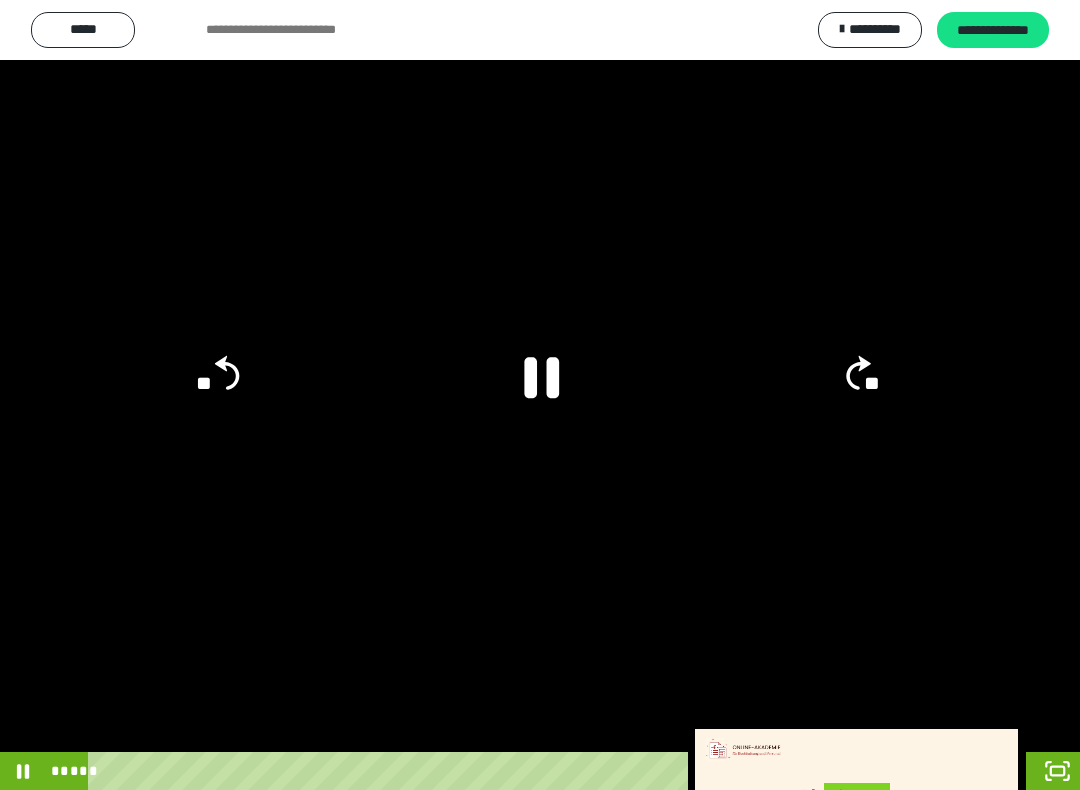 click on "**" 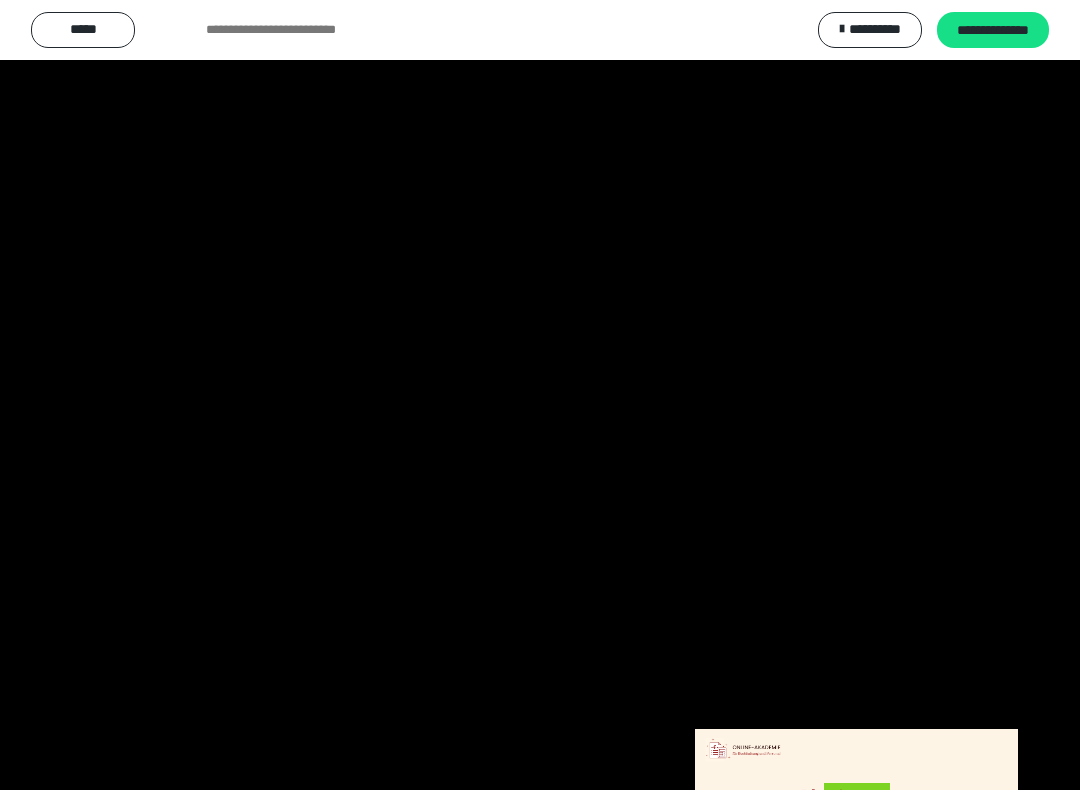 click at bounding box center (540, 395) 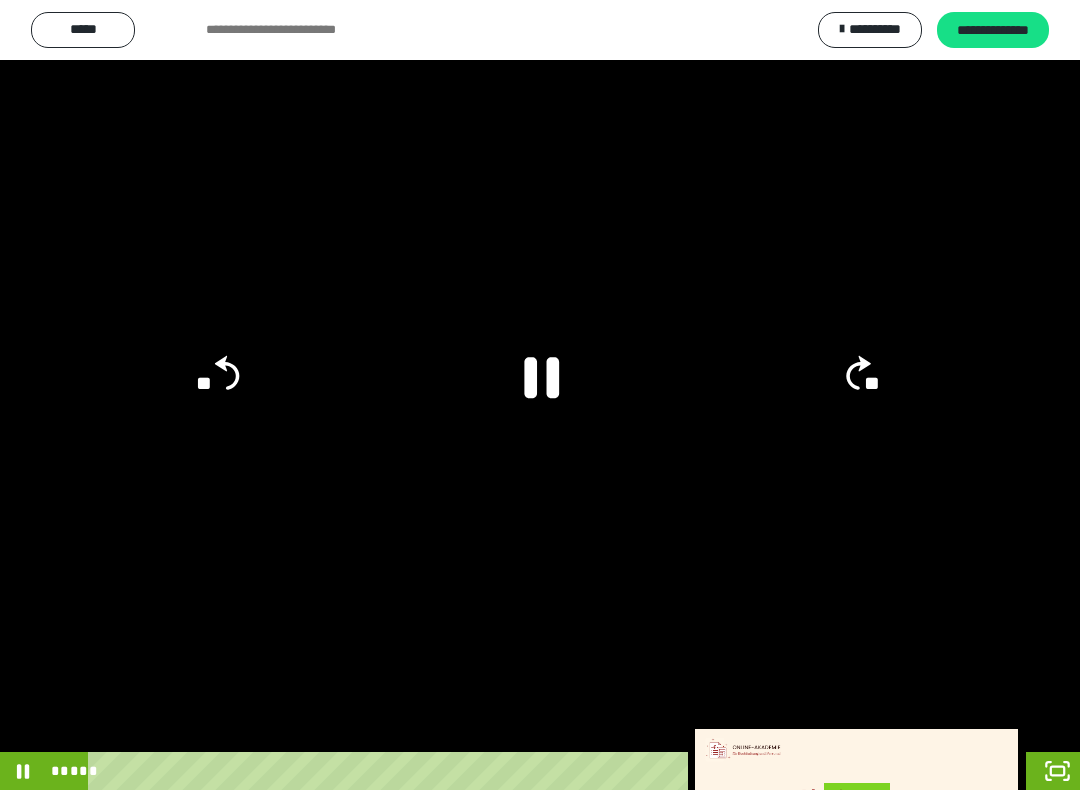 click 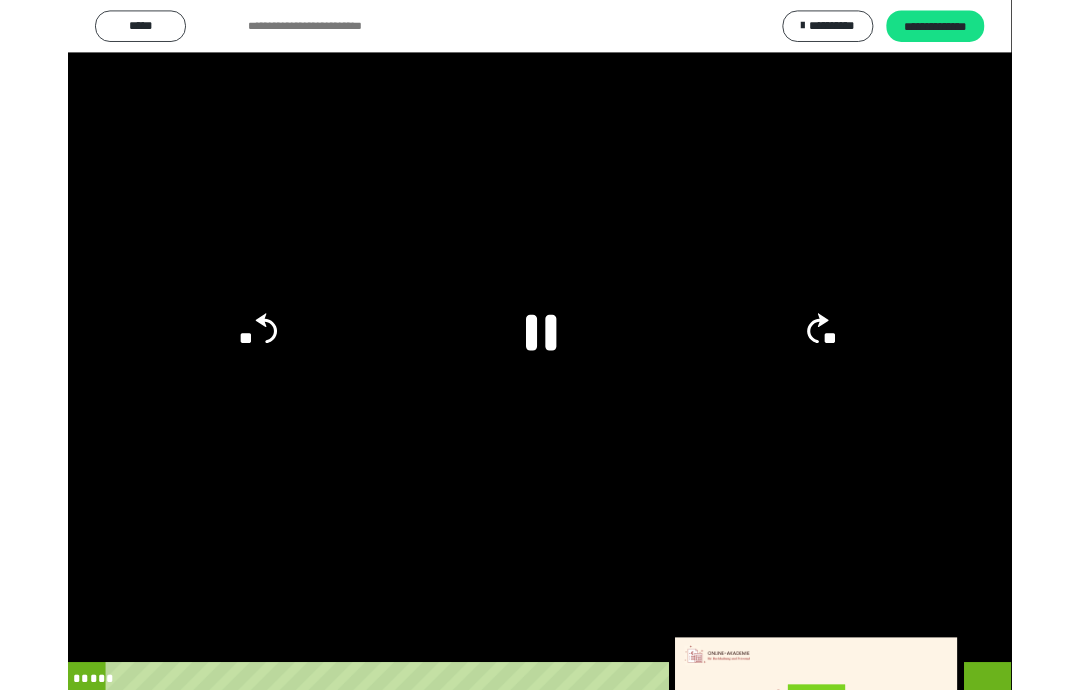 scroll, scrollTop: 229, scrollLeft: 0, axis: vertical 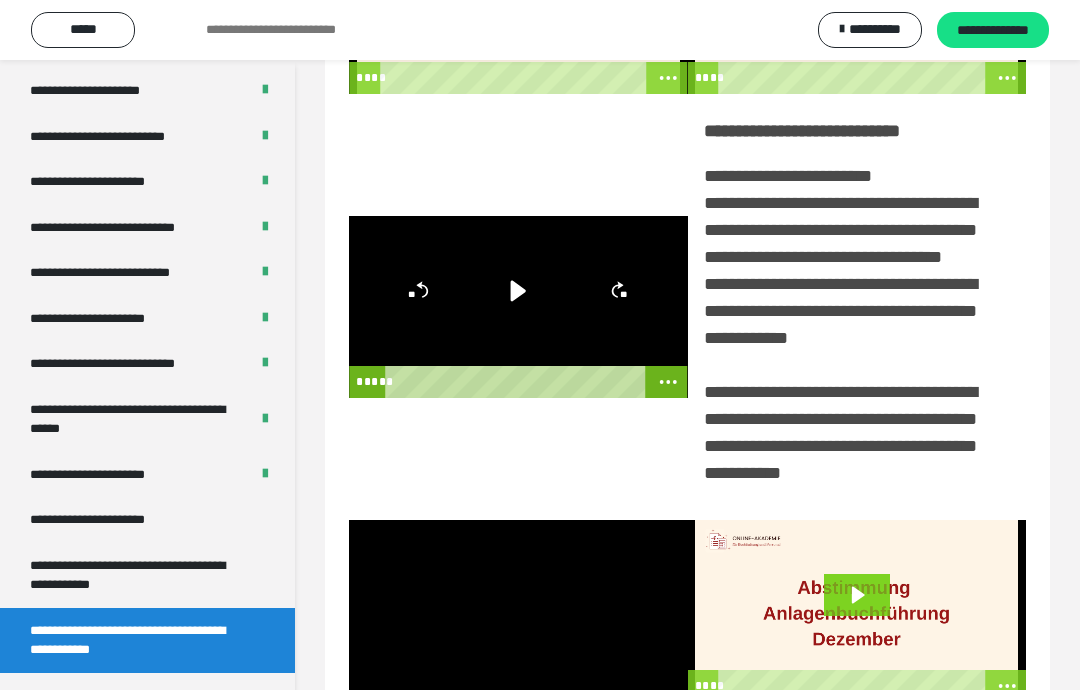 click on "**" 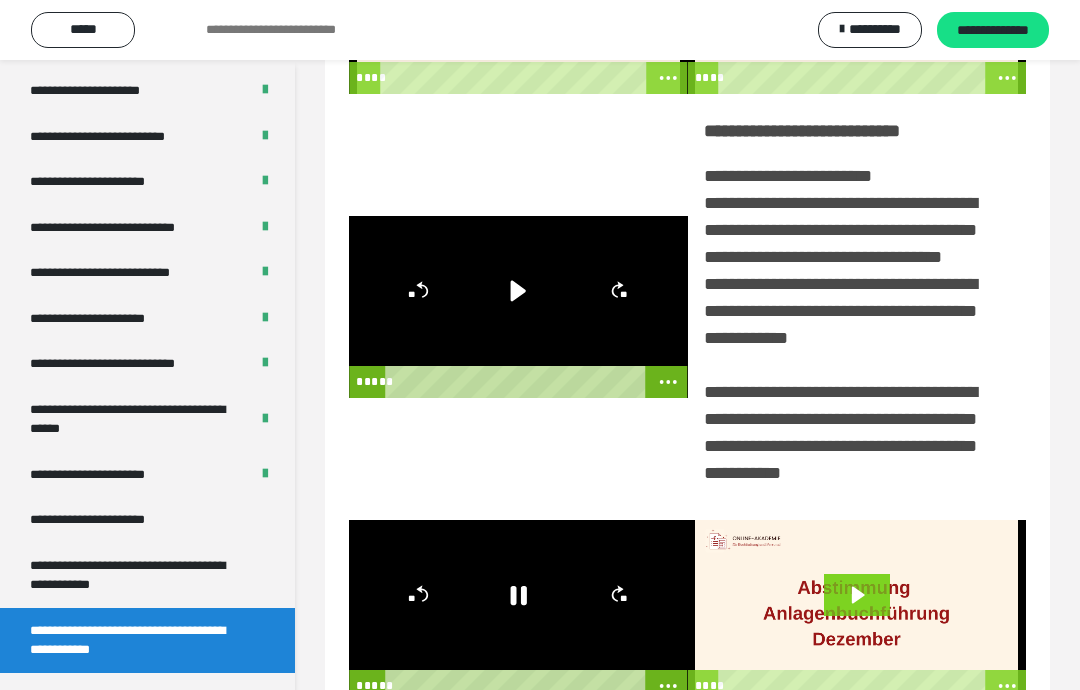 click 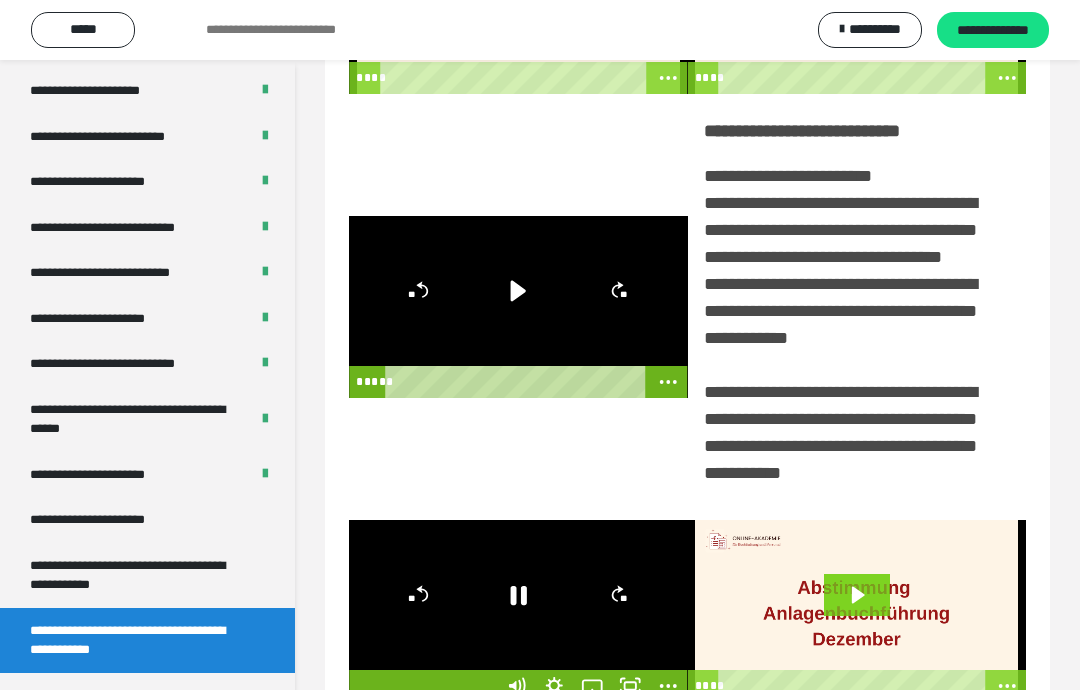 click 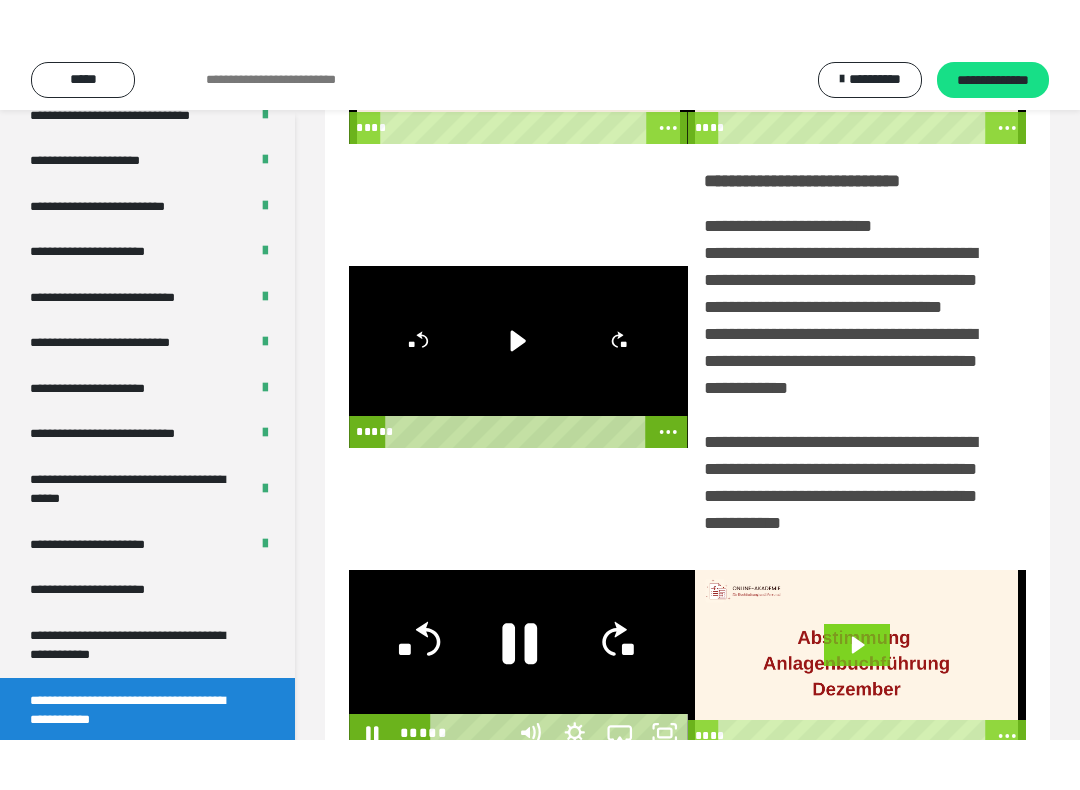 scroll, scrollTop: 20, scrollLeft: 0, axis: vertical 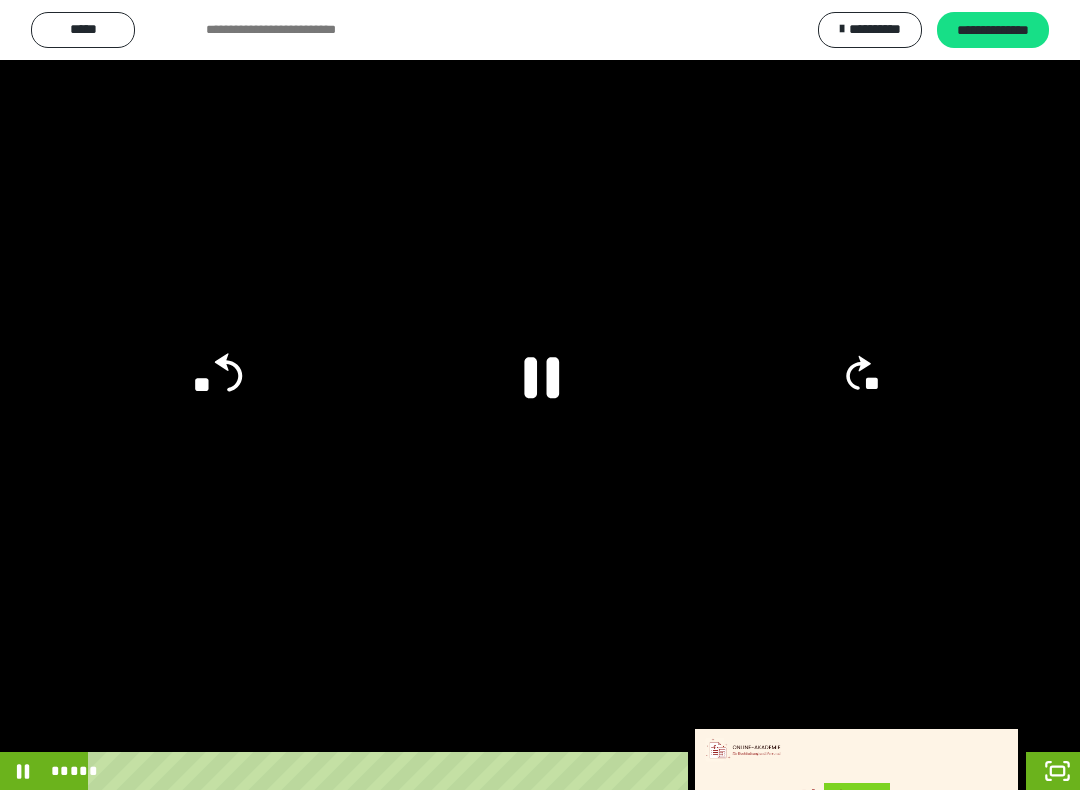 click on "**" 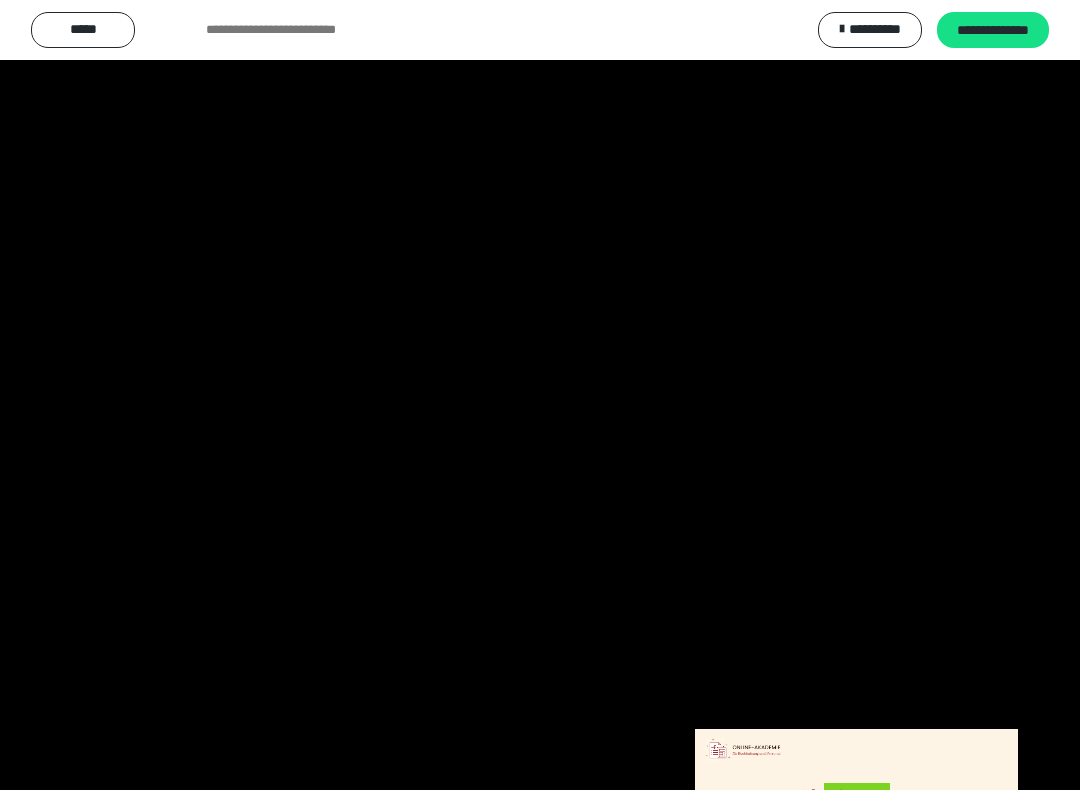 click at bounding box center [540, 395] 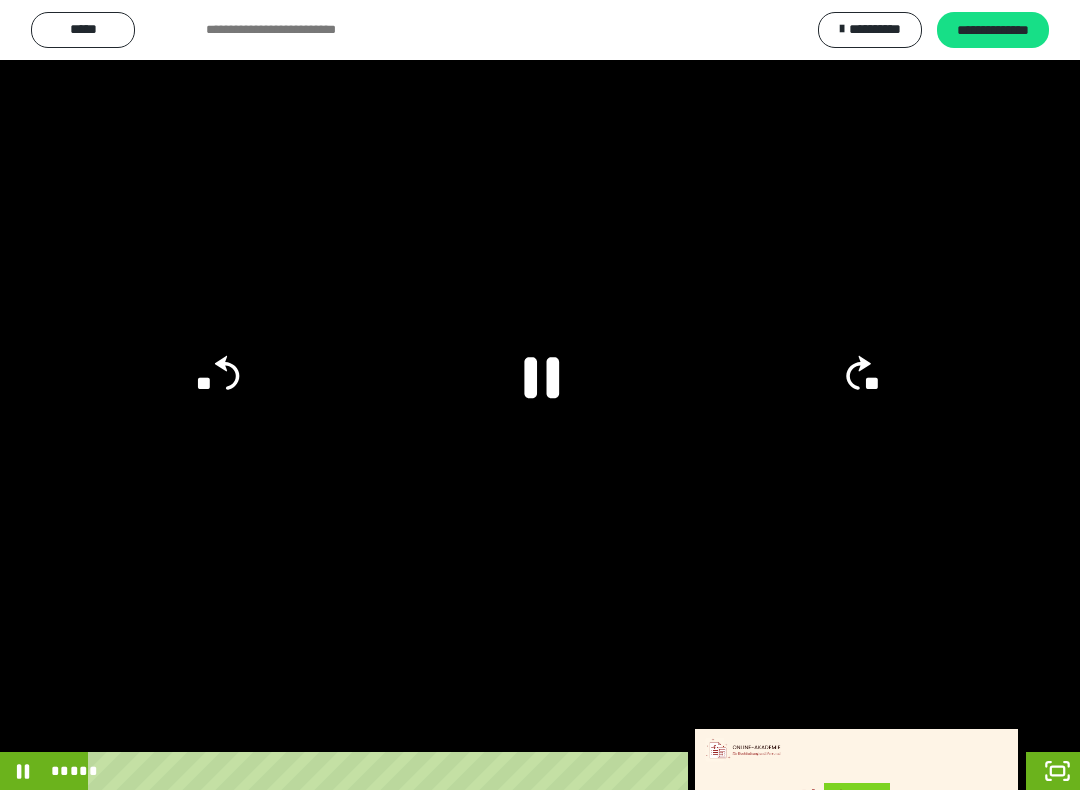click on "**" 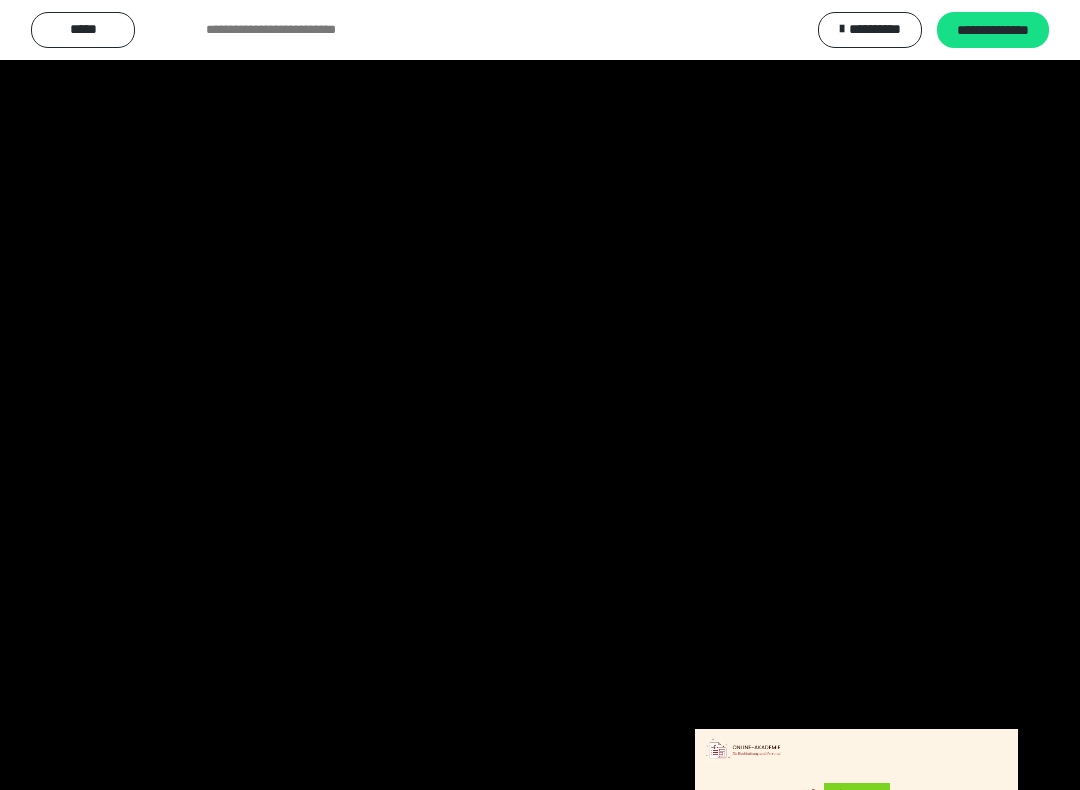 click at bounding box center (540, 395) 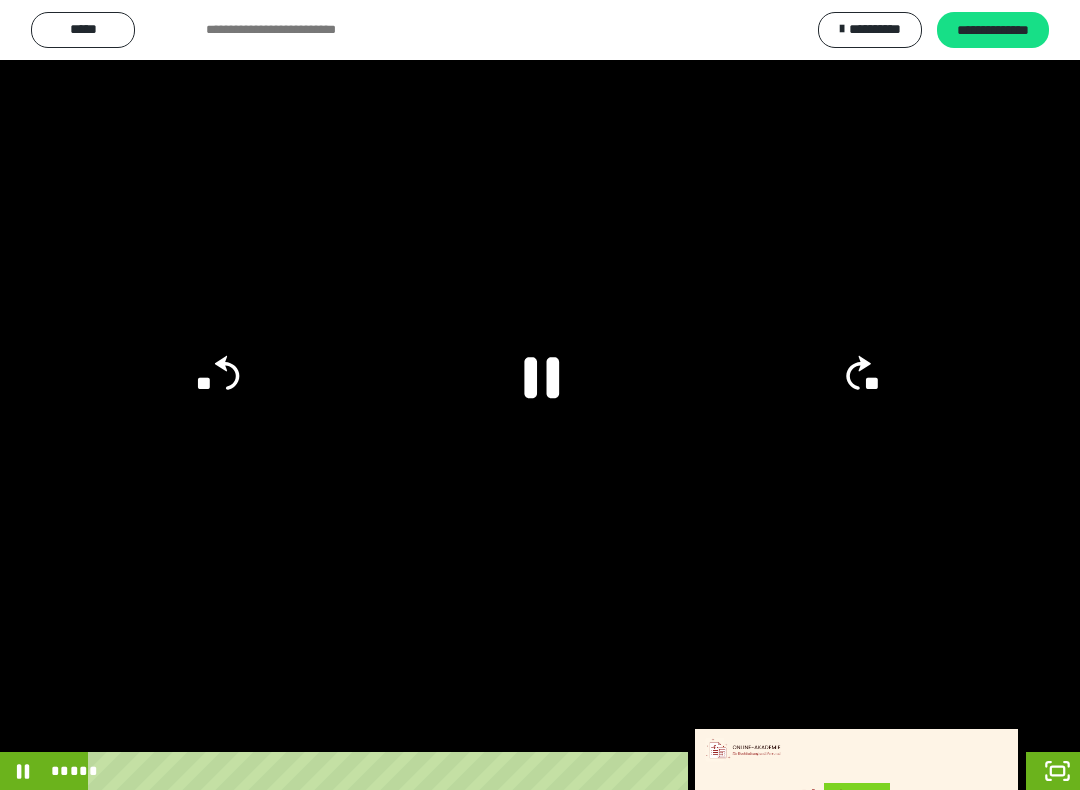click 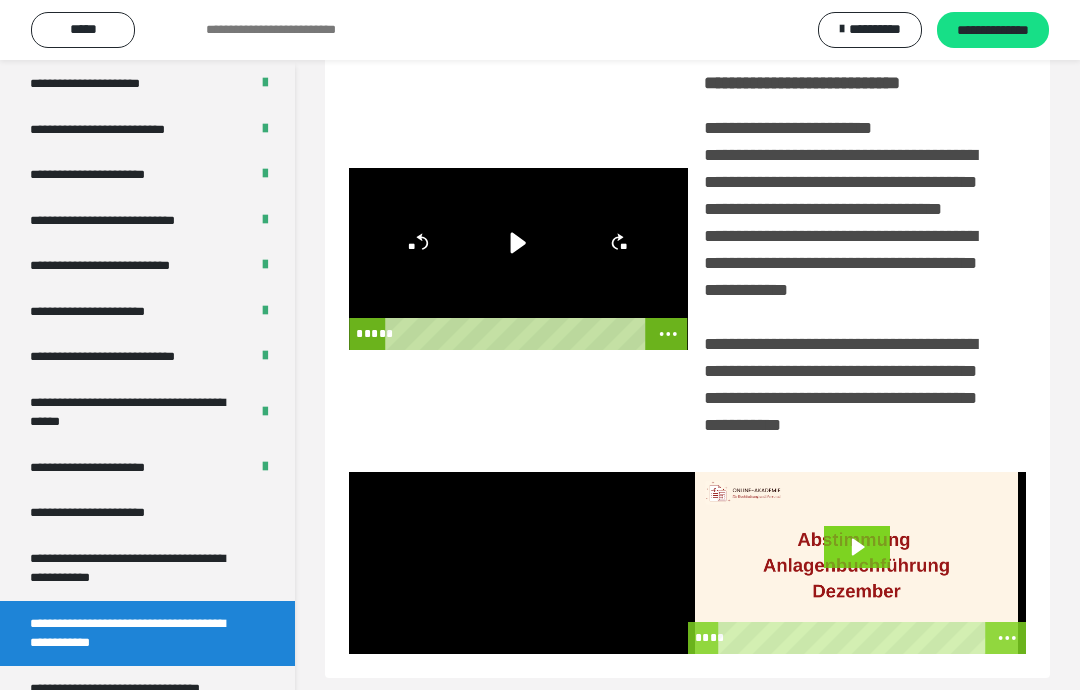 scroll, scrollTop: 269, scrollLeft: 0, axis: vertical 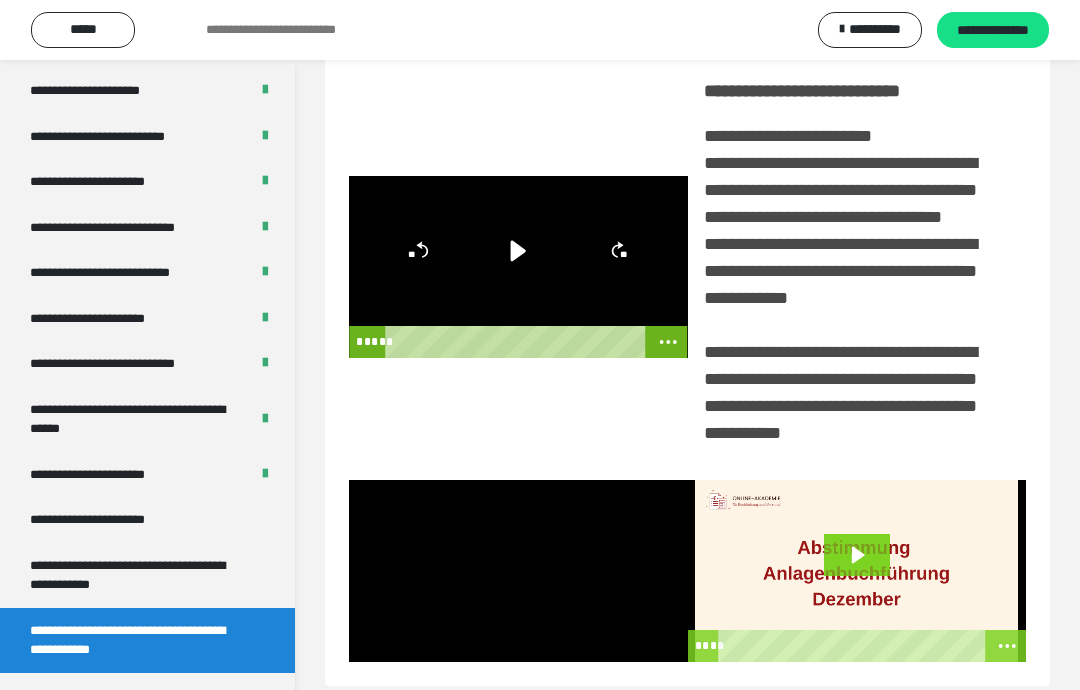 click at bounding box center (518, 571) 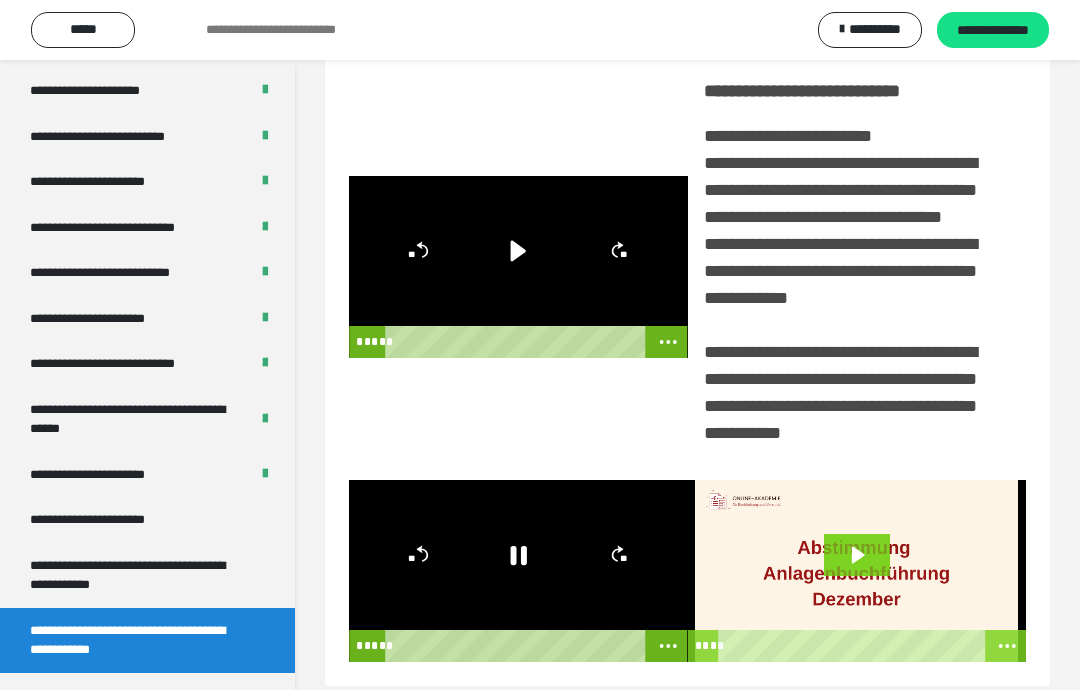 click 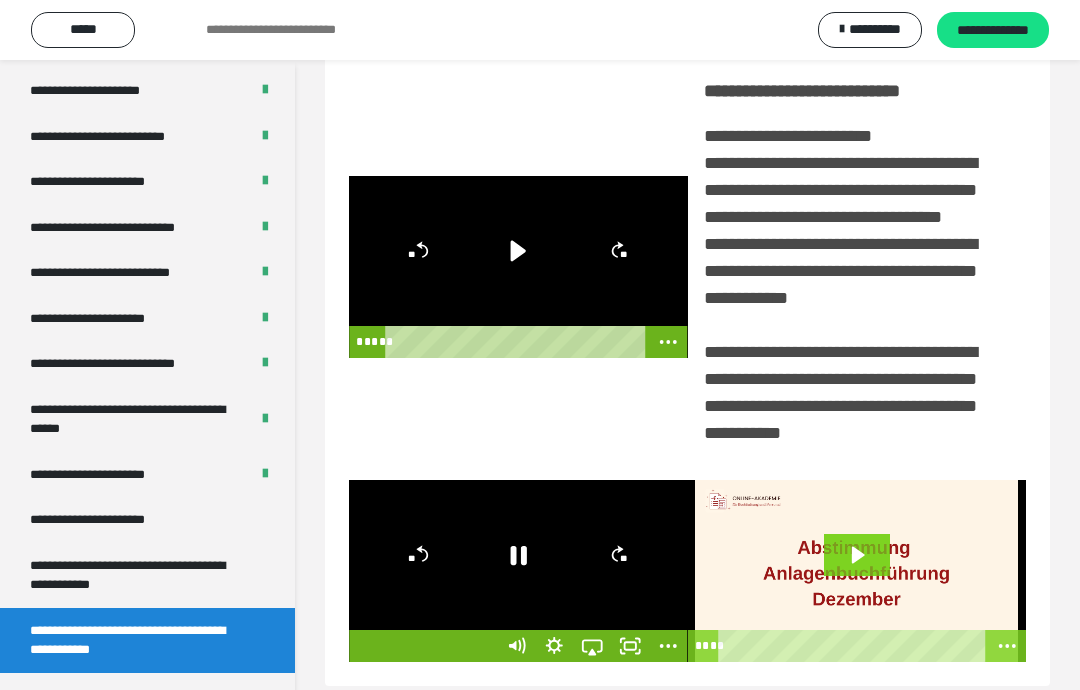 click 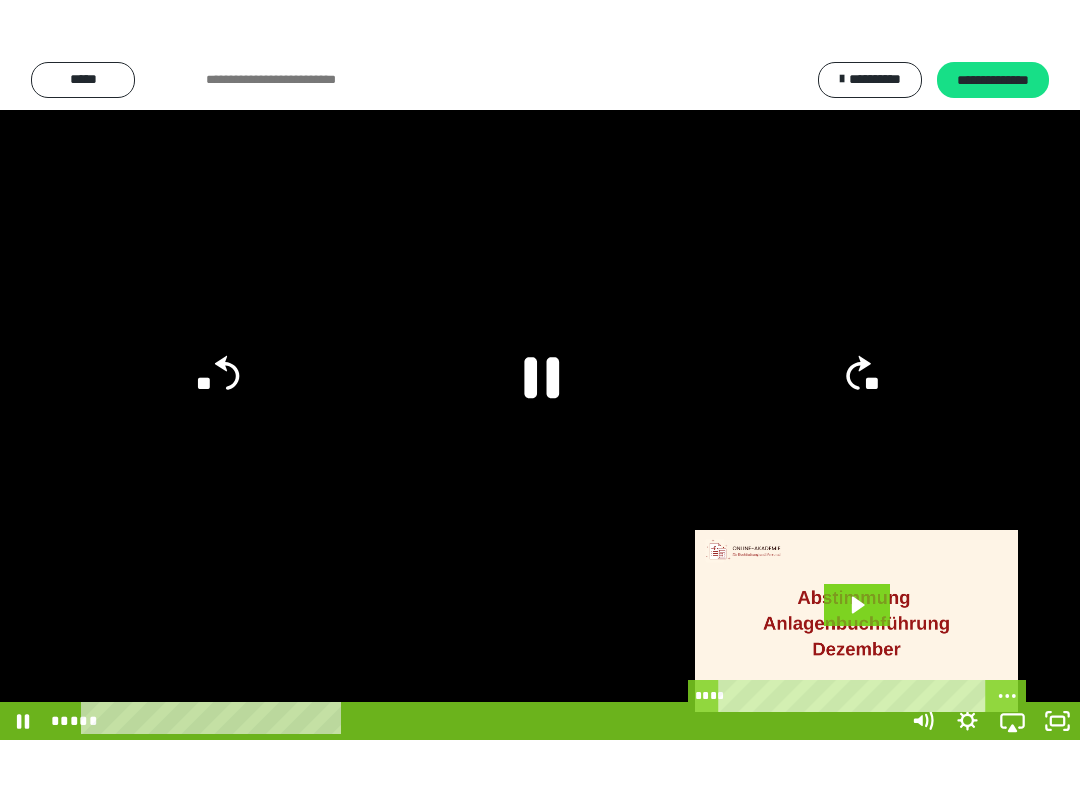 scroll, scrollTop: 20, scrollLeft: 0, axis: vertical 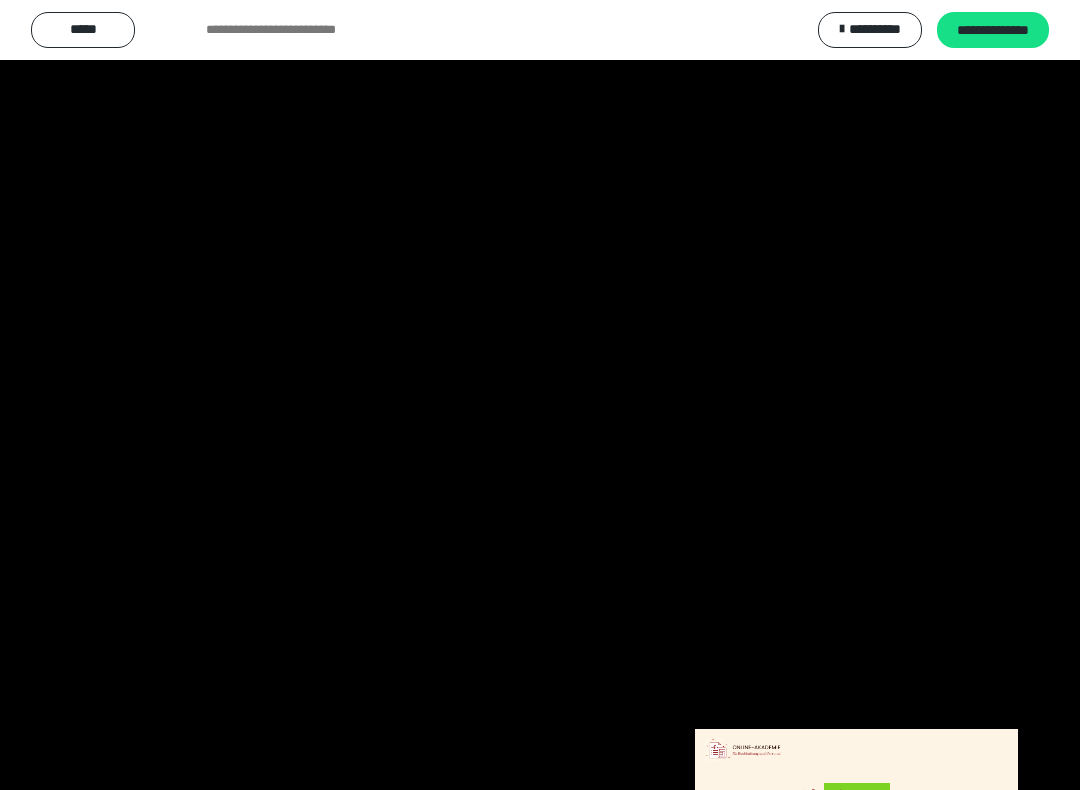 click at bounding box center (540, 395) 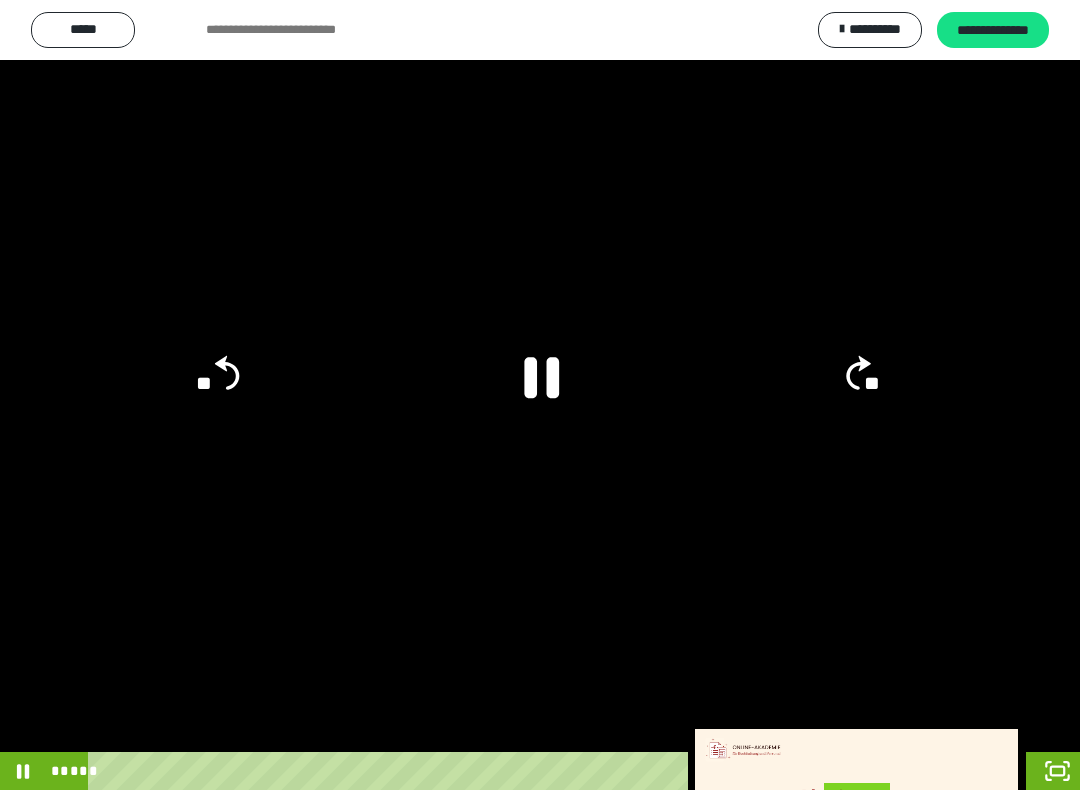 click on "**" 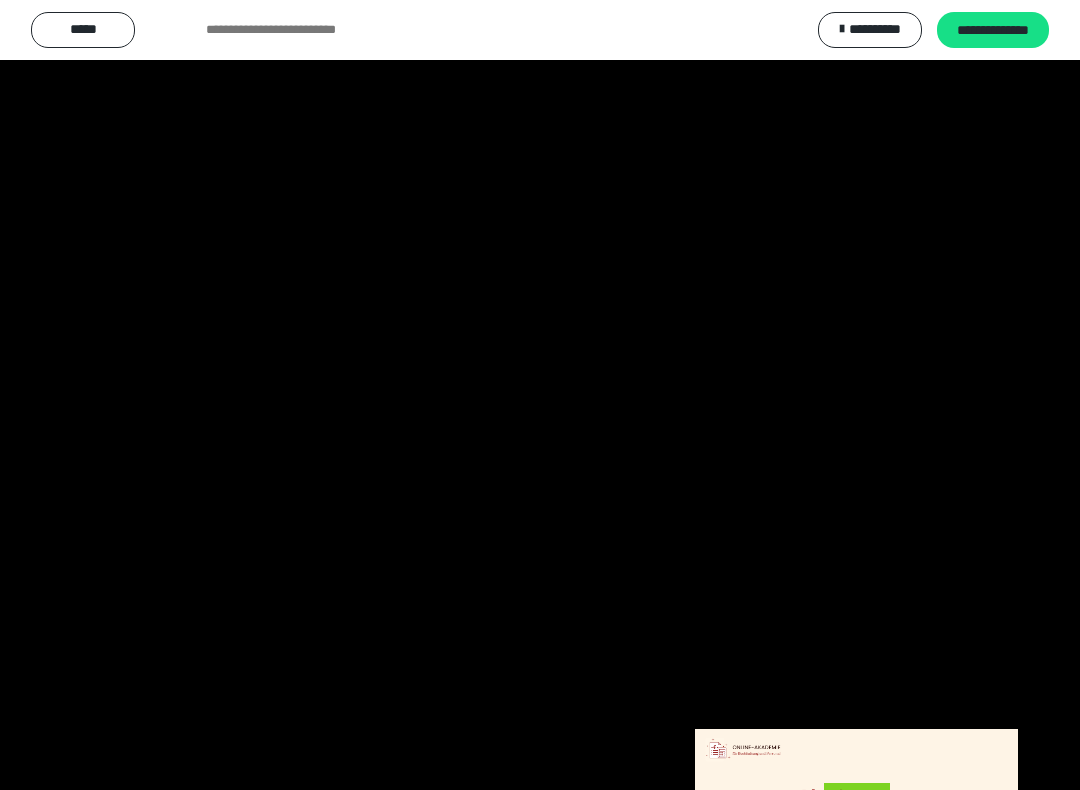 click at bounding box center (540, 395) 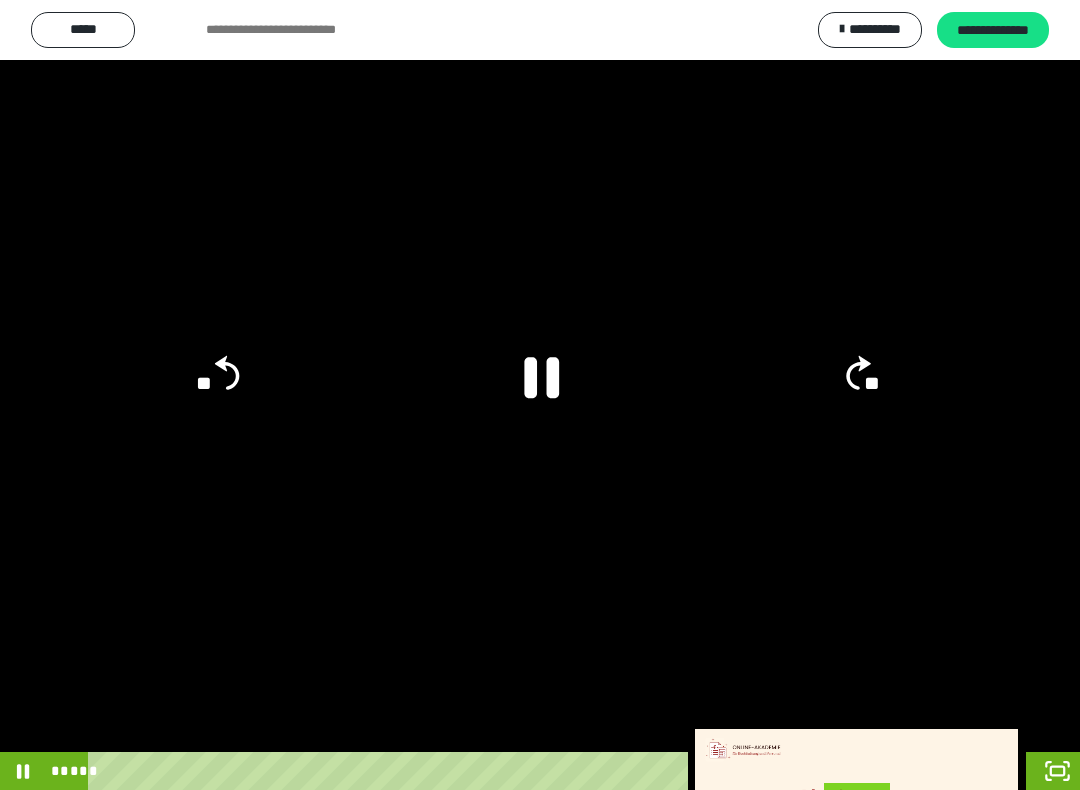 click 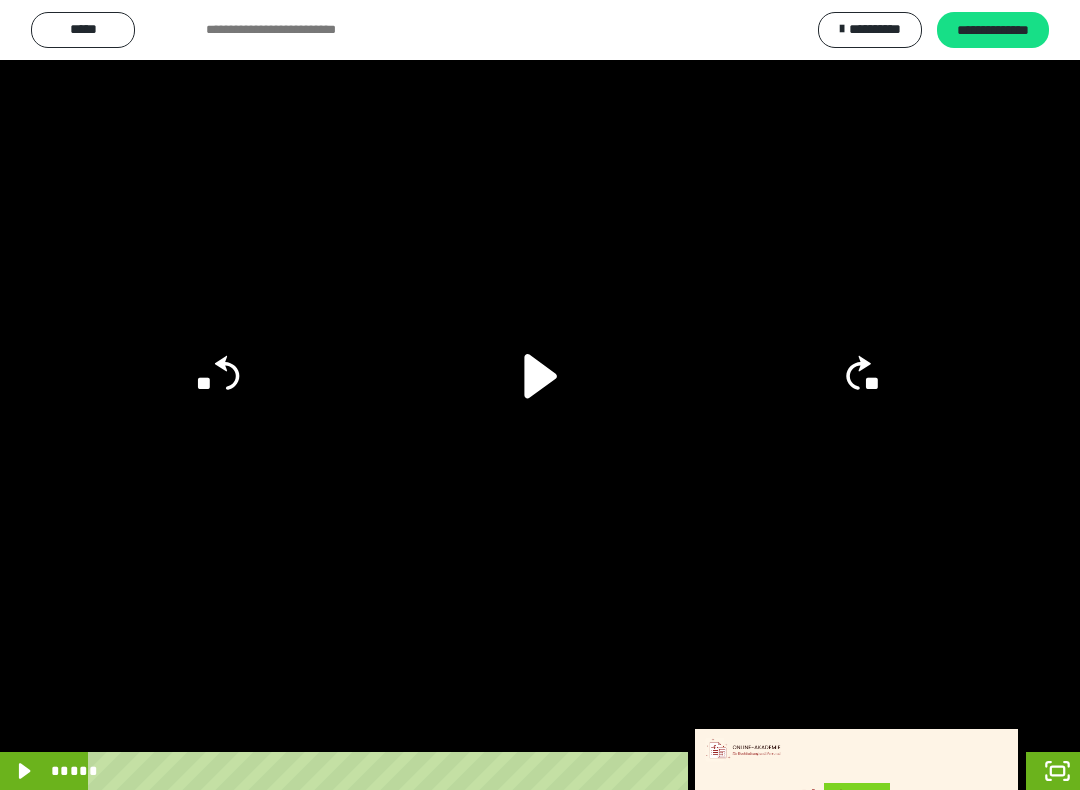 click 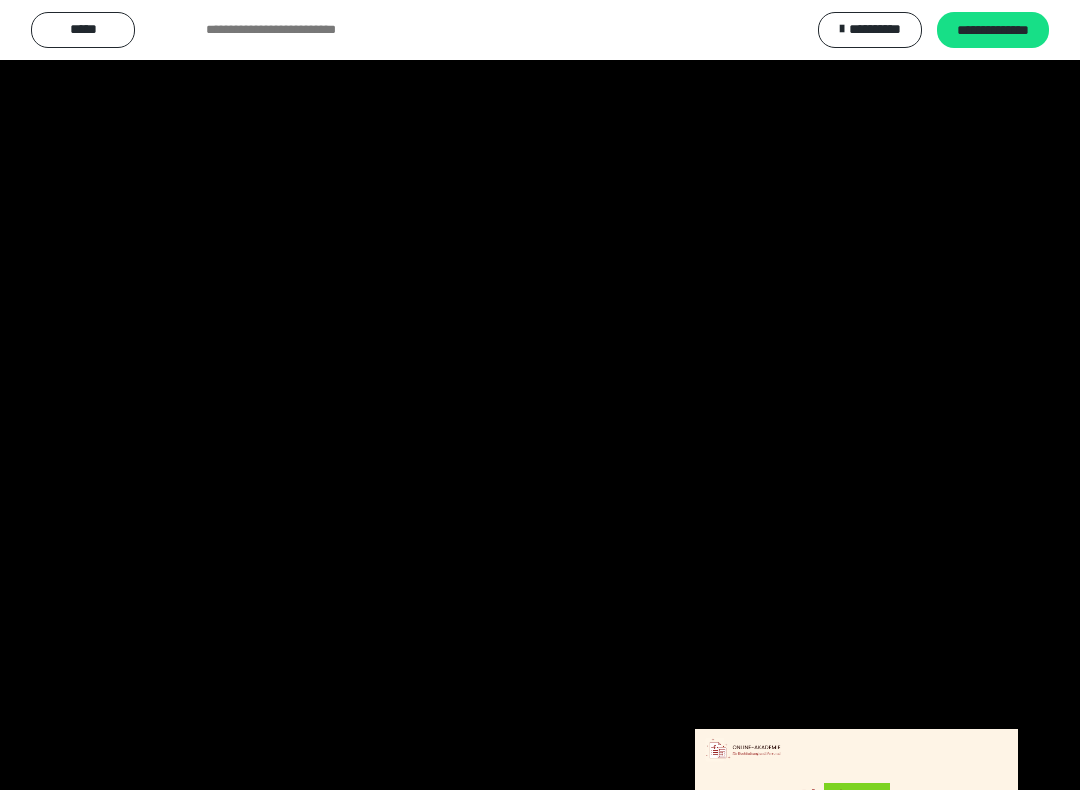 click at bounding box center (540, 395) 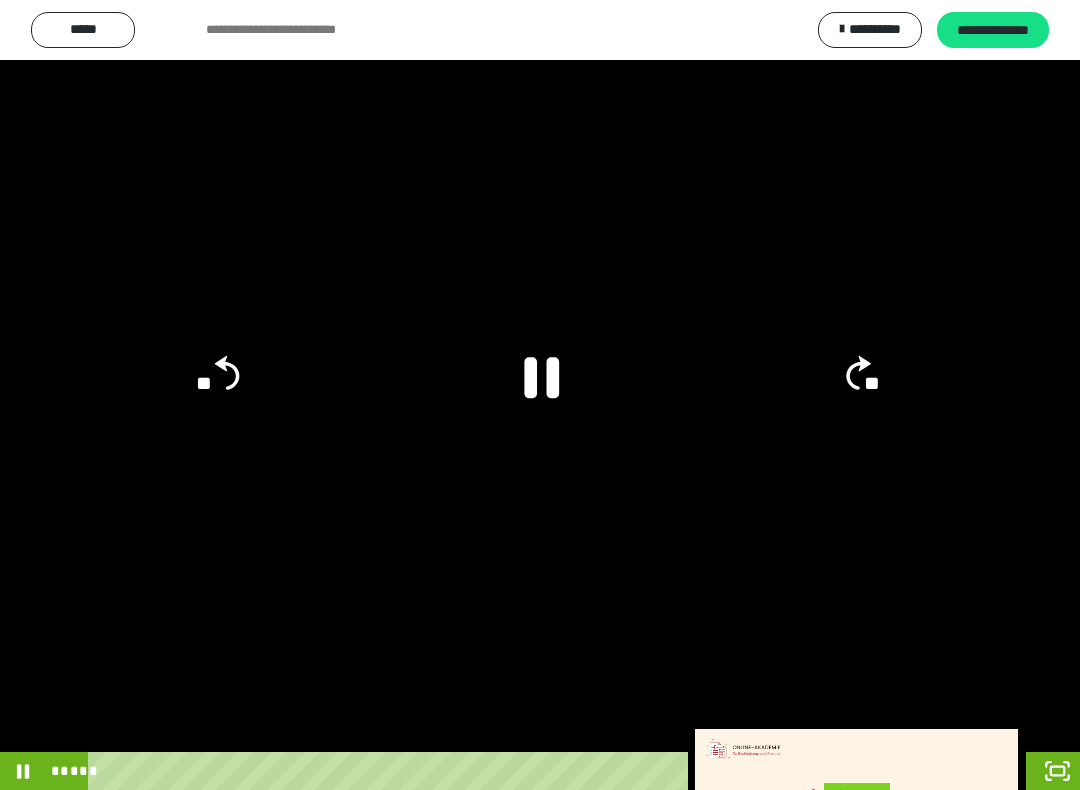 click 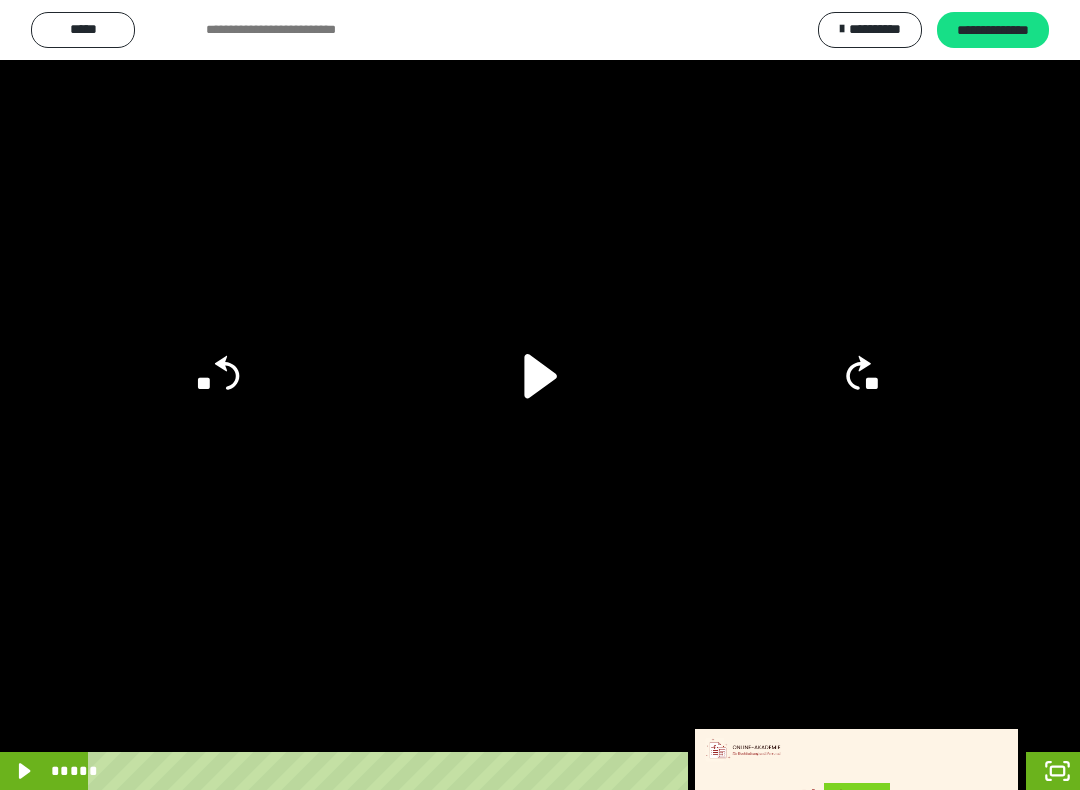 click 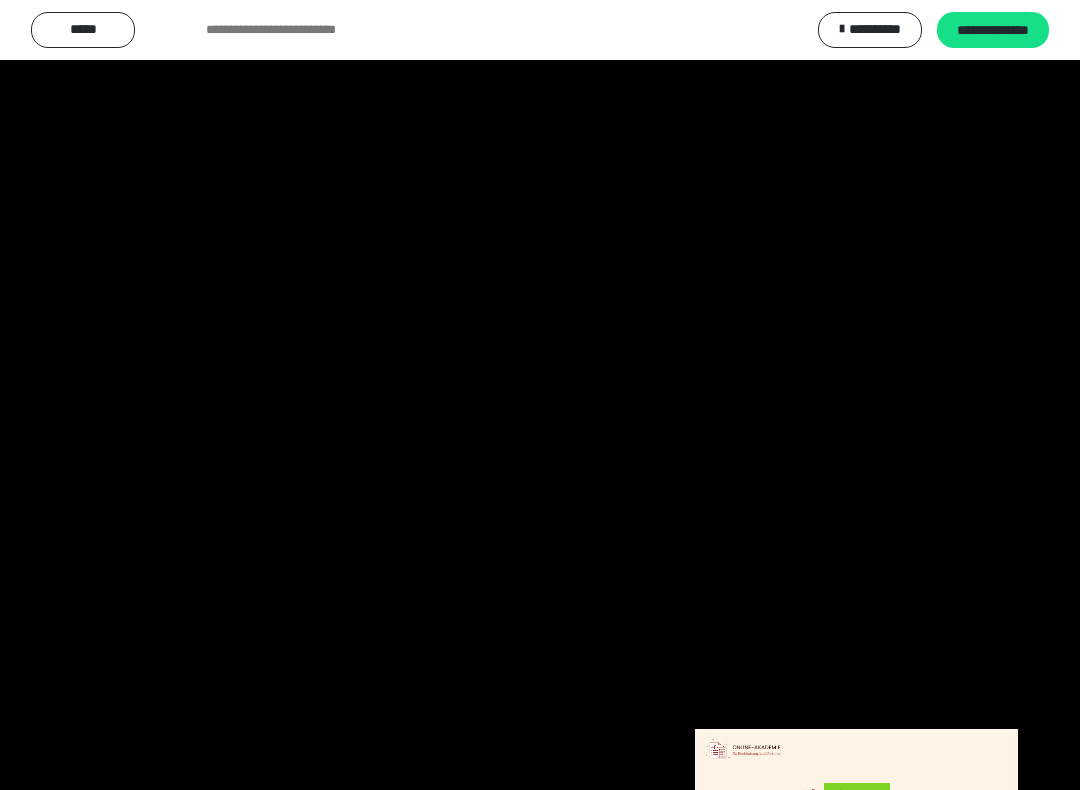 click at bounding box center (540, 395) 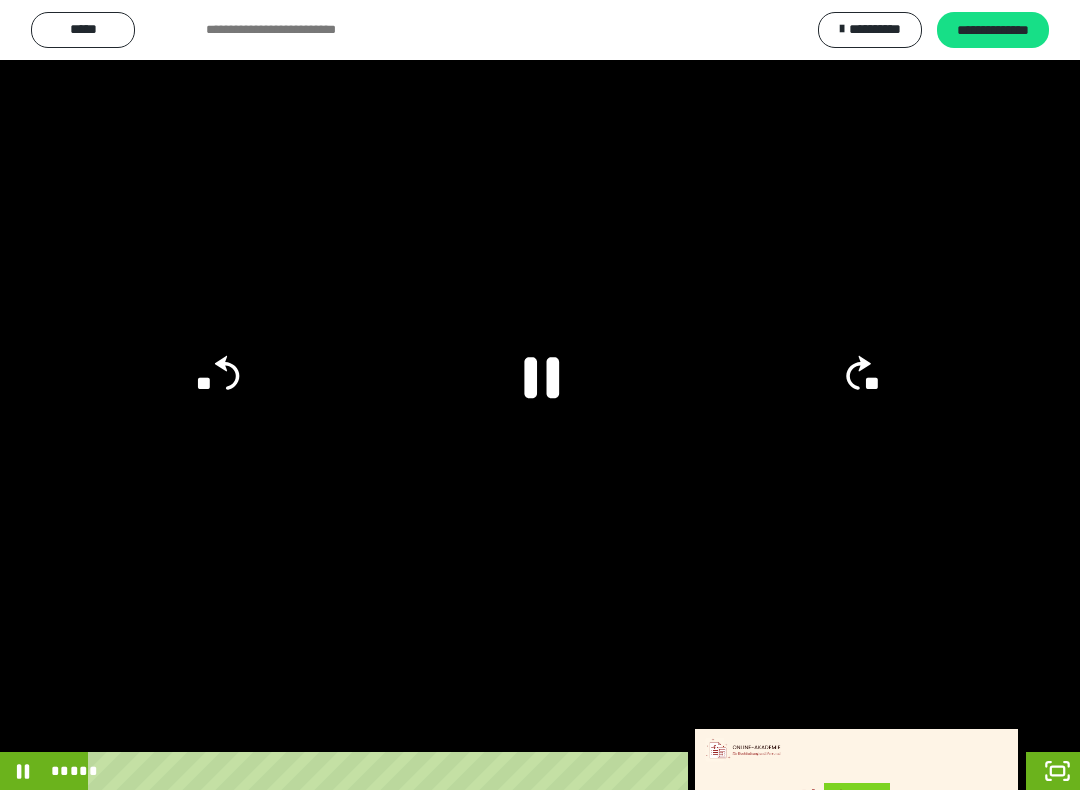 click 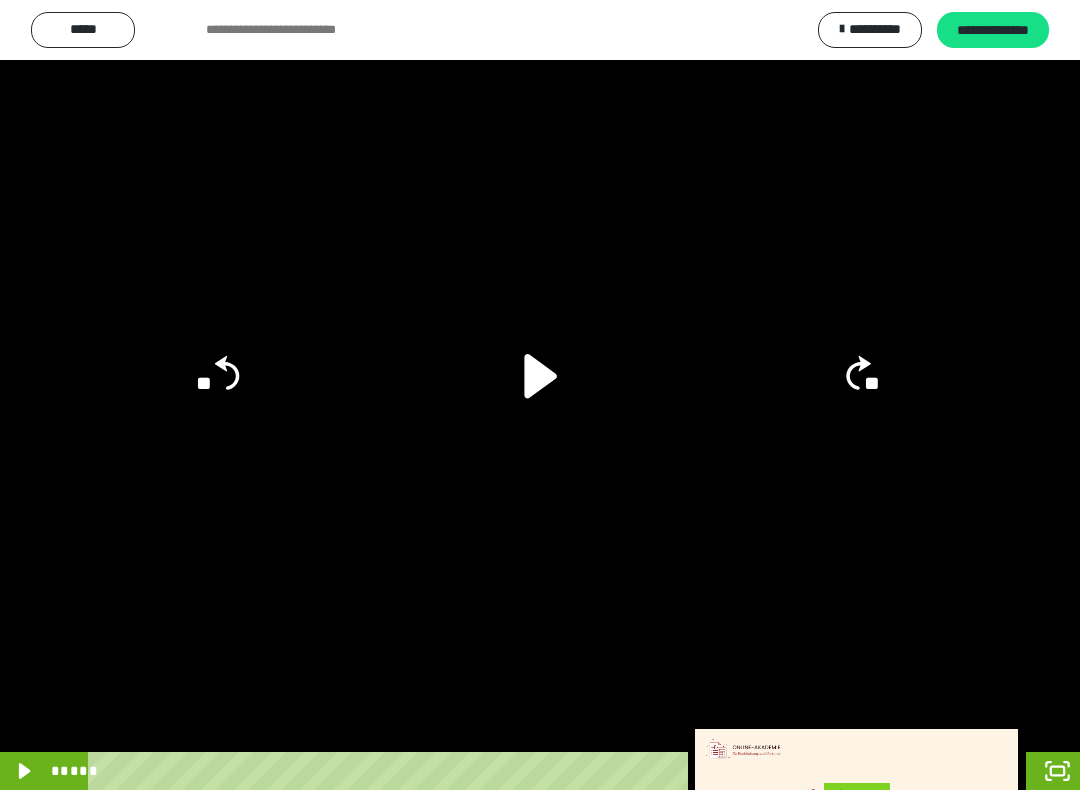 click on "**" 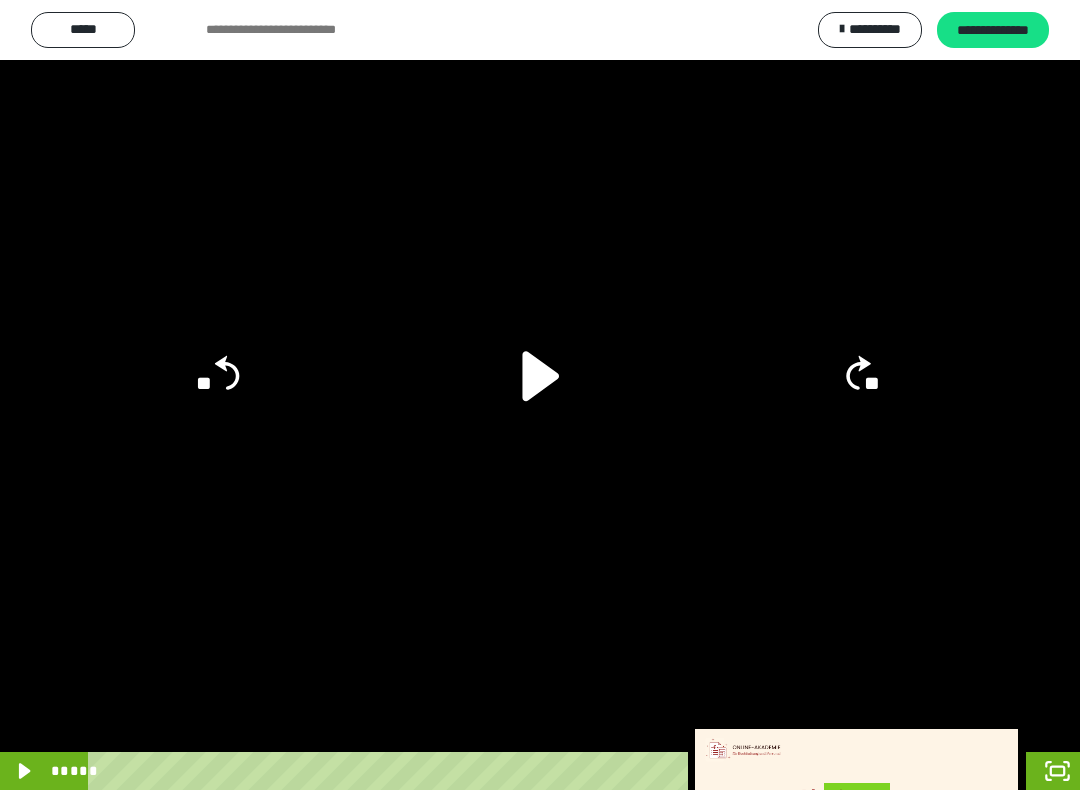 click 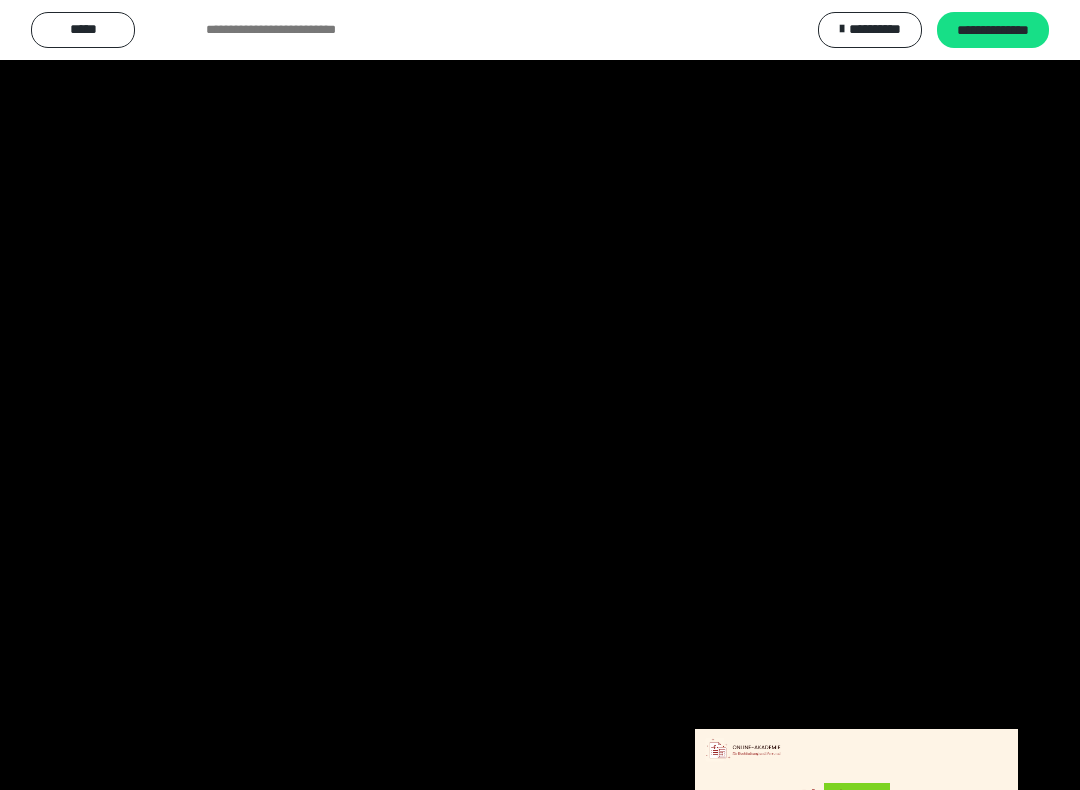 click at bounding box center (540, 395) 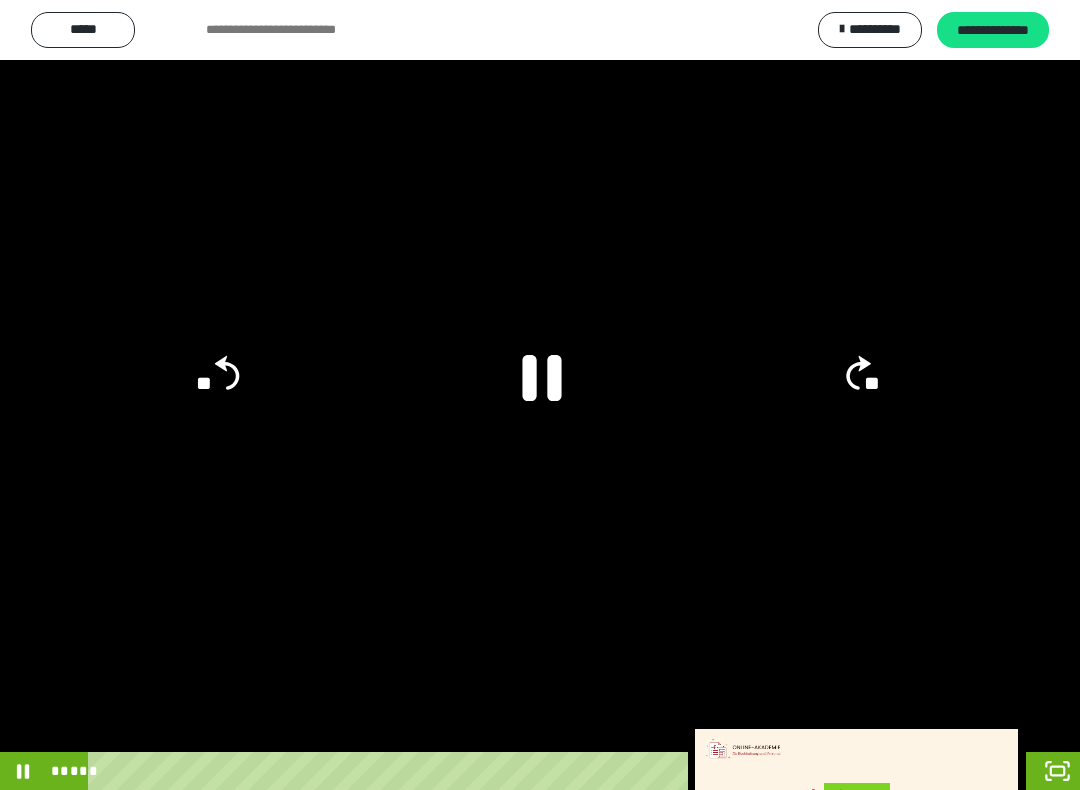 click 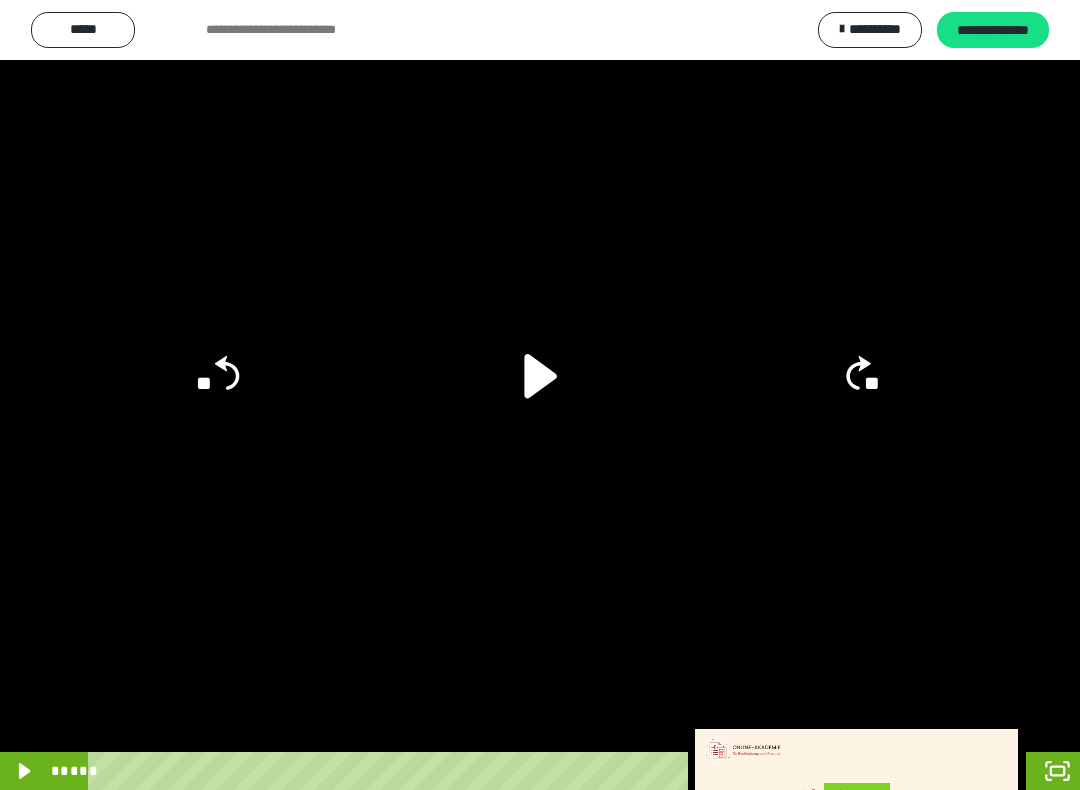 click 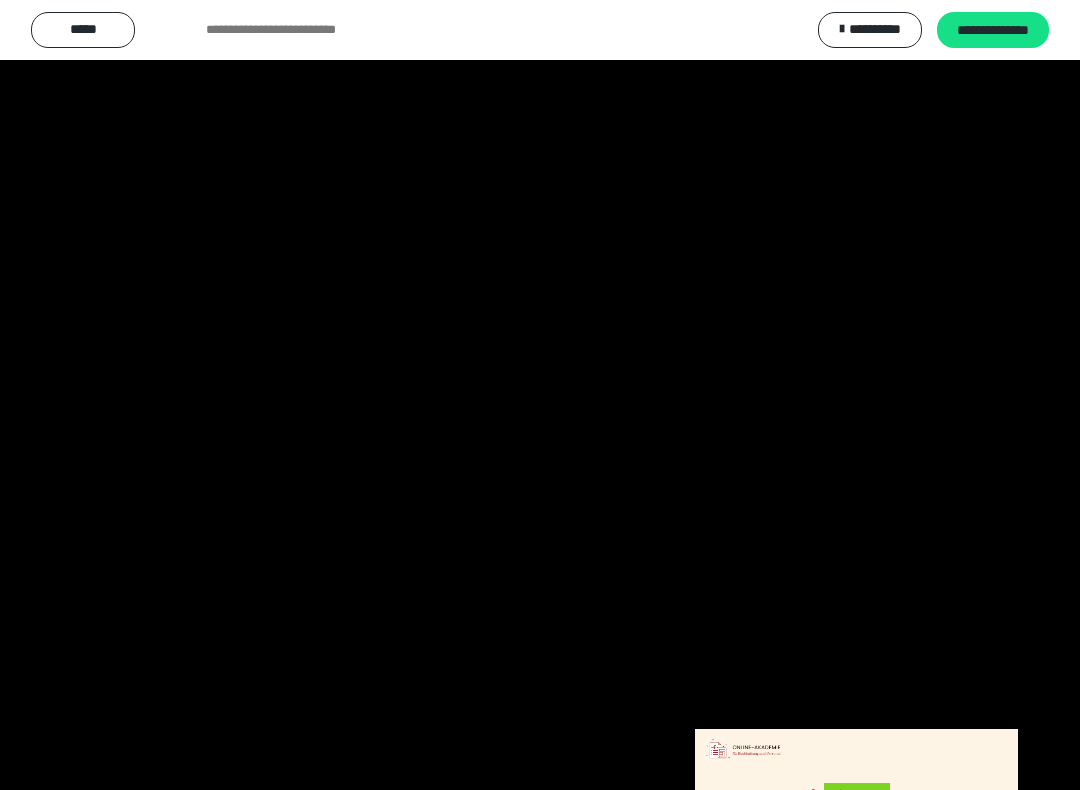 click at bounding box center (540, 395) 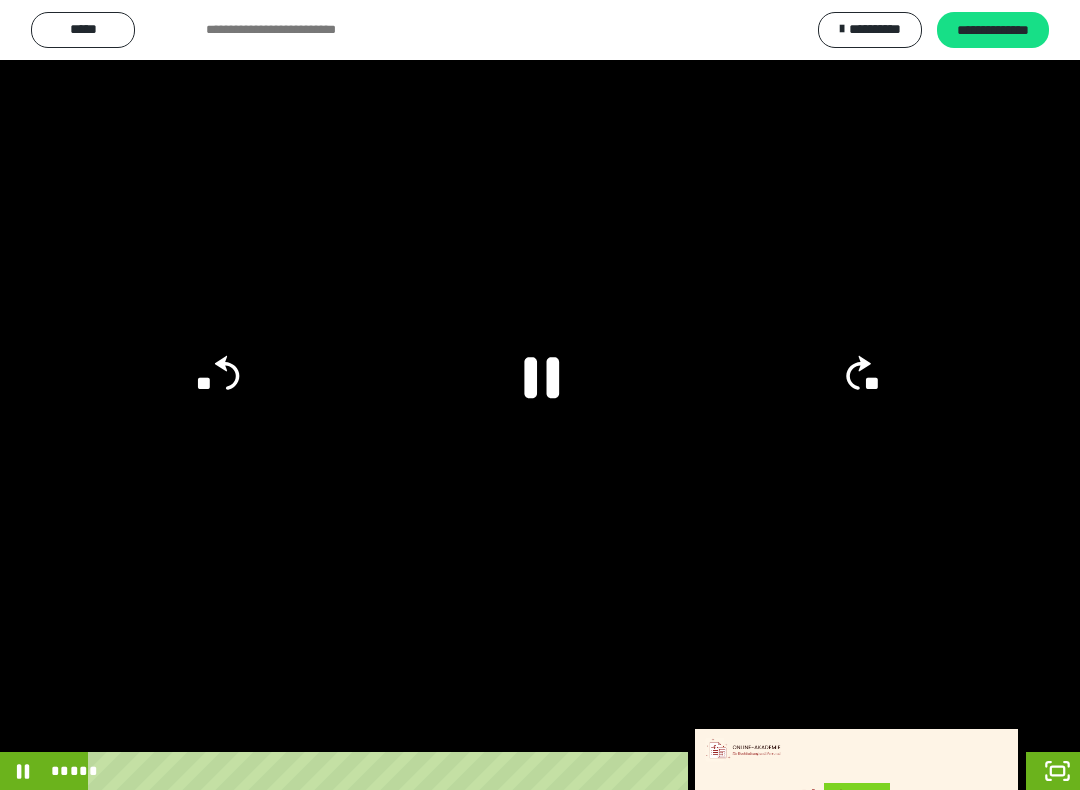 click 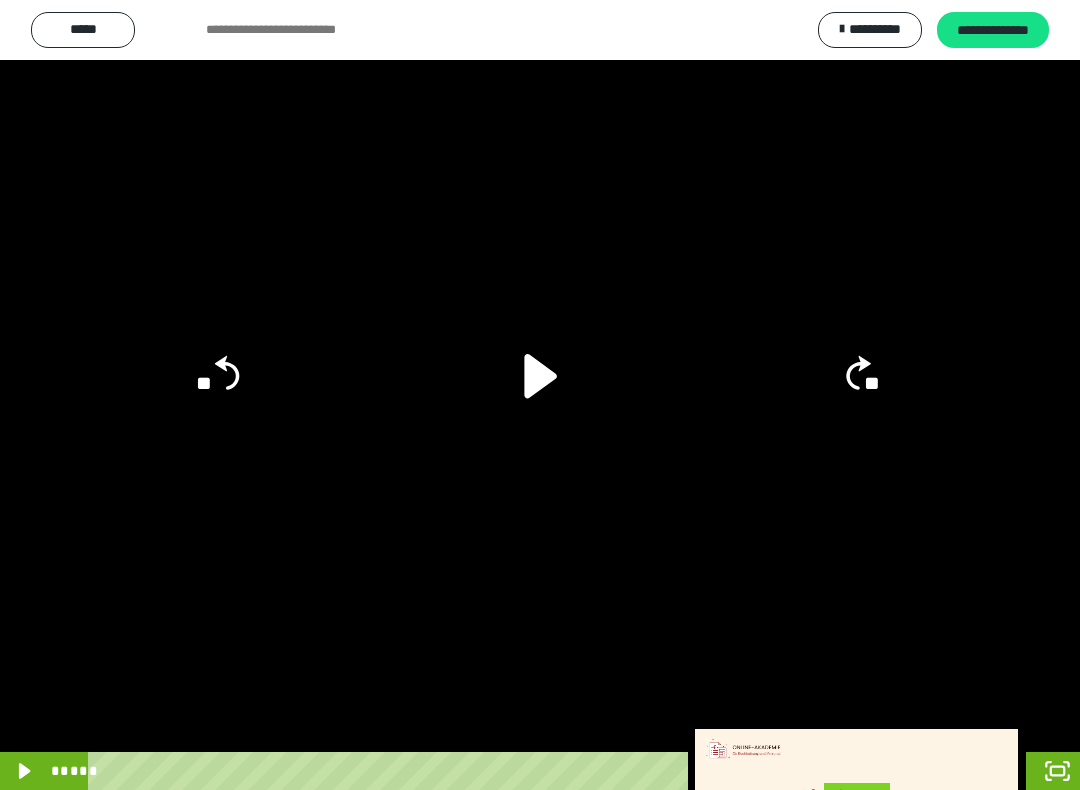 click 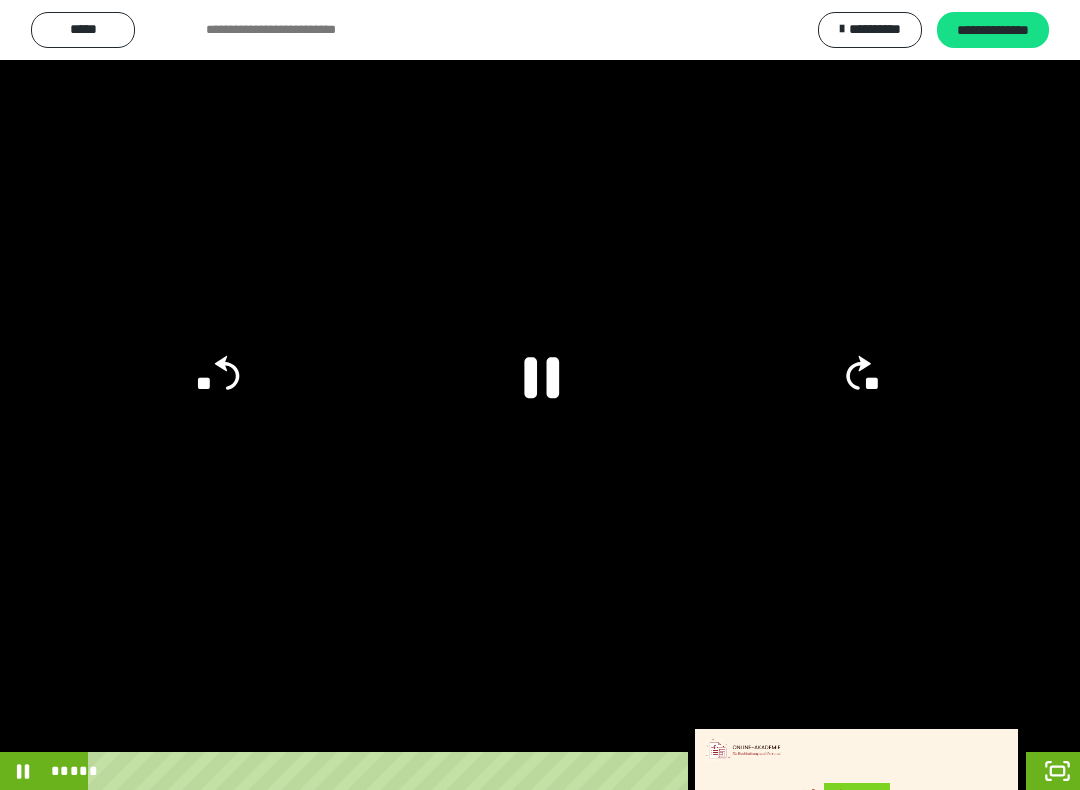scroll, scrollTop: 0, scrollLeft: 0, axis: both 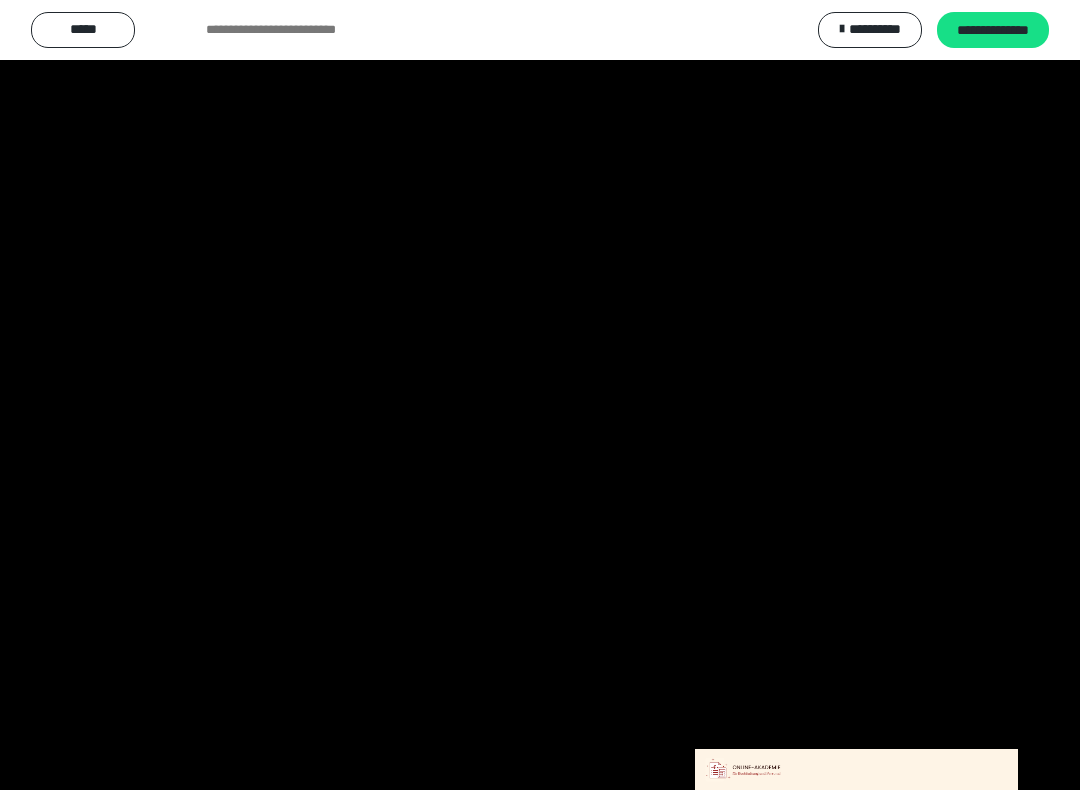click at bounding box center [540, 395] 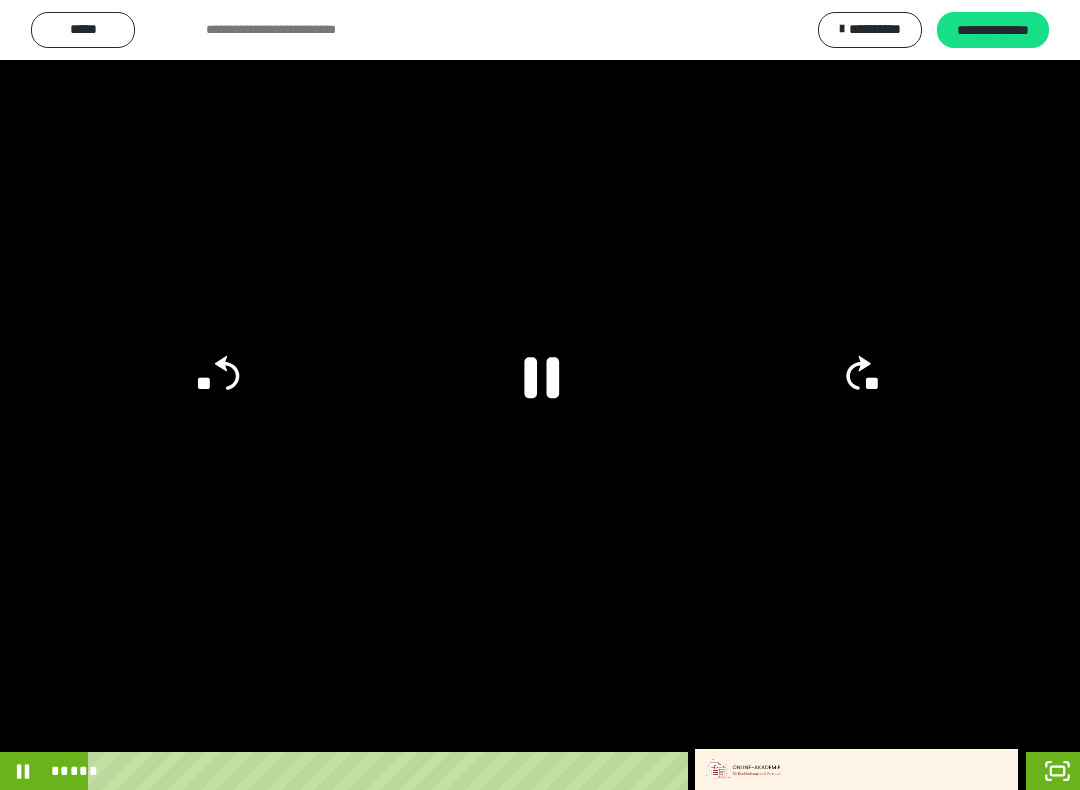 click 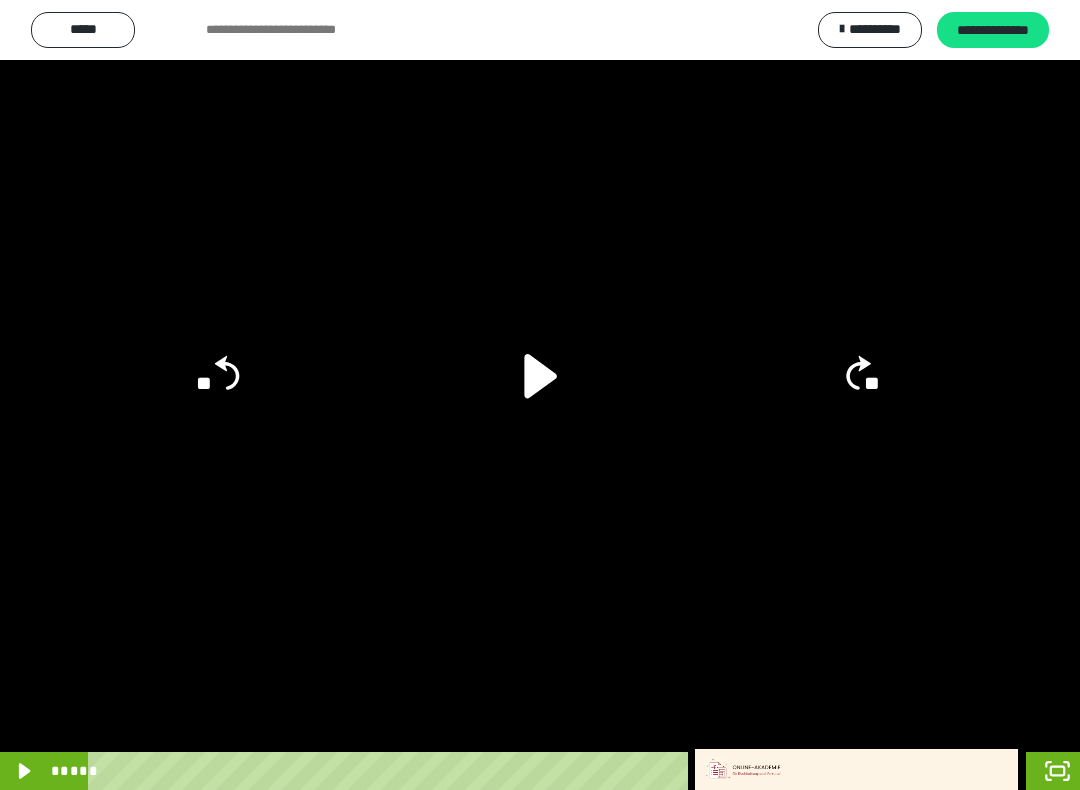 click 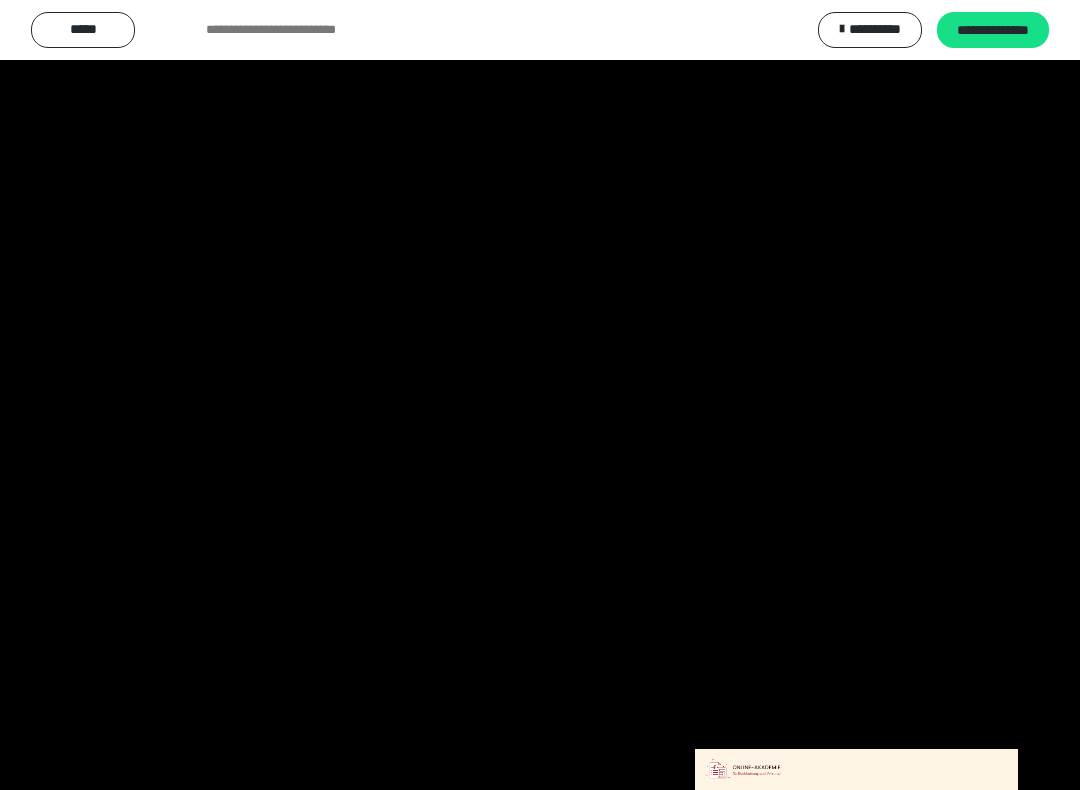 click at bounding box center [540, 395] 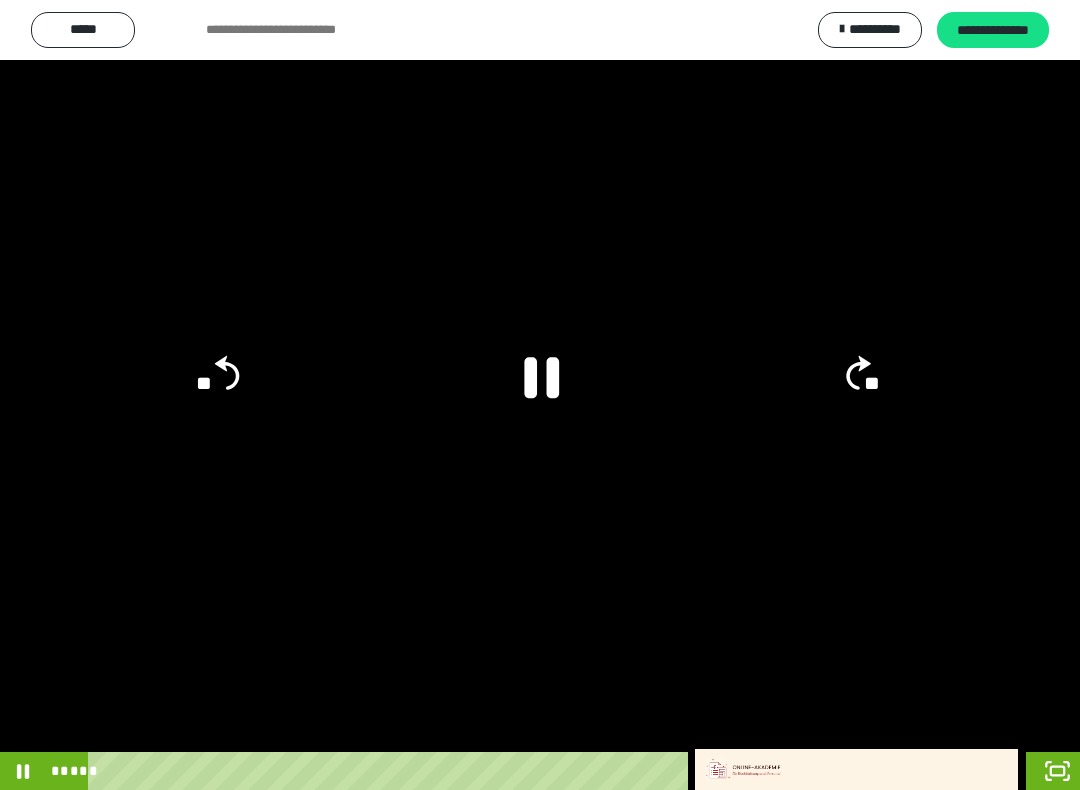 click 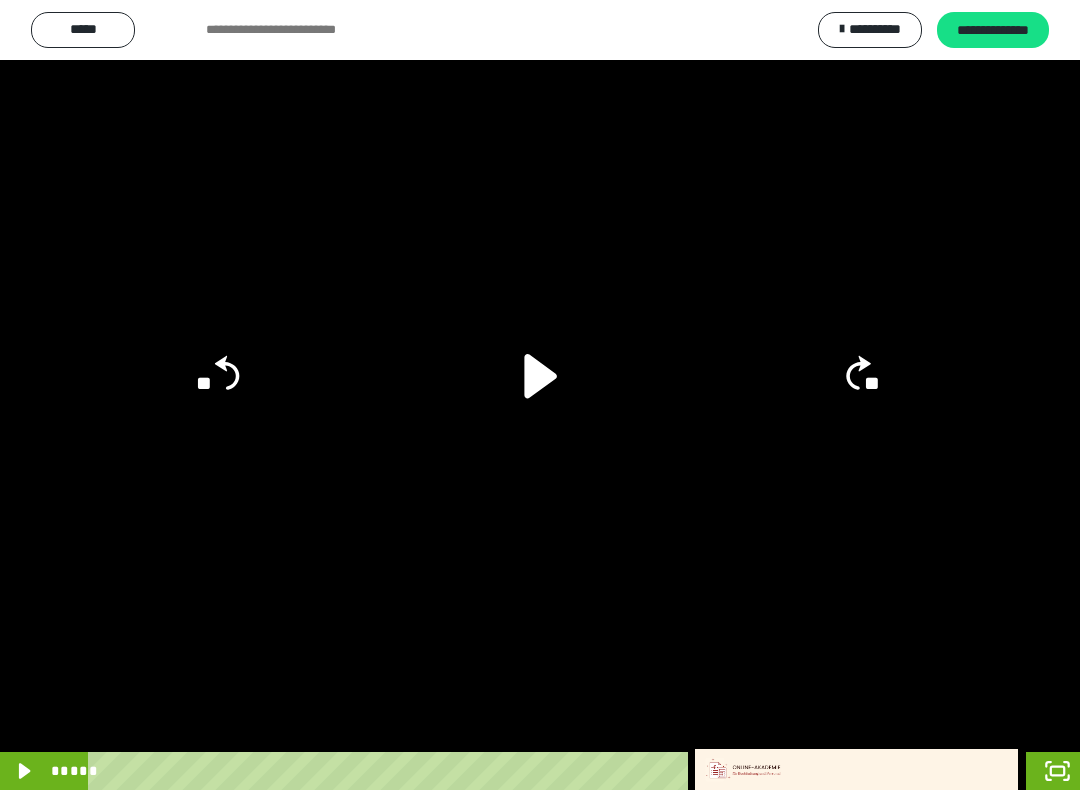 click 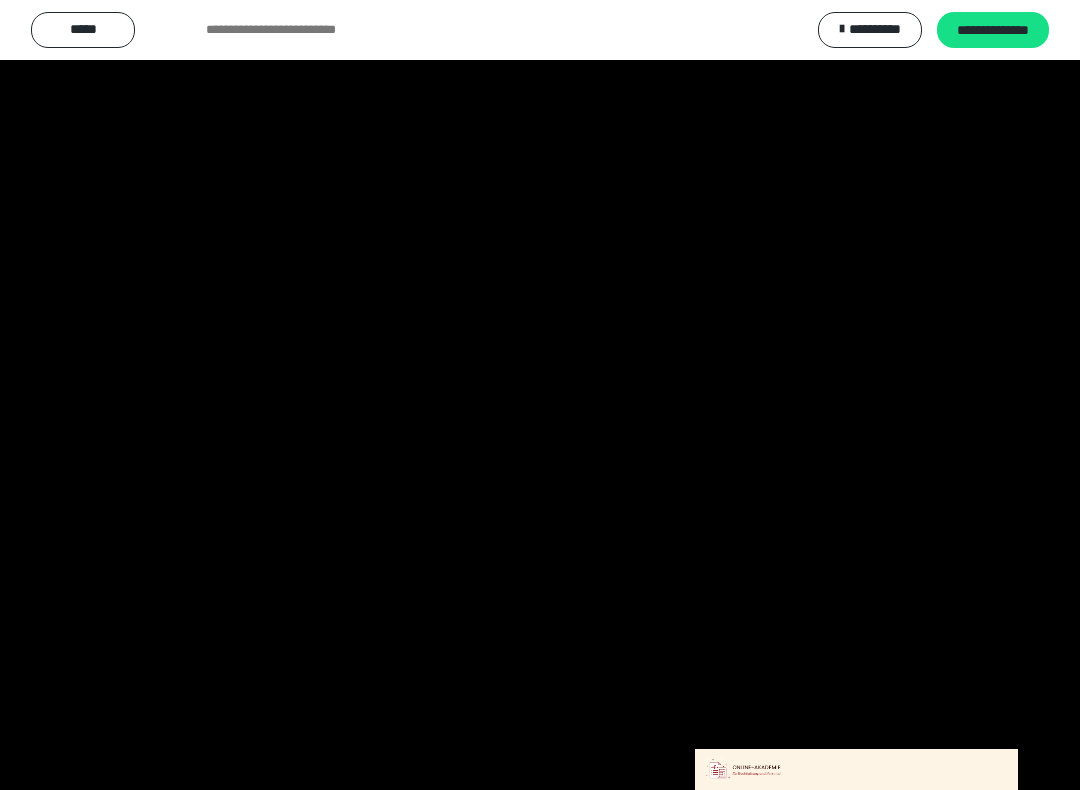 click at bounding box center [540, 395] 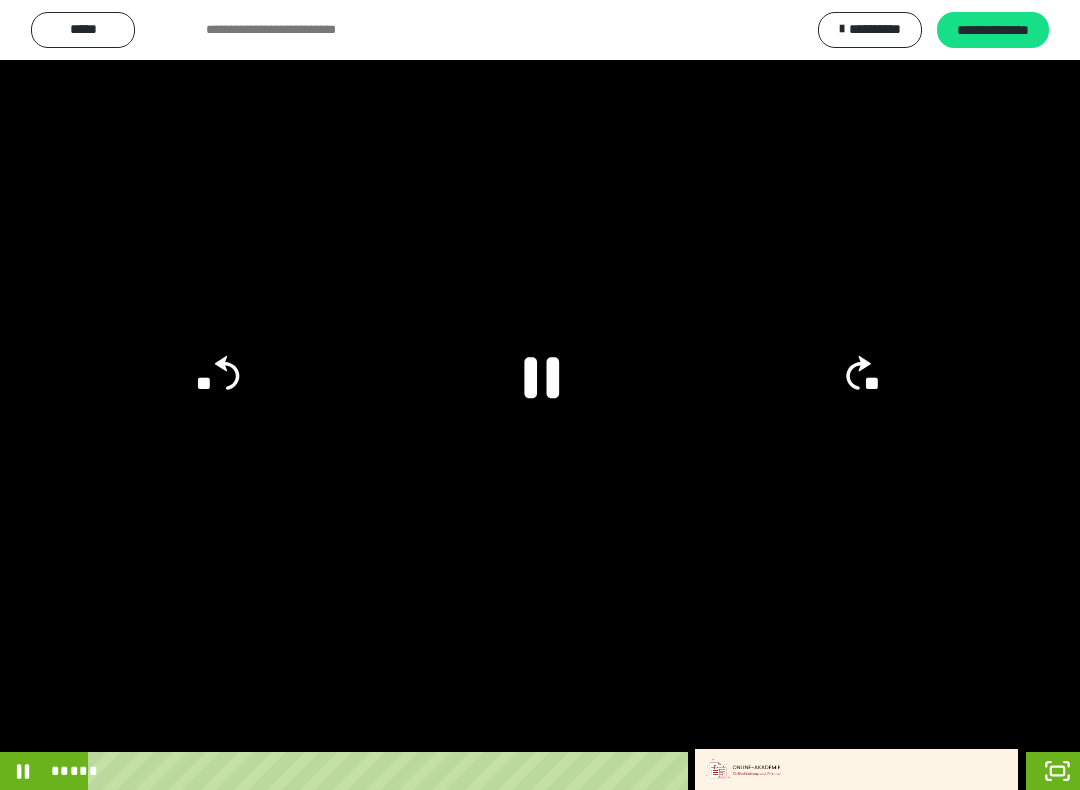 click 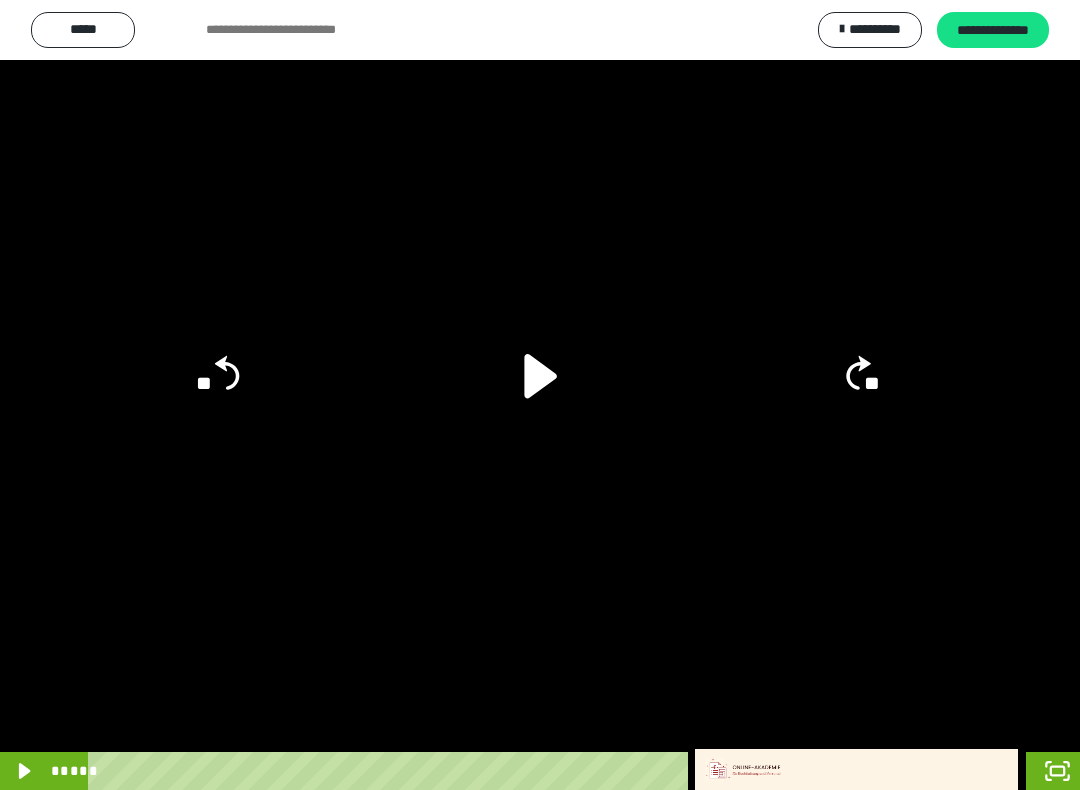 click 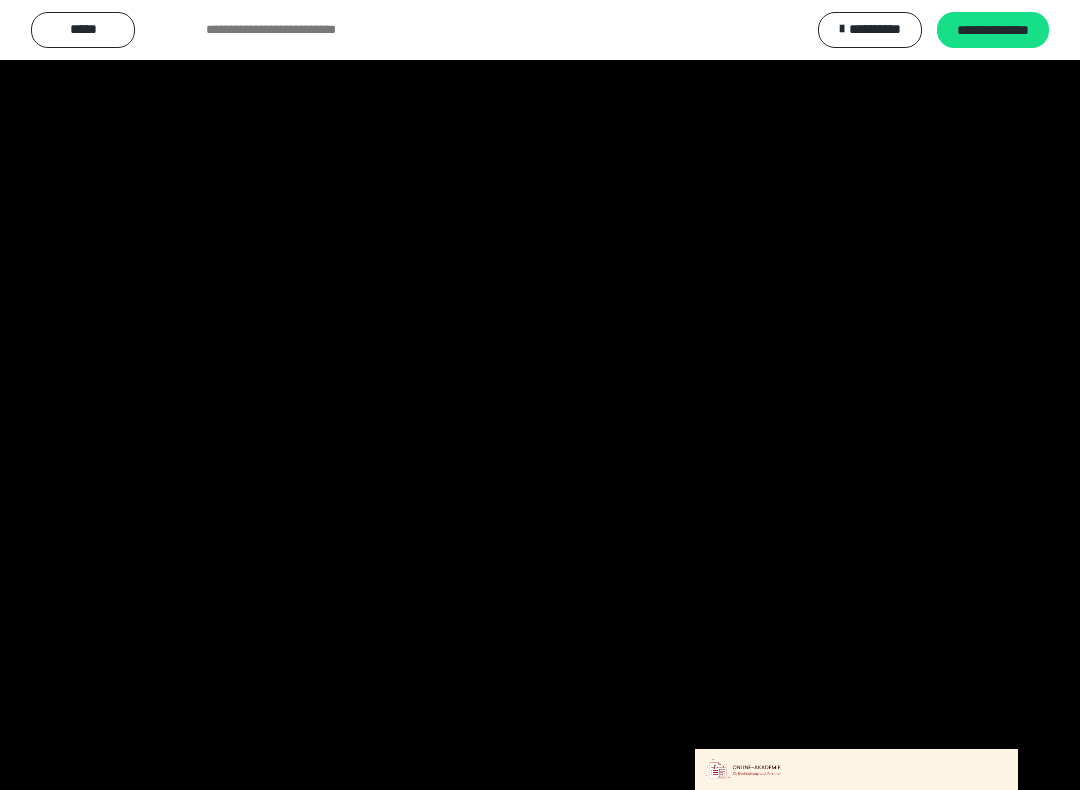 click at bounding box center [540, 395] 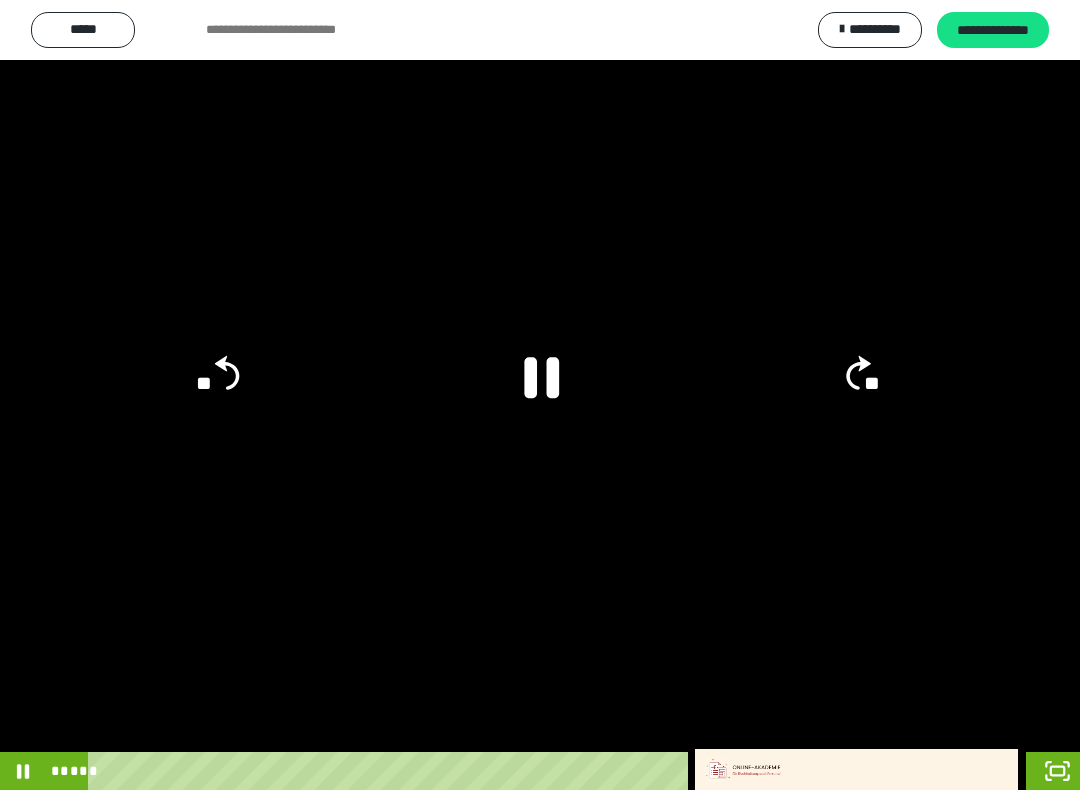 click 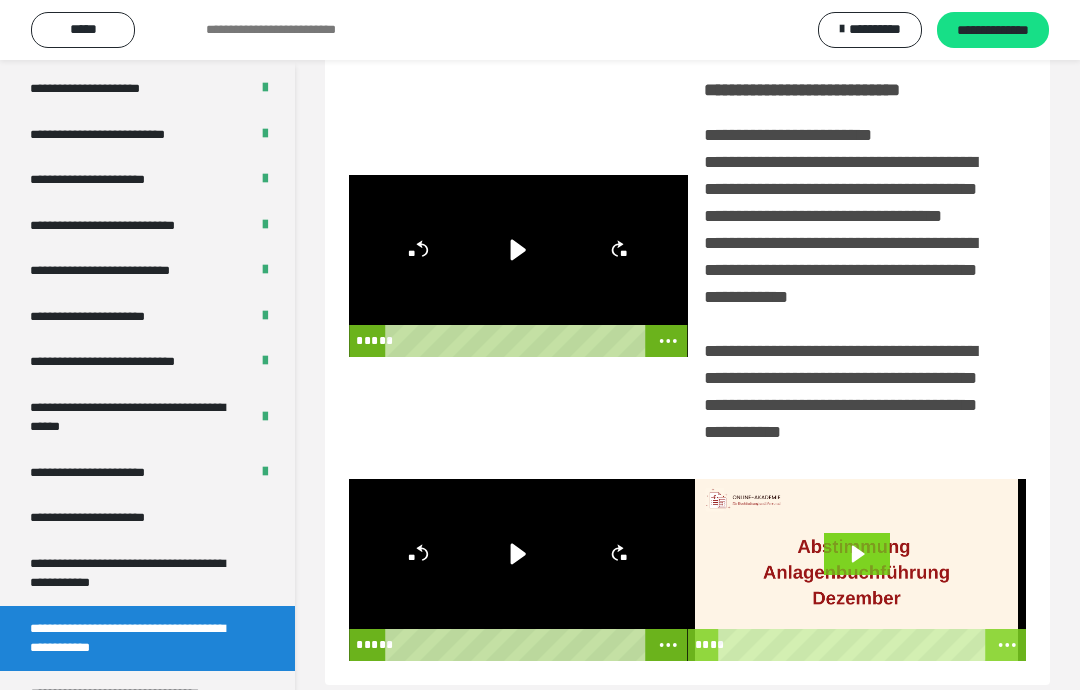 scroll, scrollTop: 269, scrollLeft: 0, axis: vertical 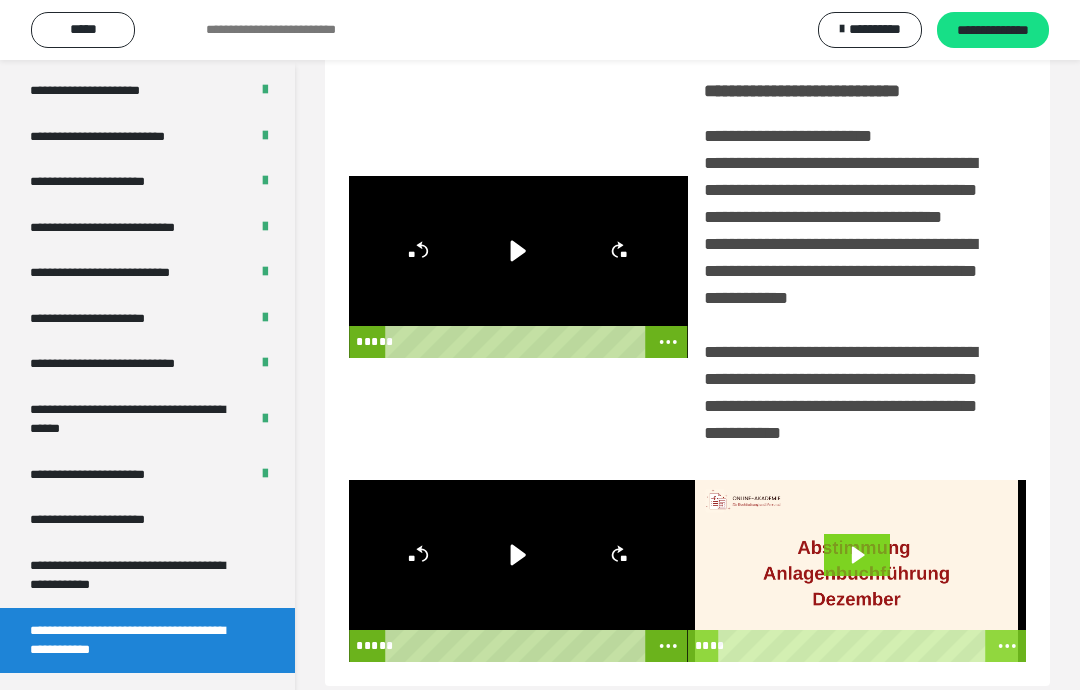 click 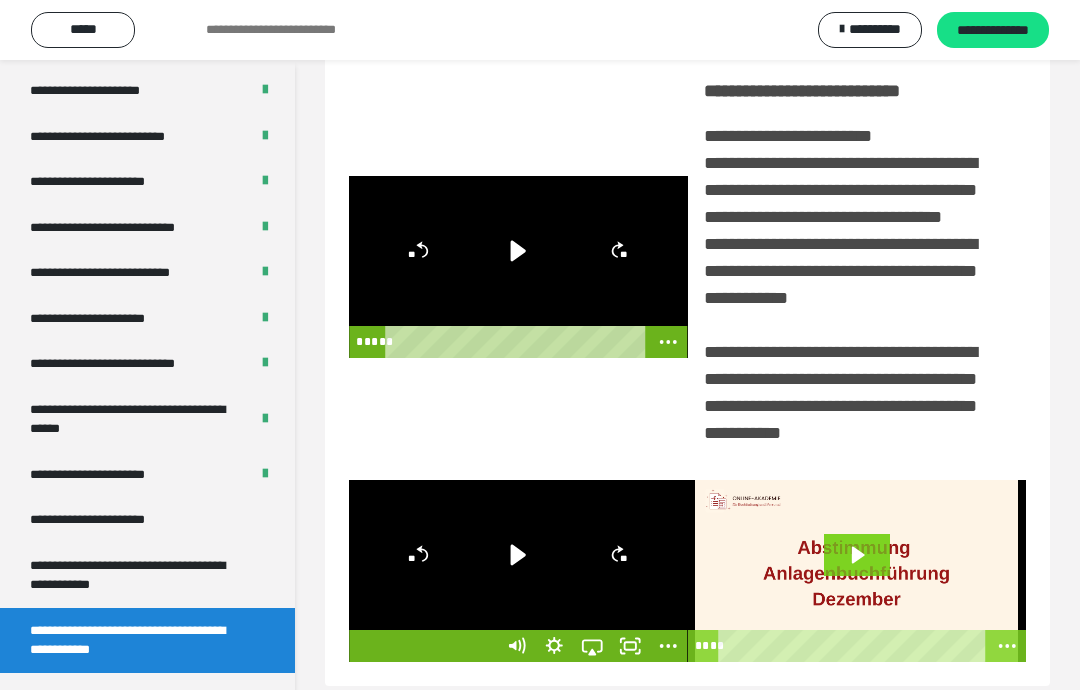 click 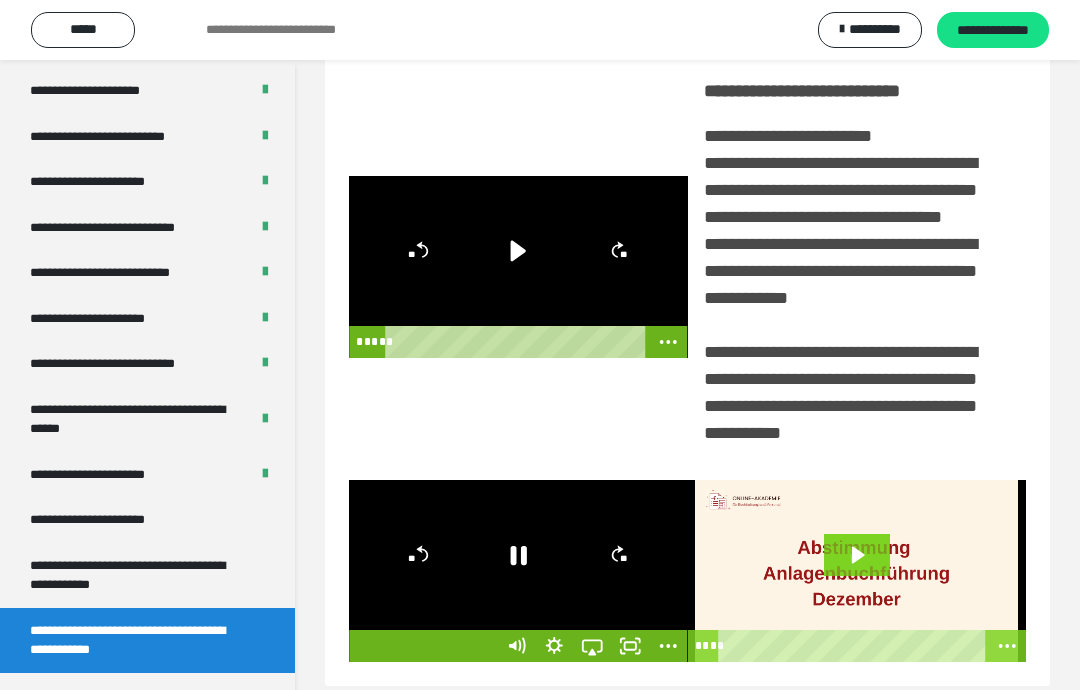 click 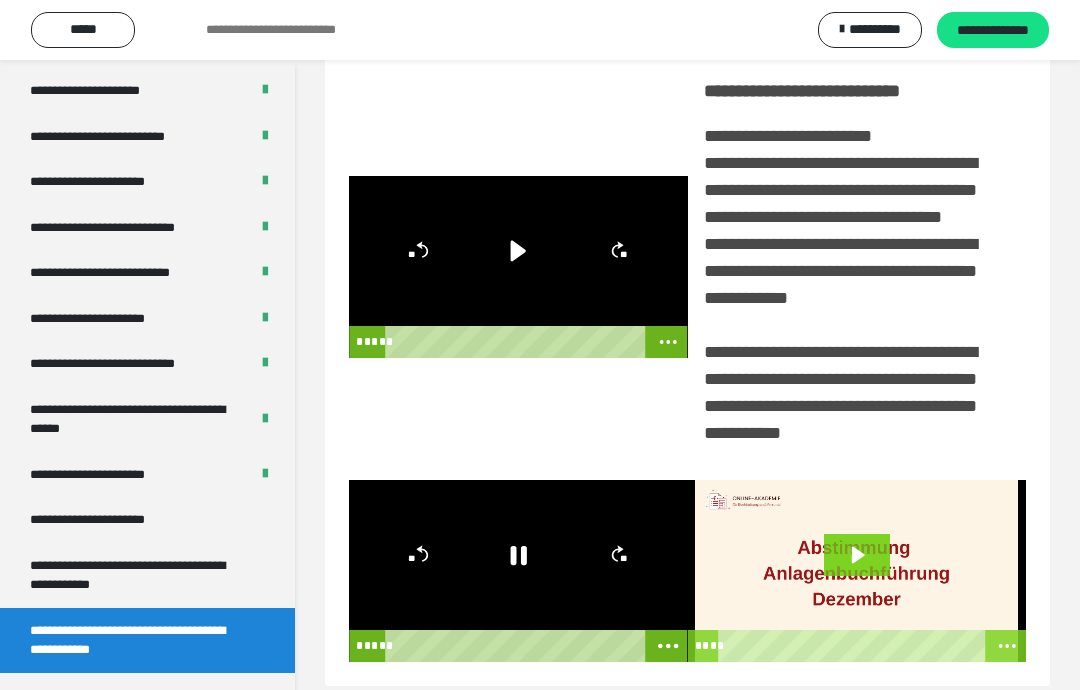 click 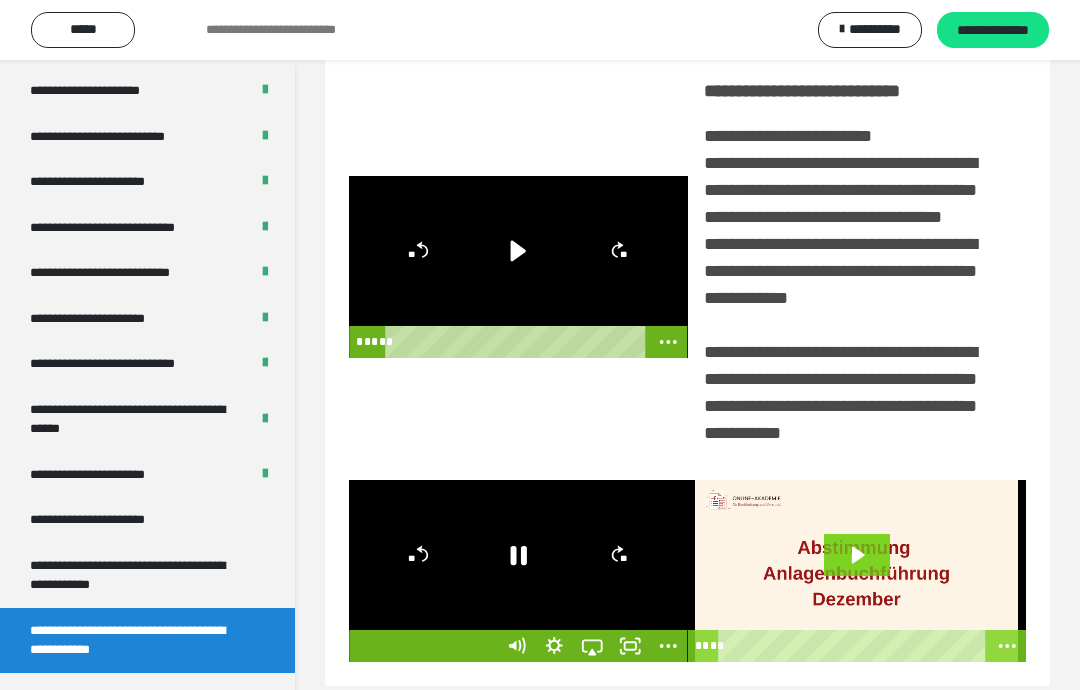 click 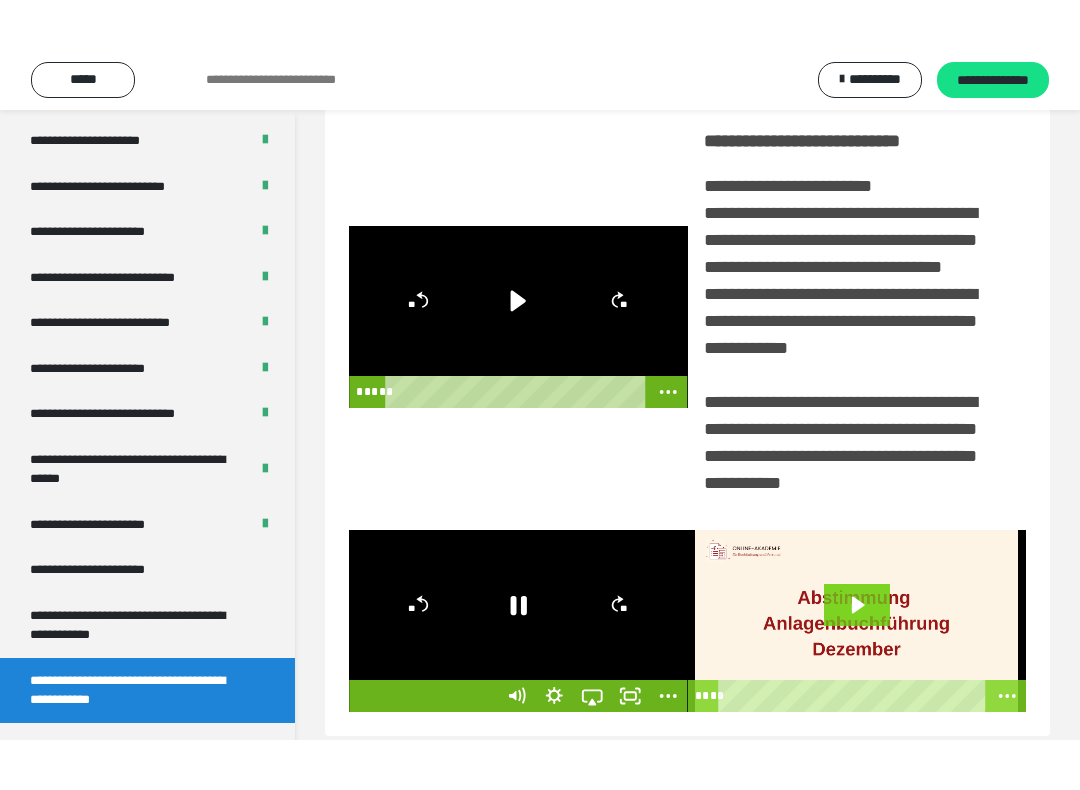 scroll, scrollTop: 20, scrollLeft: 0, axis: vertical 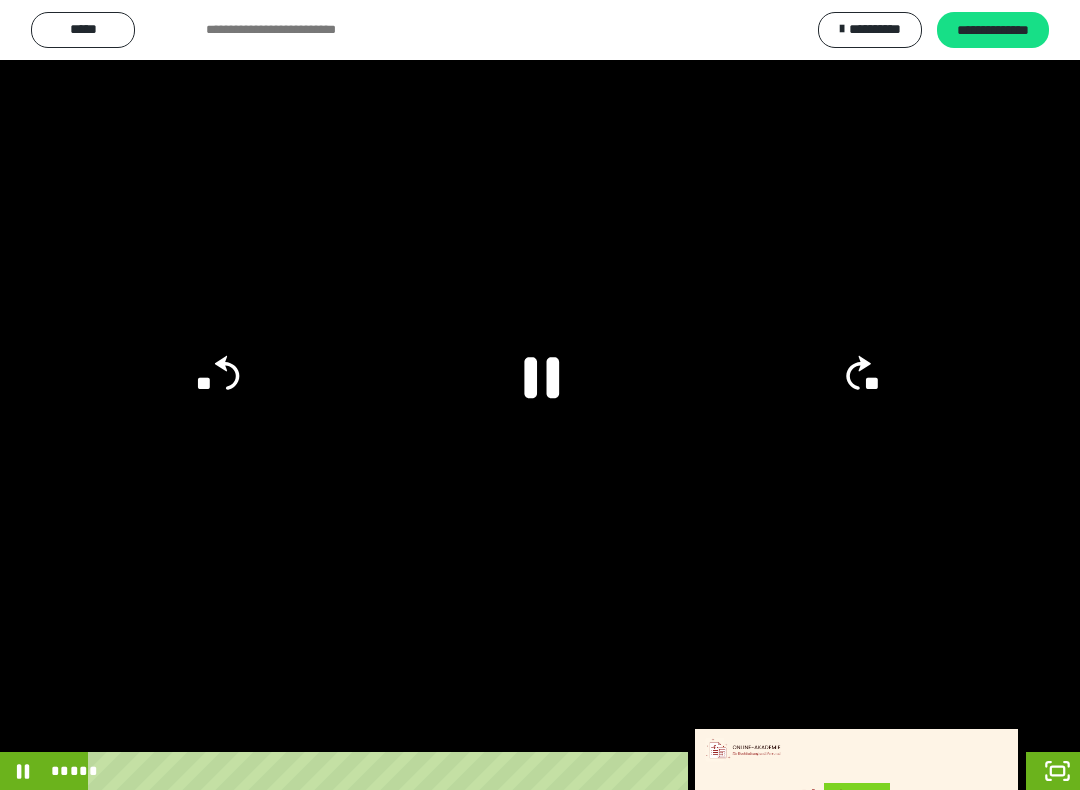 click 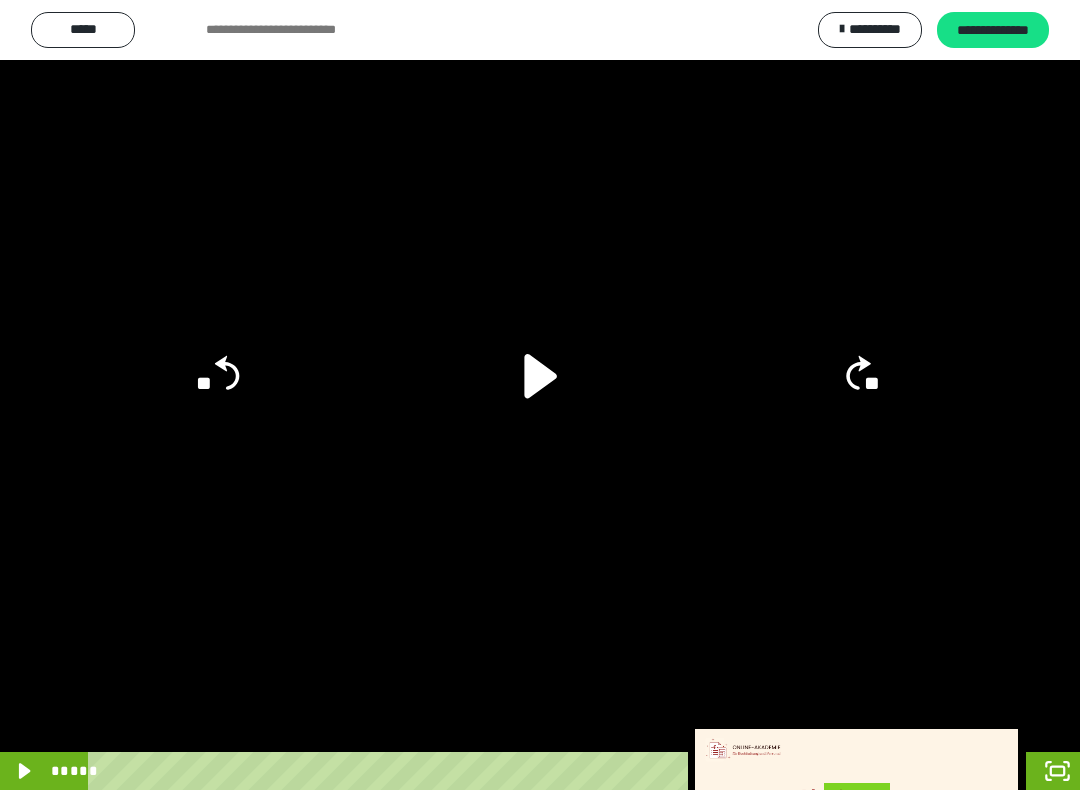 click 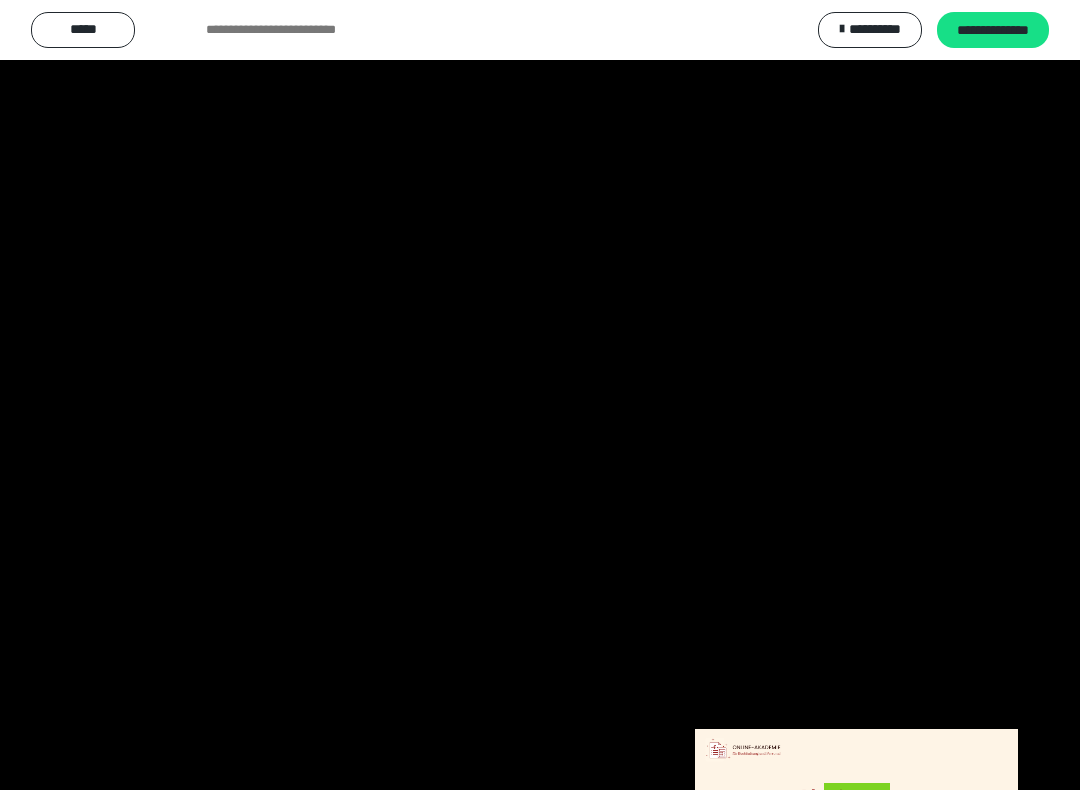 click at bounding box center [540, 395] 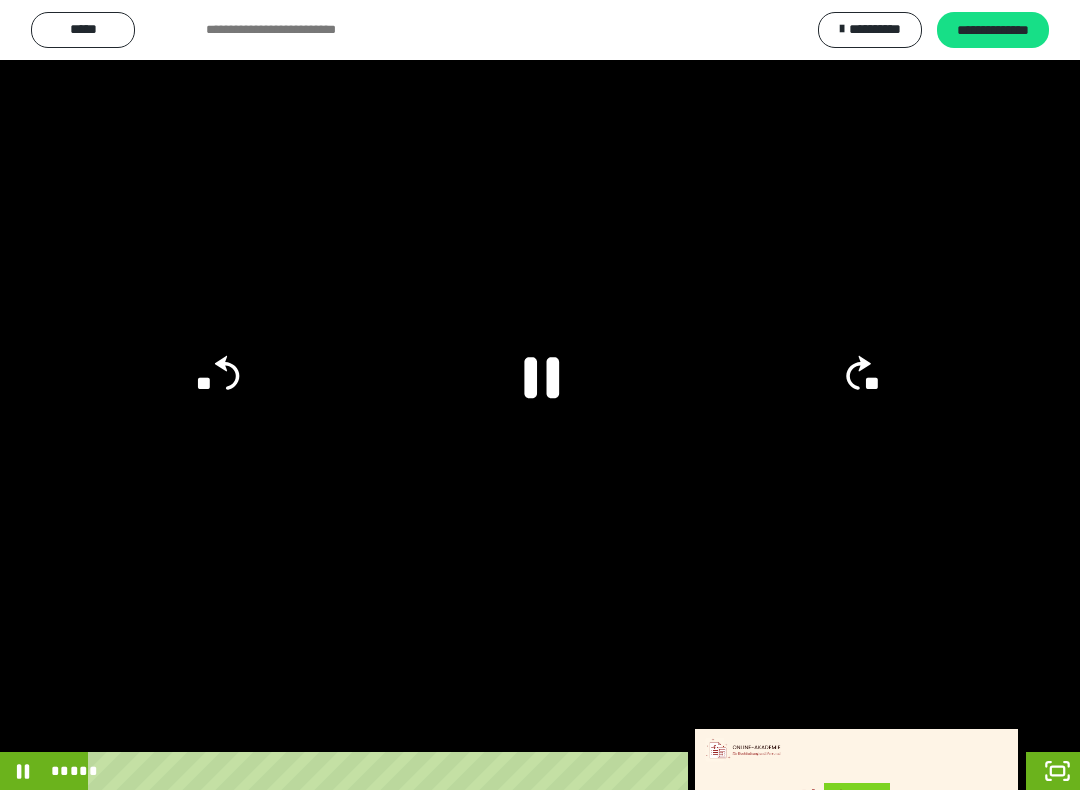 click 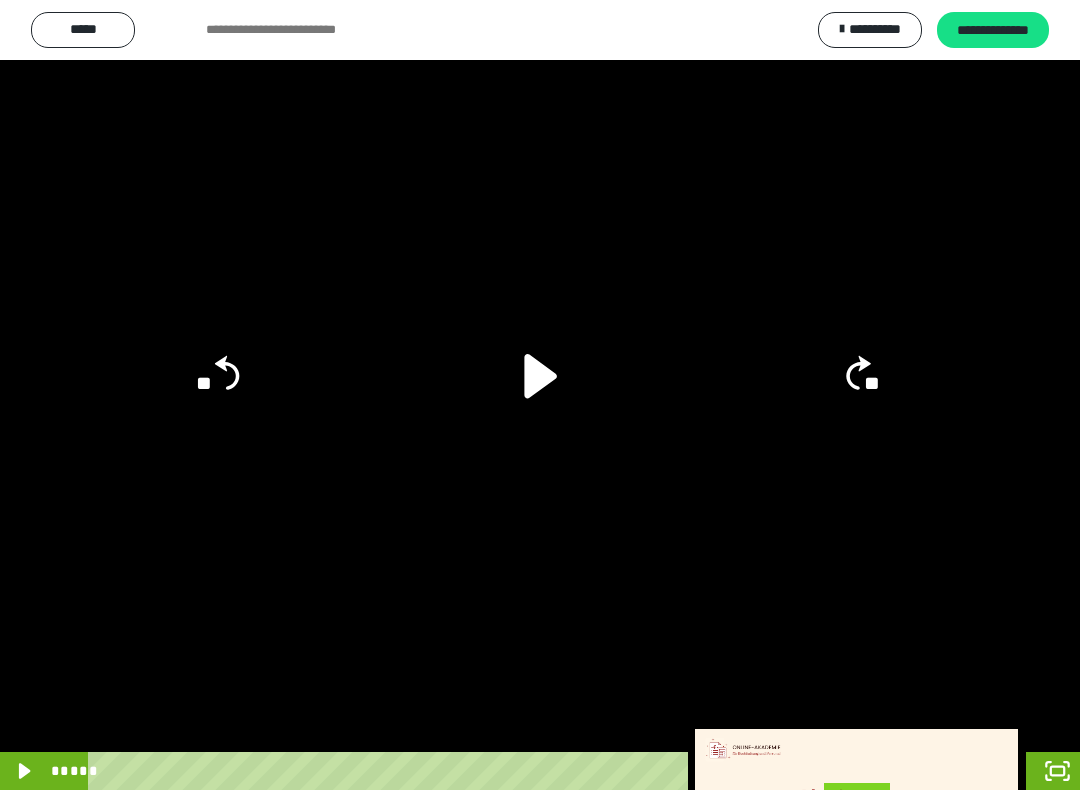 click 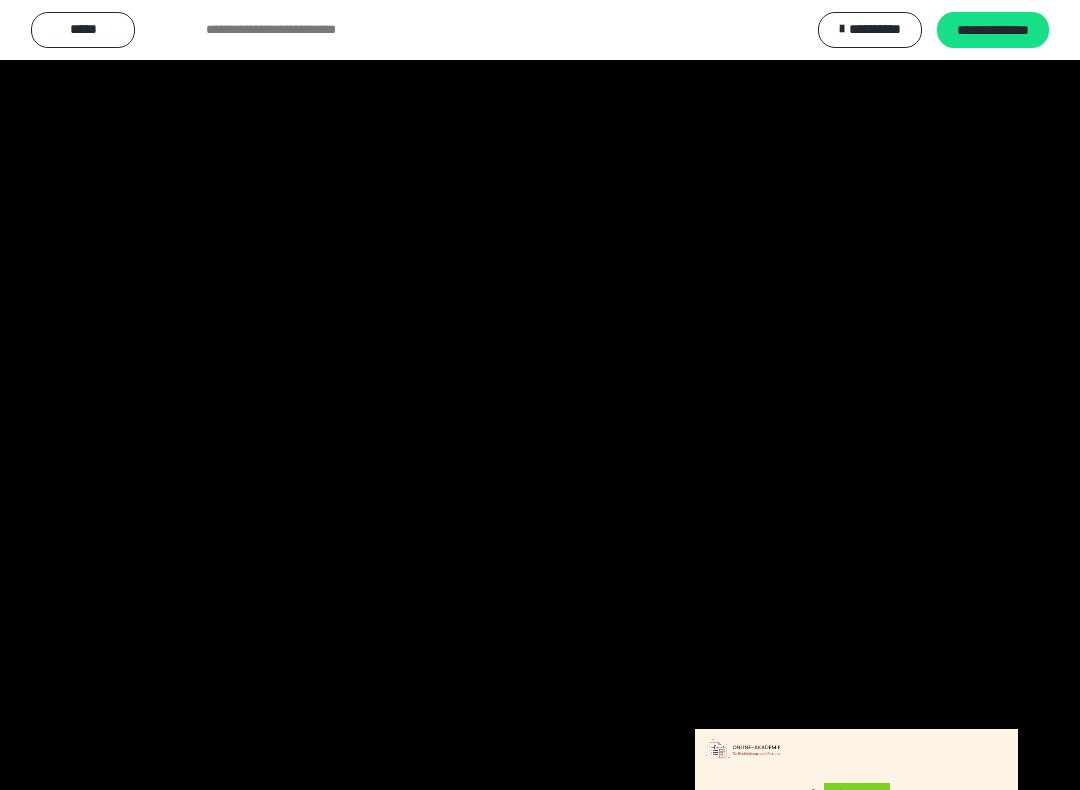 click at bounding box center [540, 395] 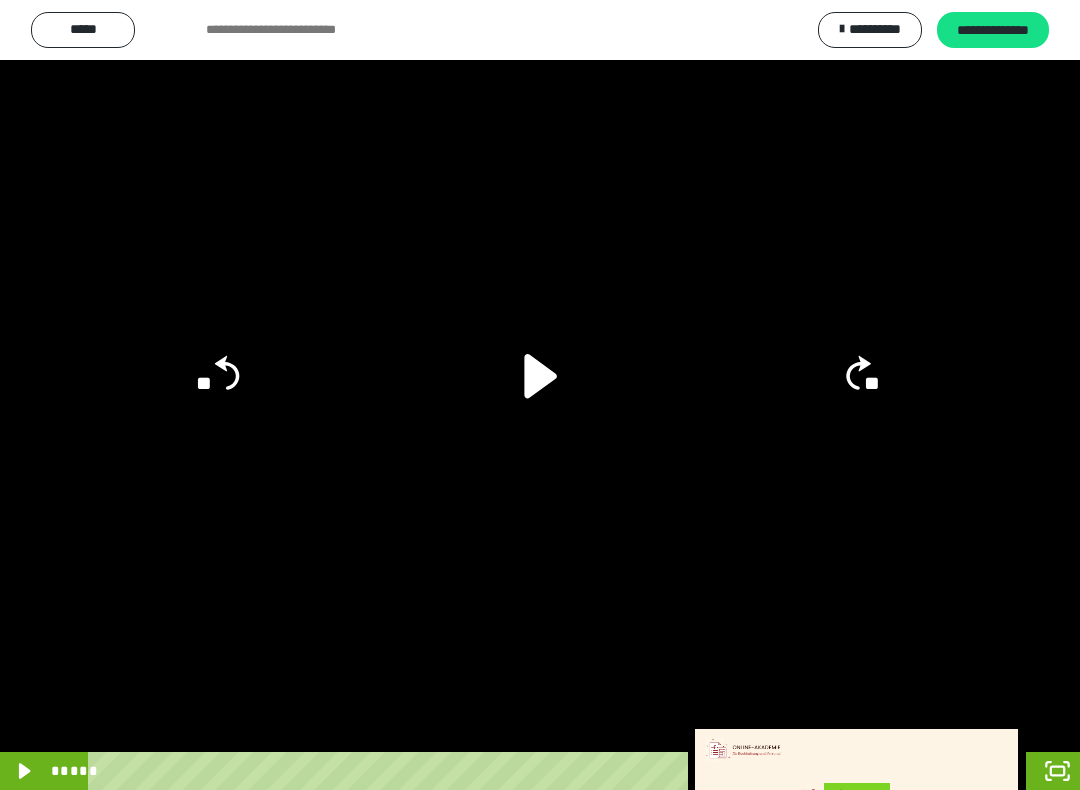 click 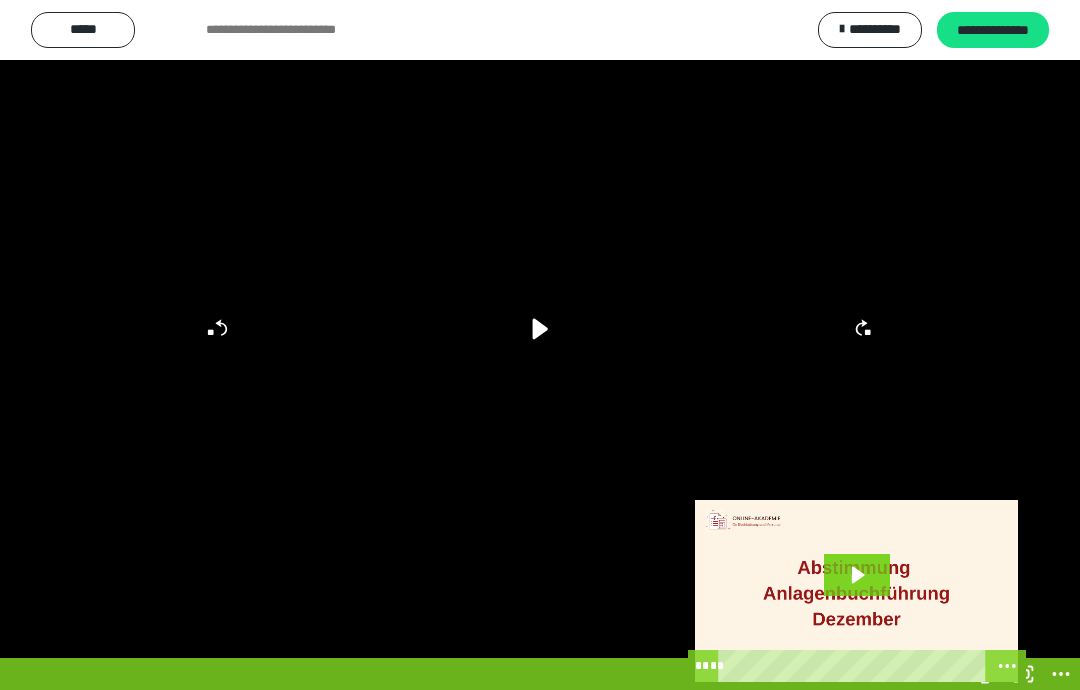 scroll, scrollTop: 269, scrollLeft: 0, axis: vertical 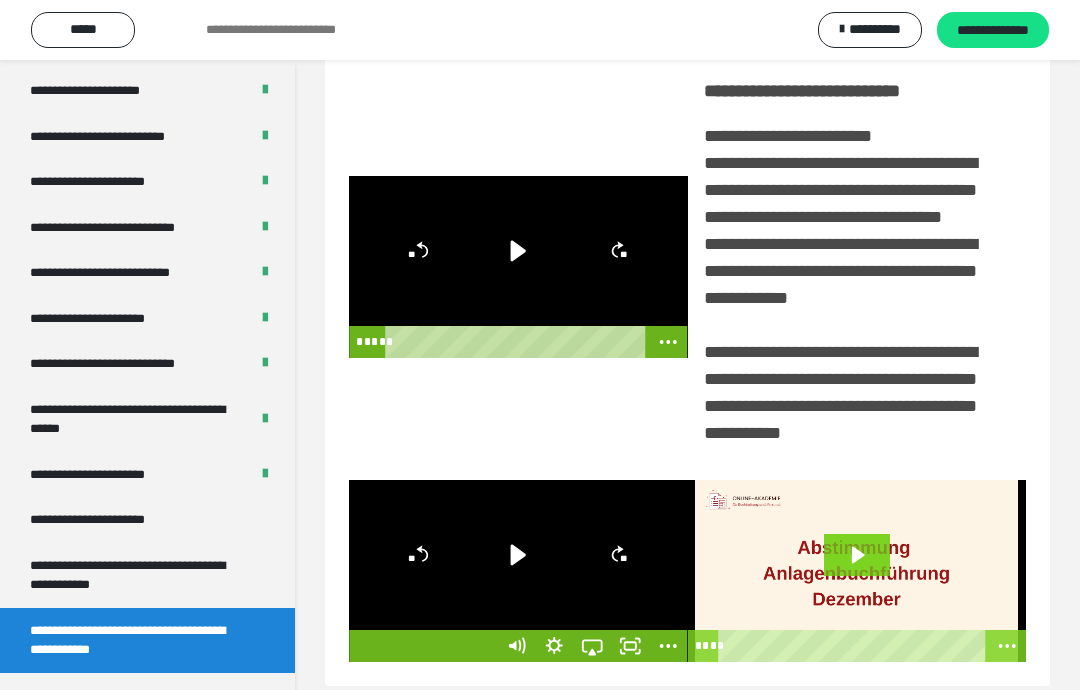 click 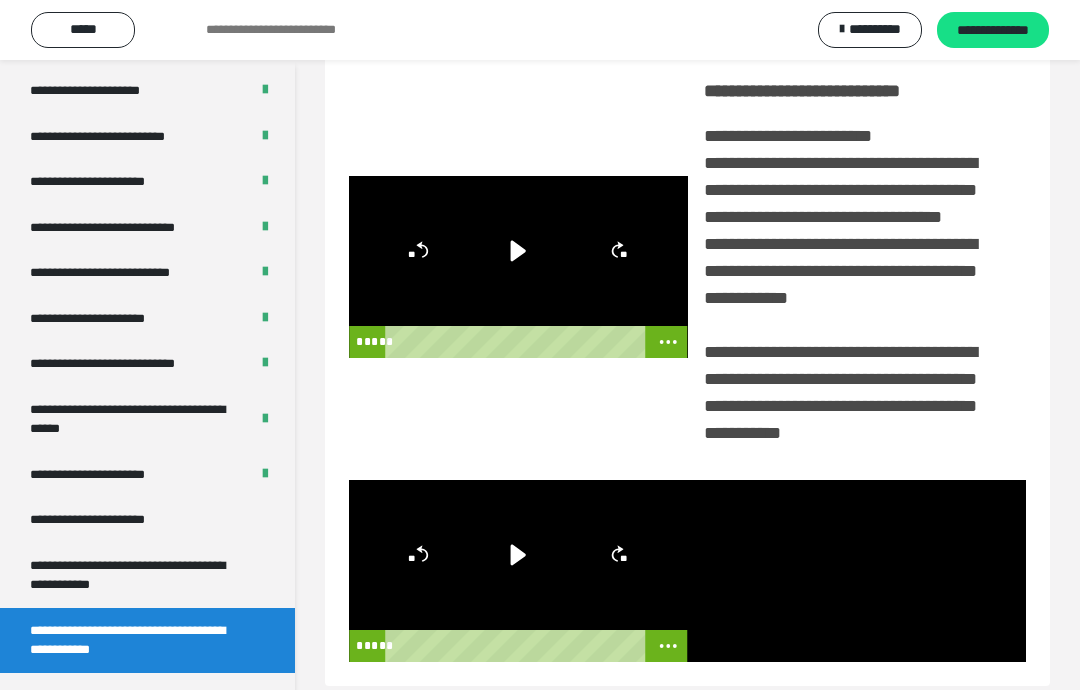 click at bounding box center (857, 571) 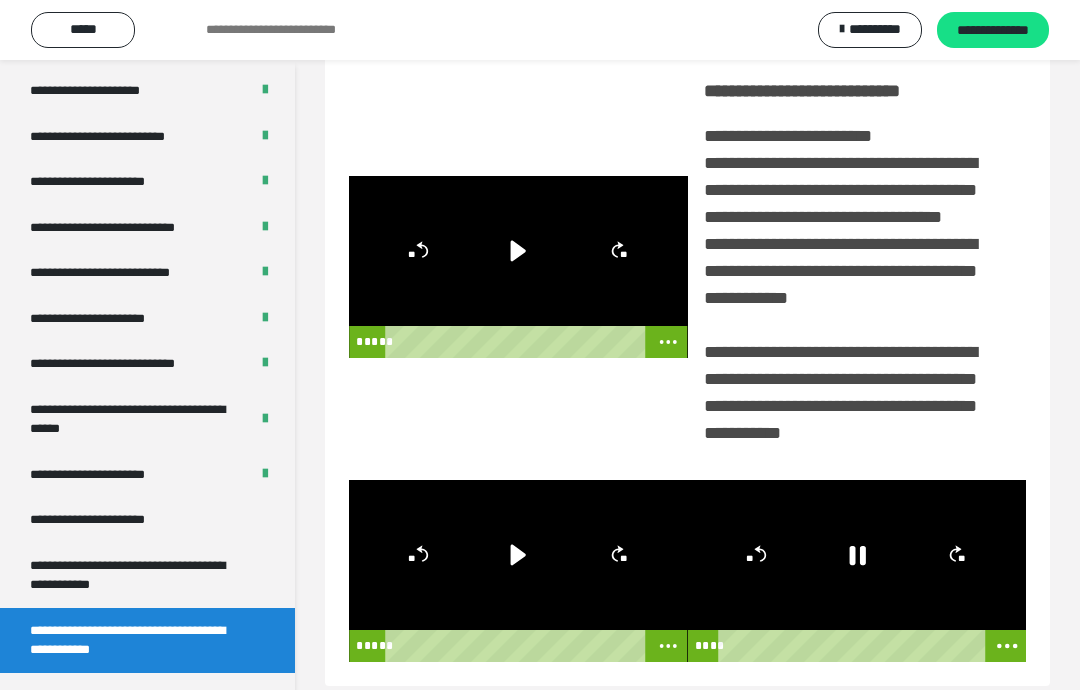 click 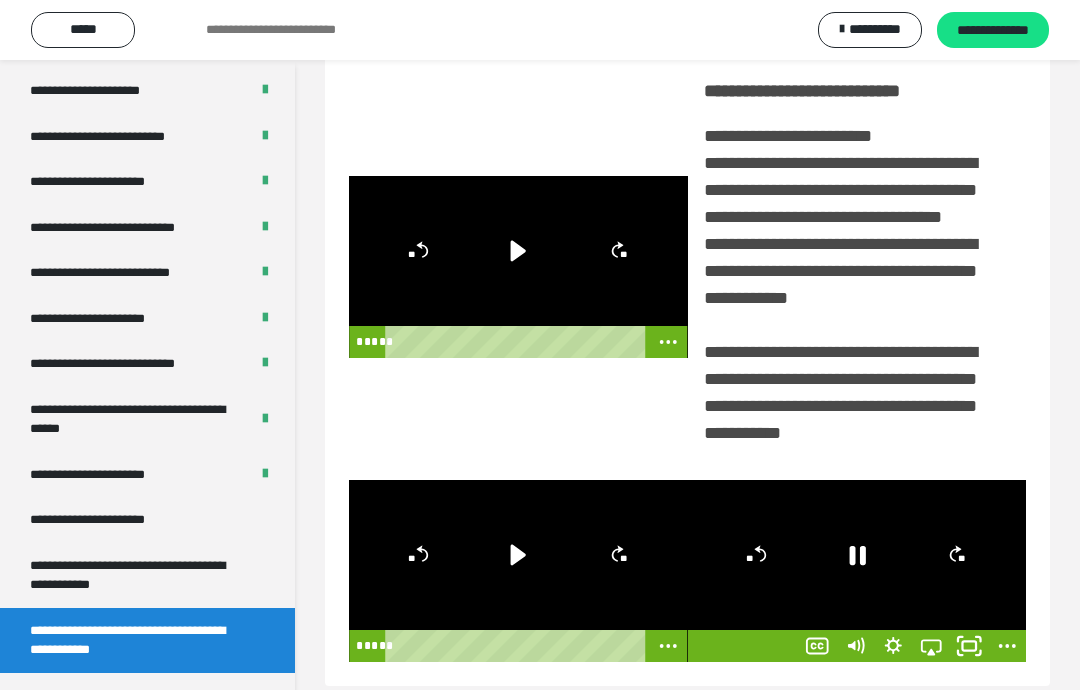 click 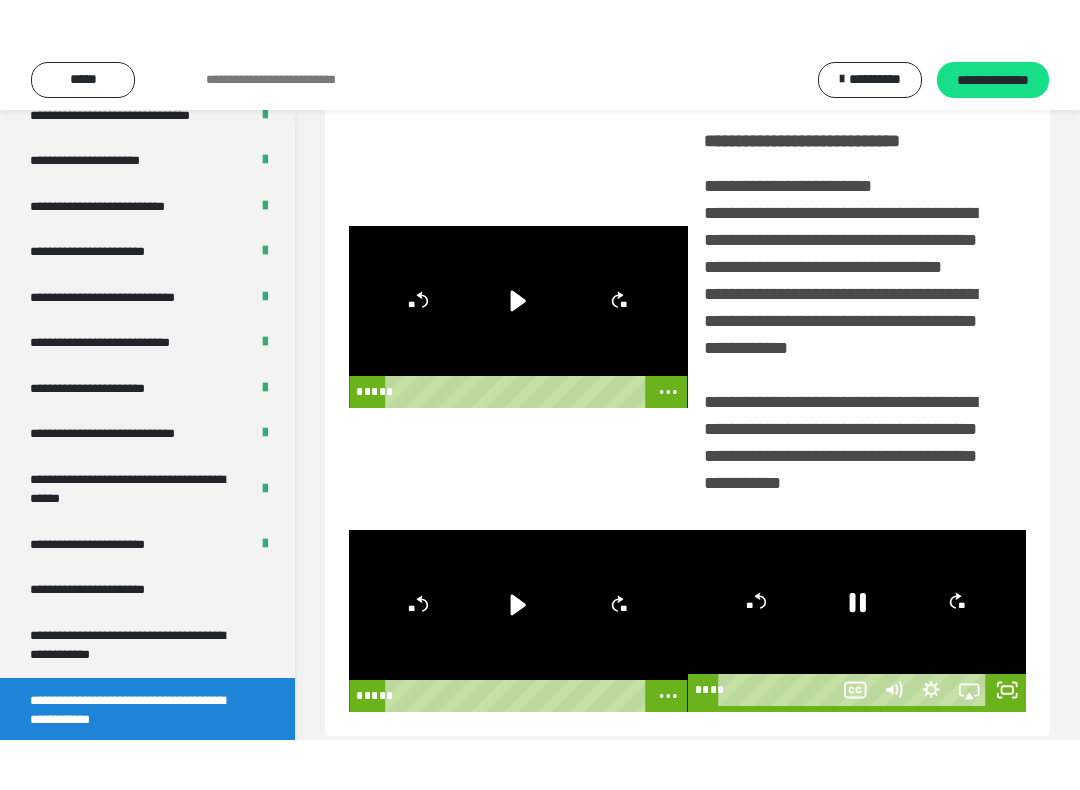scroll, scrollTop: 20, scrollLeft: 0, axis: vertical 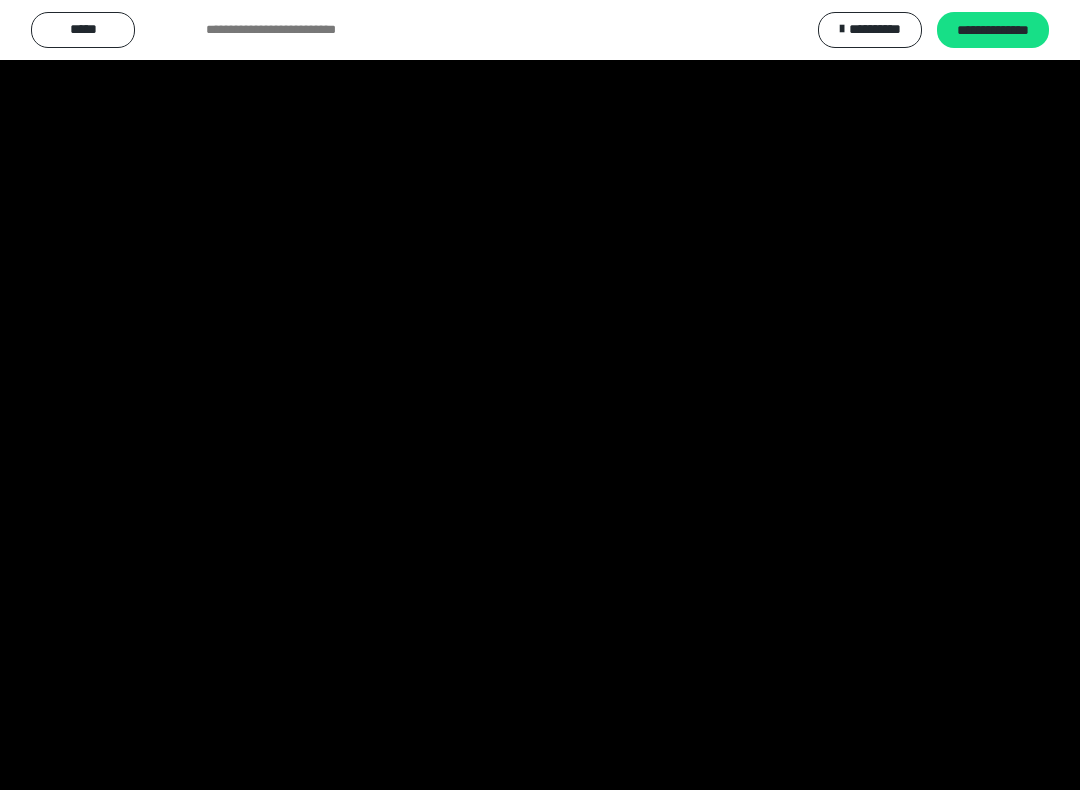 click at bounding box center (540, 395) 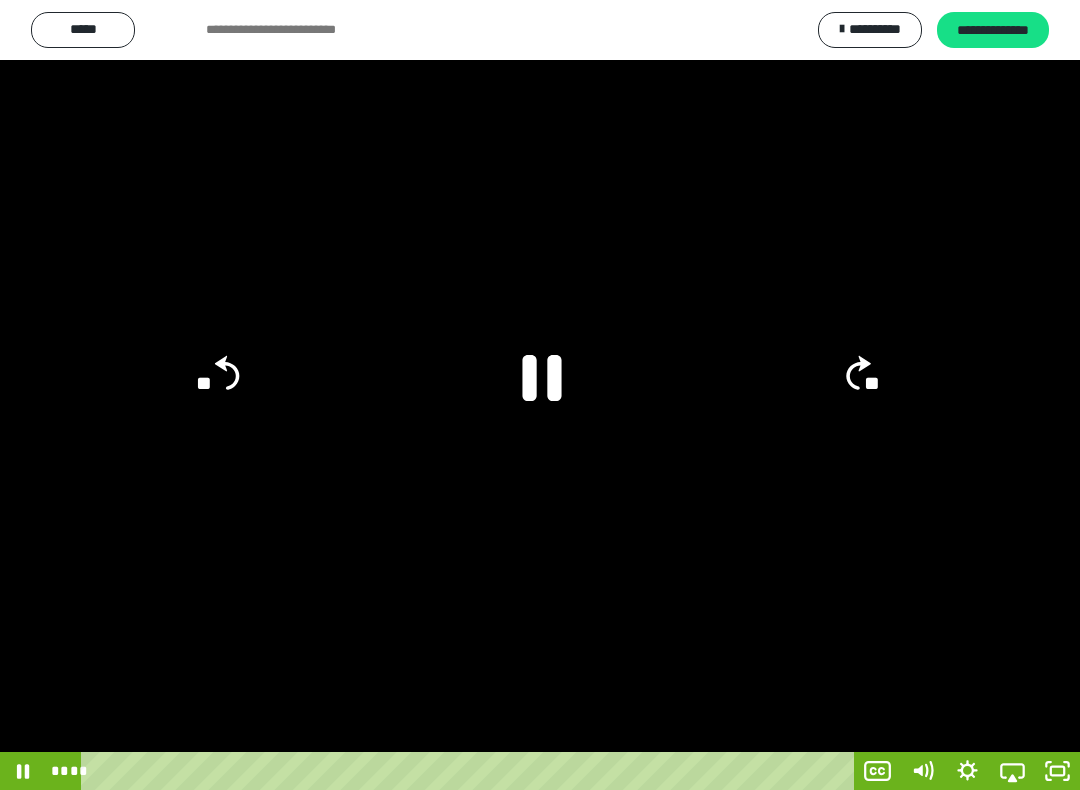 click 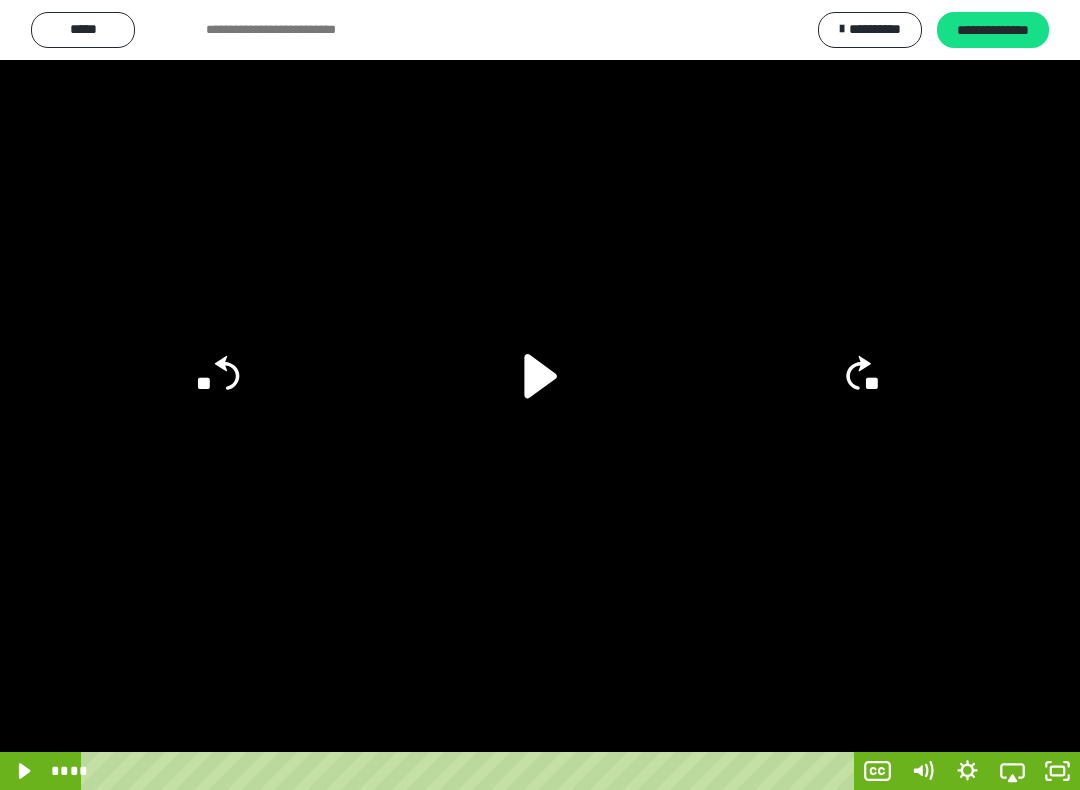 click 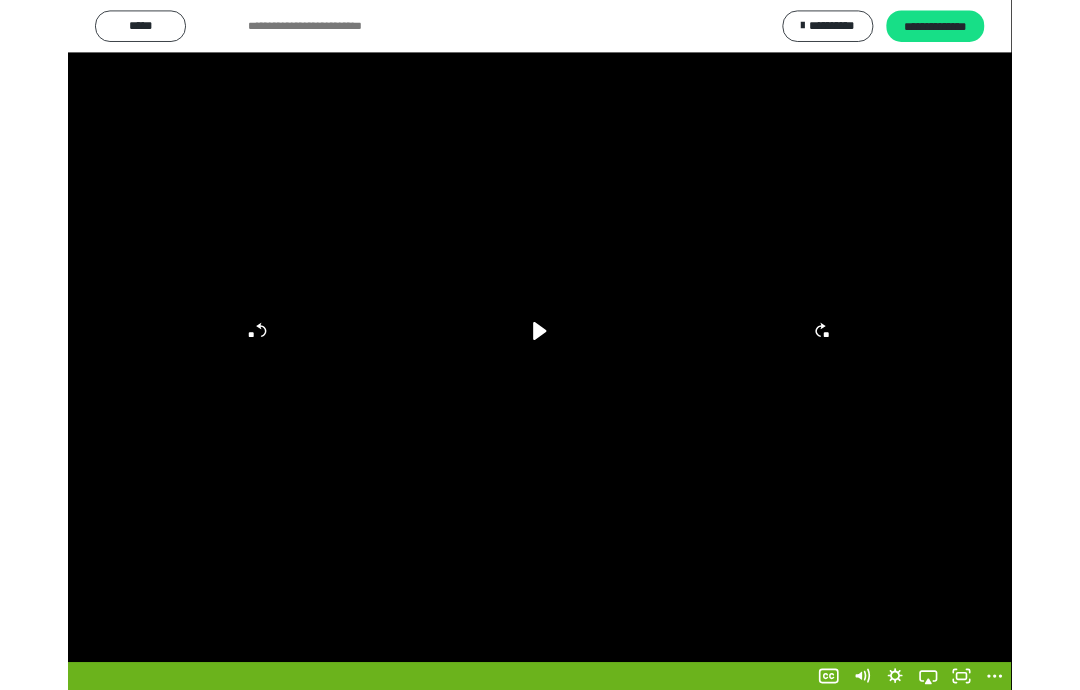 scroll, scrollTop: 249, scrollLeft: 0, axis: vertical 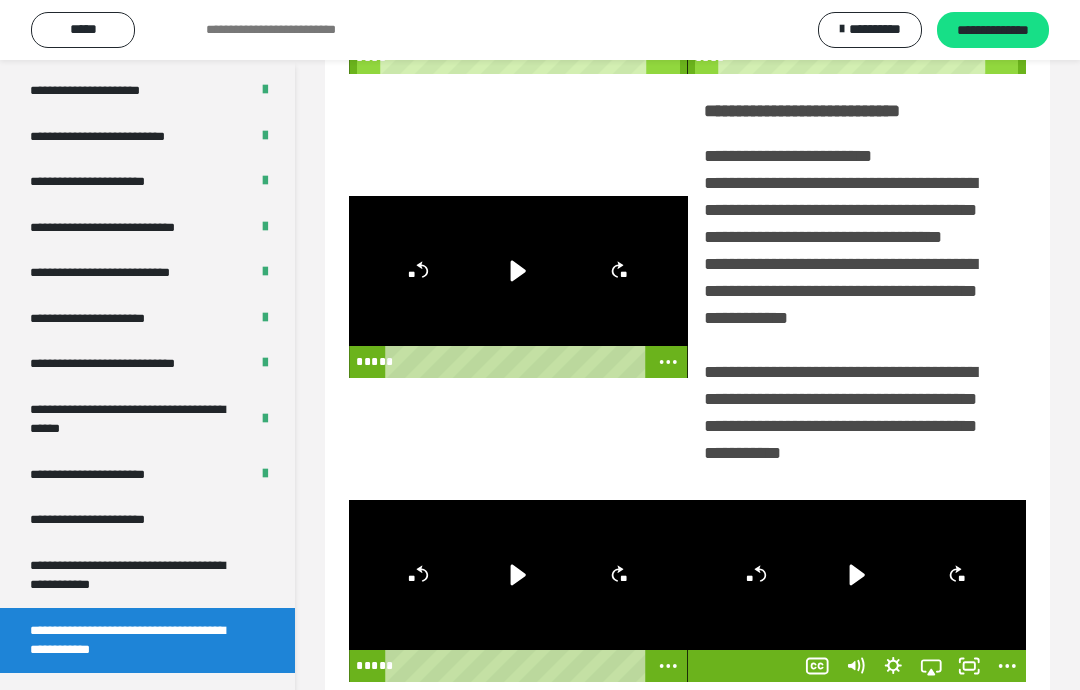 click on "**********" at bounding box center [87, 519] 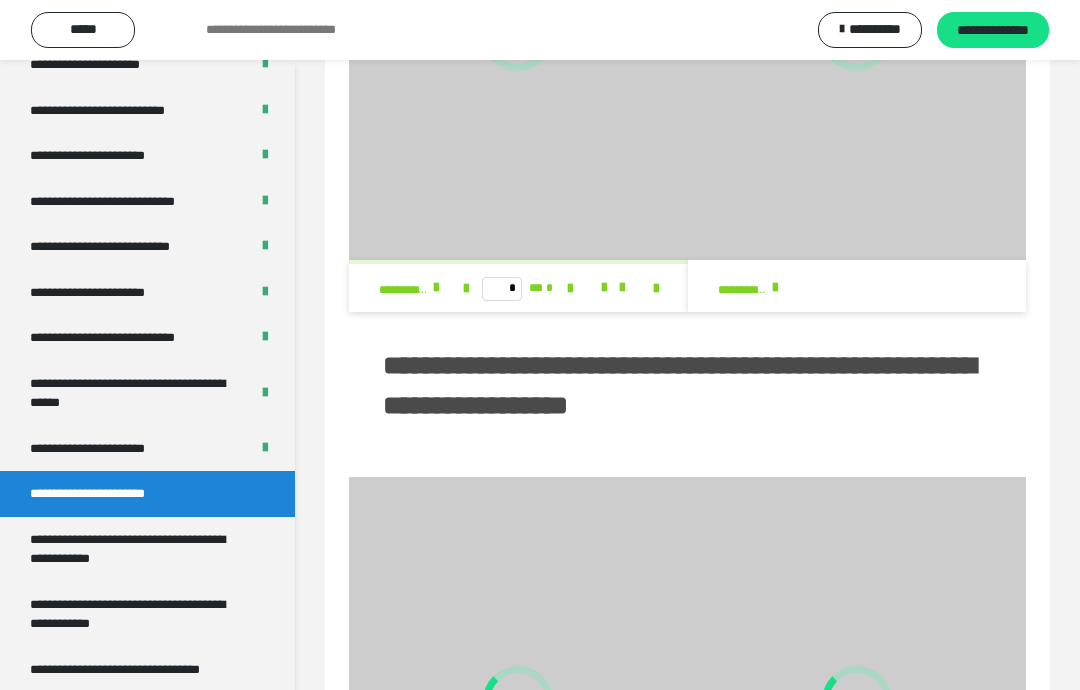 scroll, scrollTop: 0, scrollLeft: 0, axis: both 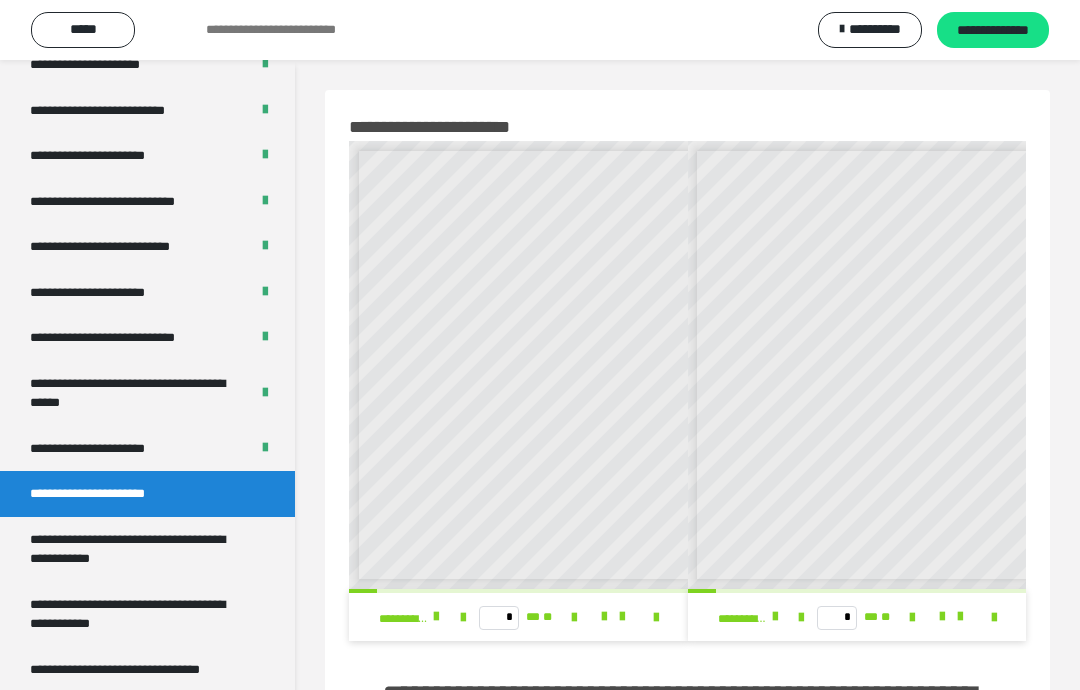 click on "**********" at bounding box center (147, 494) 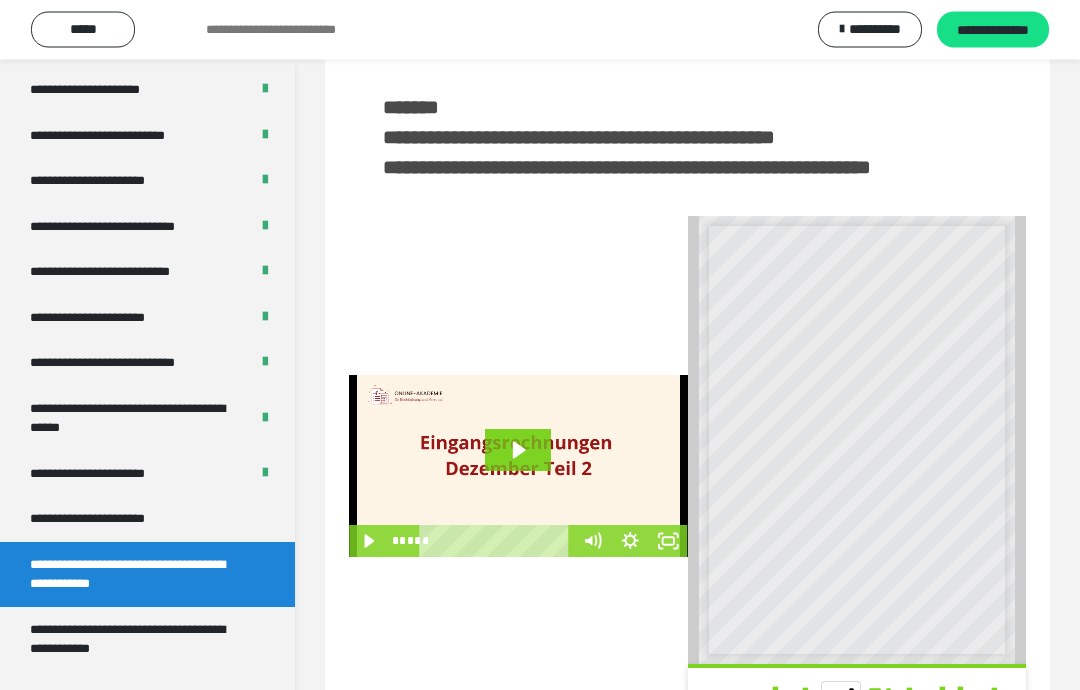scroll, scrollTop: 273, scrollLeft: 0, axis: vertical 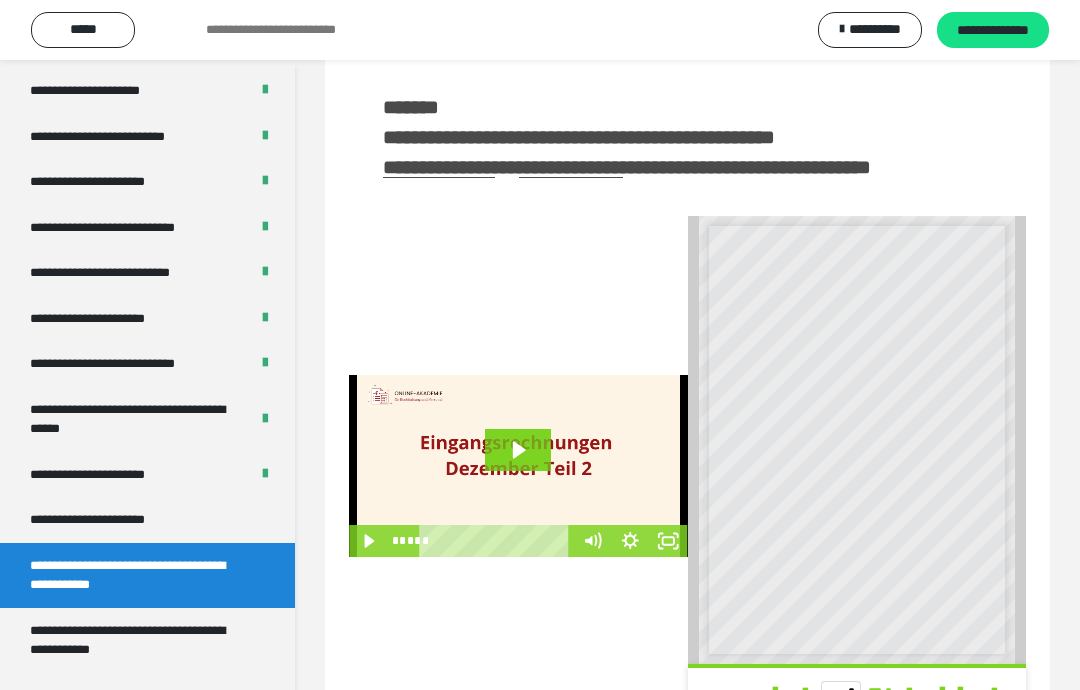 click on "**********" at bounding box center (127, 640) 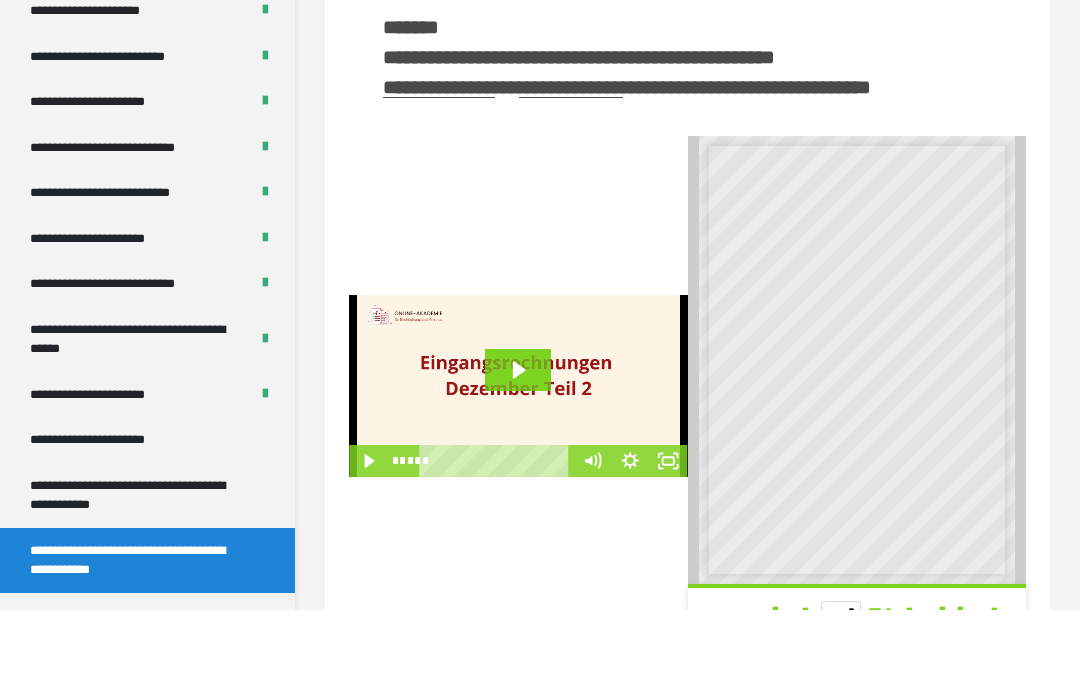 click on "**********" at bounding box center (540, 263) 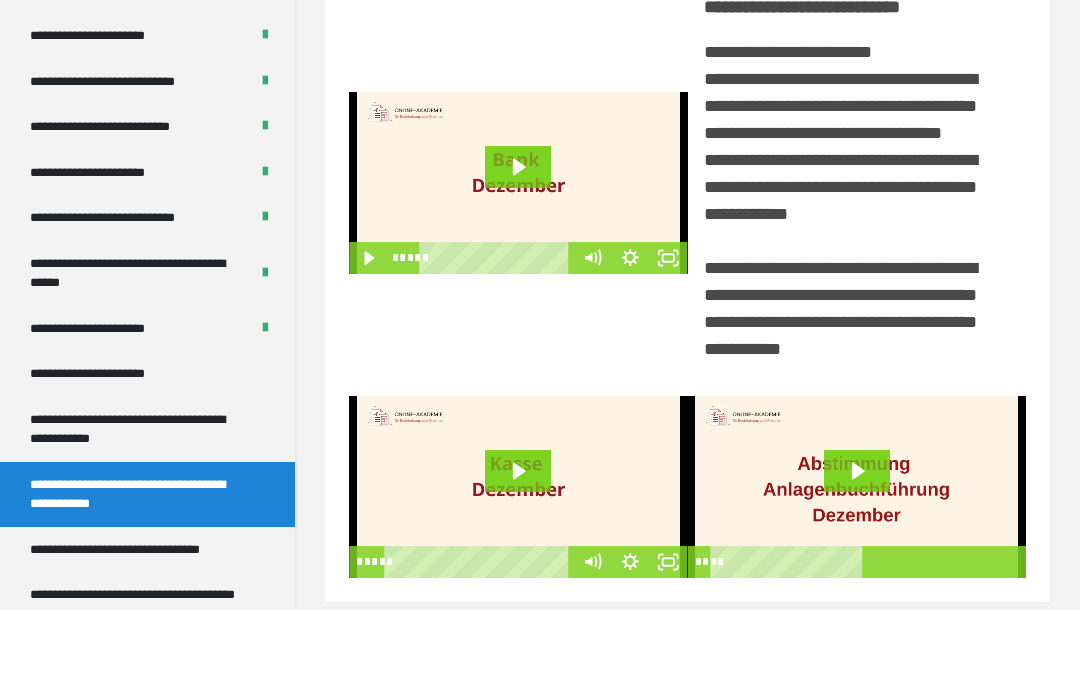 scroll, scrollTop: 140, scrollLeft: 0, axis: vertical 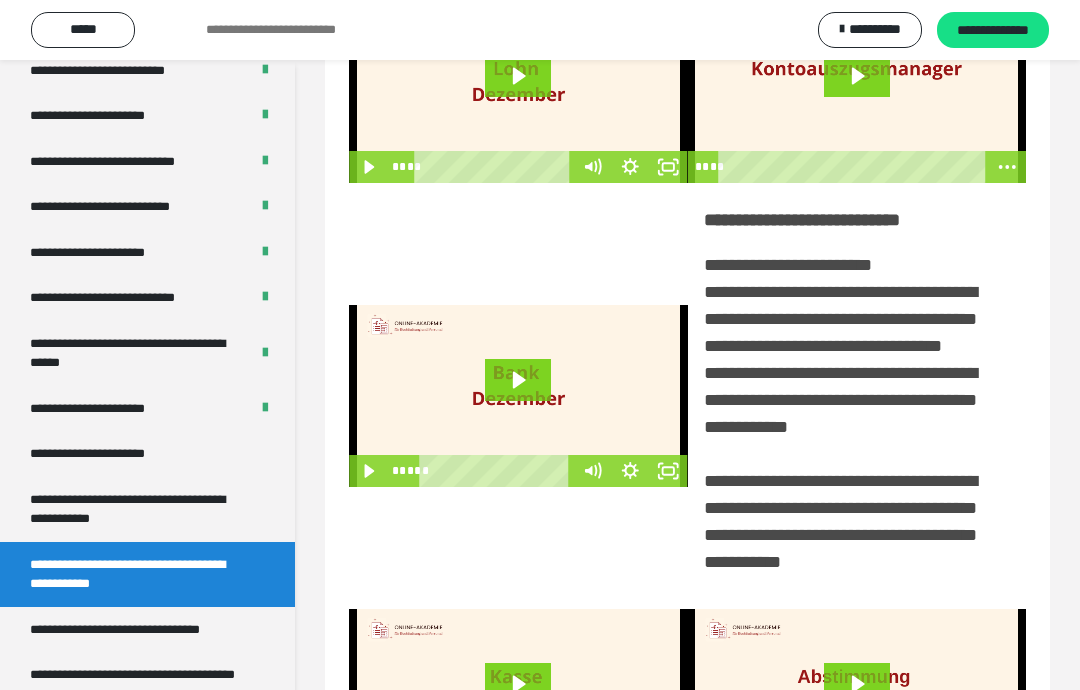 click on "**********" at bounding box center [127, 509] 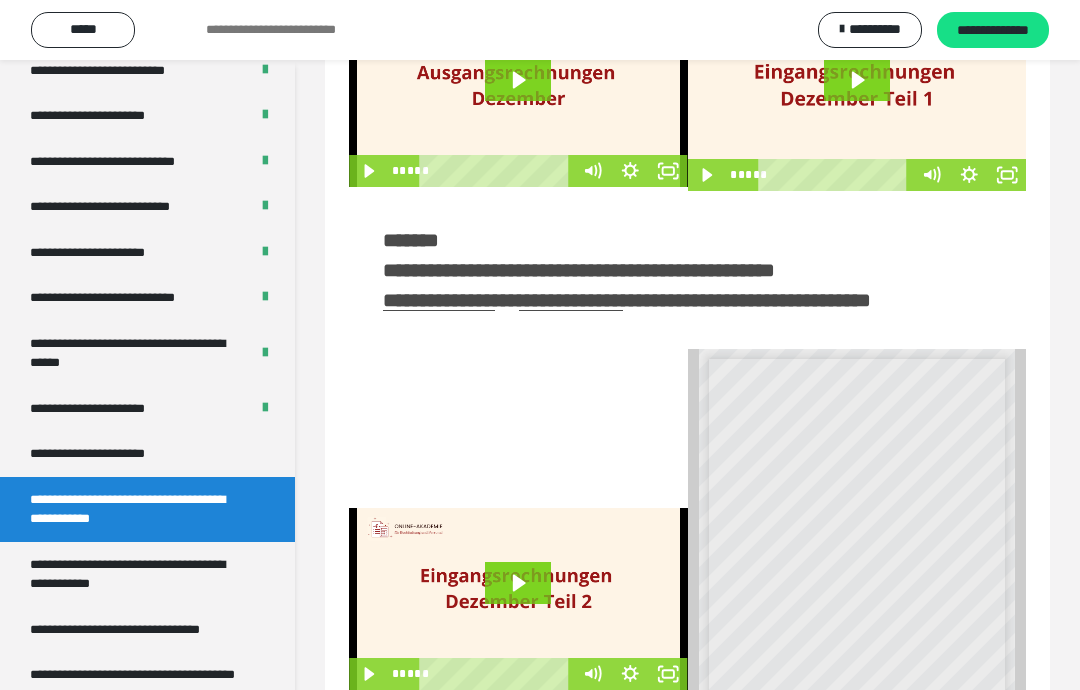 click on "**********" at bounding box center [139, 574] 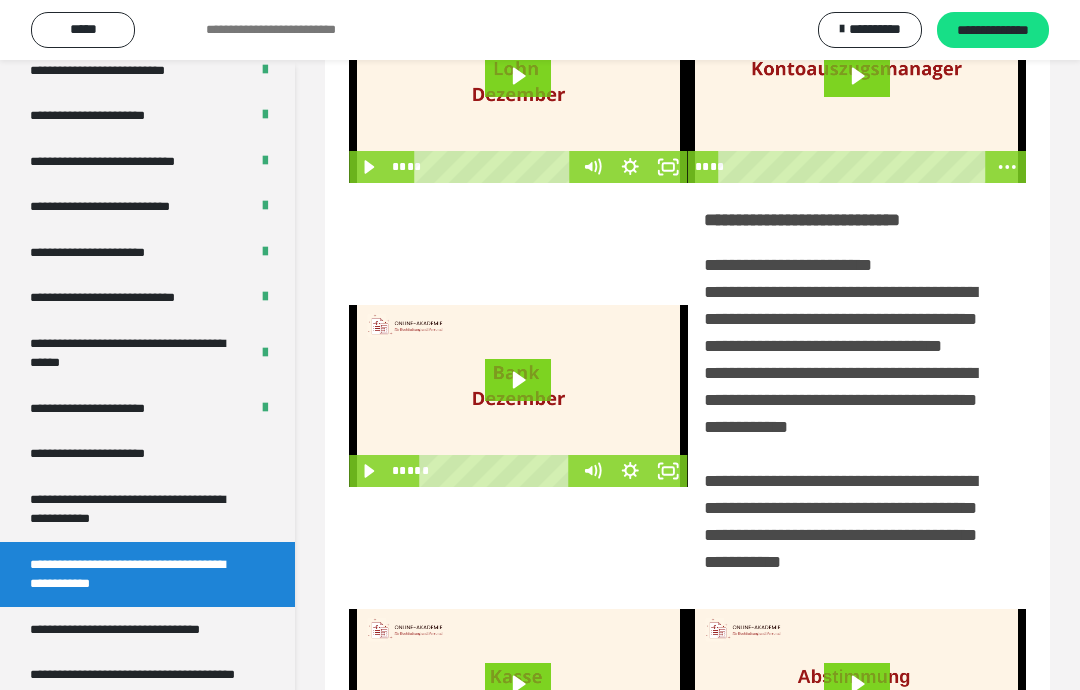 click 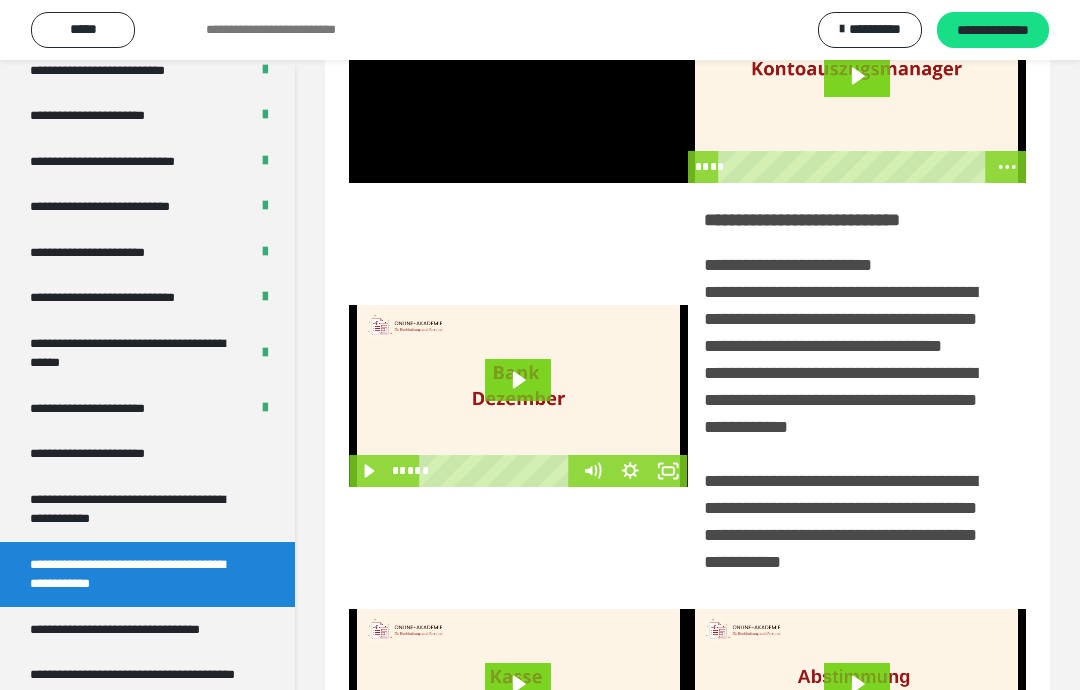 click 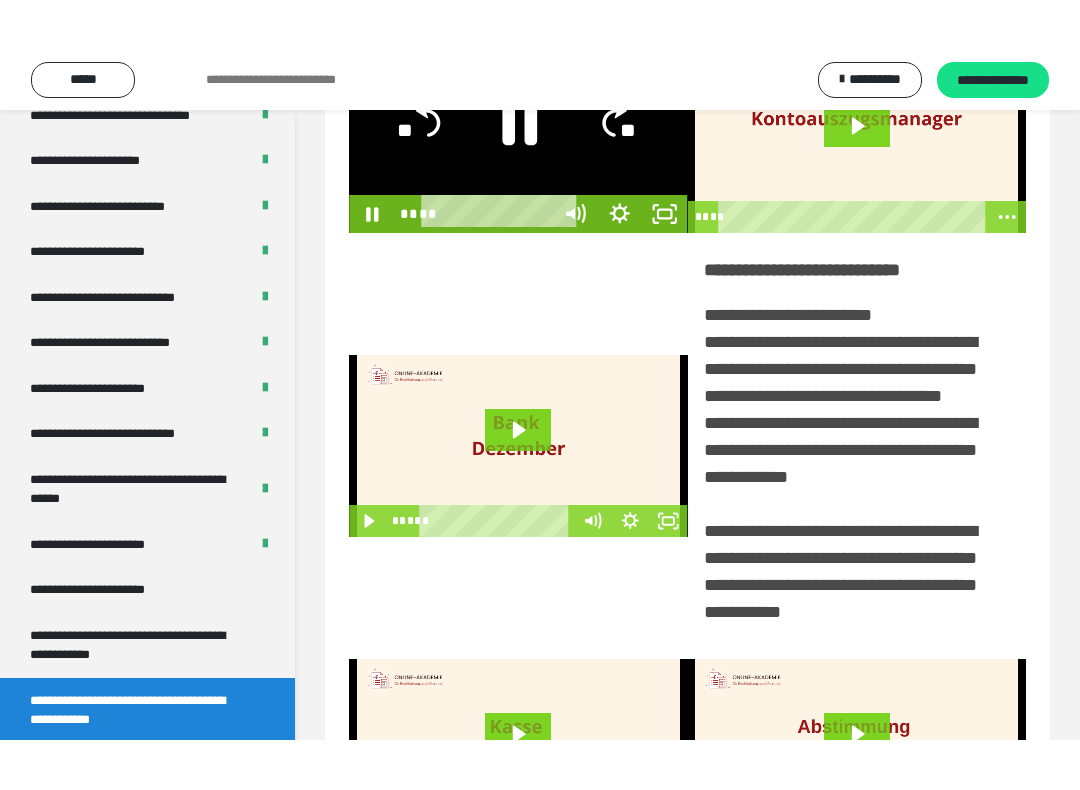 scroll, scrollTop: 20, scrollLeft: 0, axis: vertical 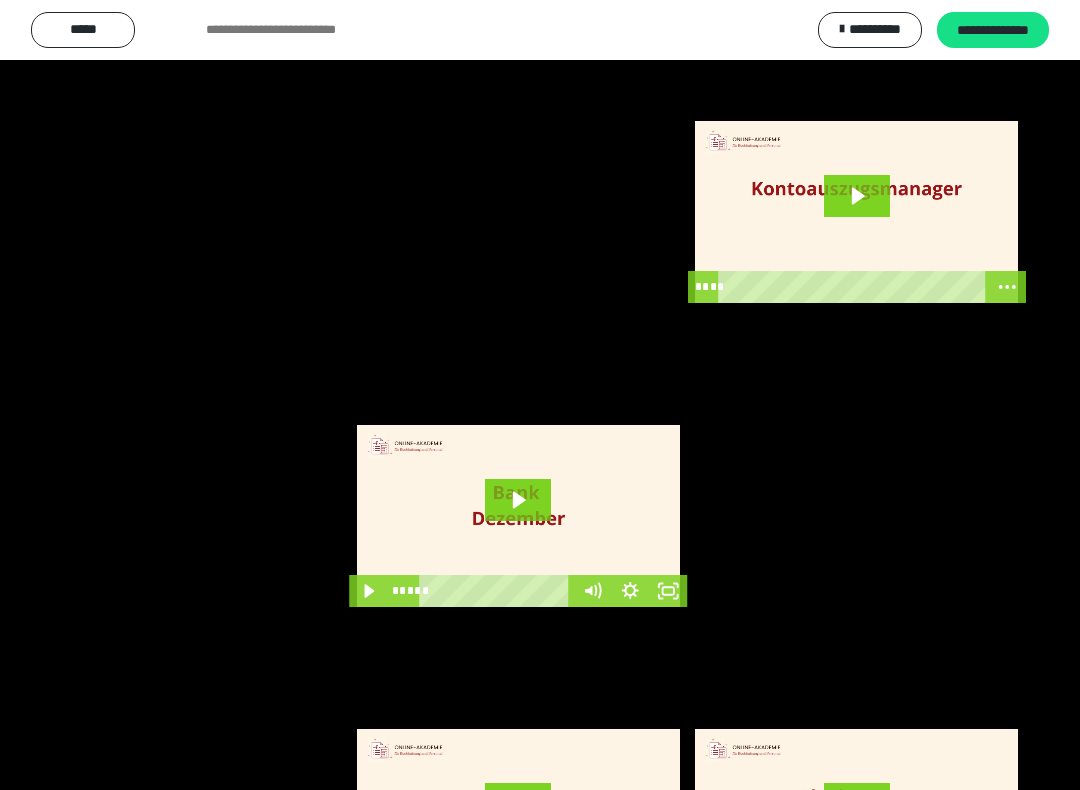 click at bounding box center (540, 395) 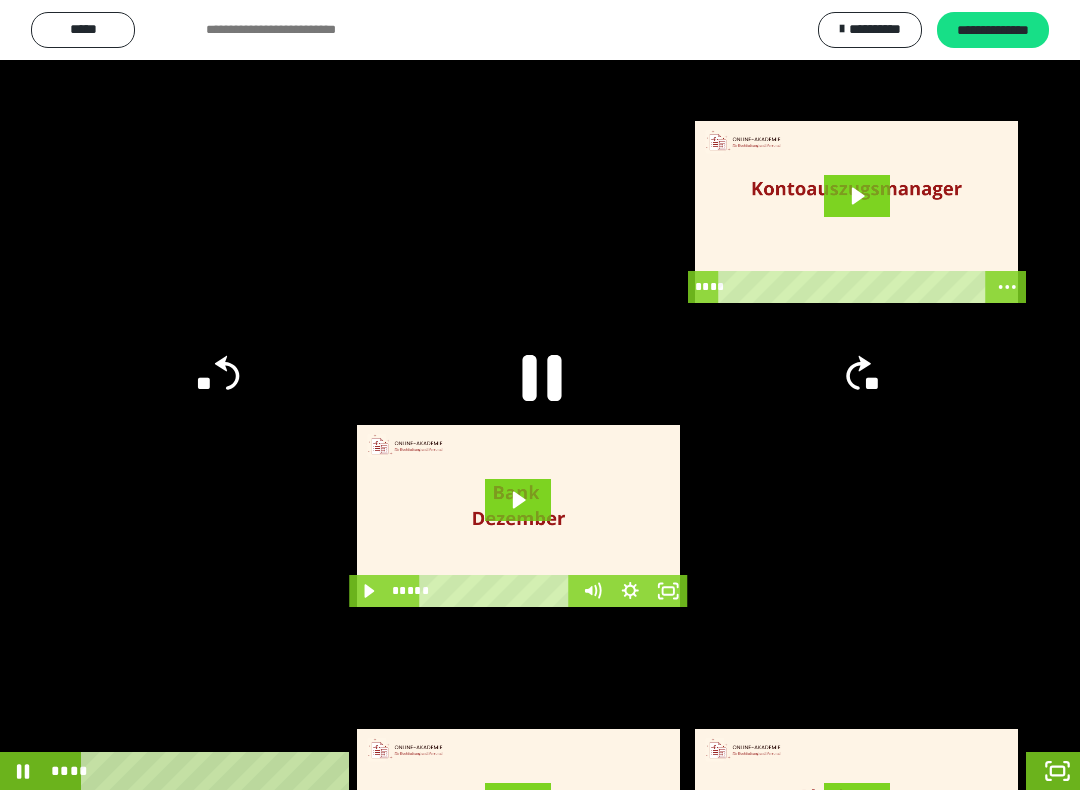 click 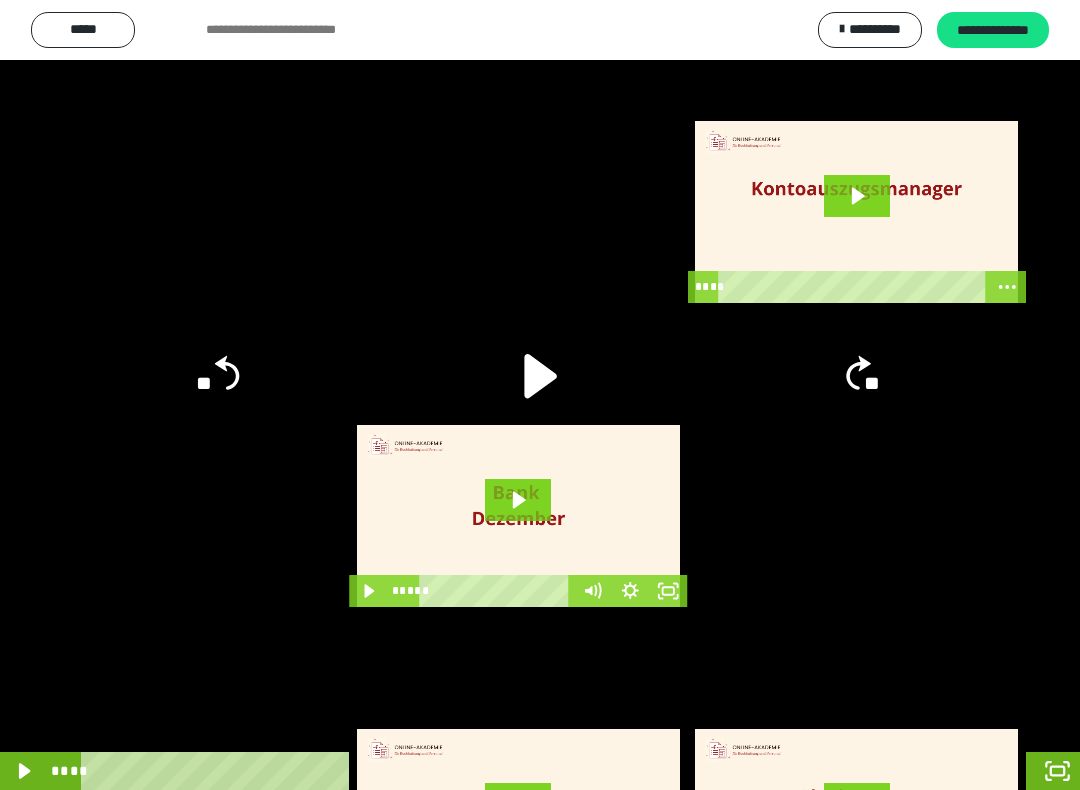 click 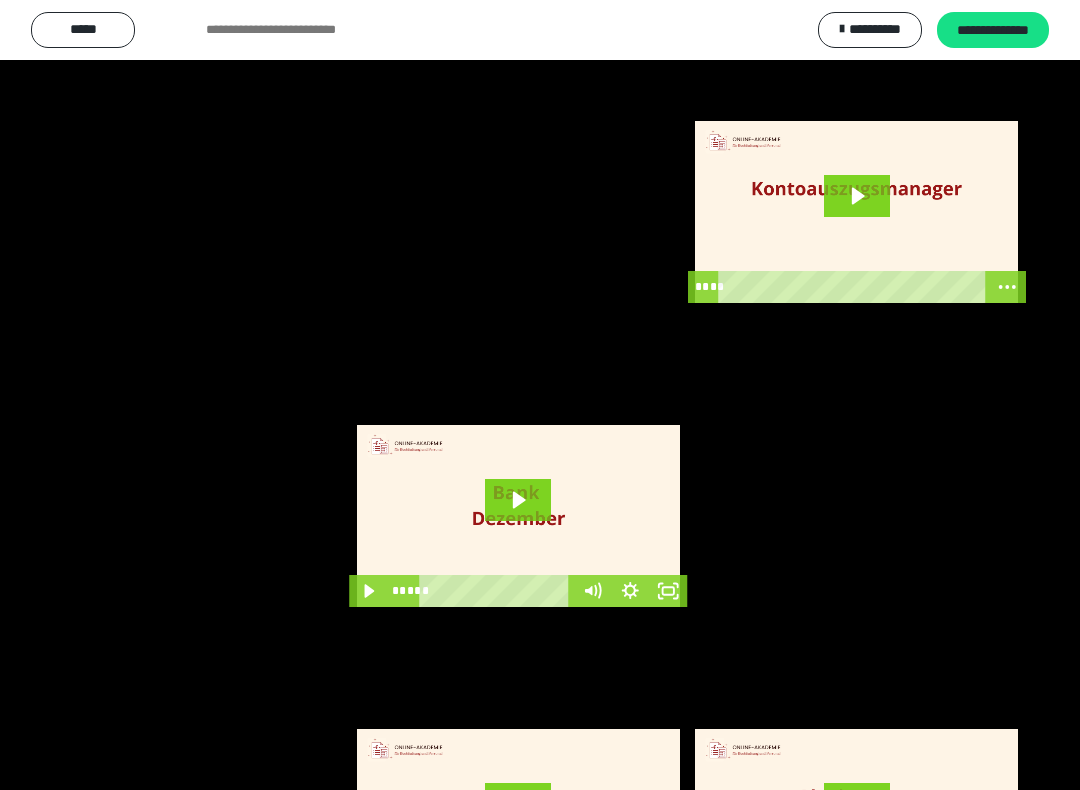 click at bounding box center (540, 395) 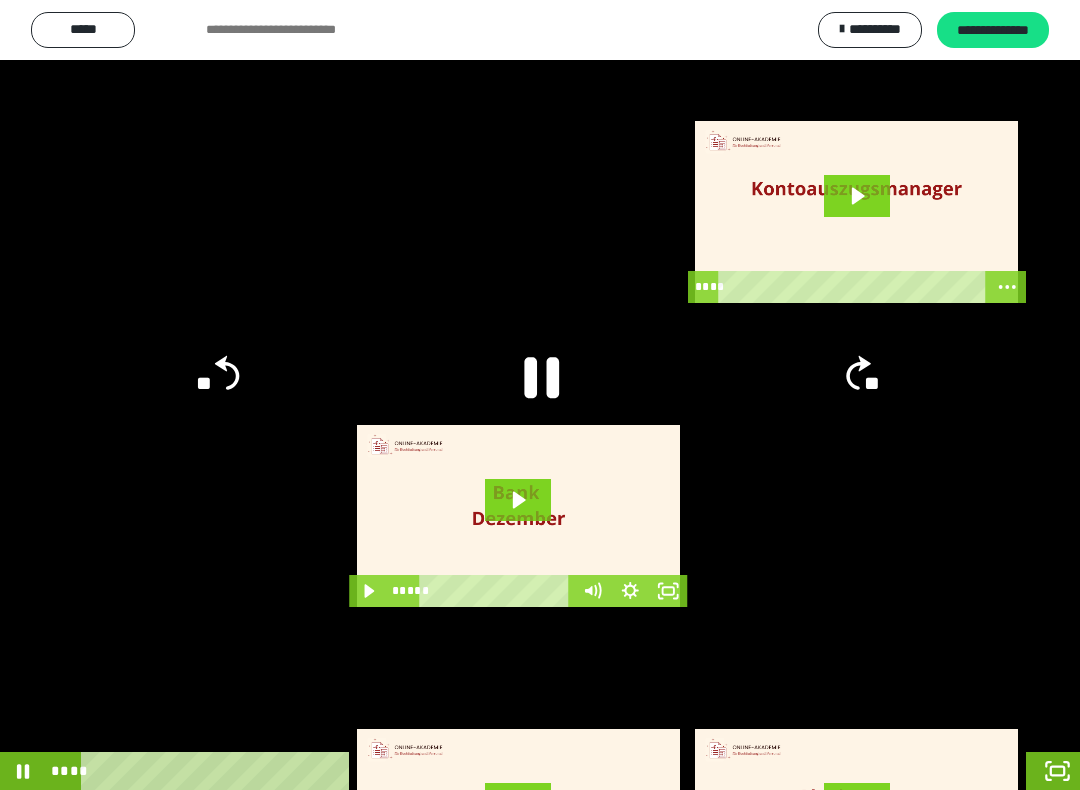 click 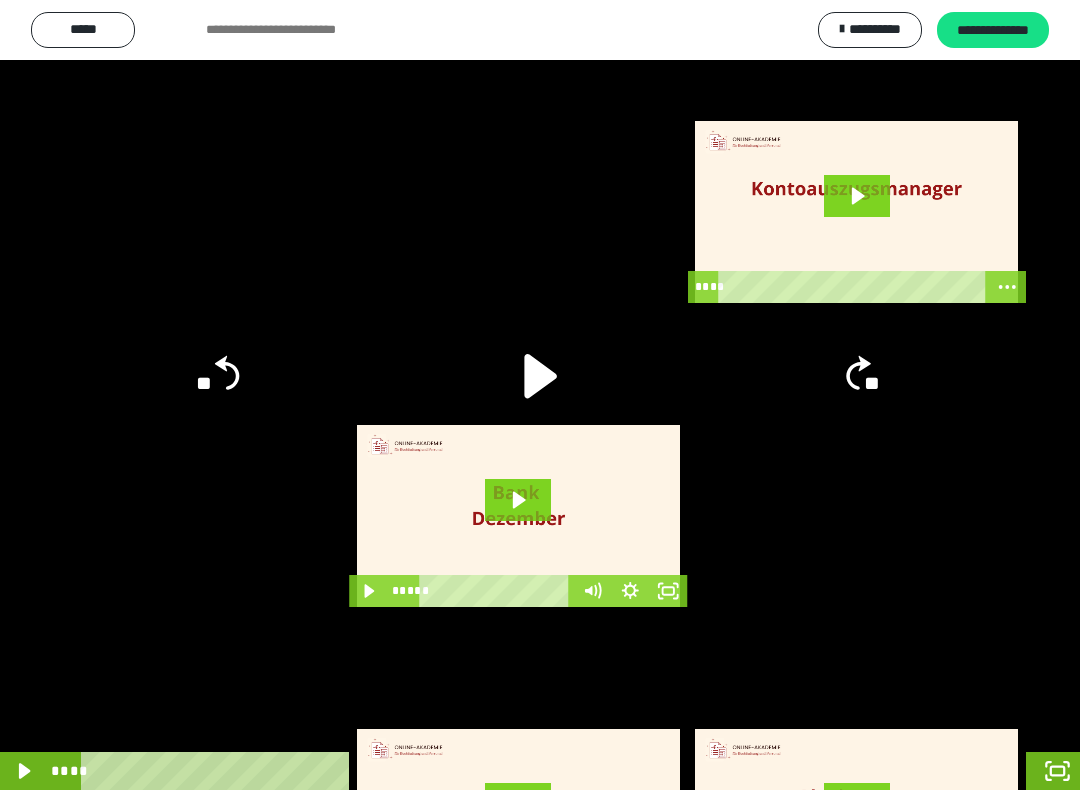 click 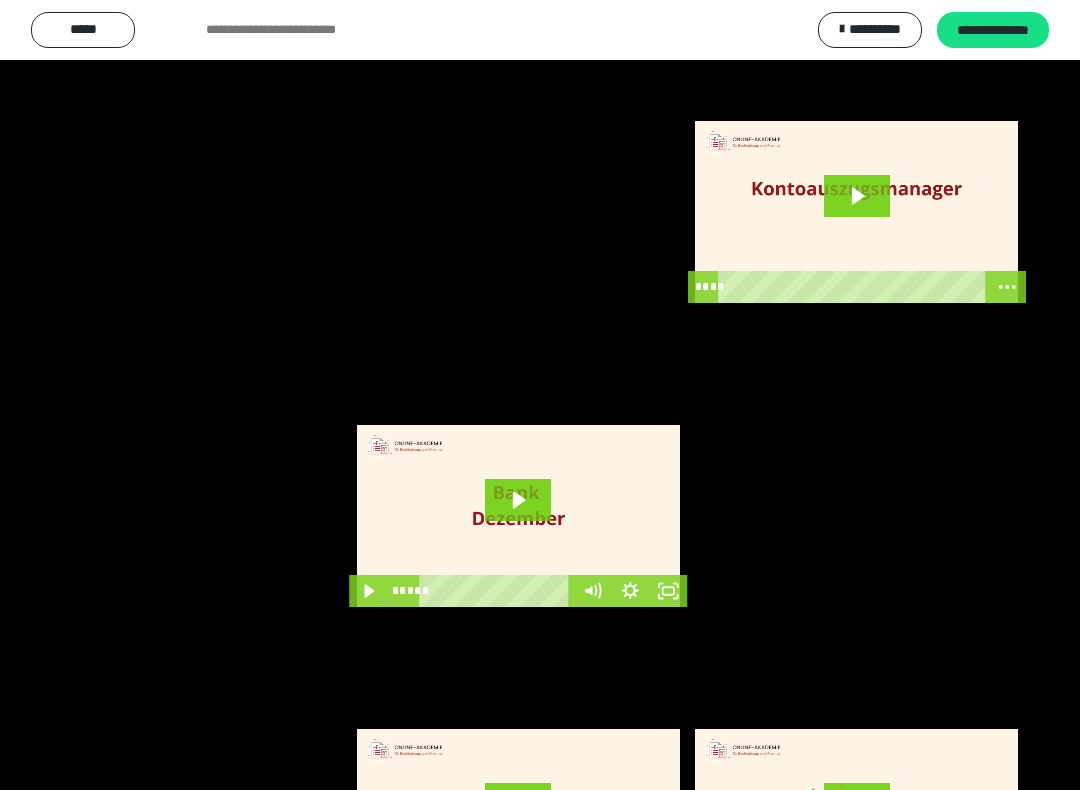 click at bounding box center (540, 395) 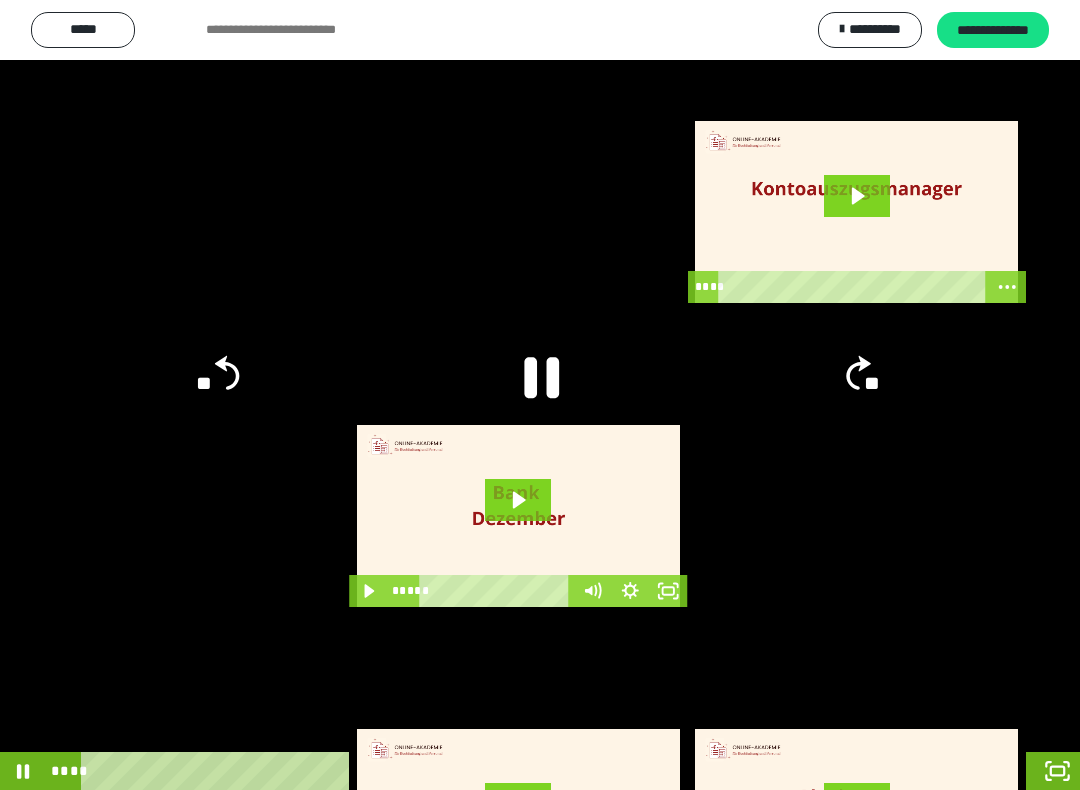 click 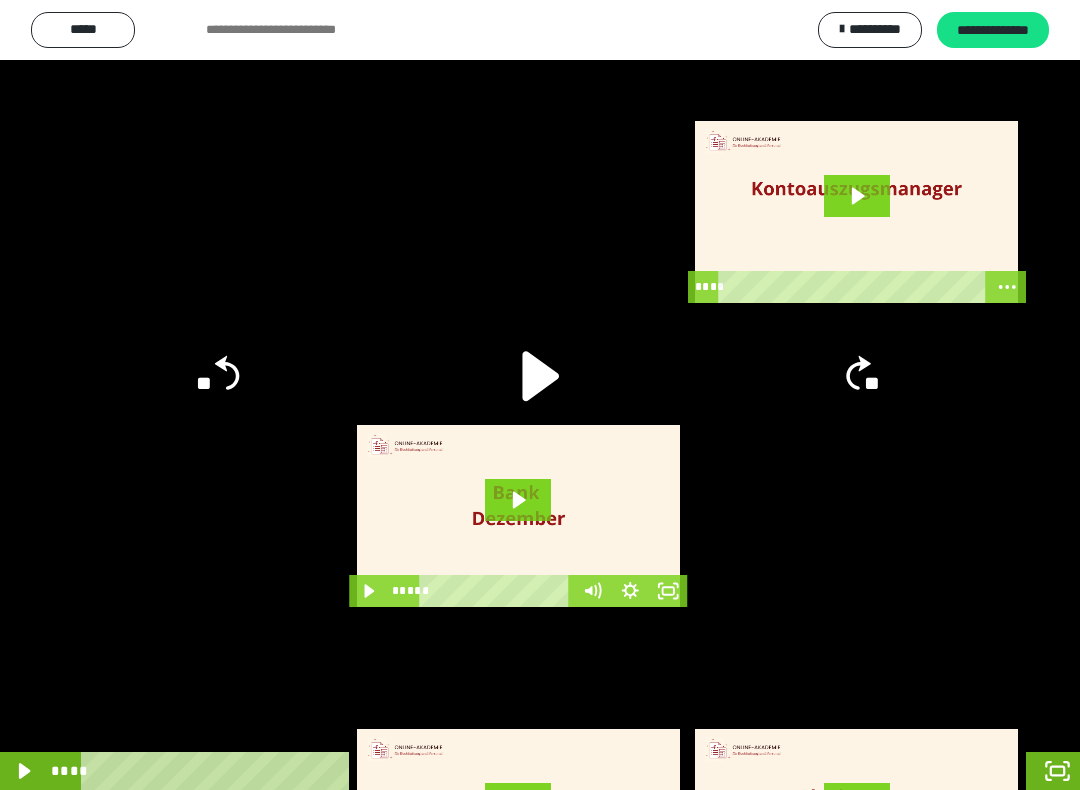 click 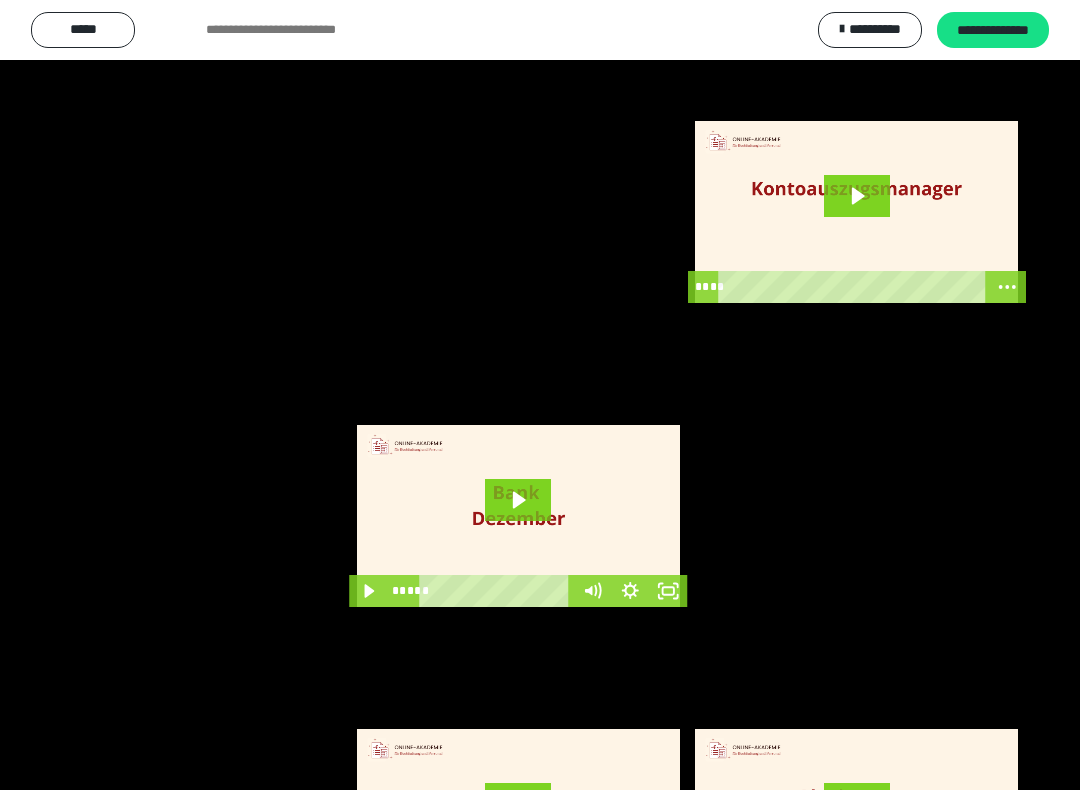 click at bounding box center (540, 395) 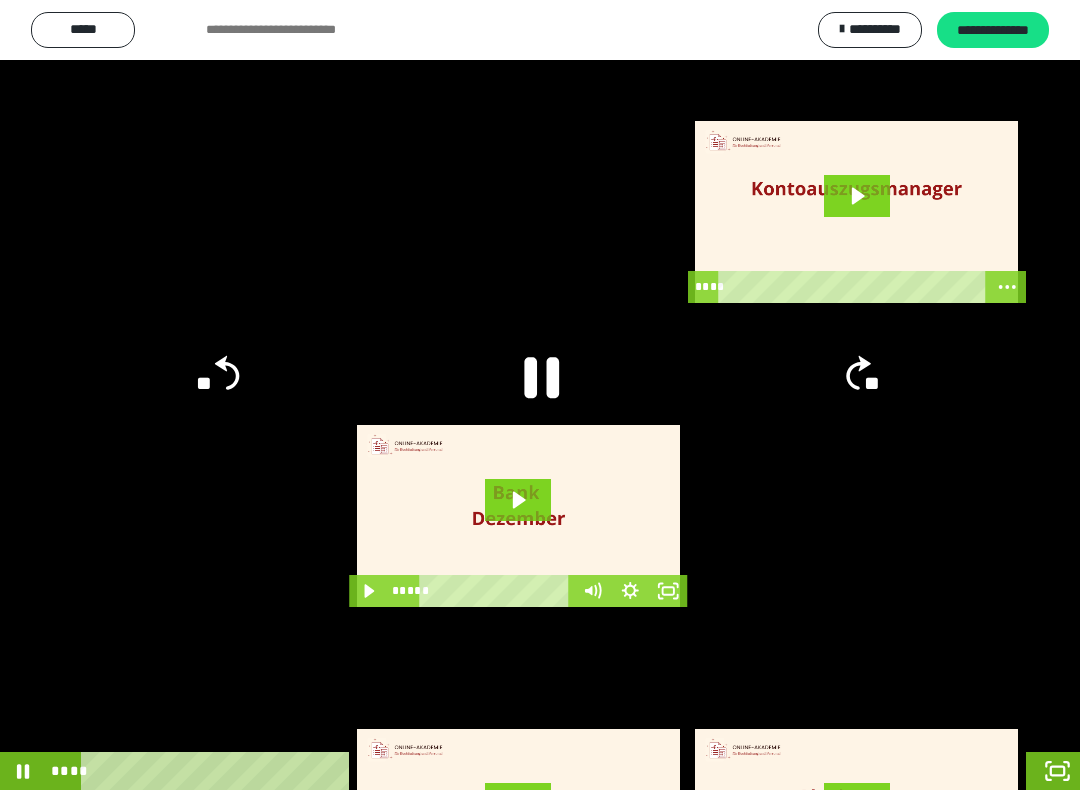 click 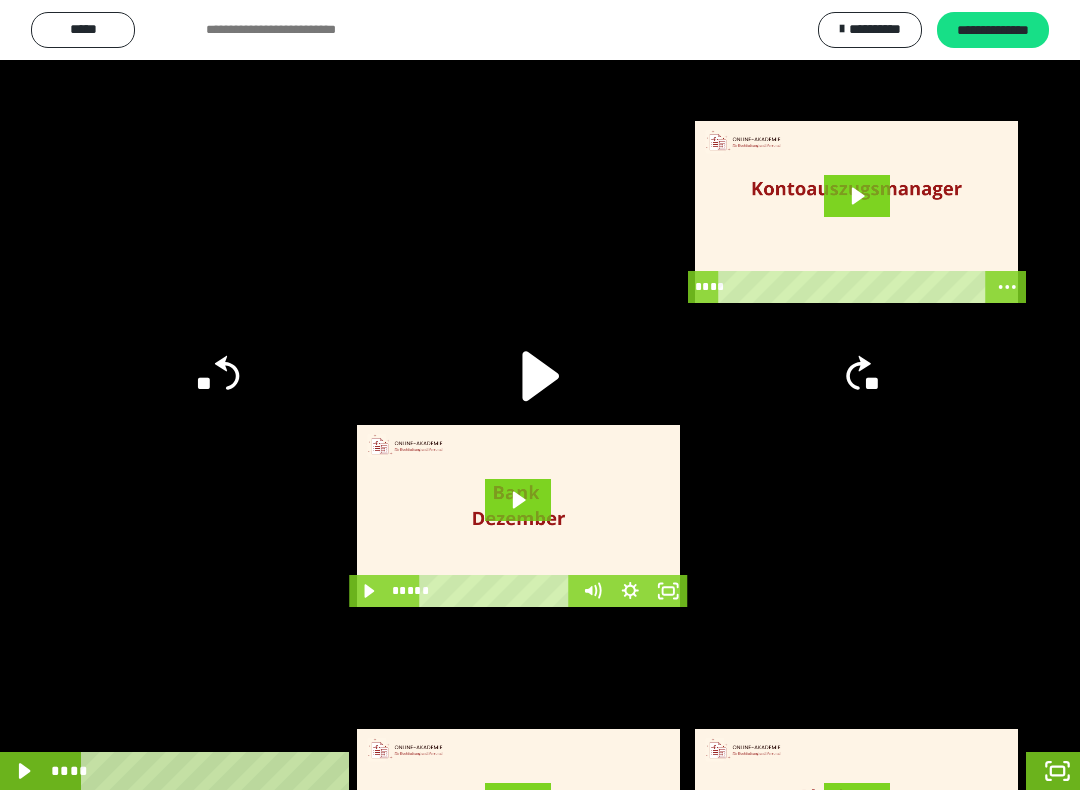 click 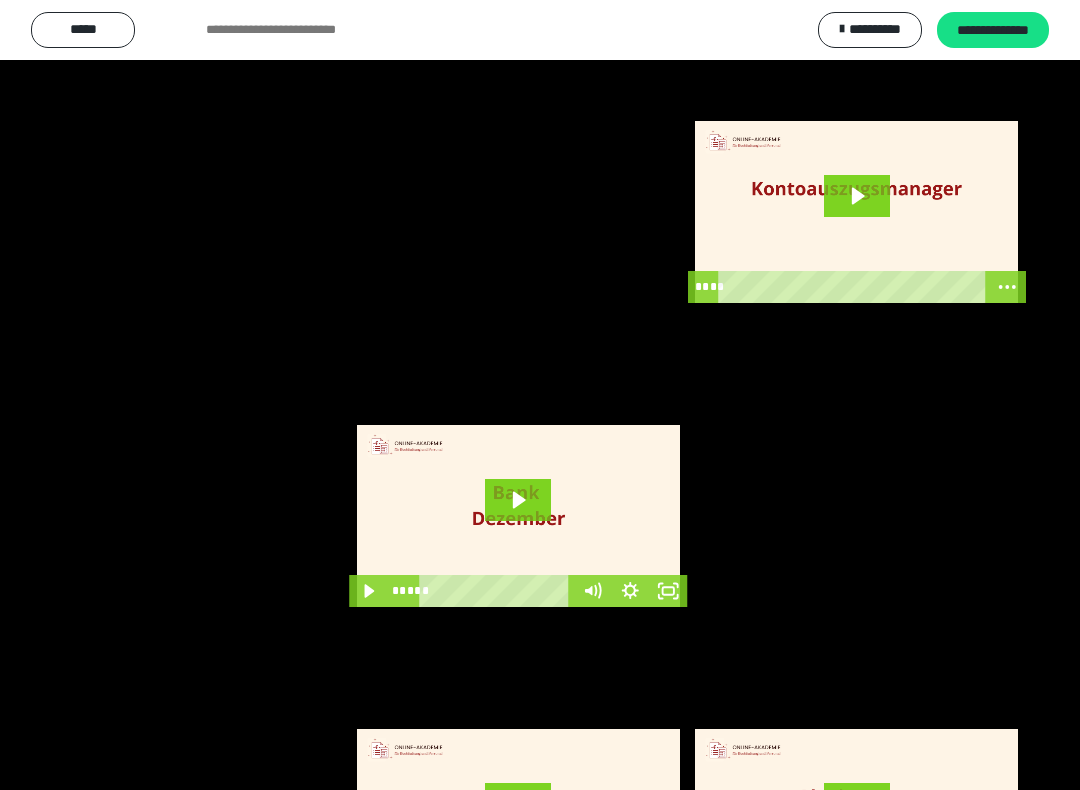 click at bounding box center [540, 395] 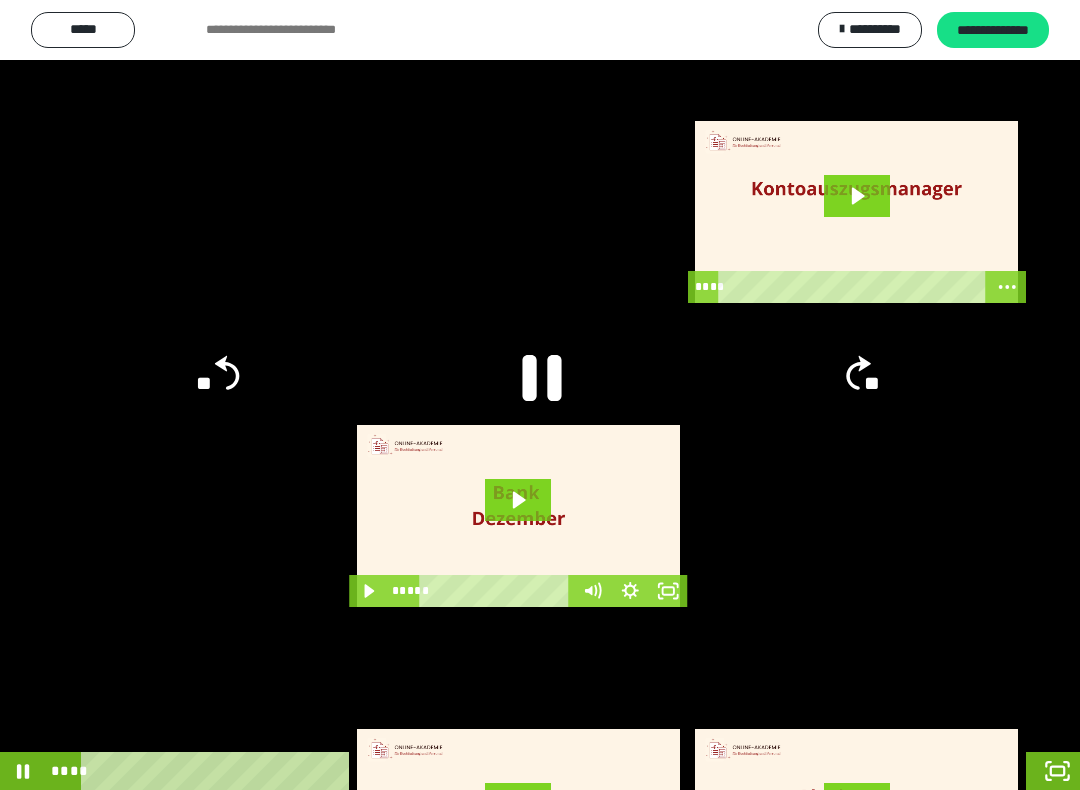 click 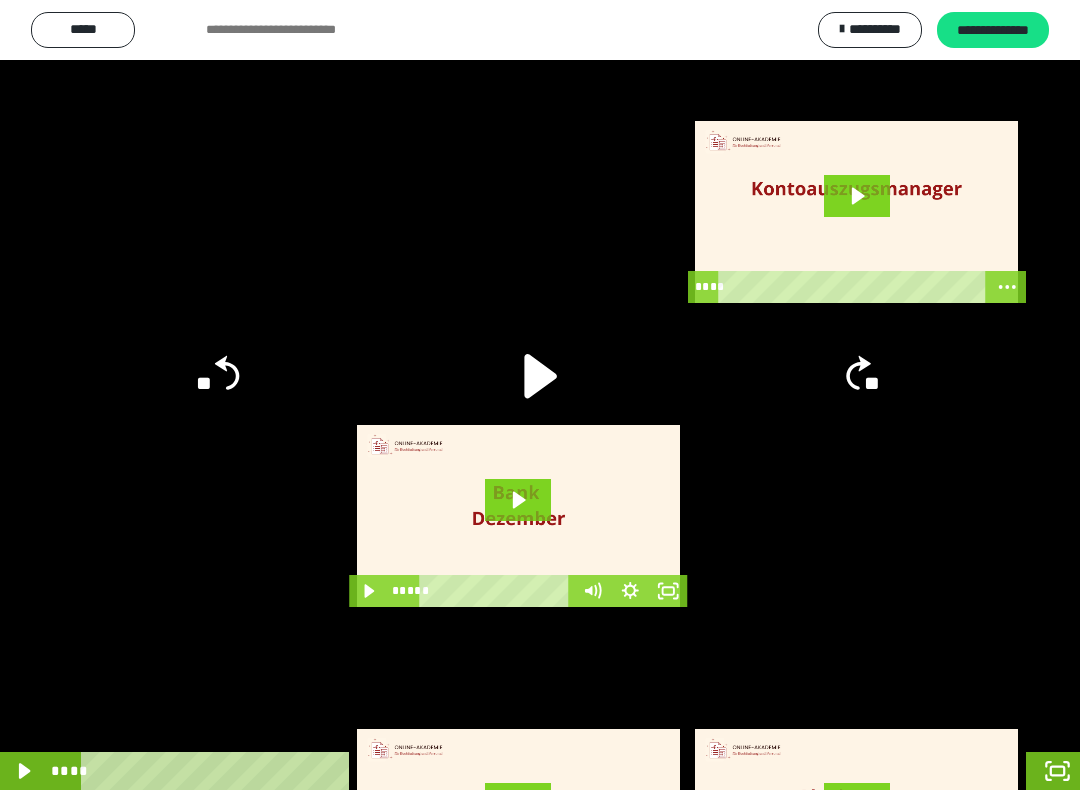 click 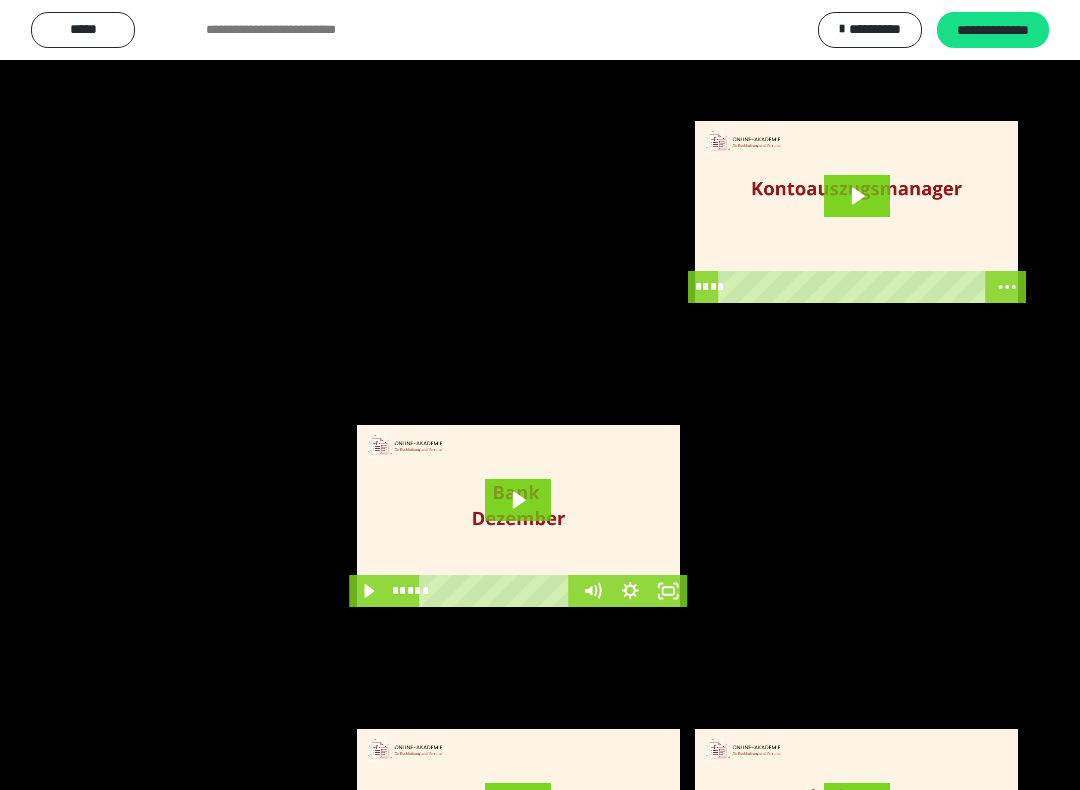 click at bounding box center (540, 395) 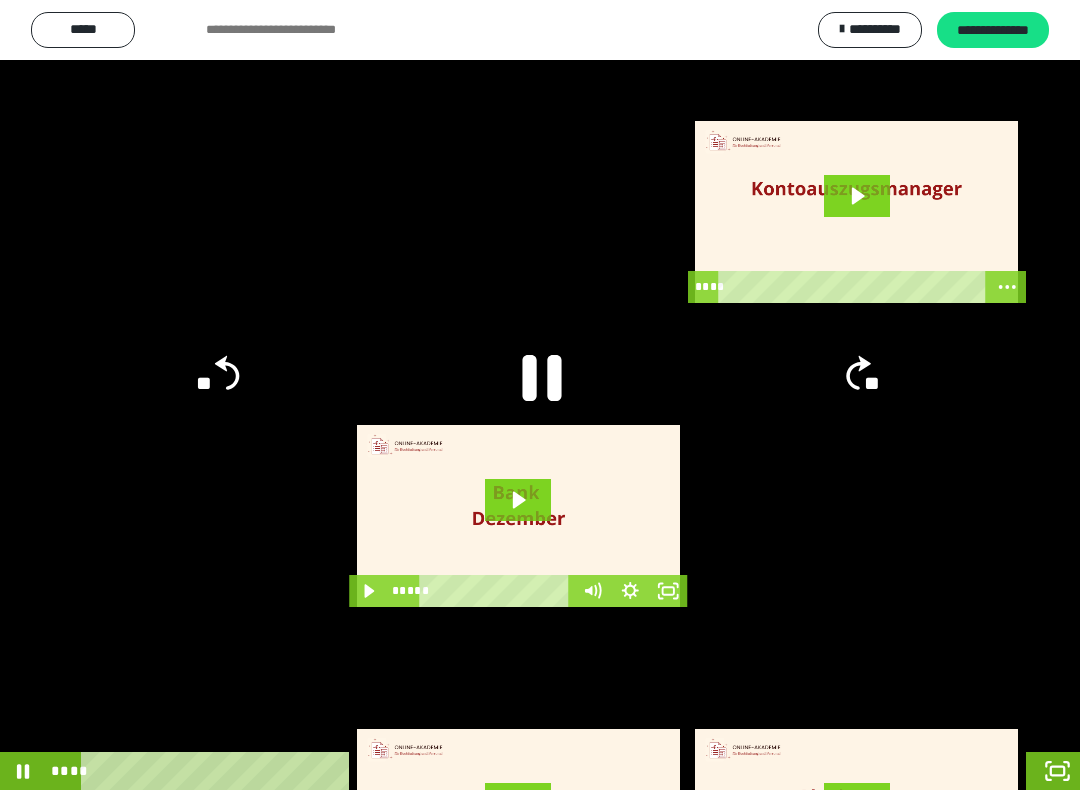 click 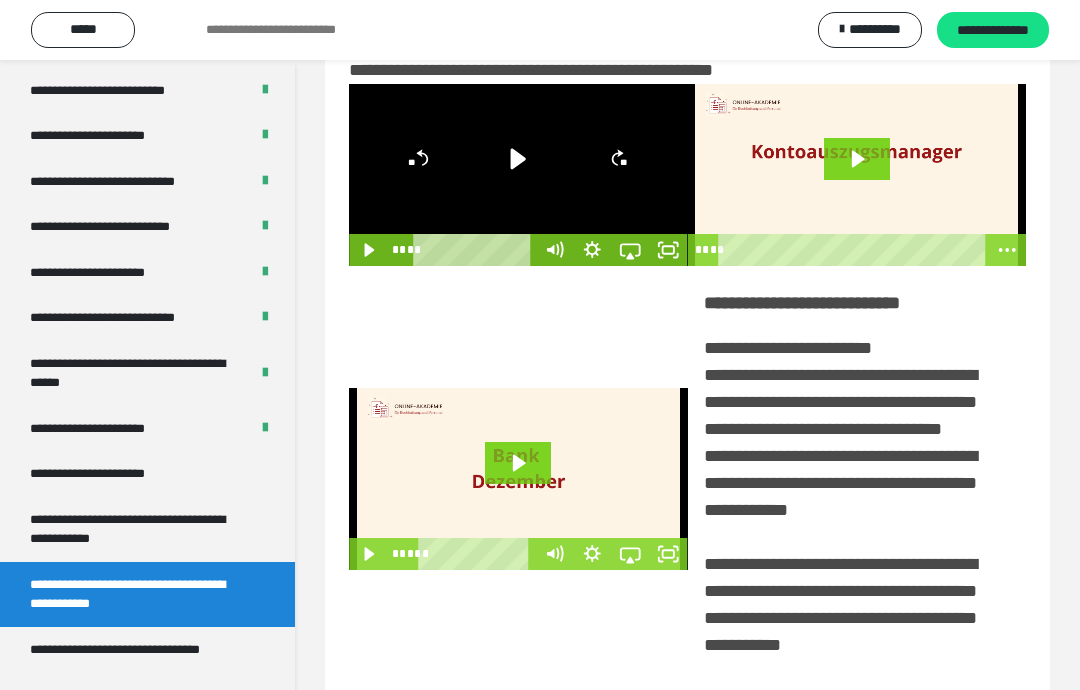 scroll, scrollTop: 58, scrollLeft: 0, axis: vertical 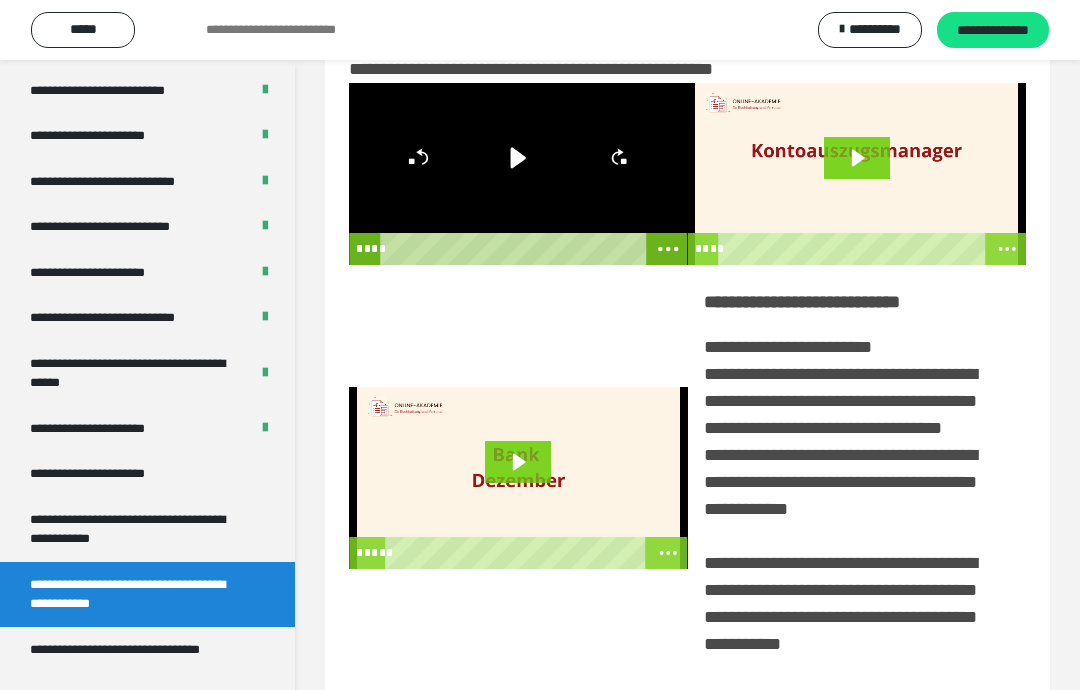 click 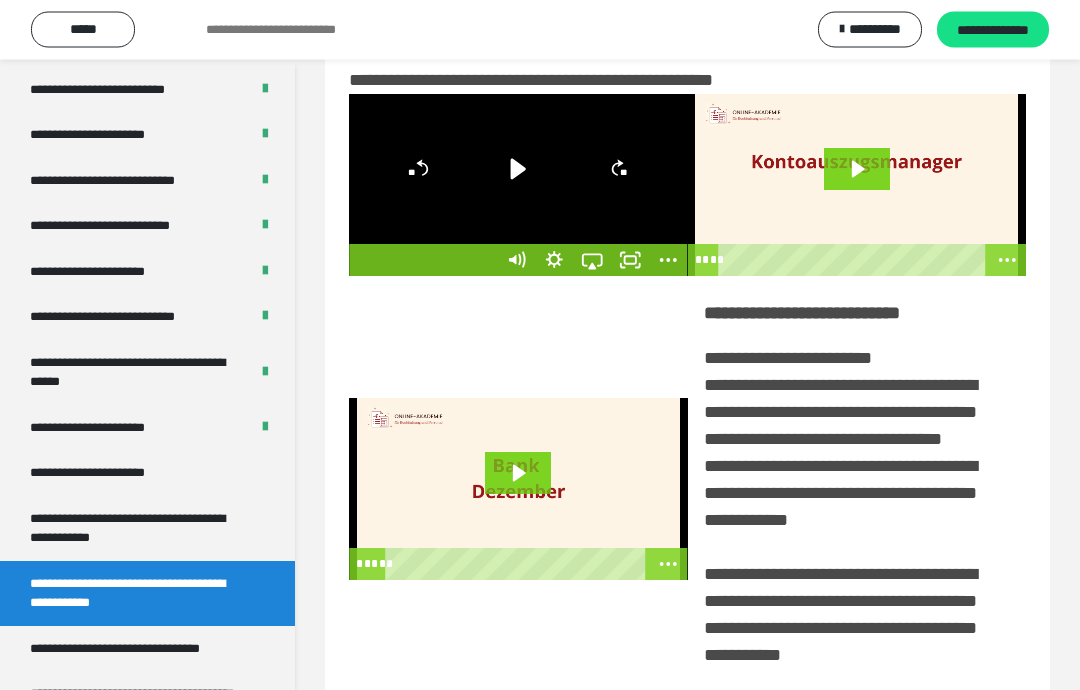 scroll, scrollTop: 0, scrollLeft: 0, axis: both 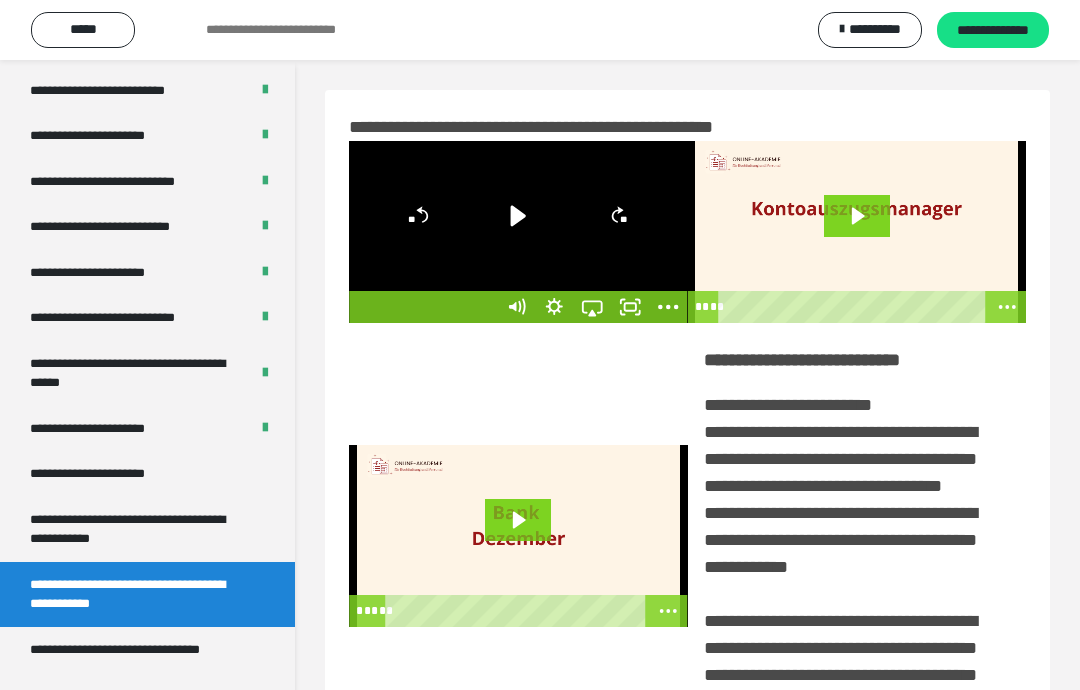 click 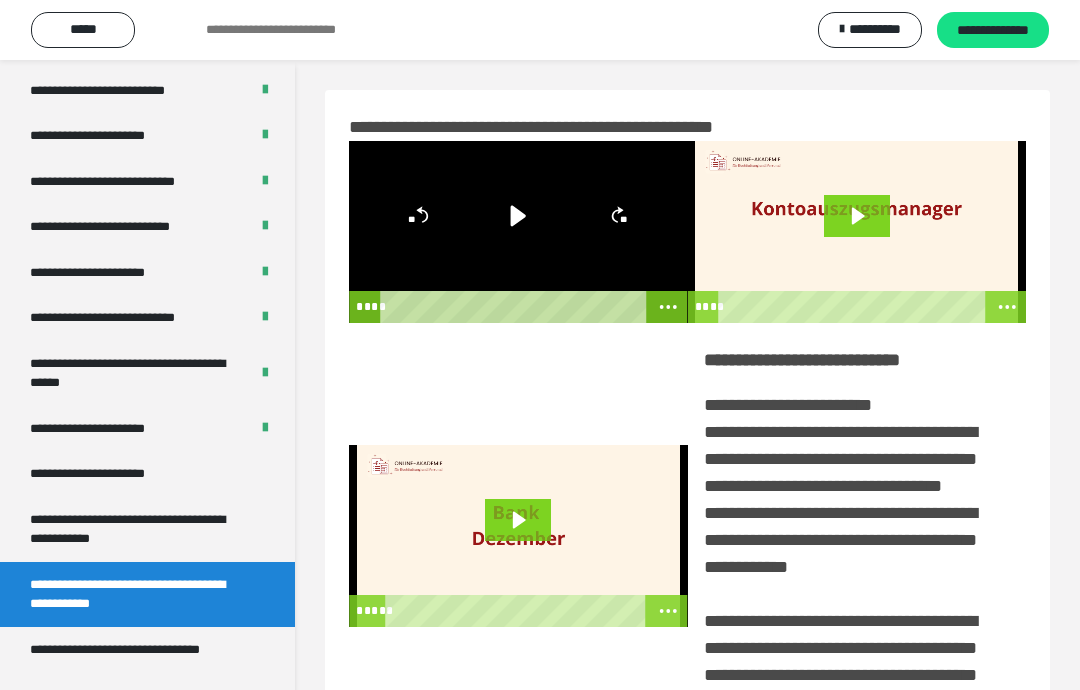 click 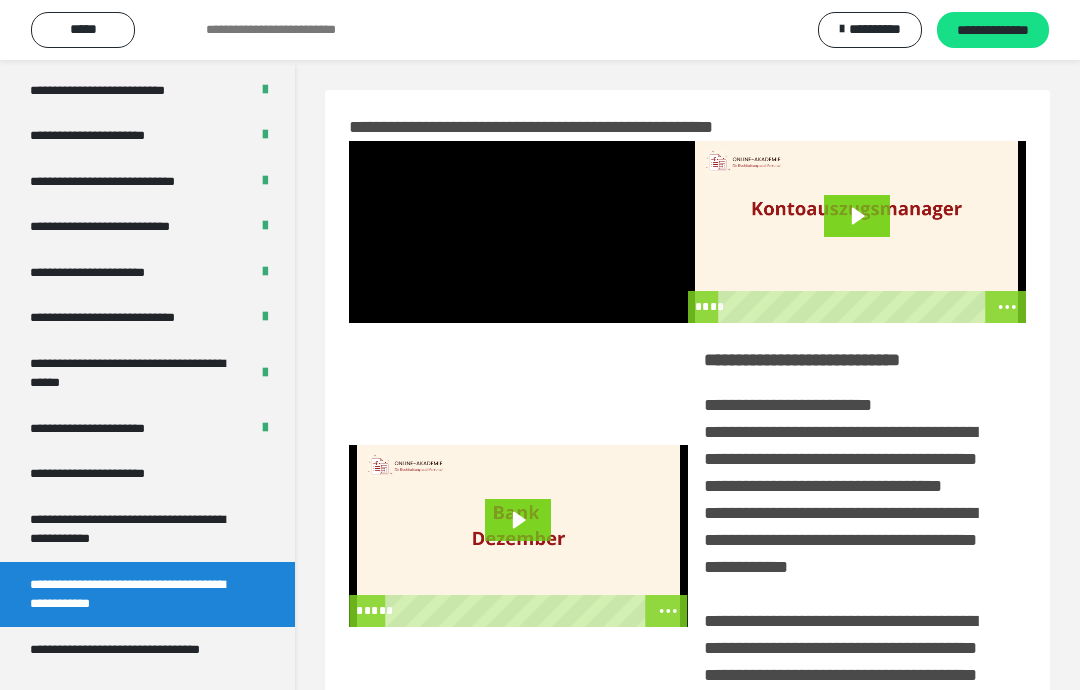 click at bounding box center [518, 536] 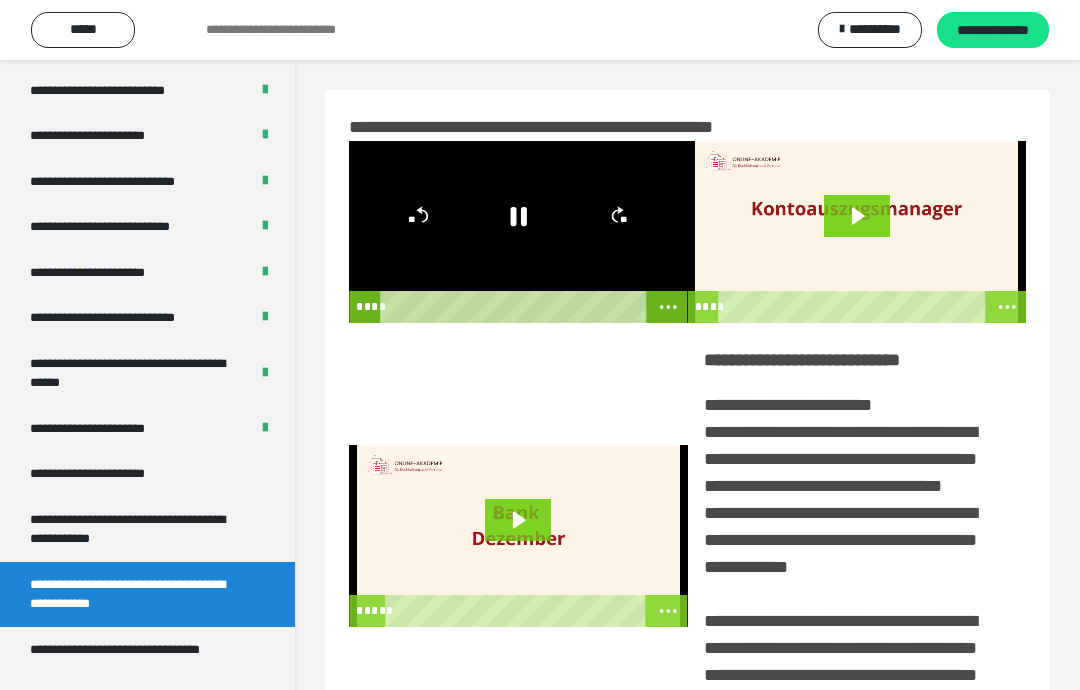 click 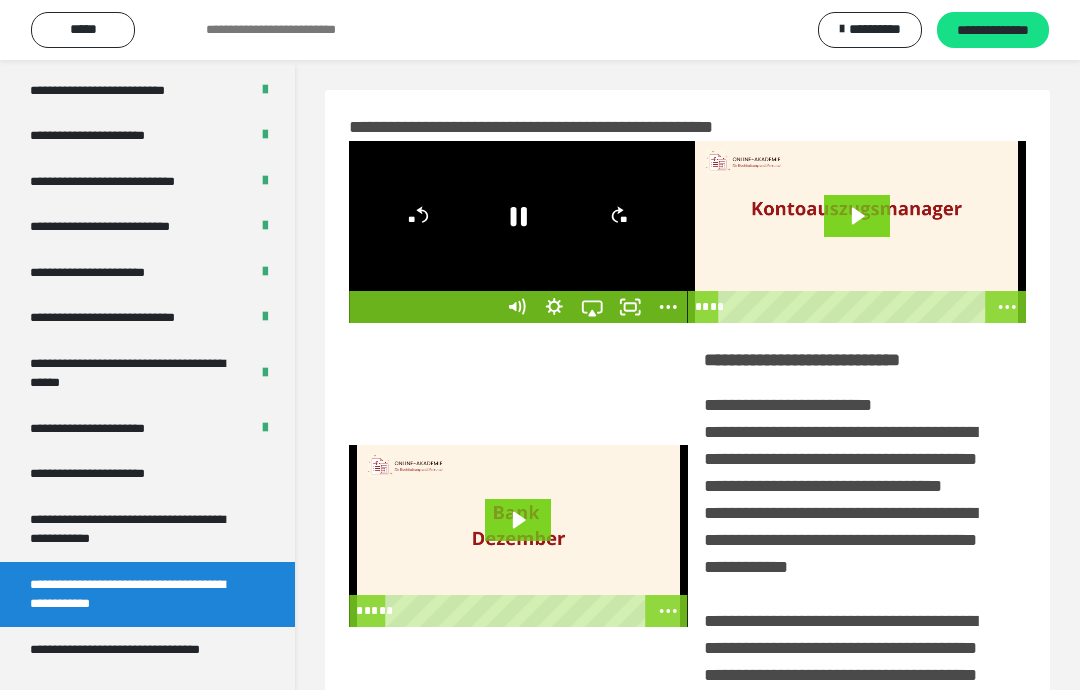 click 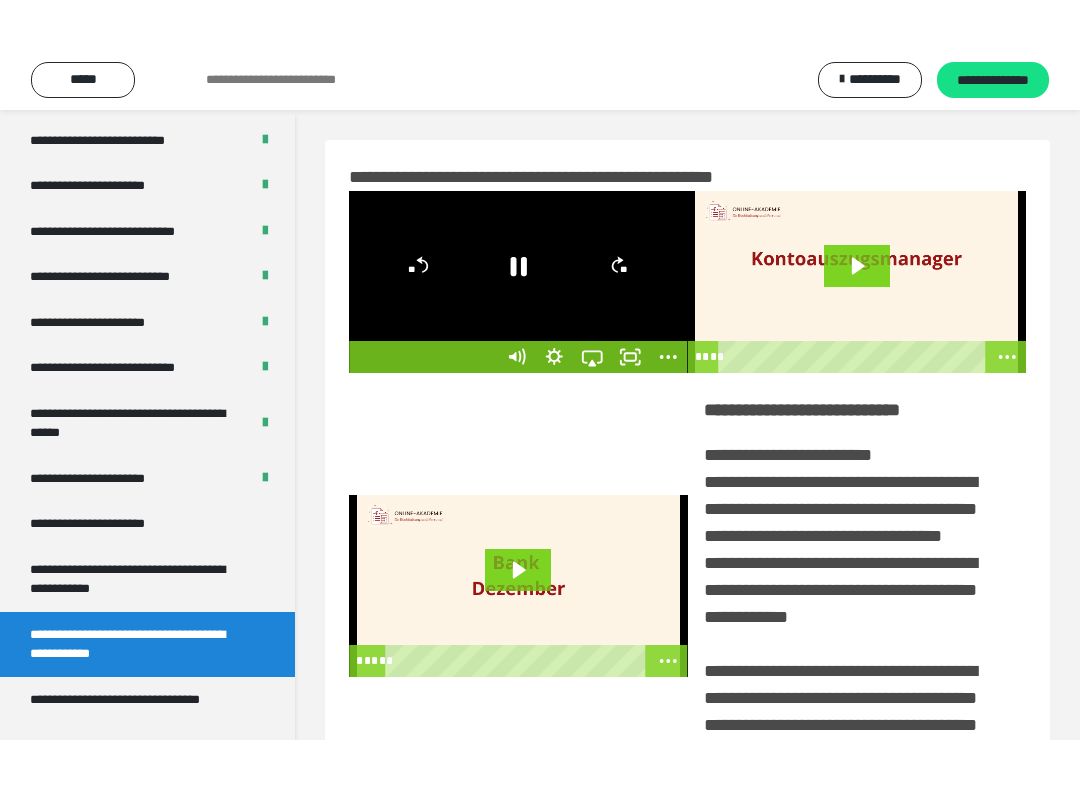 scroll, scrollTop: 20, scrollLeft: 0, axis: vertical 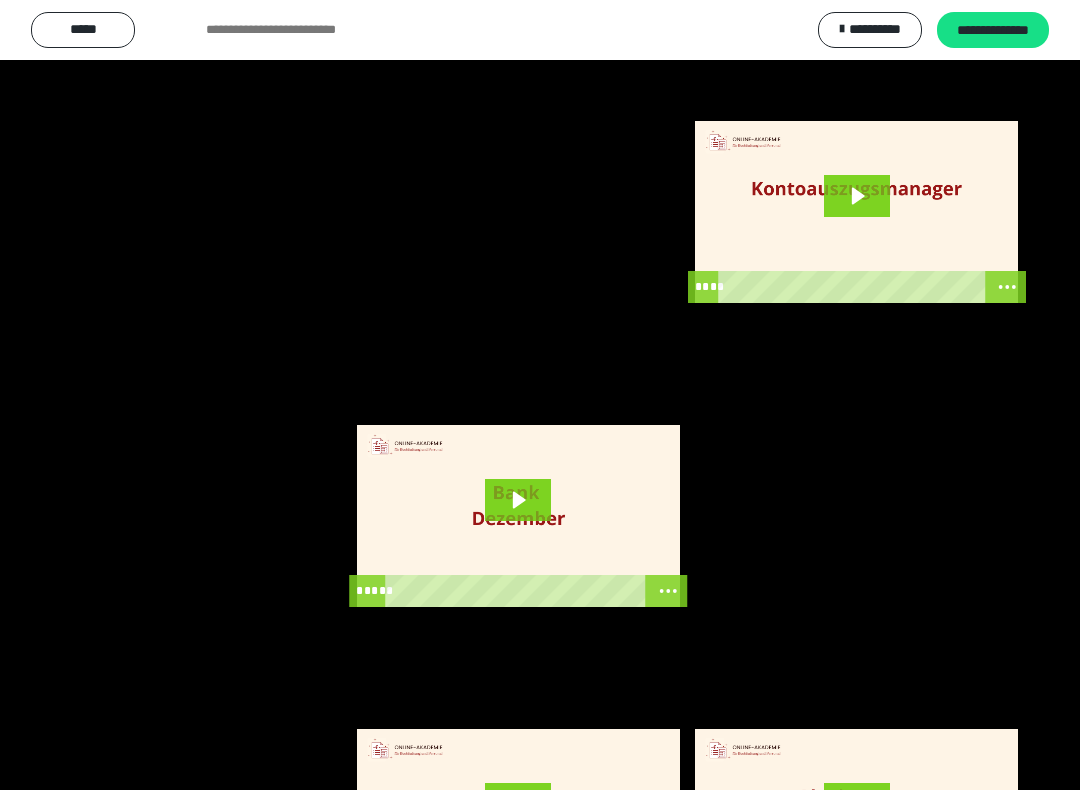 click at bounding box center [540, 395] 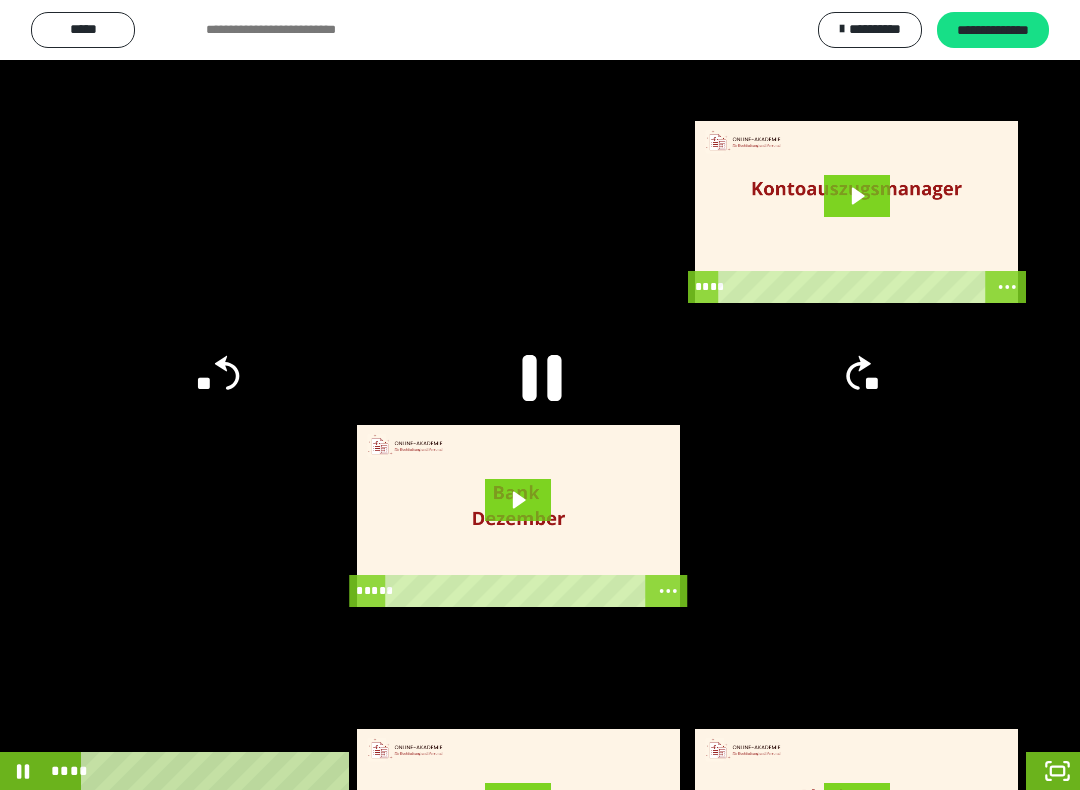 click 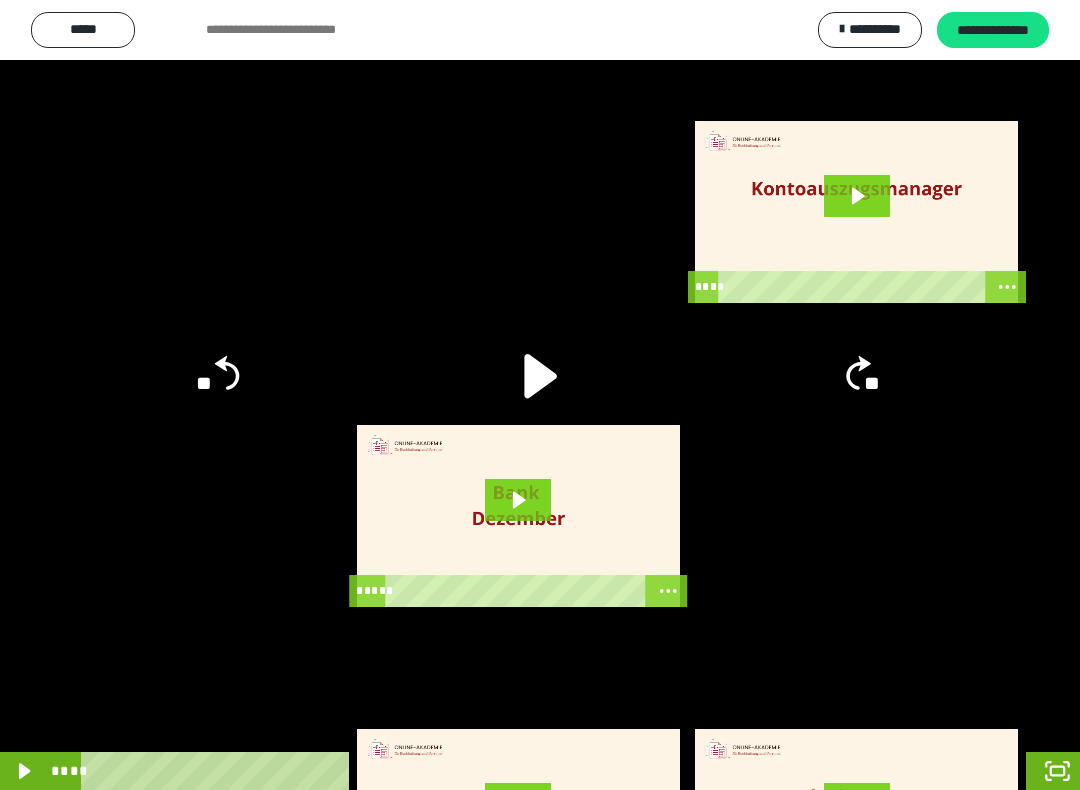 click 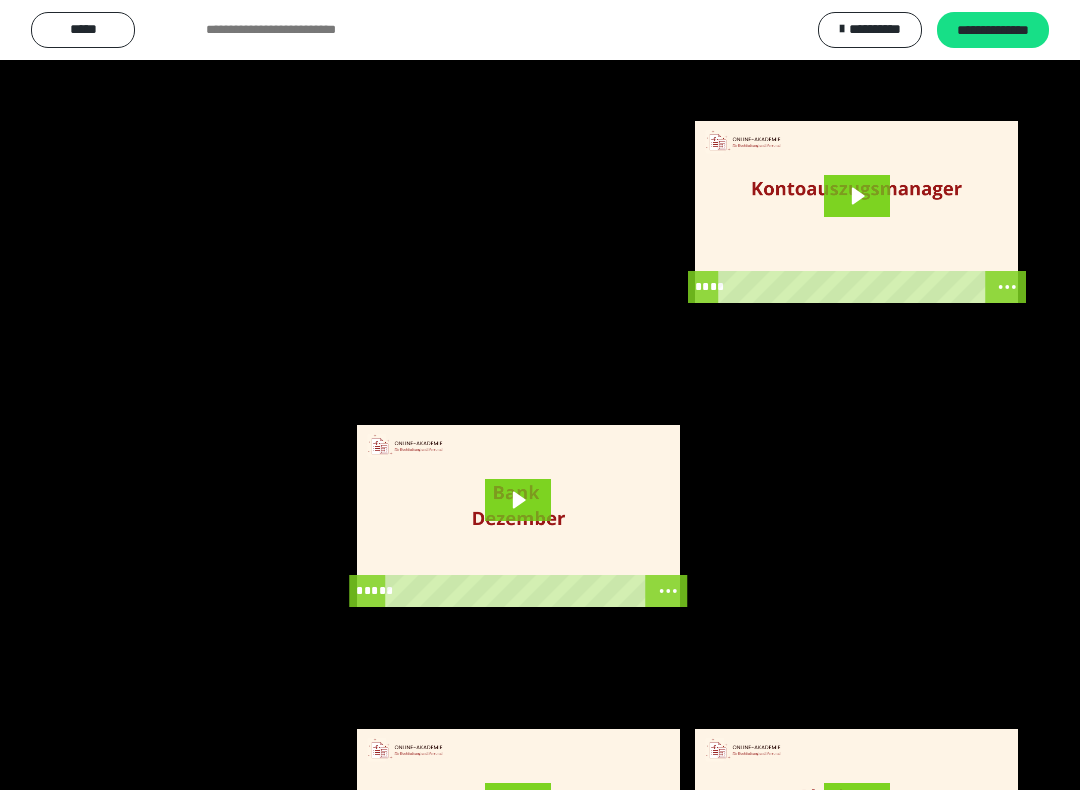 scroll, scrollTop: 0, scrollLeft: 0, axis: both 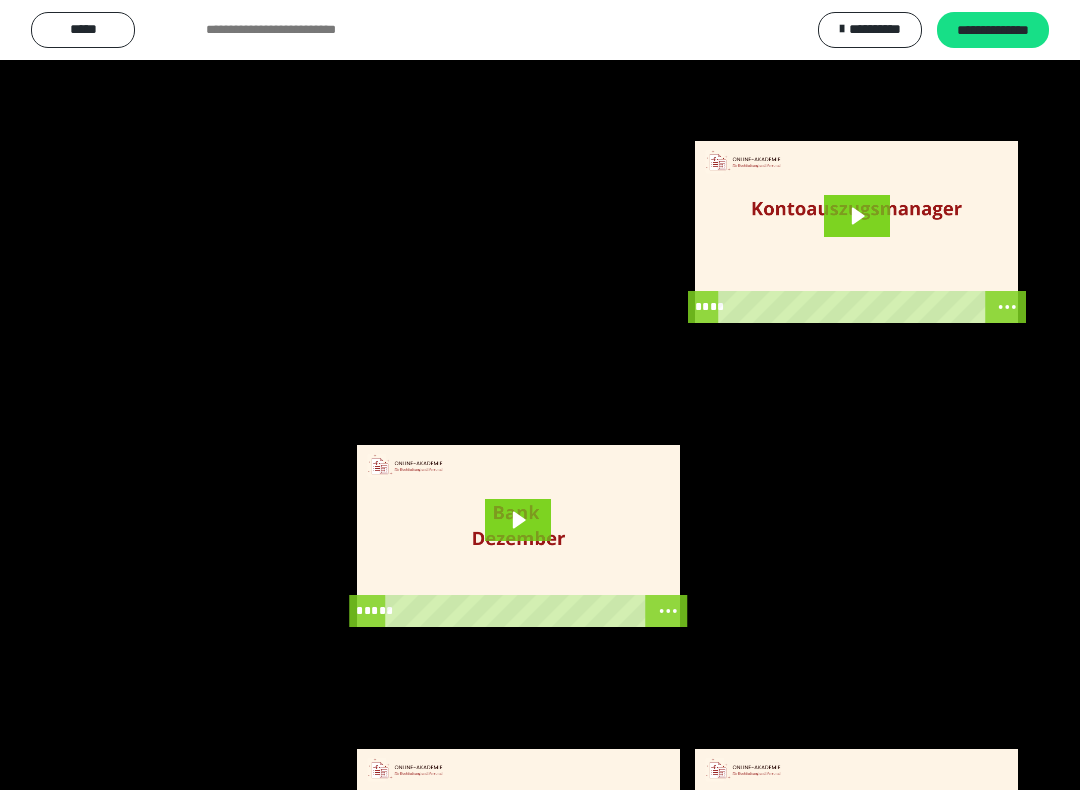 click at bounding box center [540, 395] 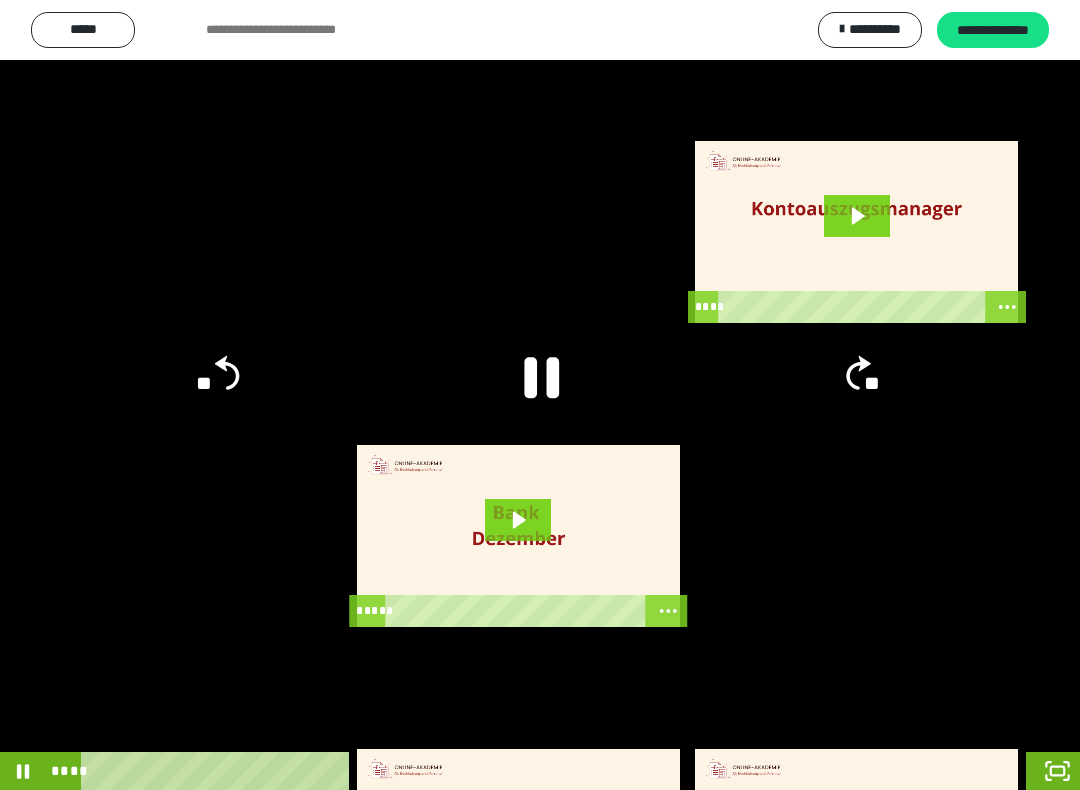click 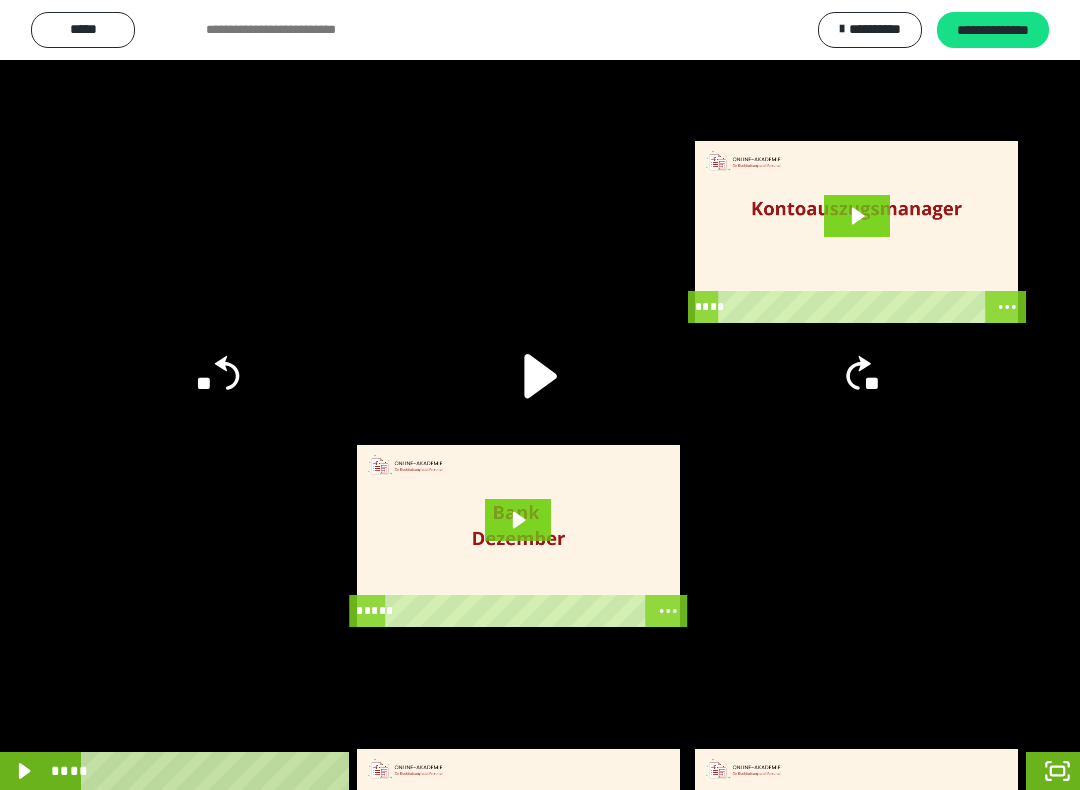 click 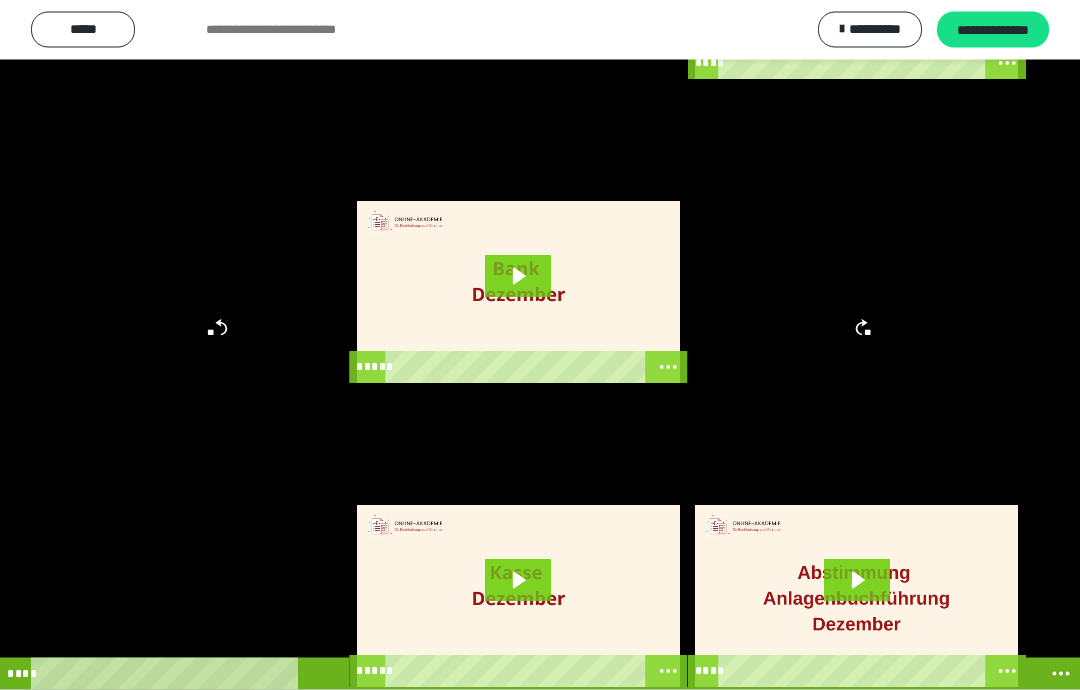 scroll, scrollTop: 269, scrollLeft: 0, axis: vertical 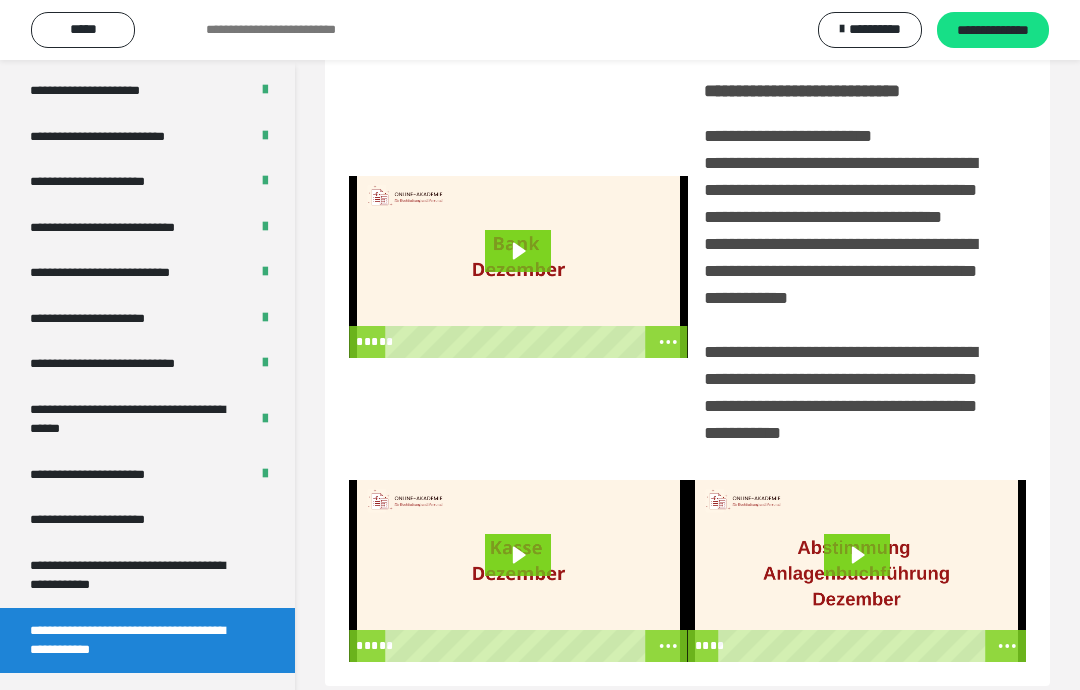click 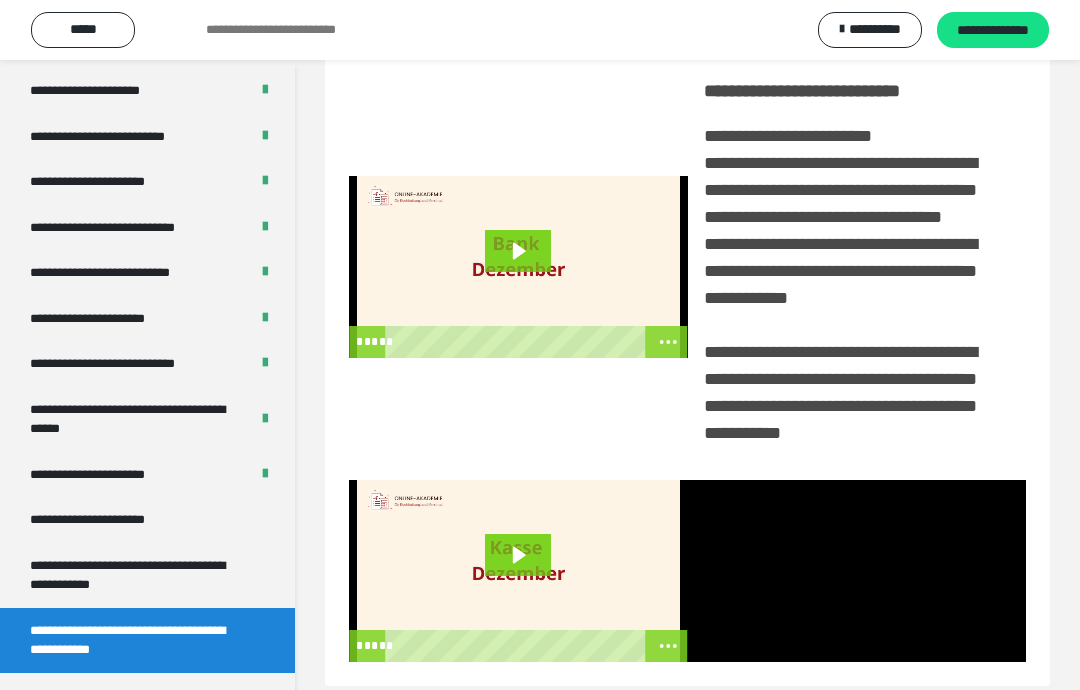 click at bounding box center (857, 571) 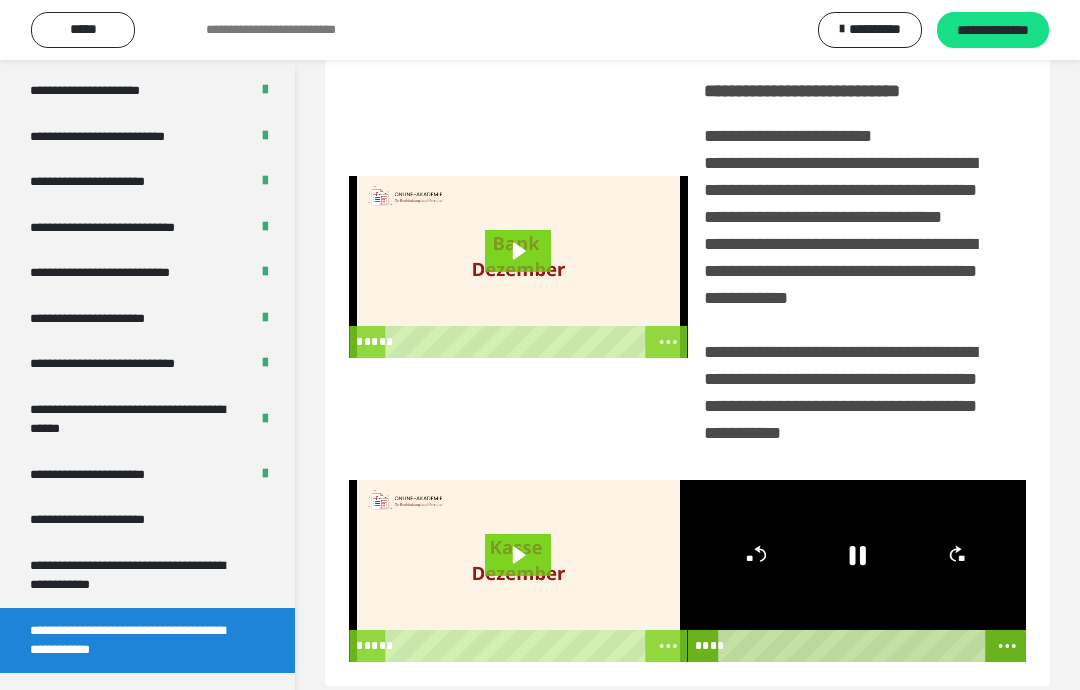 click 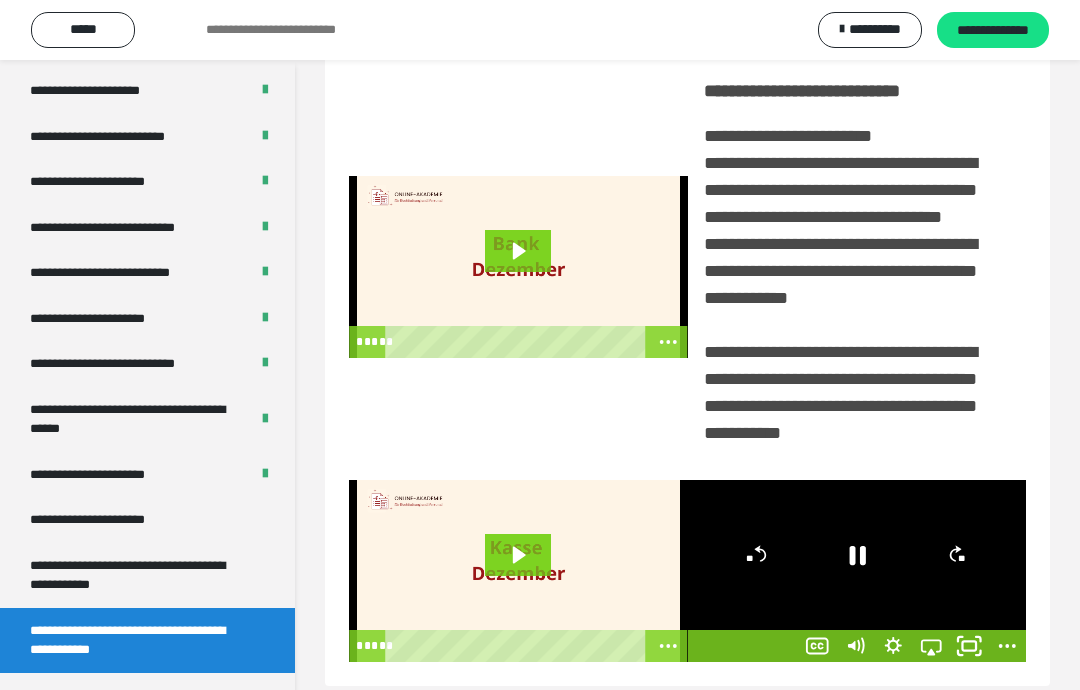 click 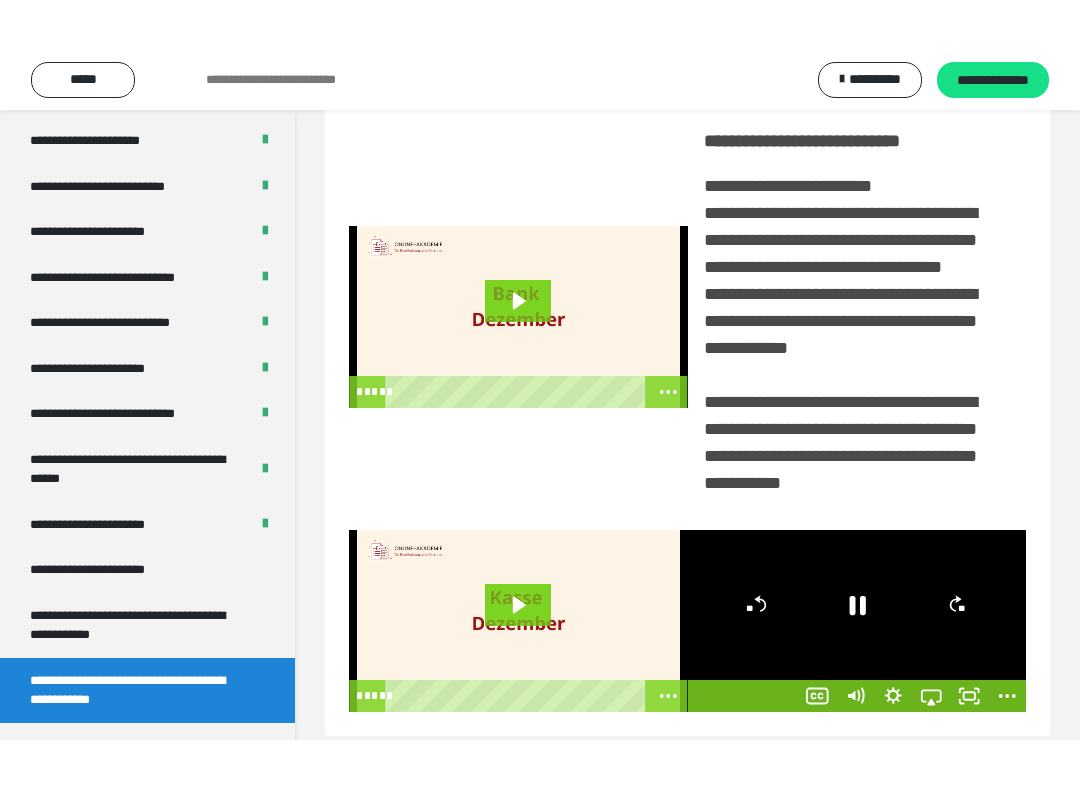 scroll, scrollTop: 20, scrollLeft: 0, axis: vertical 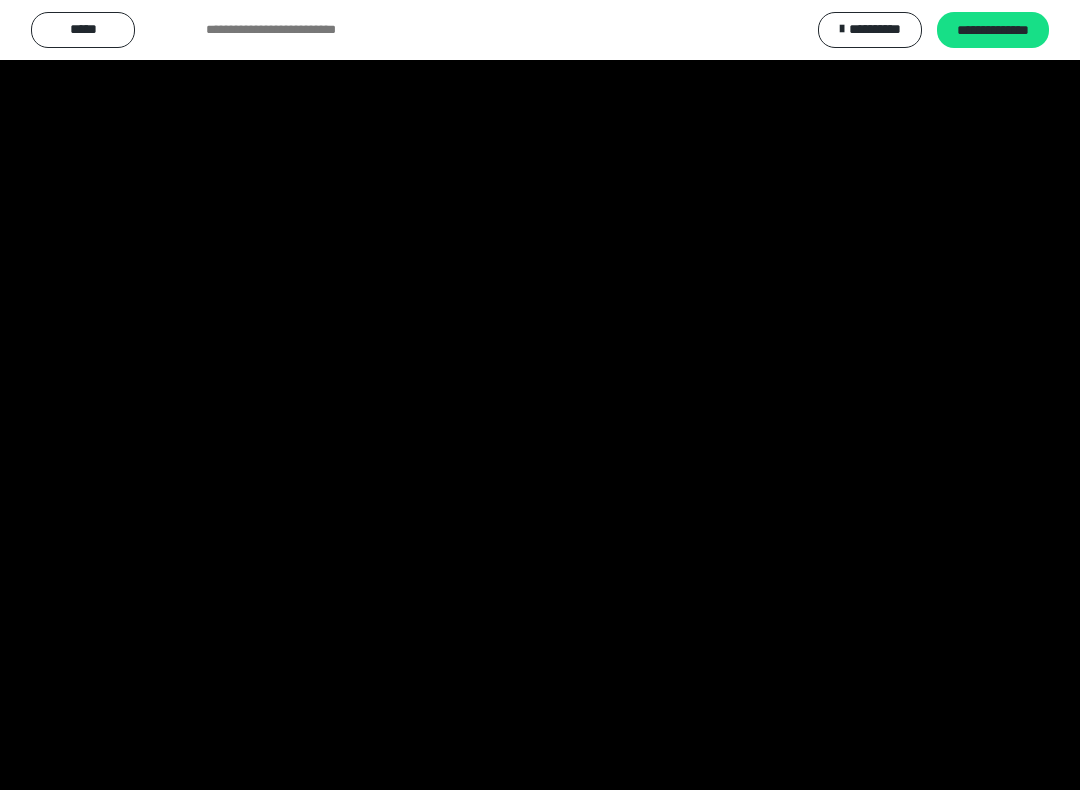 click at bounding box center [540, 395] 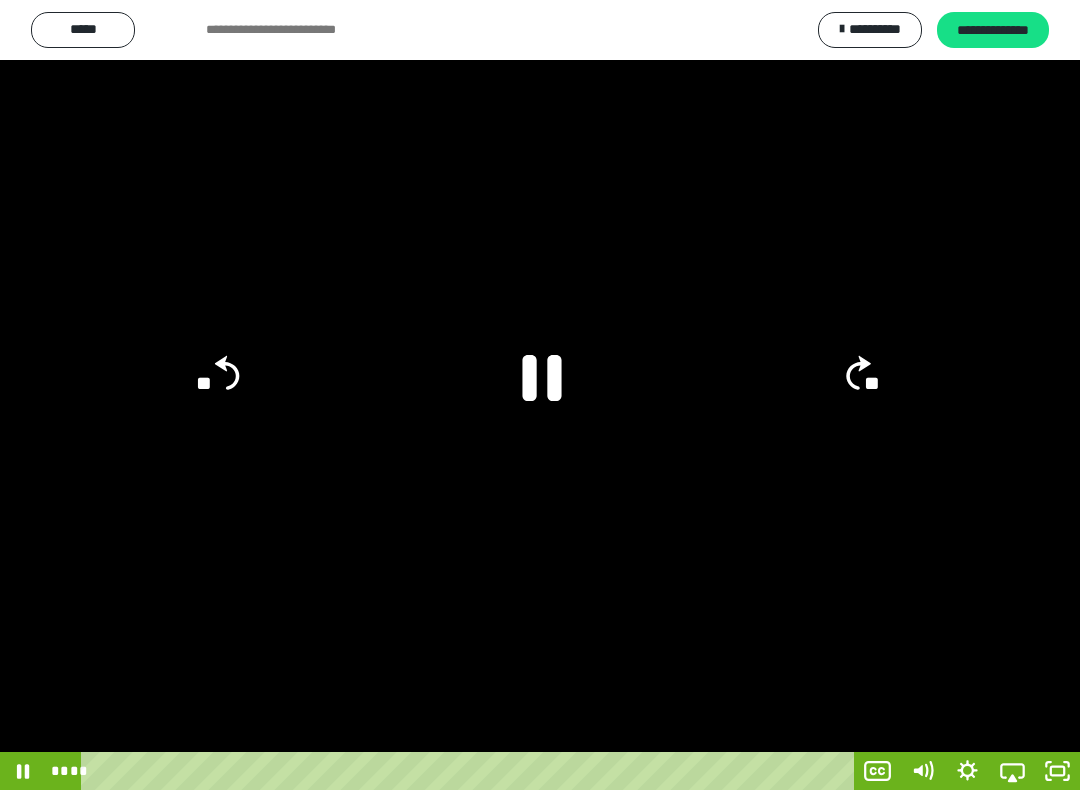 click 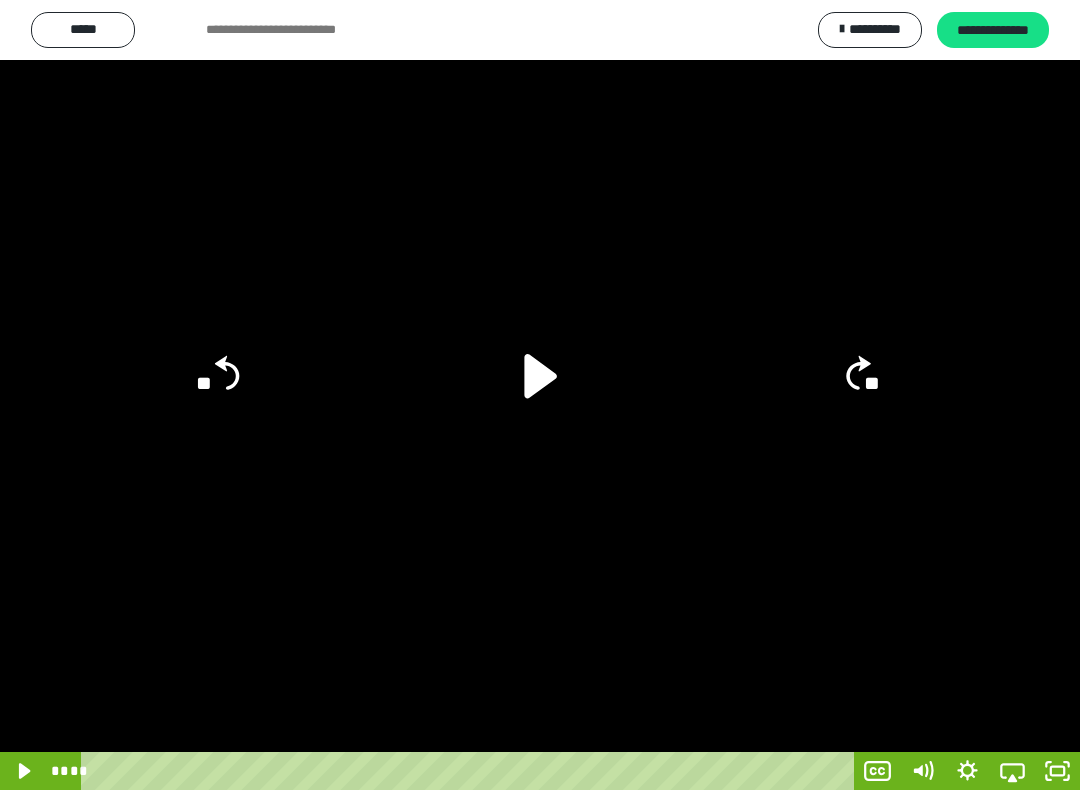 click 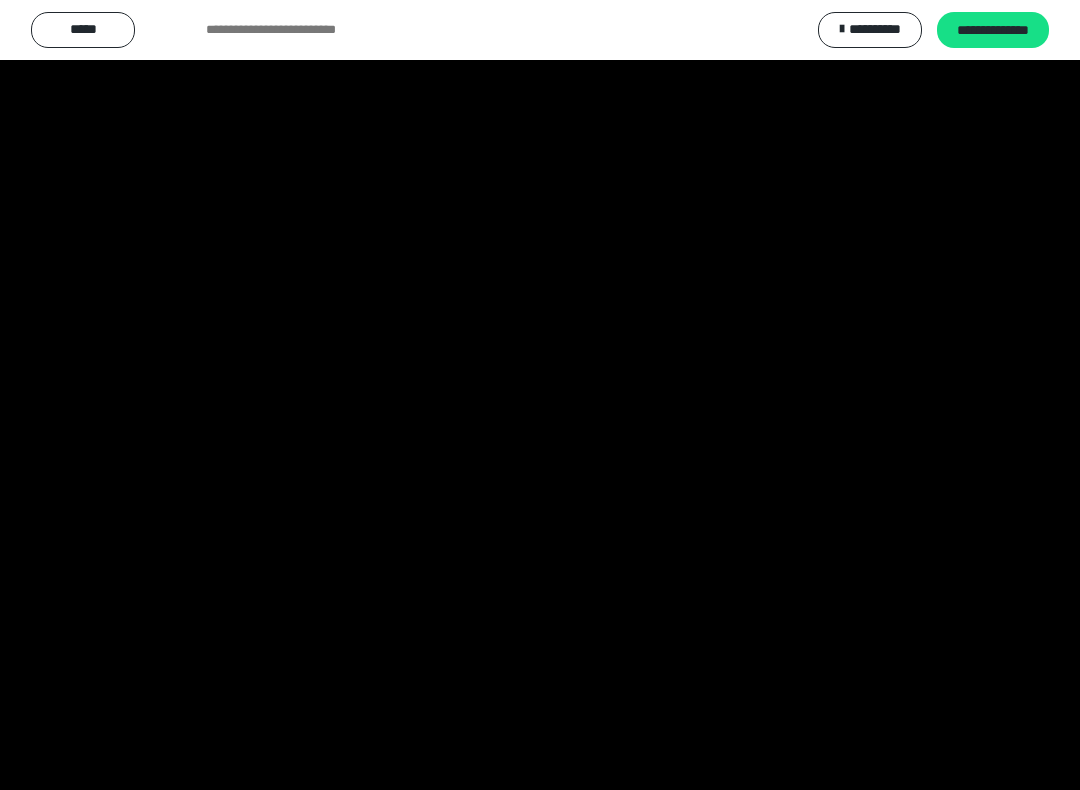 click at bounding box center (540, 395) 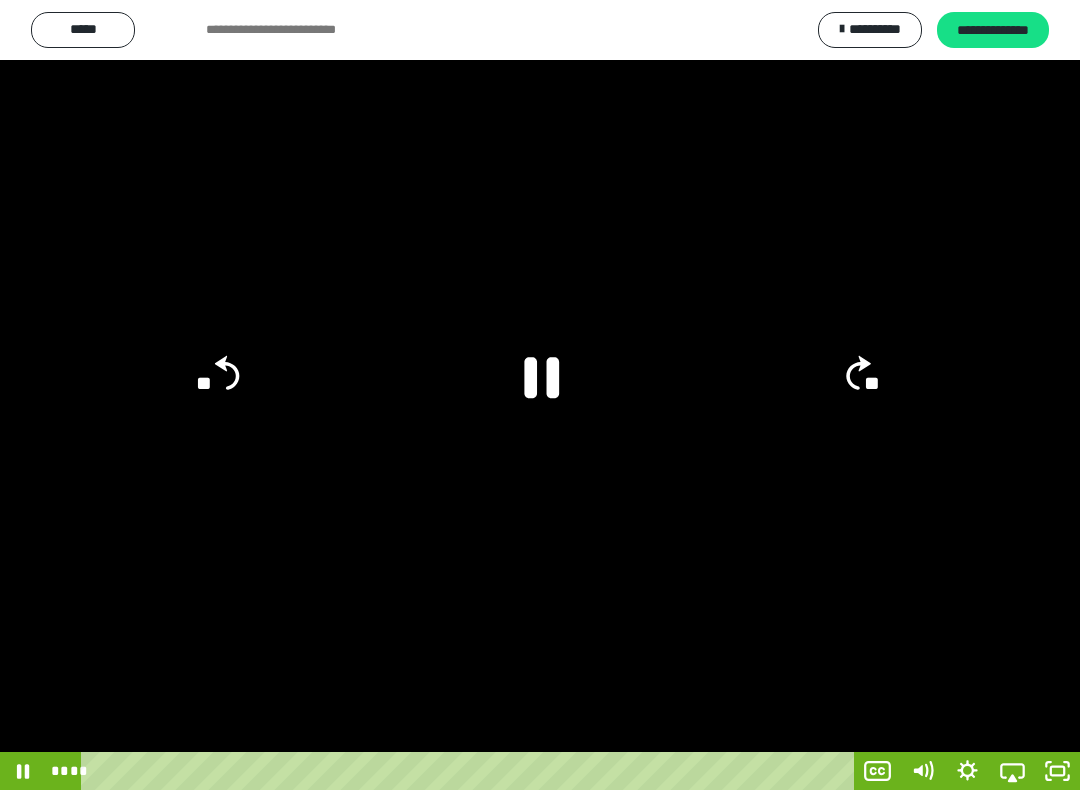 click 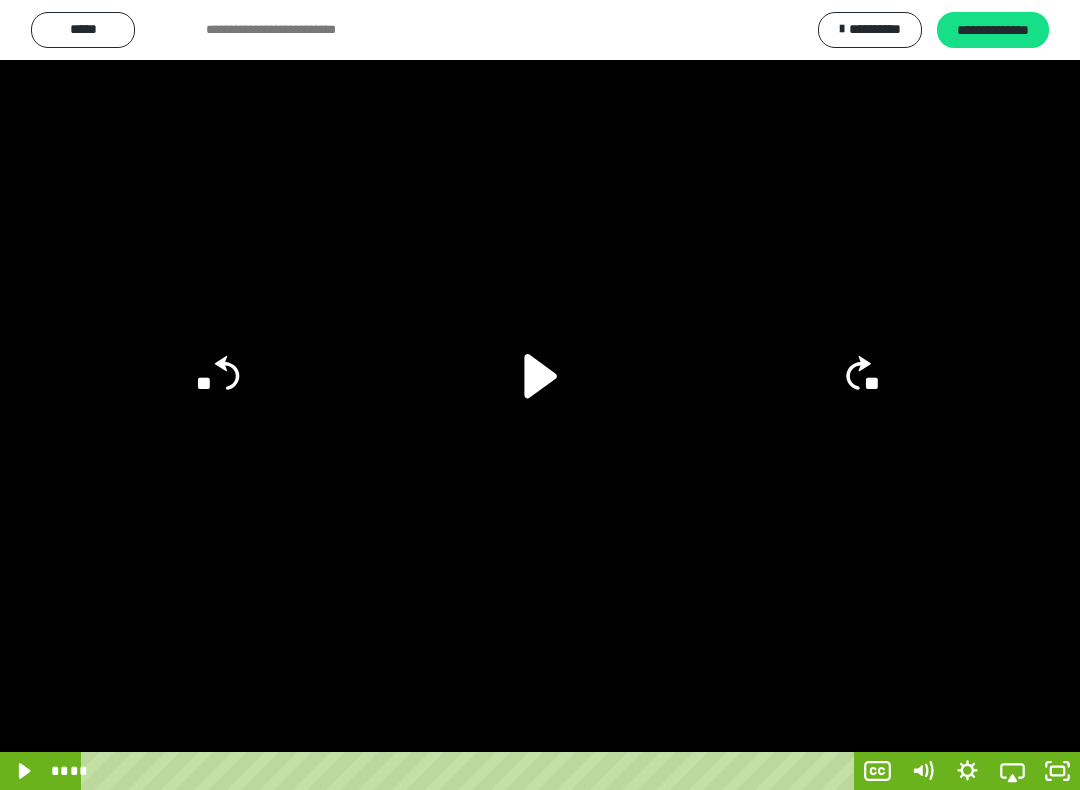 click on "**" 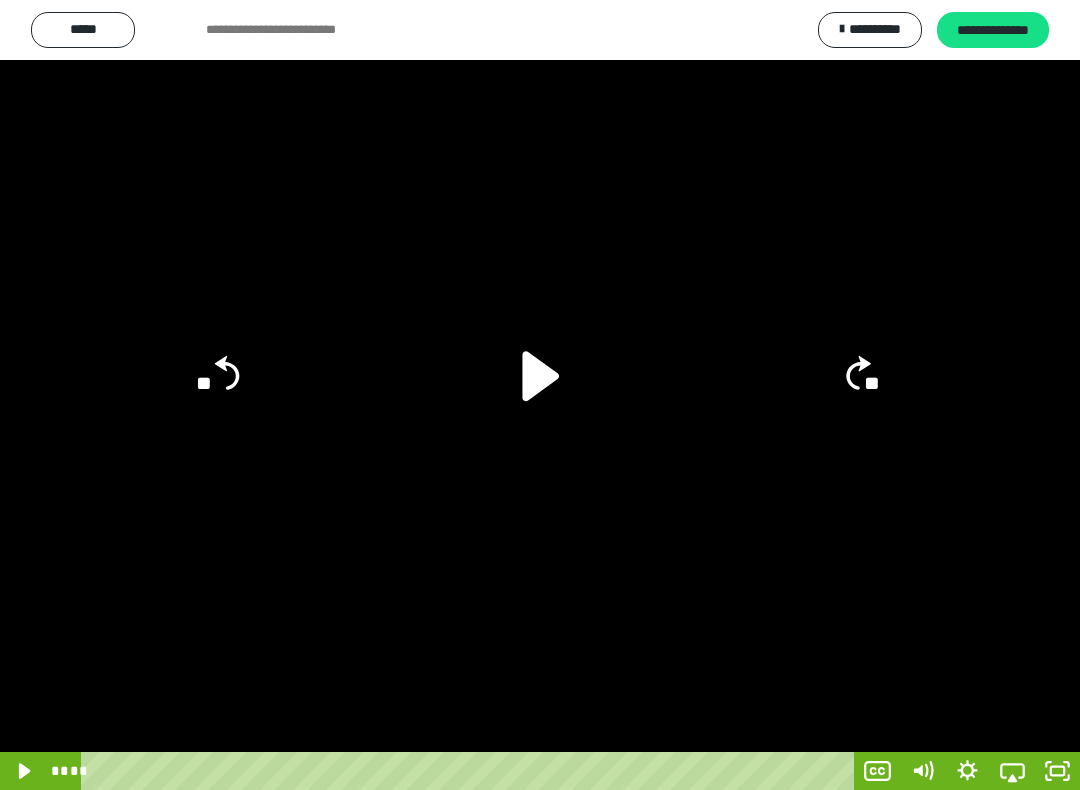 click 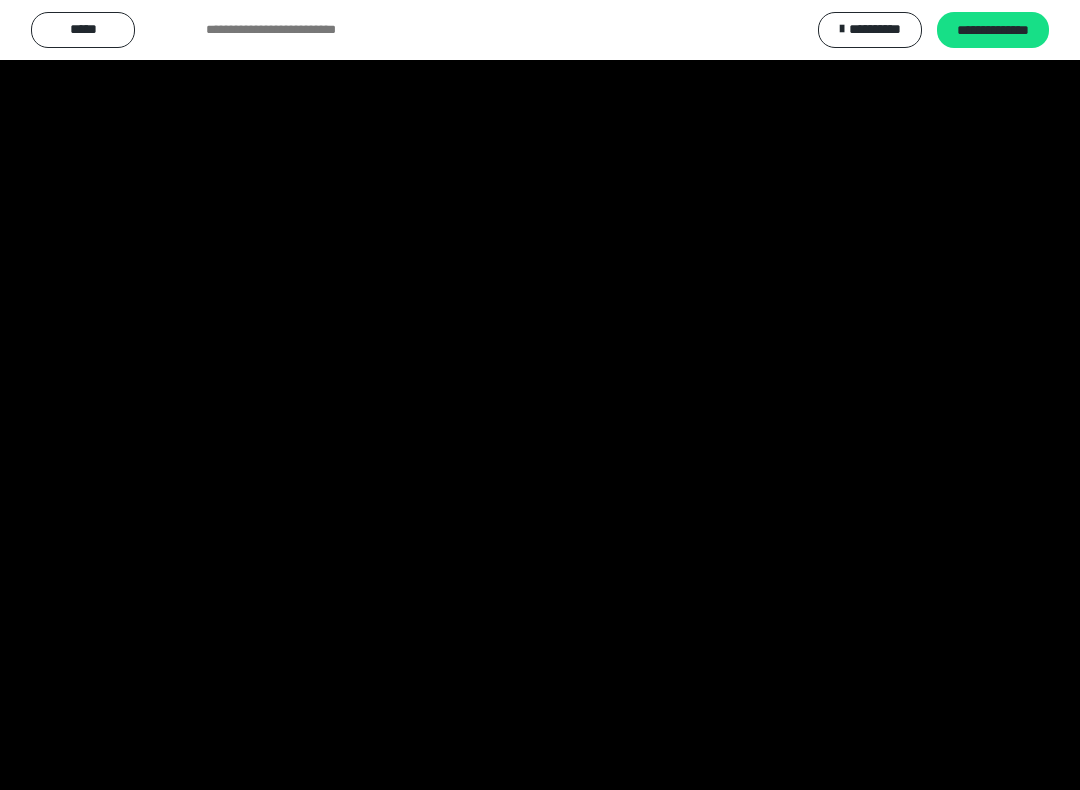 click at bounding box center [540, 395] 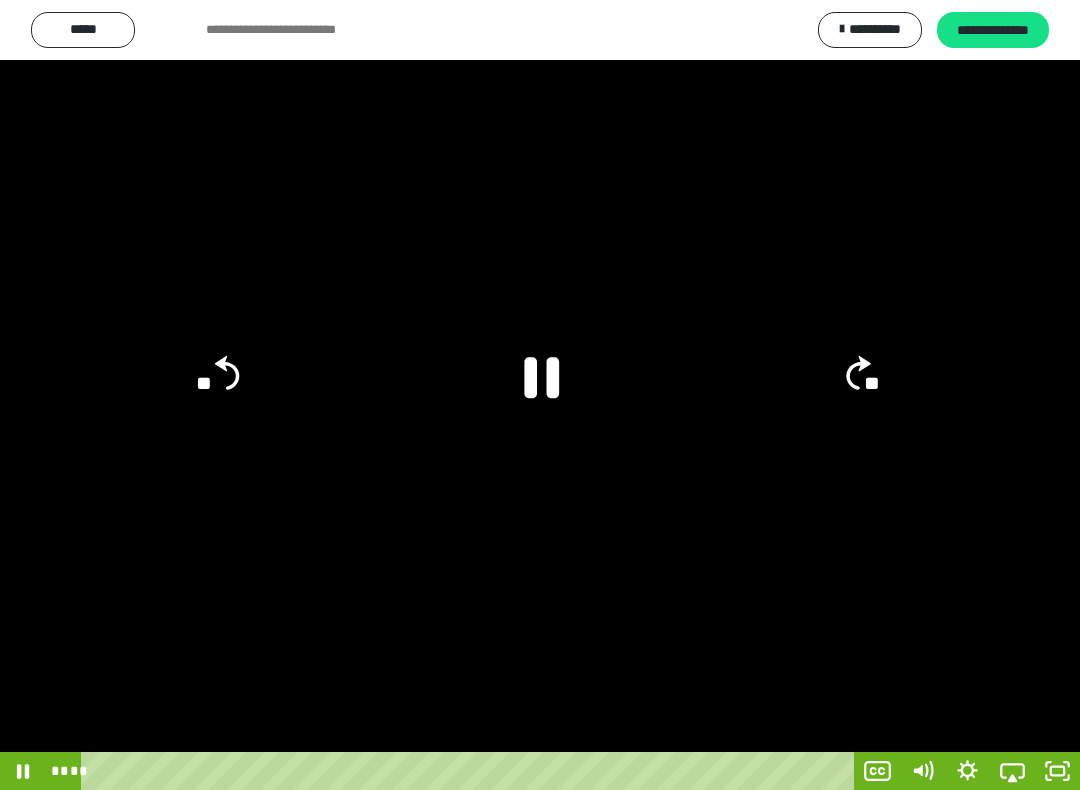 click 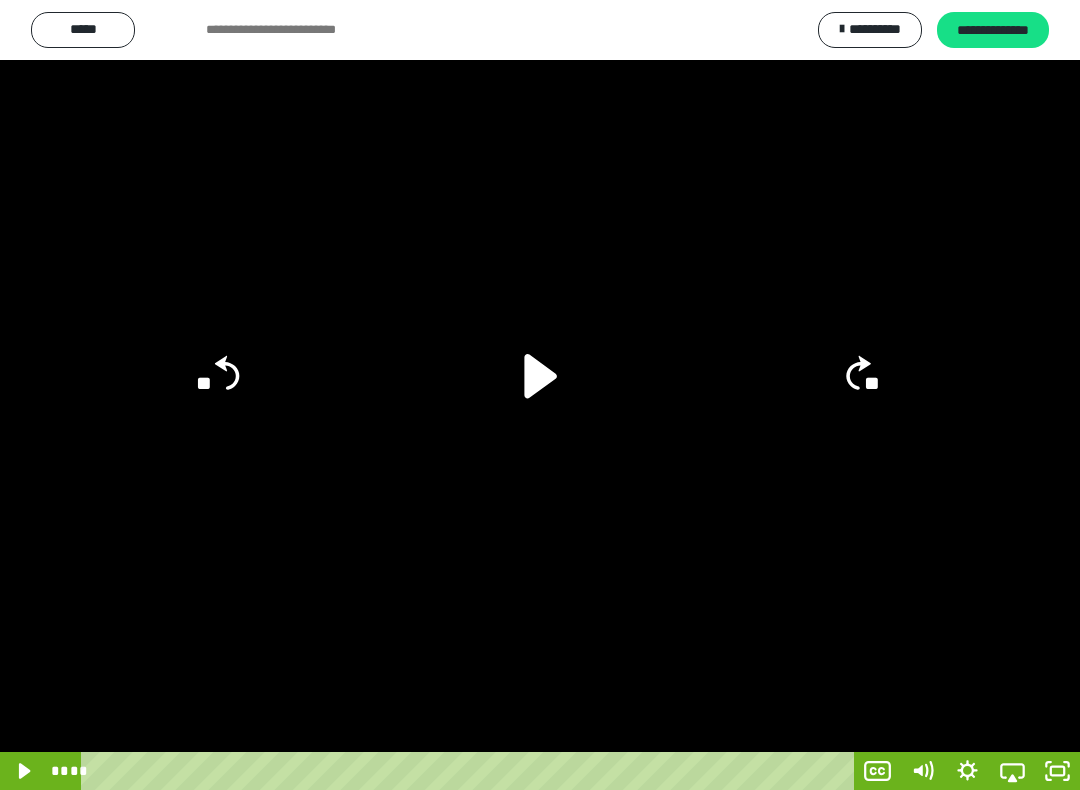 click 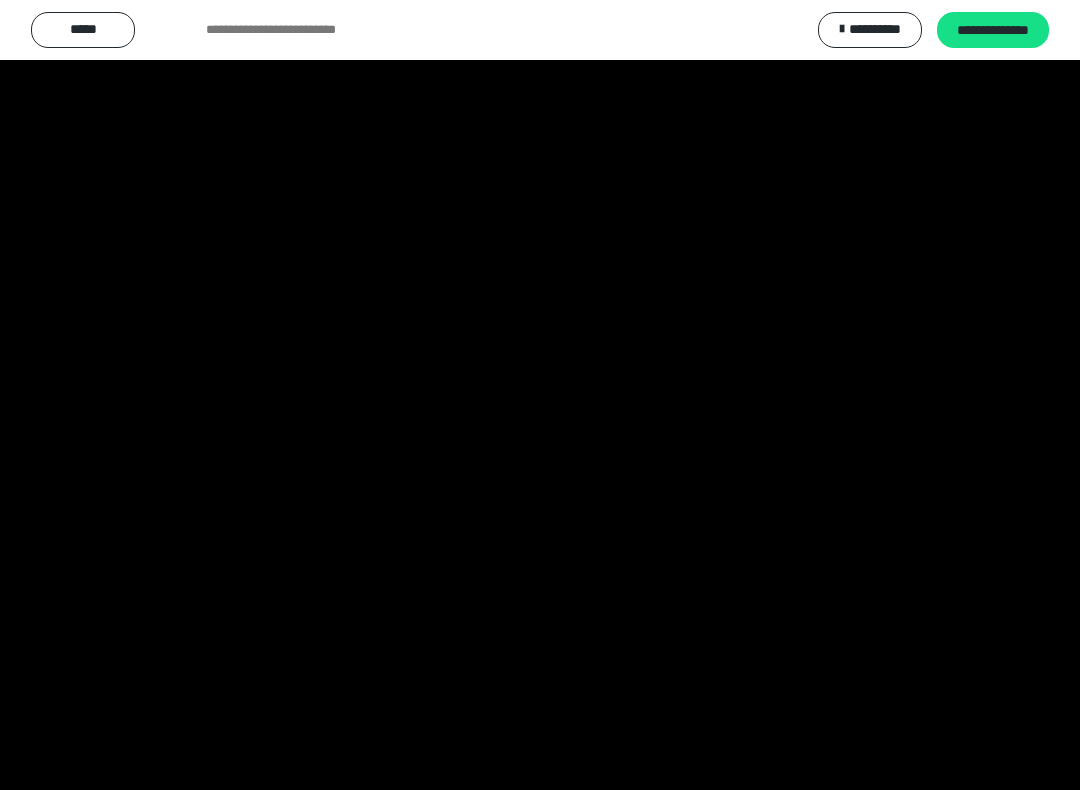 click at bounding box center [540, 395] 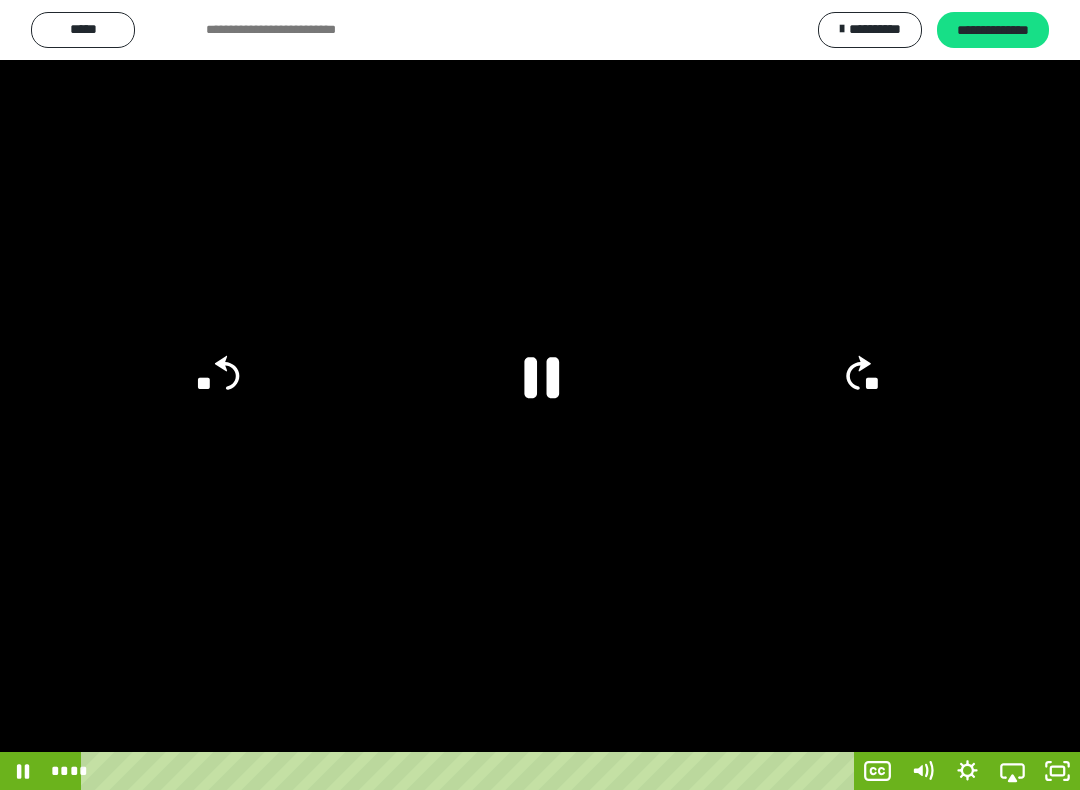click 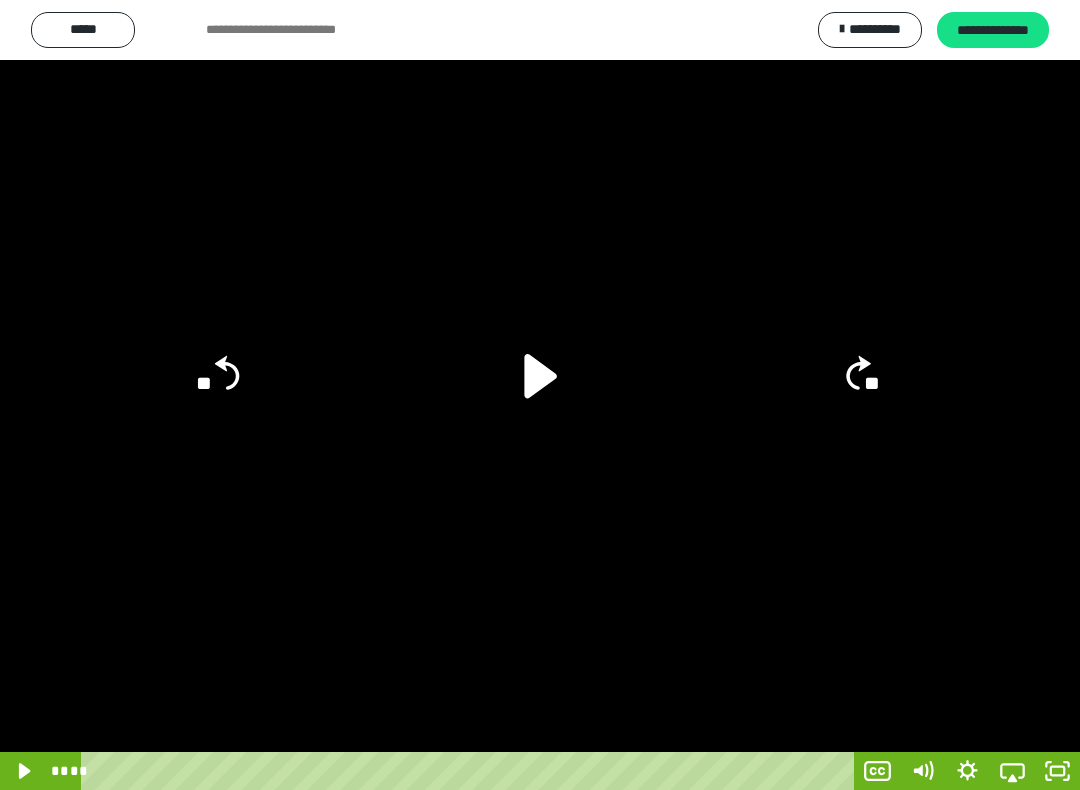 click on "**" 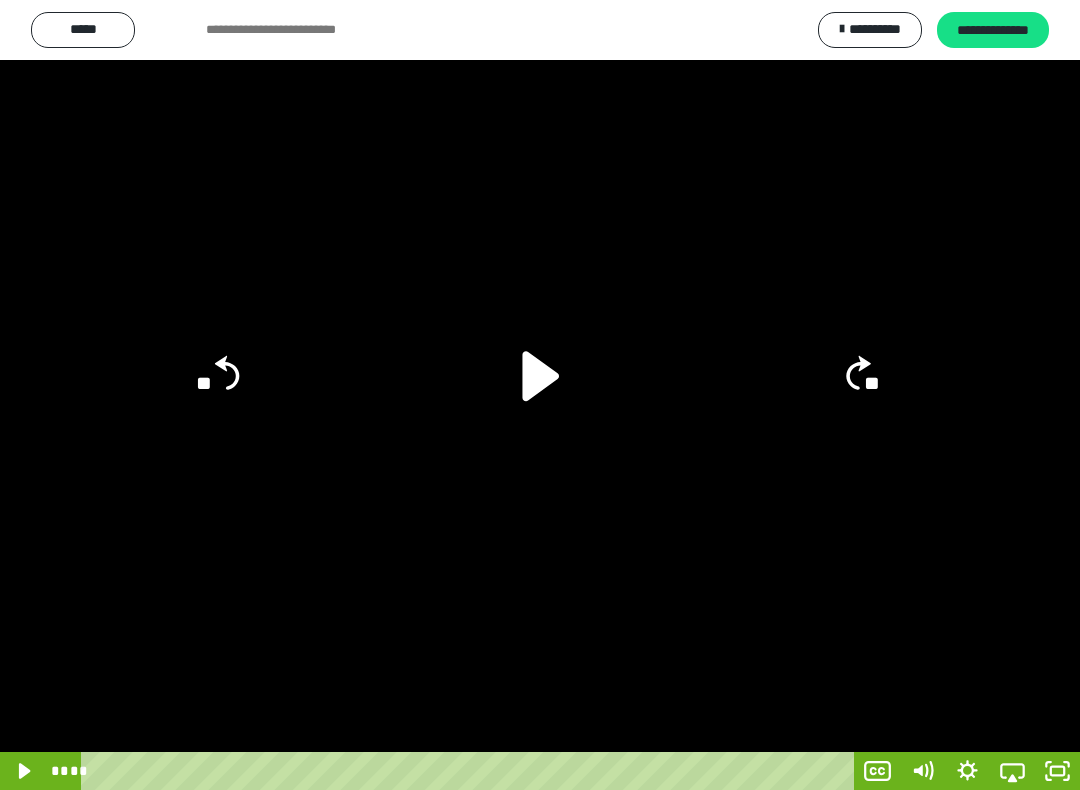 click 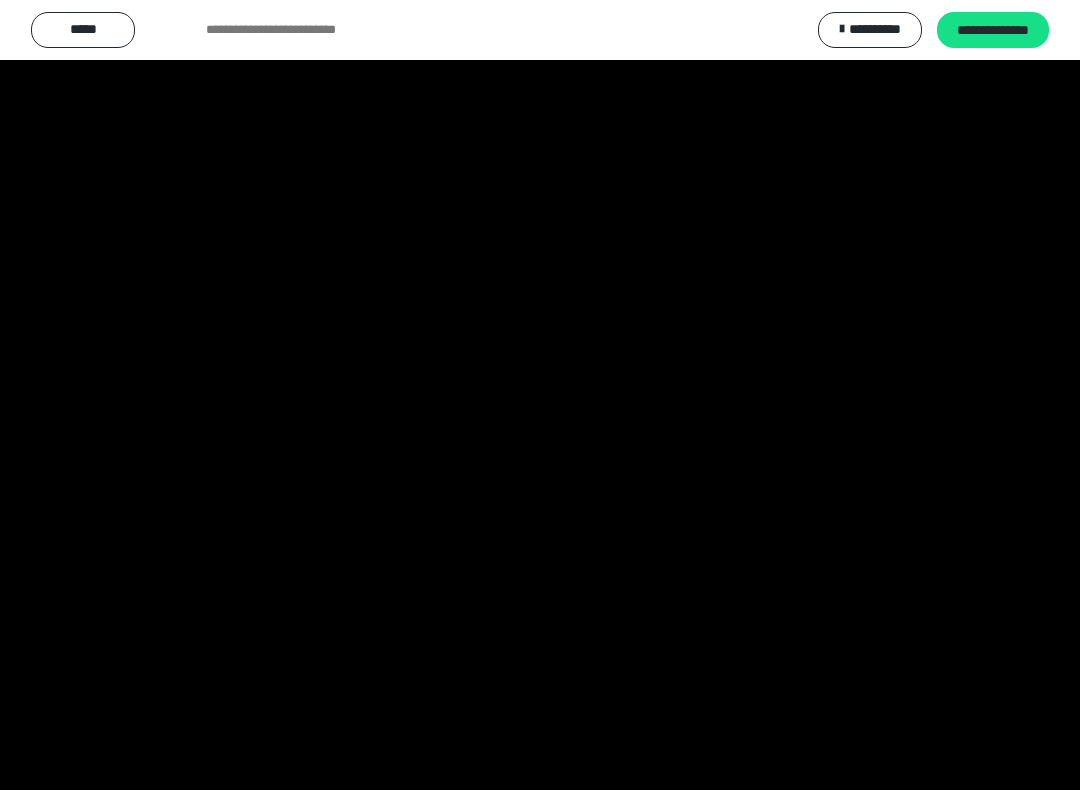 click at bounding box center [540, 395] 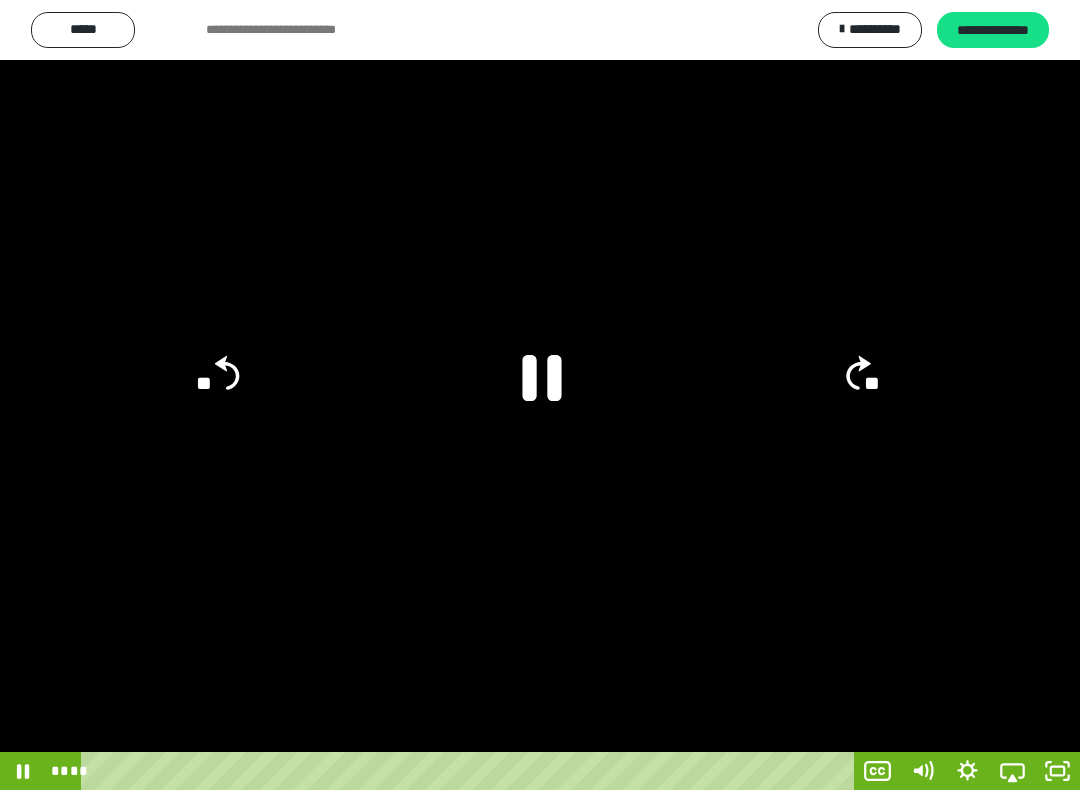 click 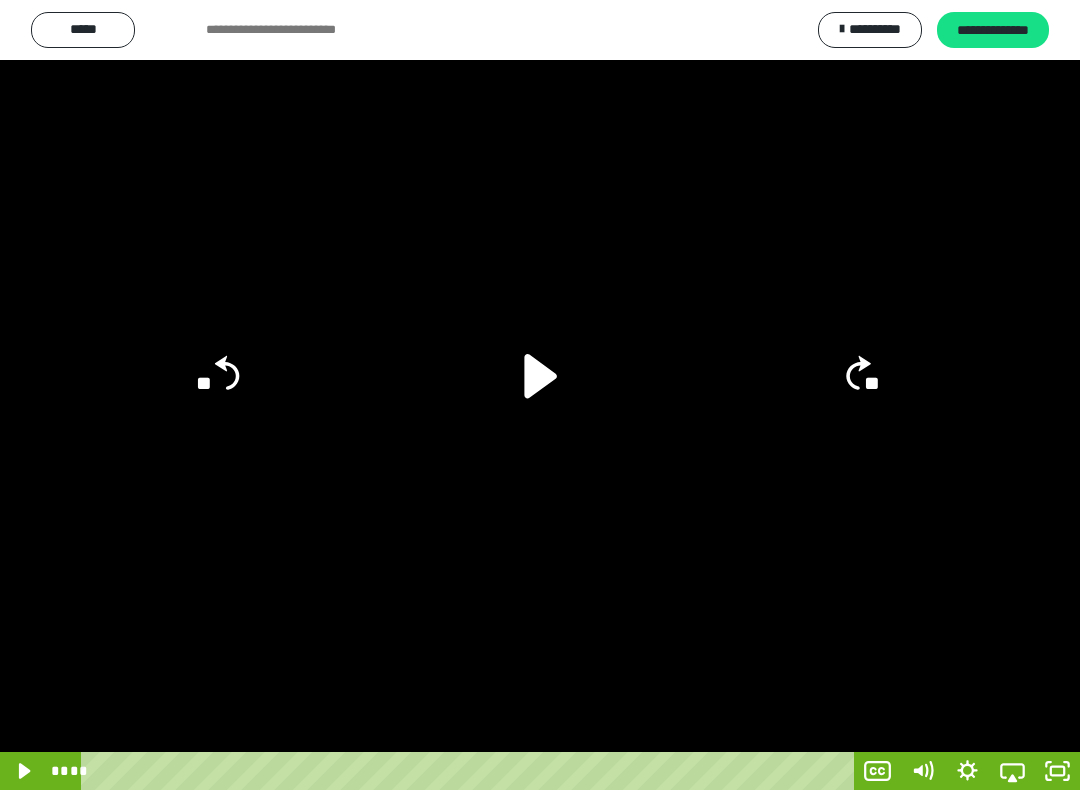 click 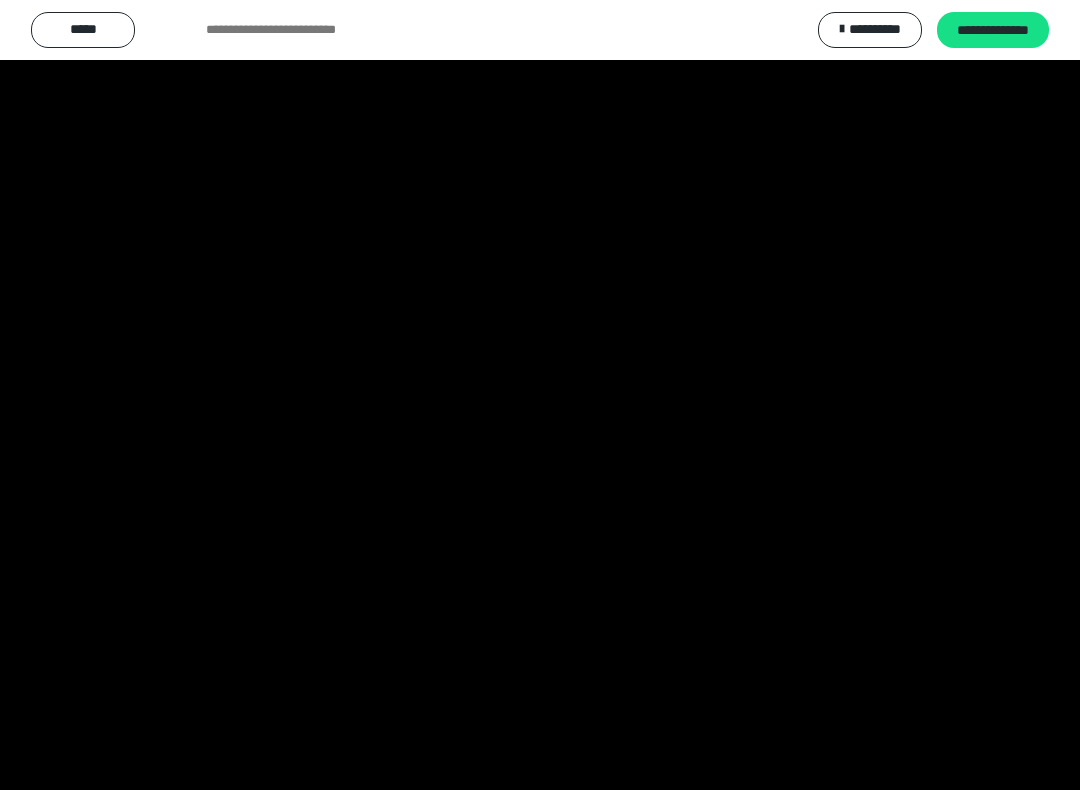 click at bounding box center [540, 395] 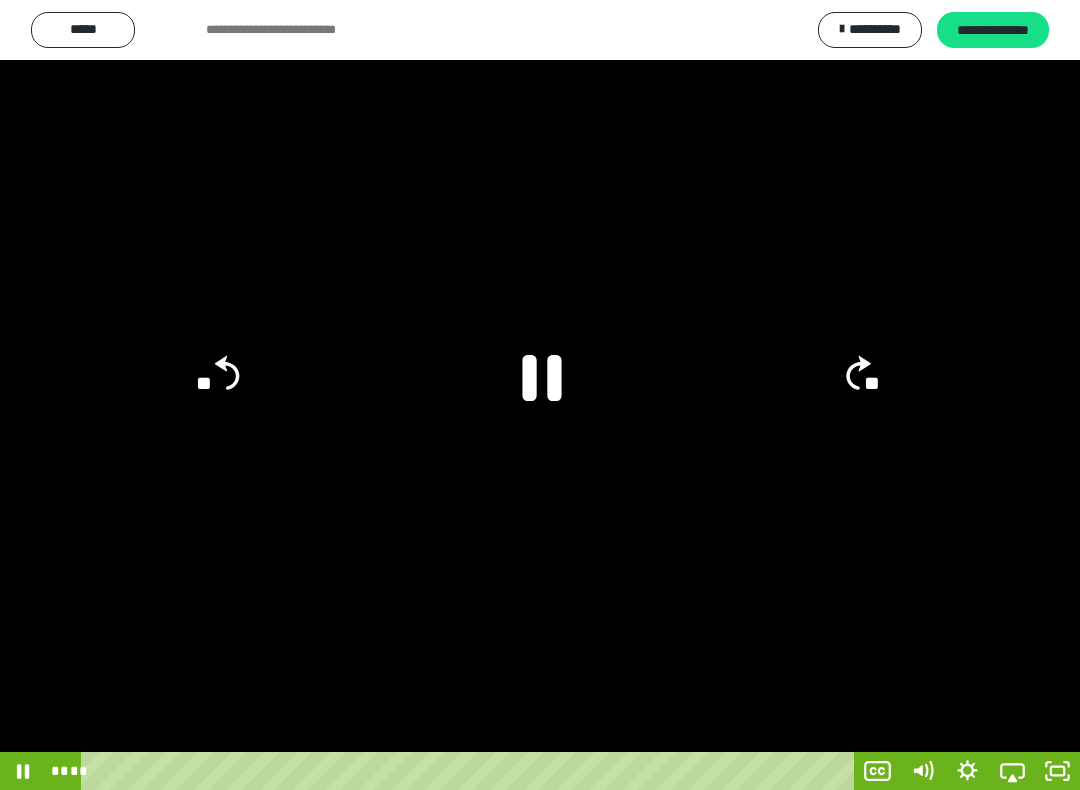 click 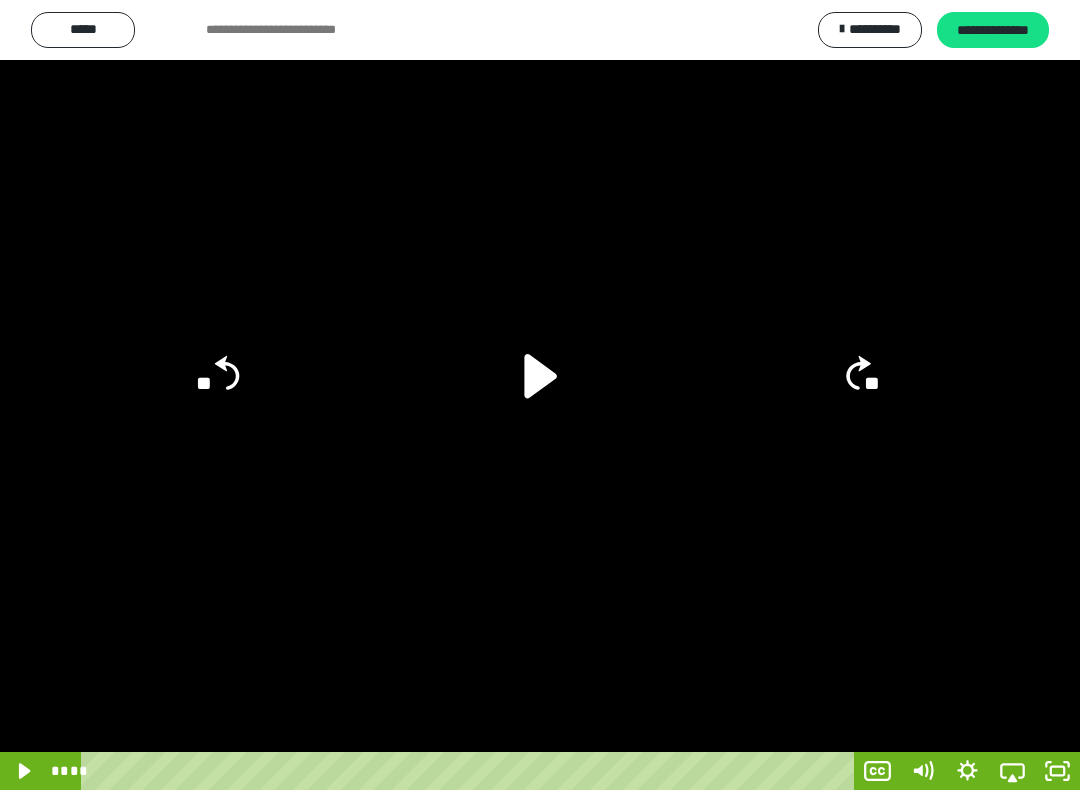 click 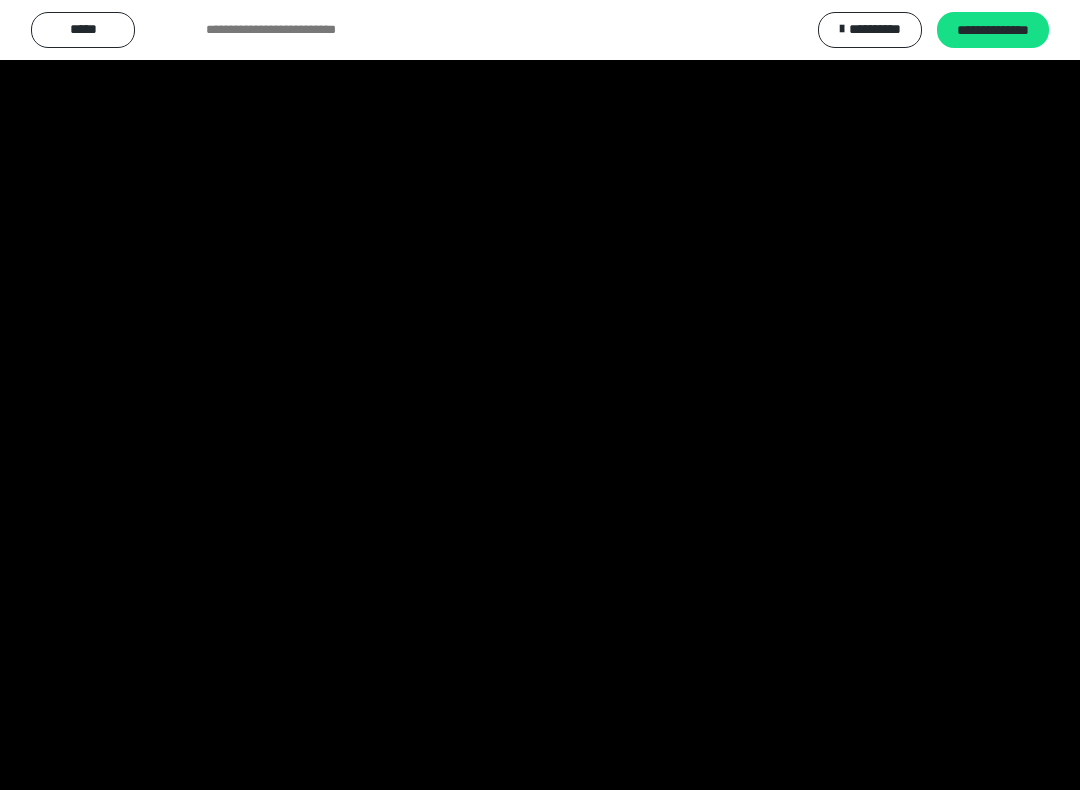 click at bounding box center [540, 395] 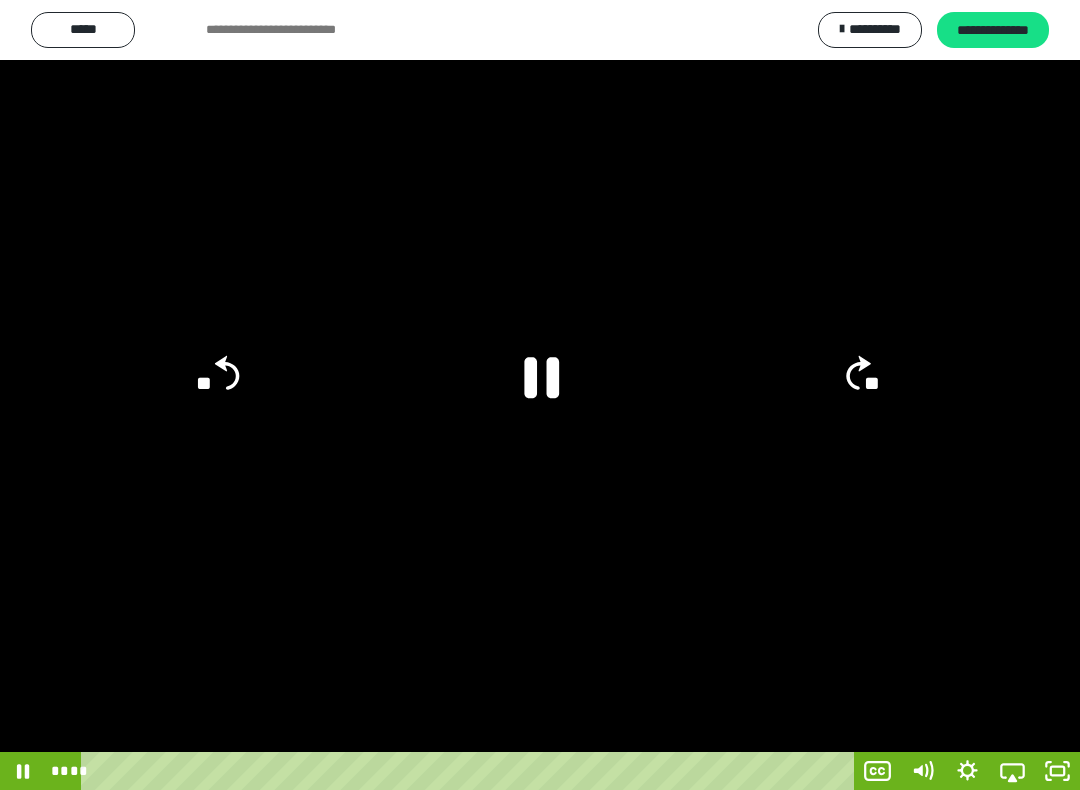 click on "**" 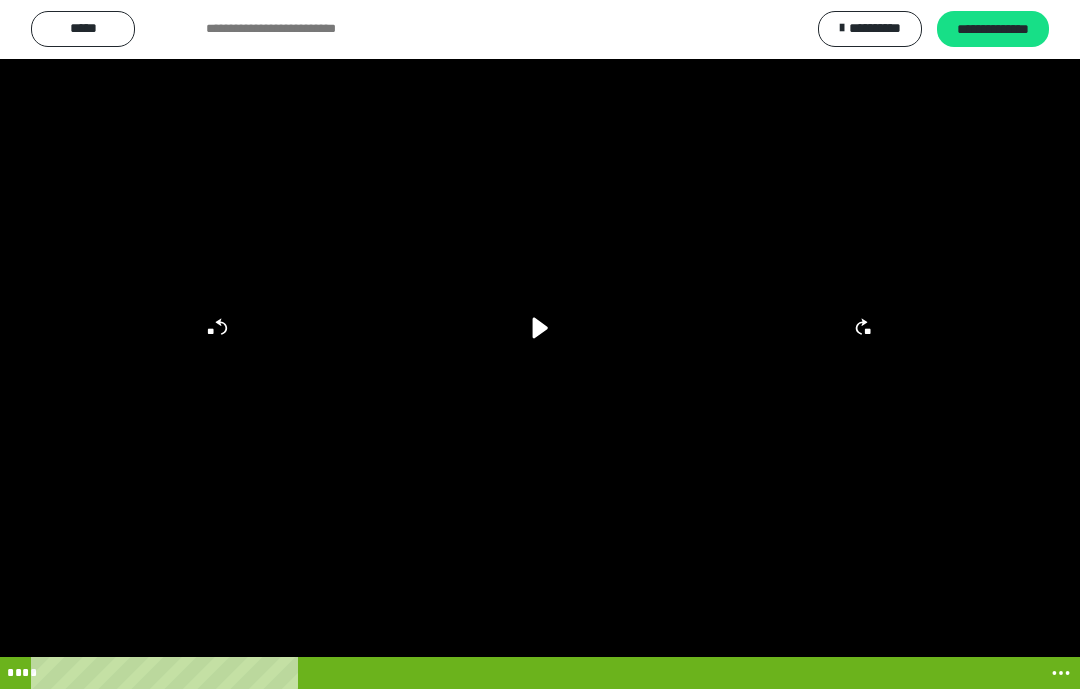 scroll, scrollTop: 269, scrollLeft: 0, axis: vertical 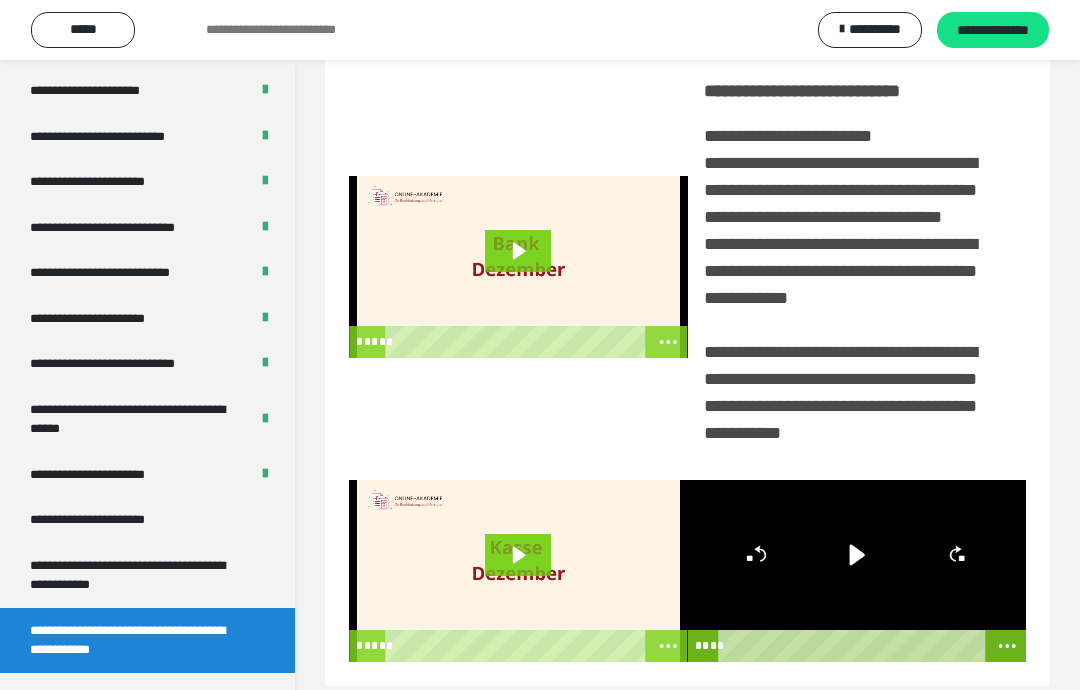 click on "**********" at bounding box center [115, 695] 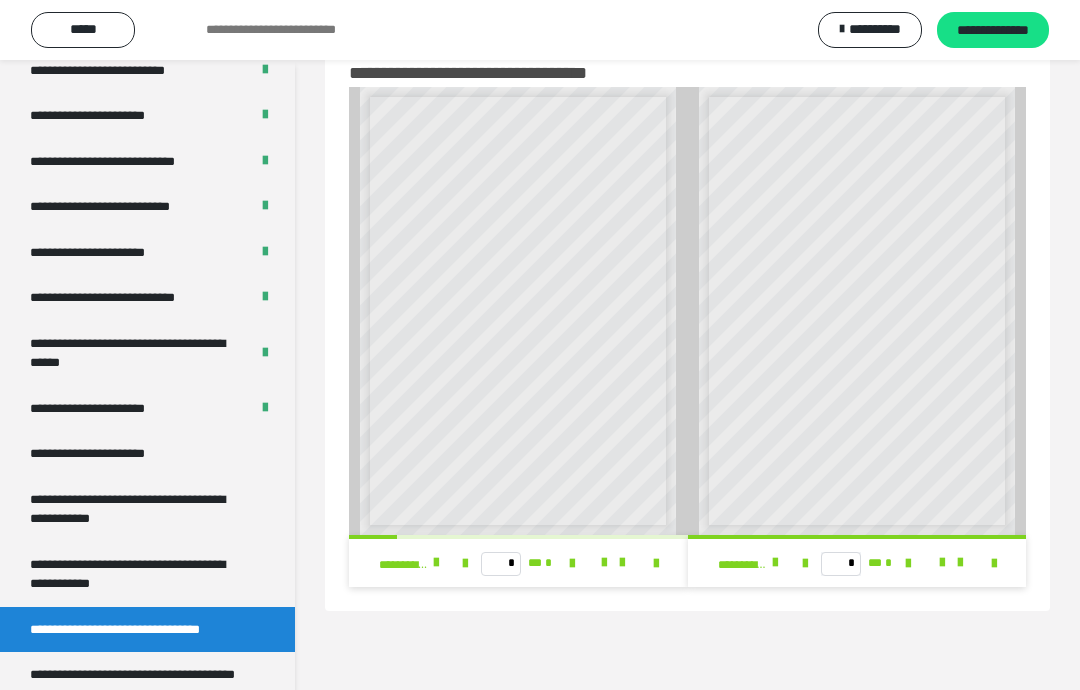 scroll, scrollTop: 0, scrollLeft: 0, axis: both 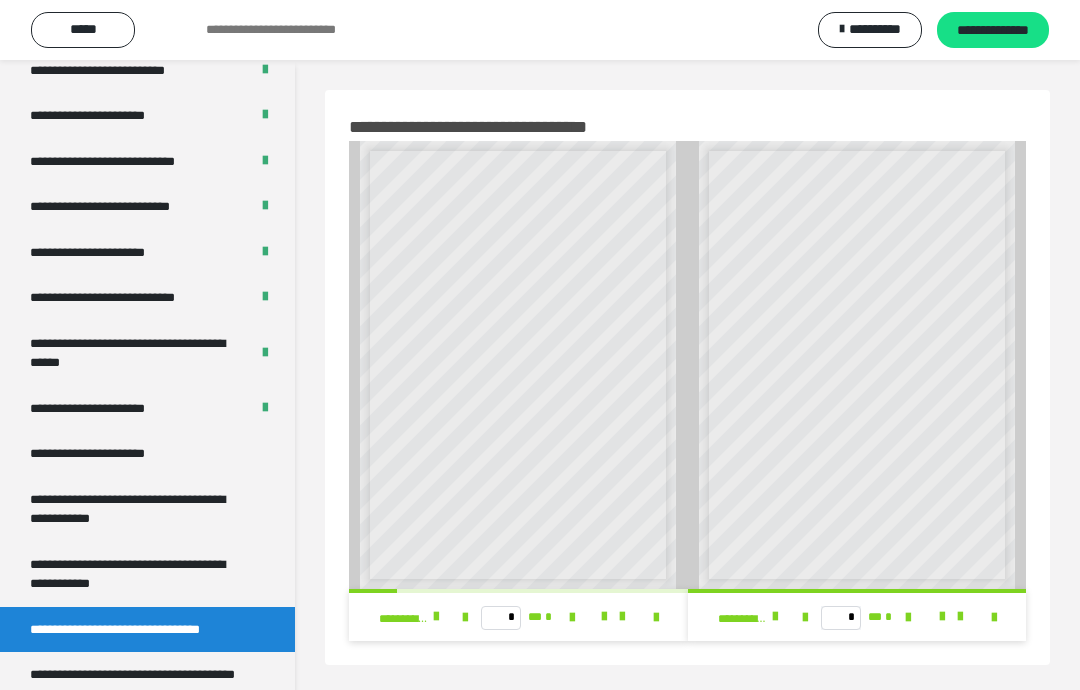 click on "* ** *" at bounding box center (518, 617) 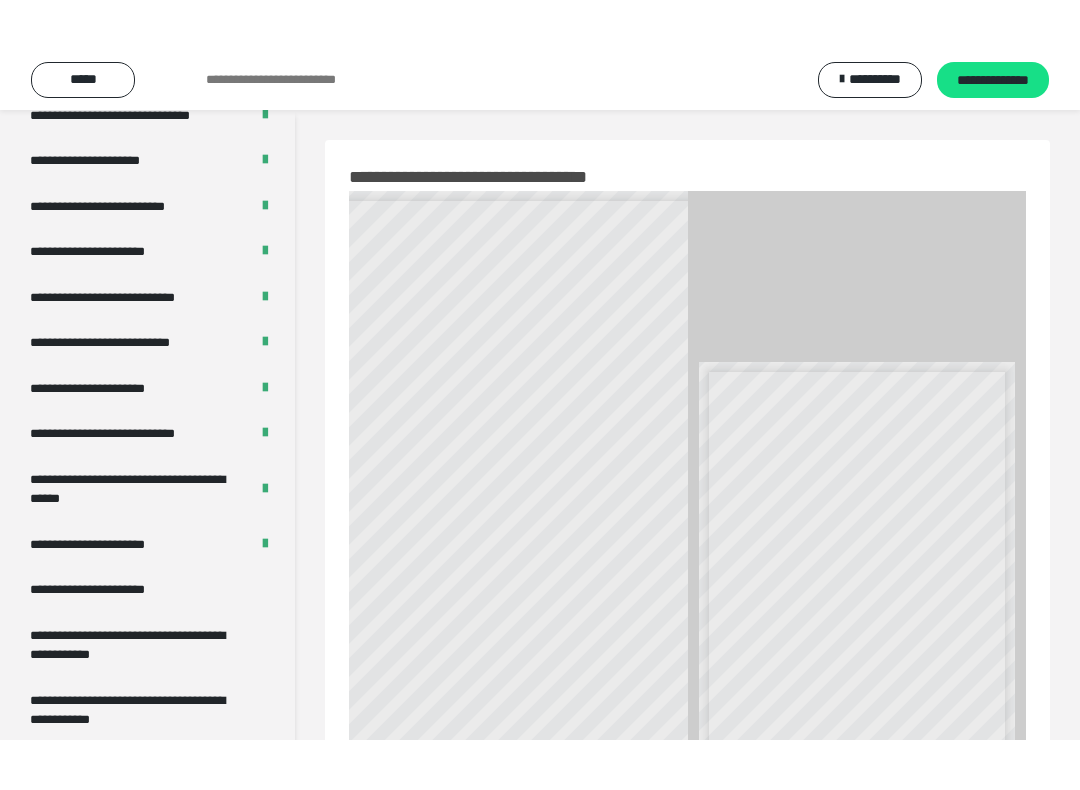 scroll, scrollTop: 20, scrollLeft: 0, axis: vertical 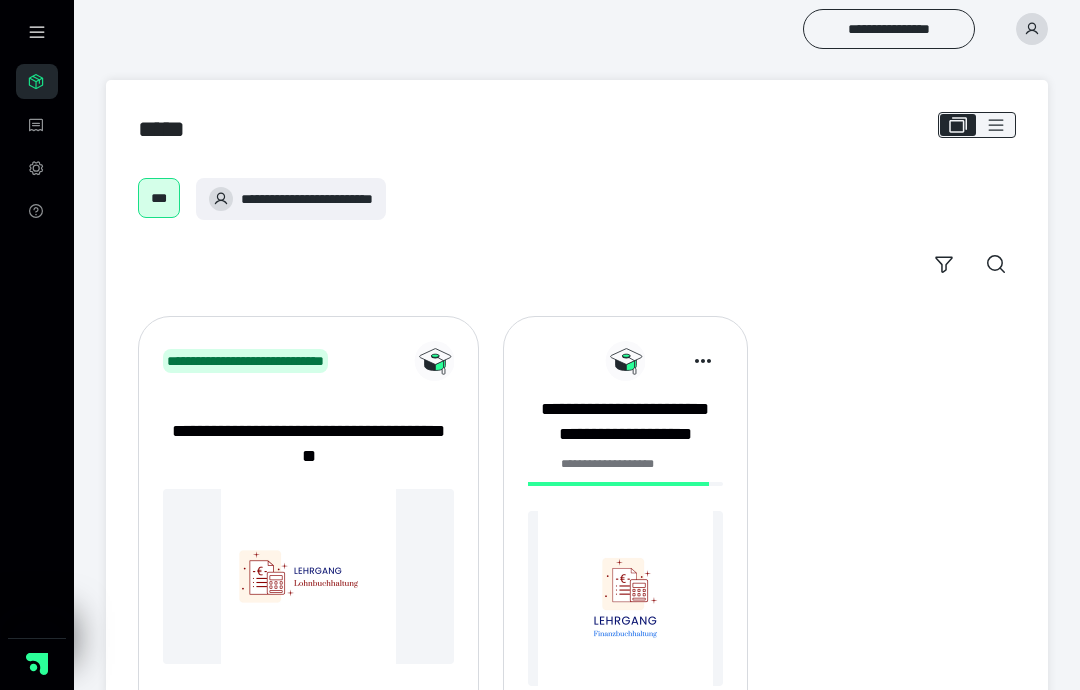 click on "**********" at bounding box center [625, 421] 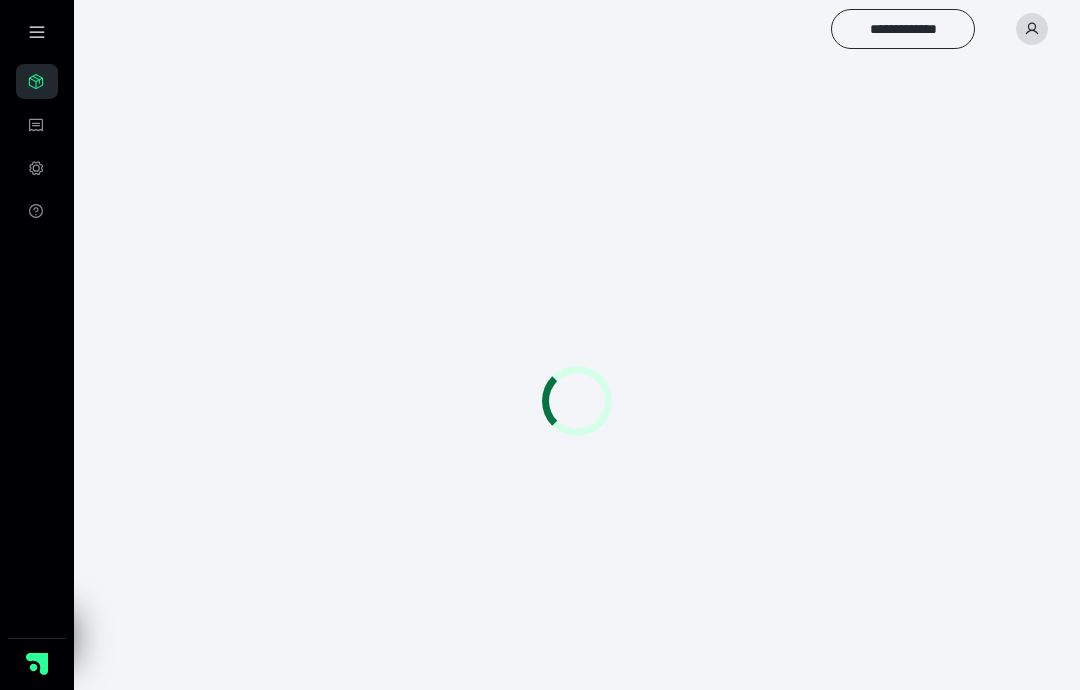 scroll, scrollTop: 0, scrollLeft: 0, axis: both 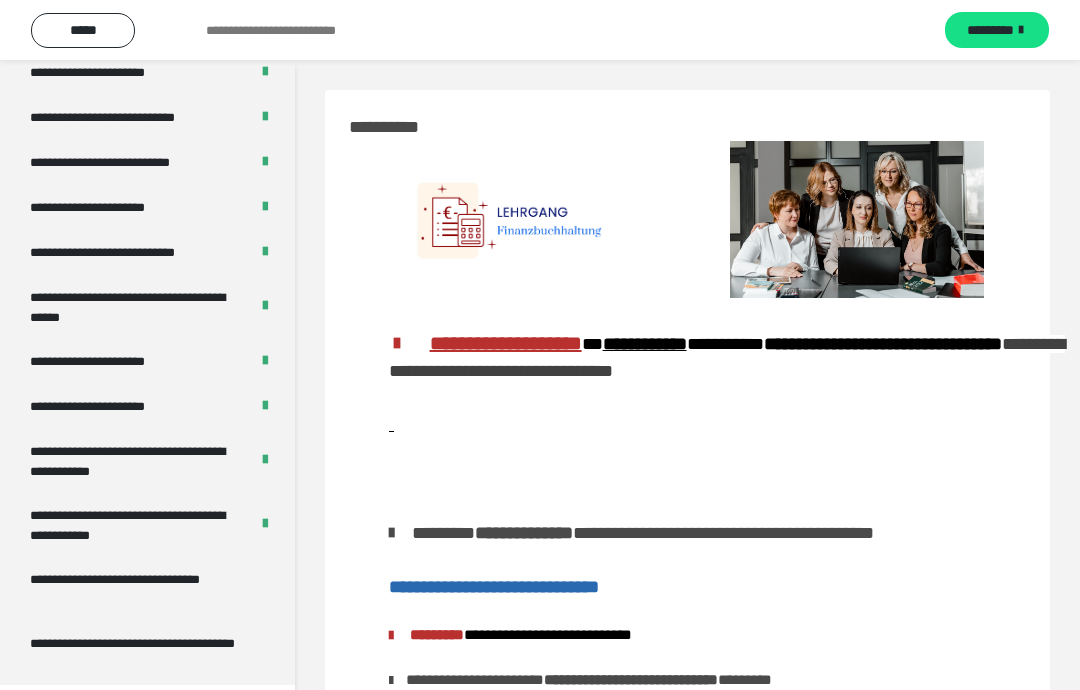 click on "**********" at bounding box center [131, 525] 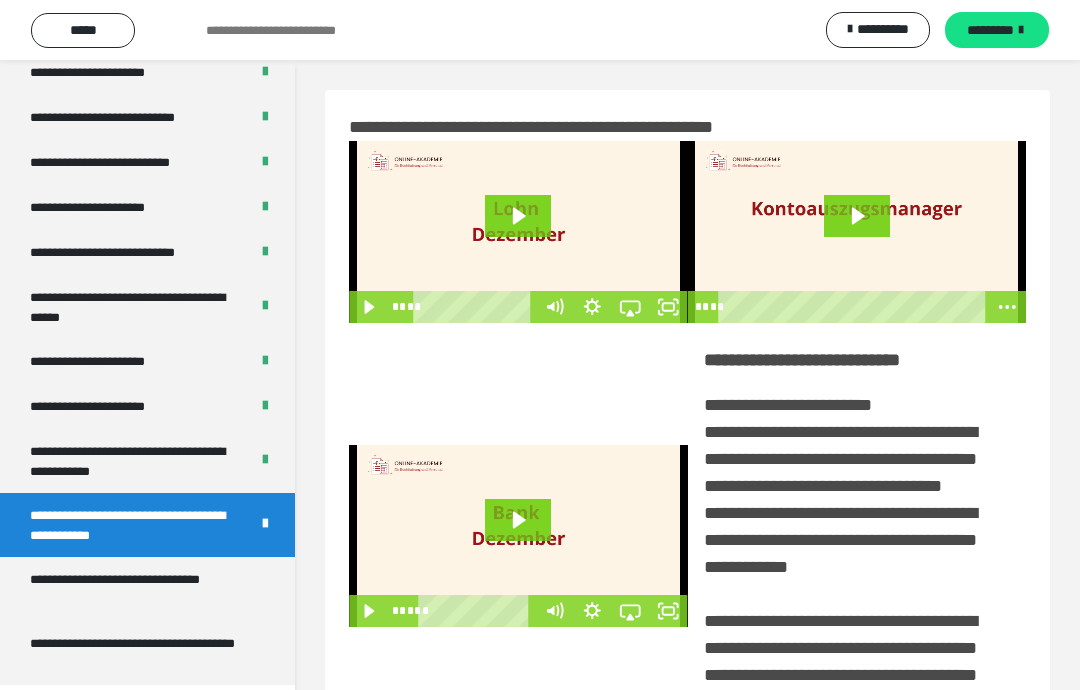 click on "**********" at bounding box center [127, 461] 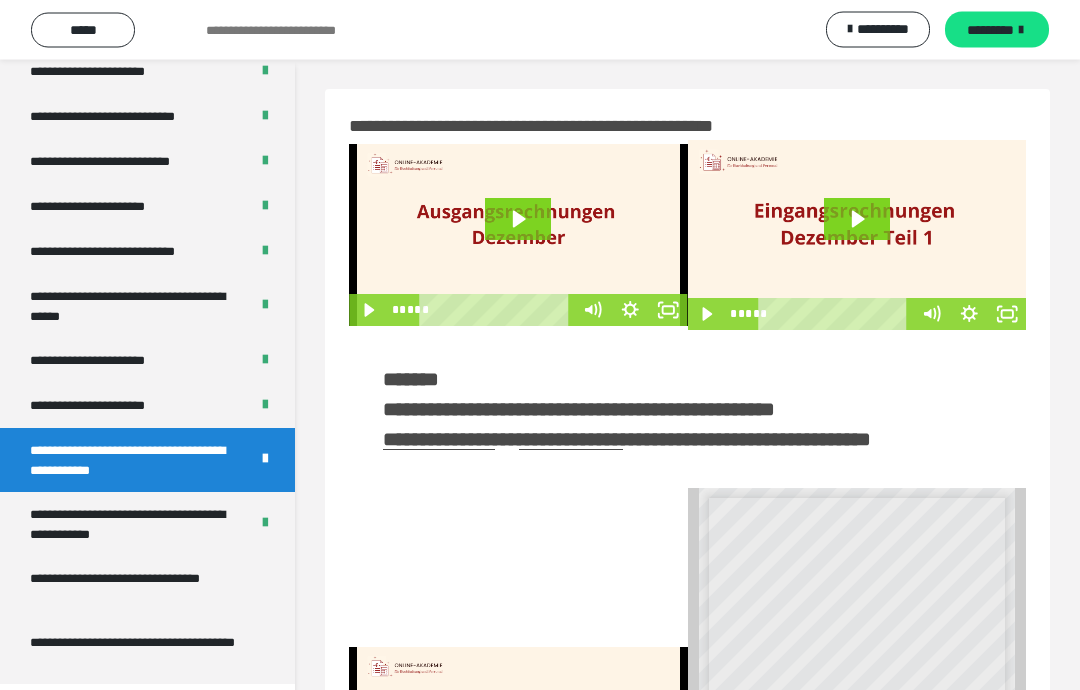 scroll, scrollTop: 1, scrollLeft: 0, axis: vertical 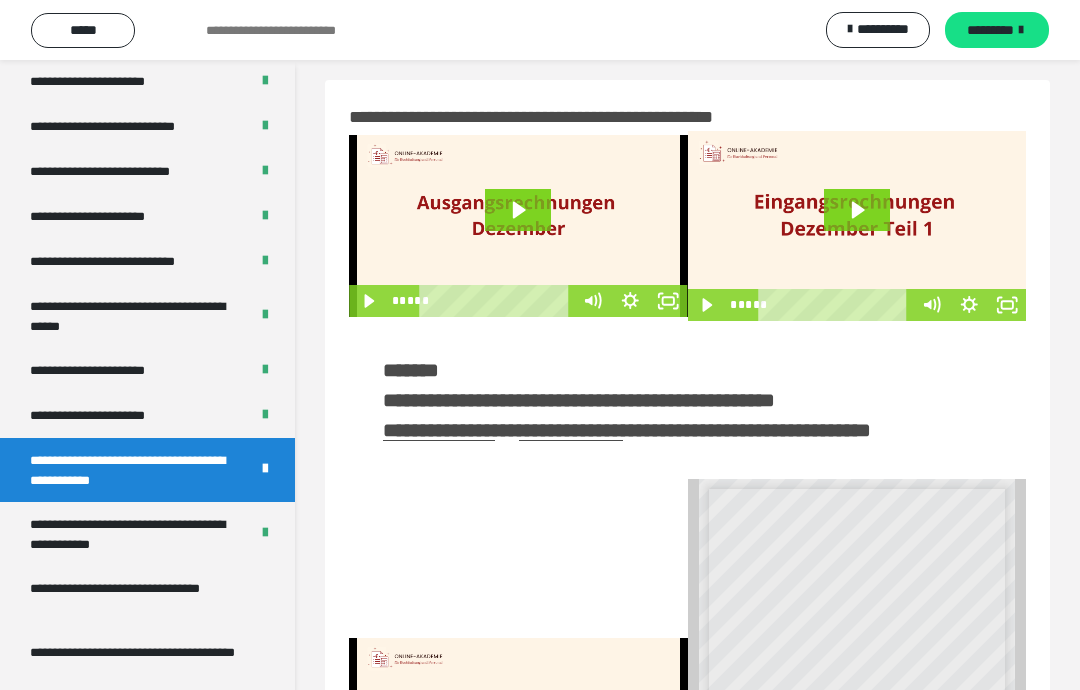 click 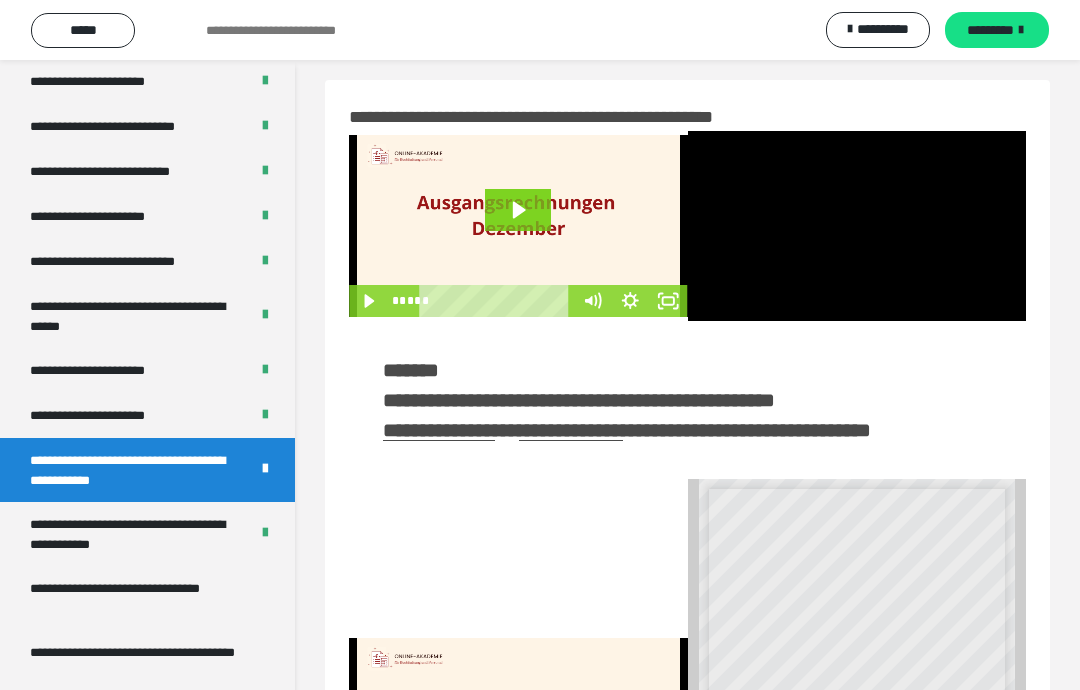 click on "**********" at bounding box center (627, 430) 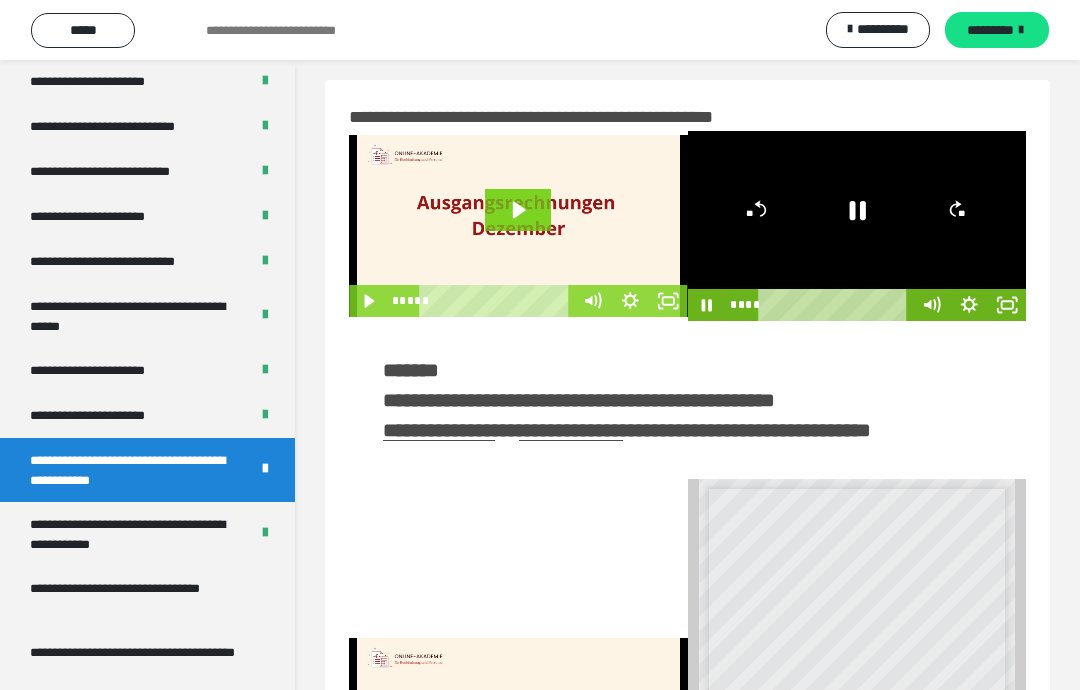 click 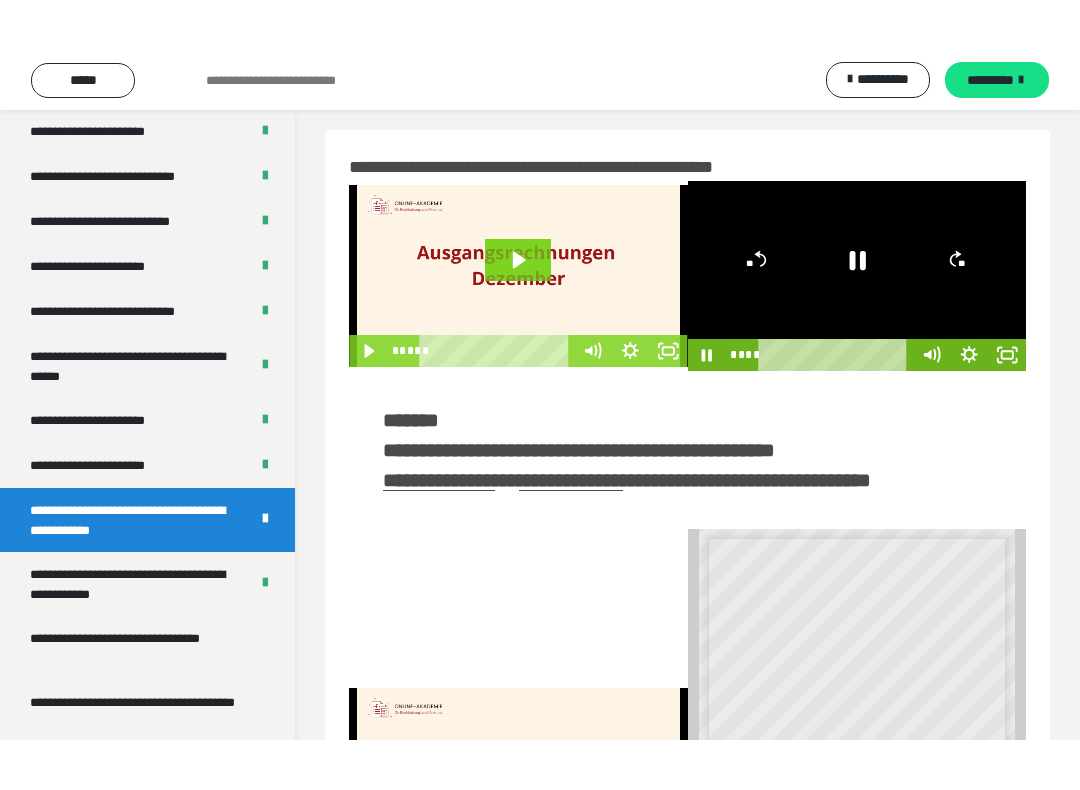 scroll, scrollTop: 20, scrollLeft: 0, axis: vertical 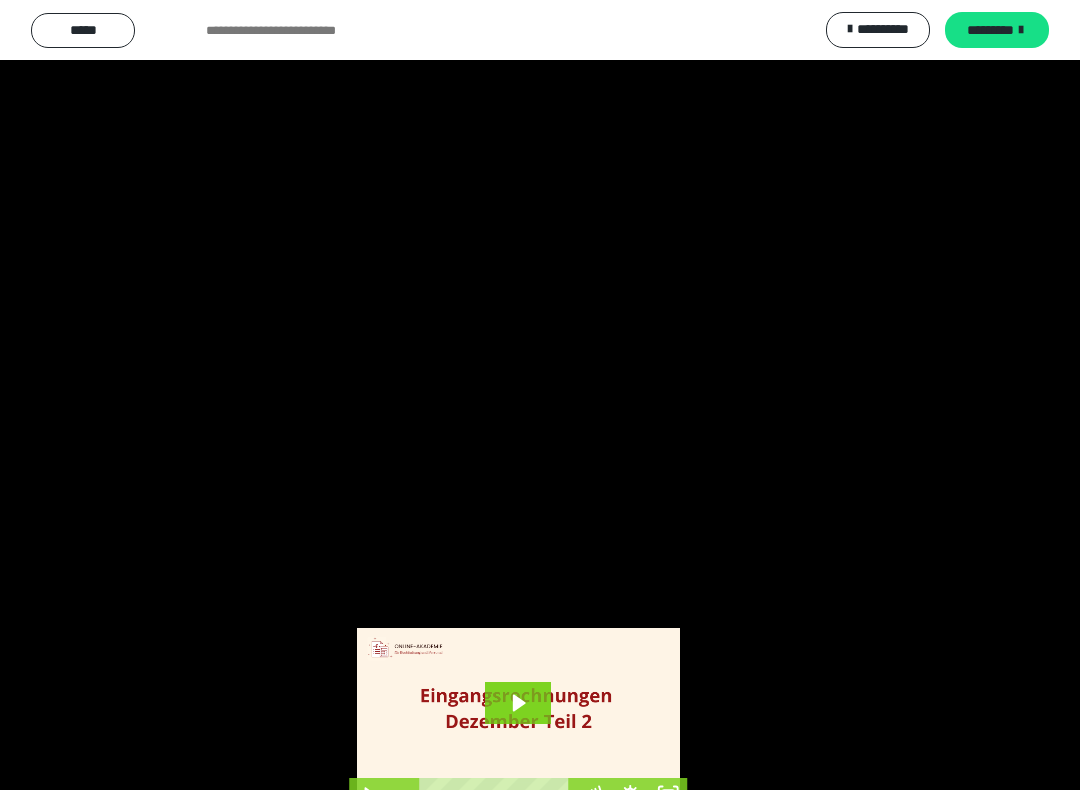 click at bounding box center (540, 395) 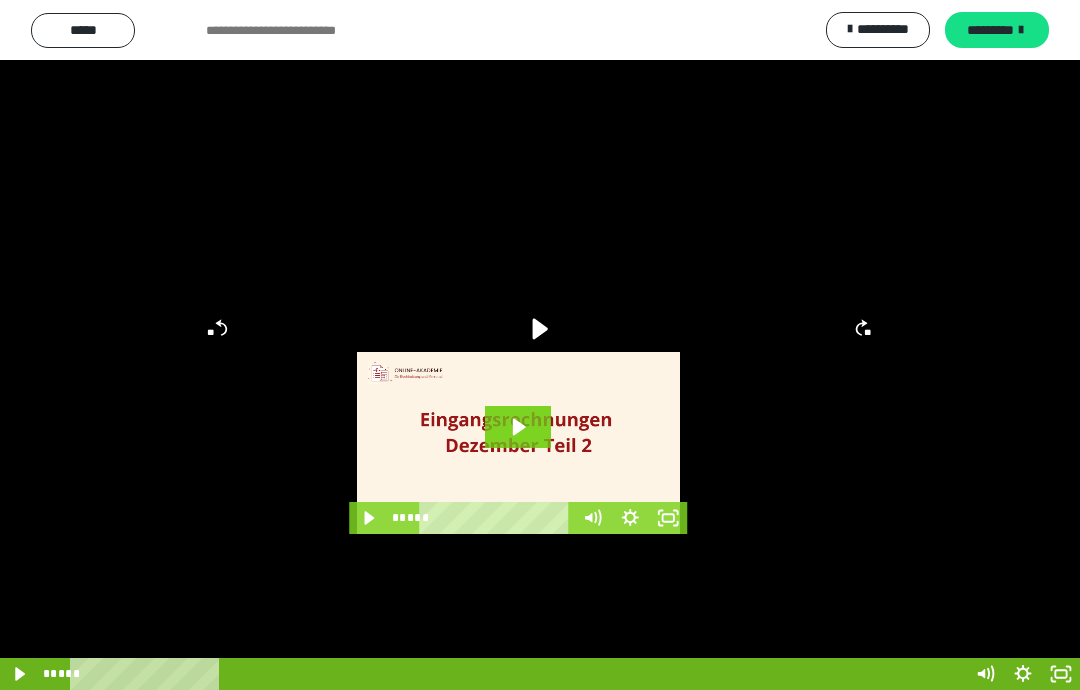 scroll, scrollTop: 303, scrollLeft: 0, axis: vertical 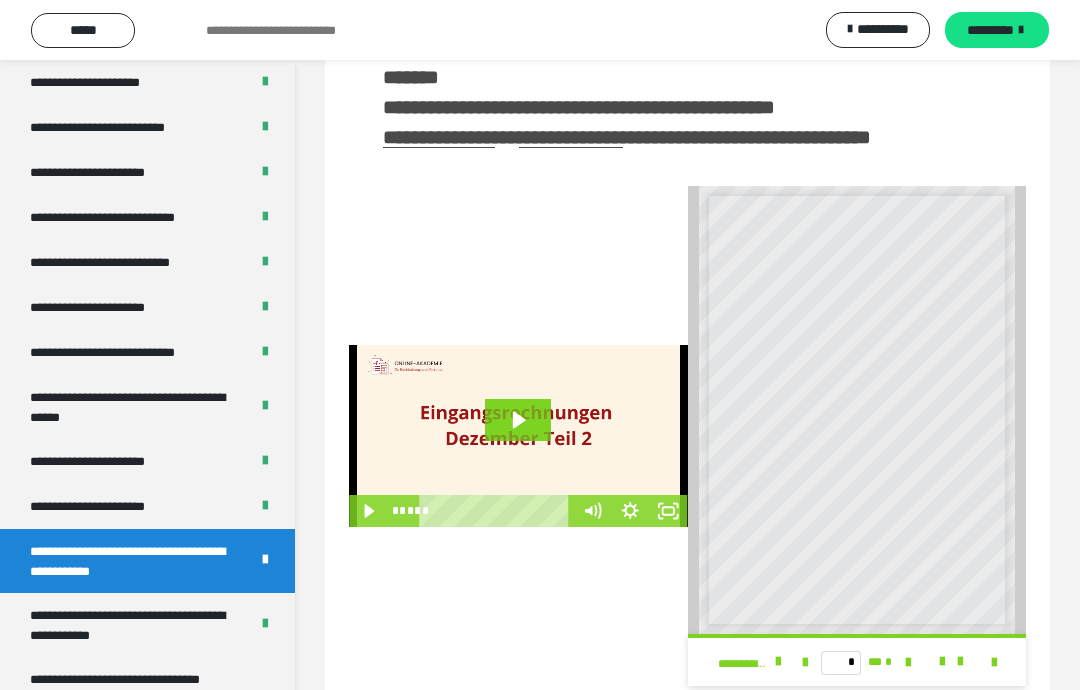 click 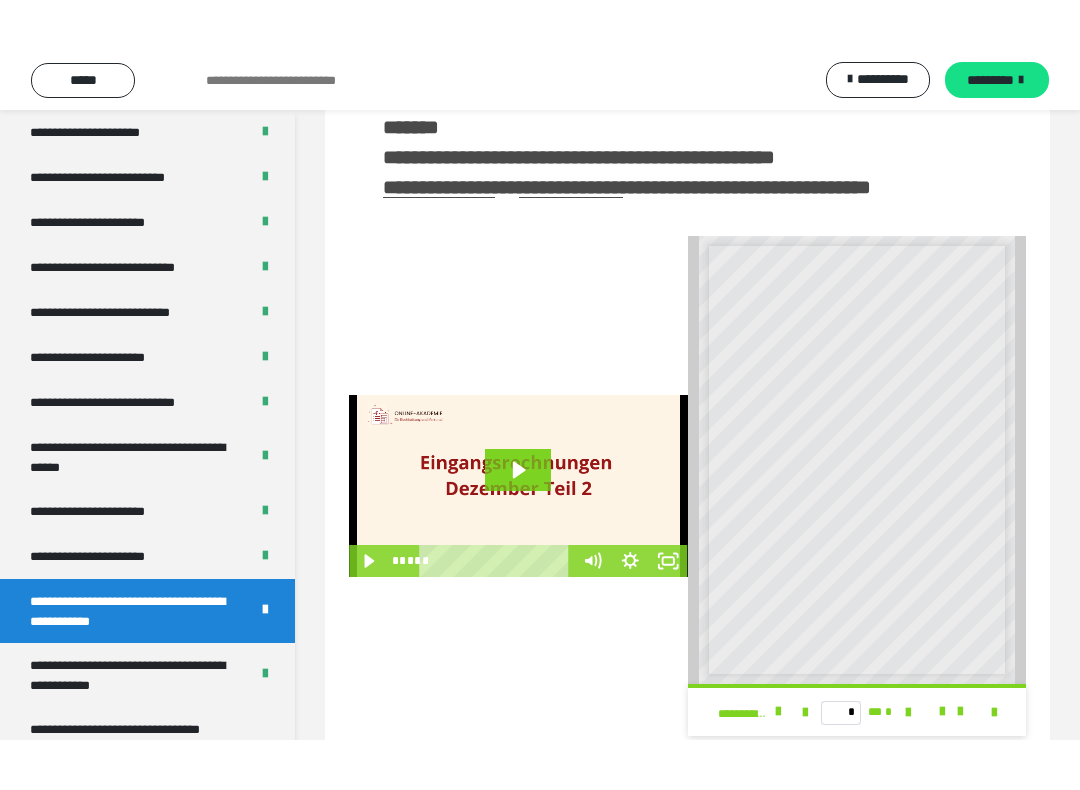 scroll, scrollTop: 20, scrollLeft: 0, axis: vertical 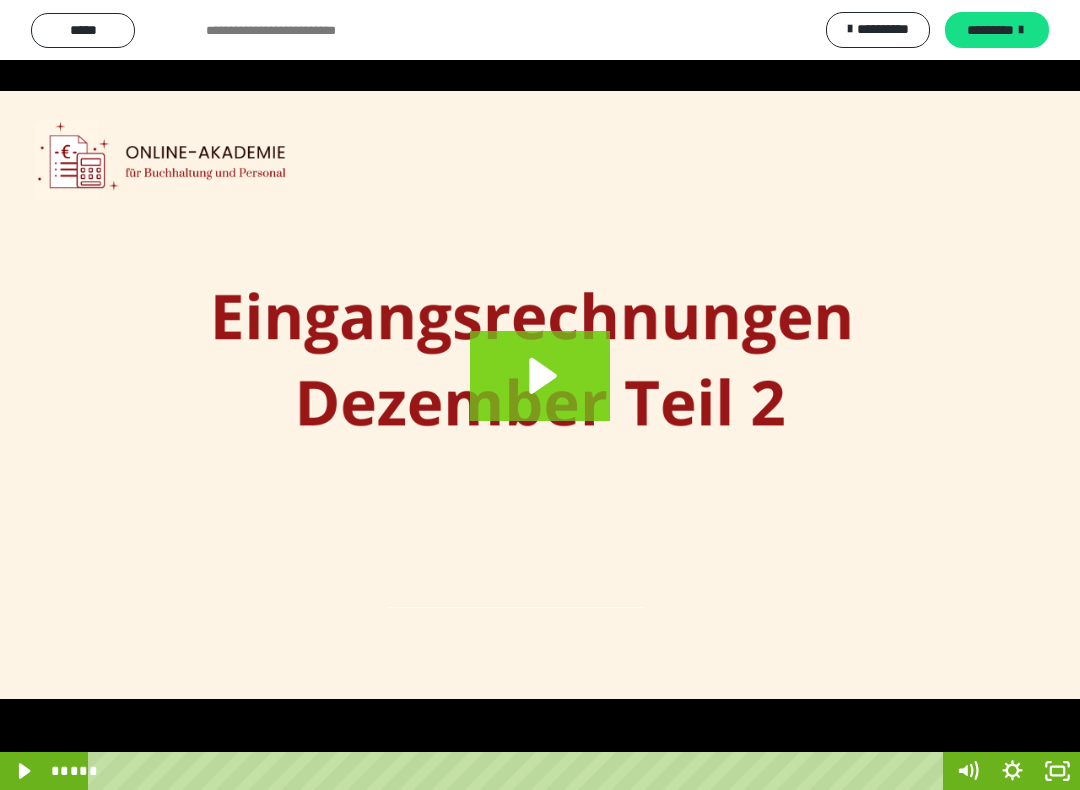 click 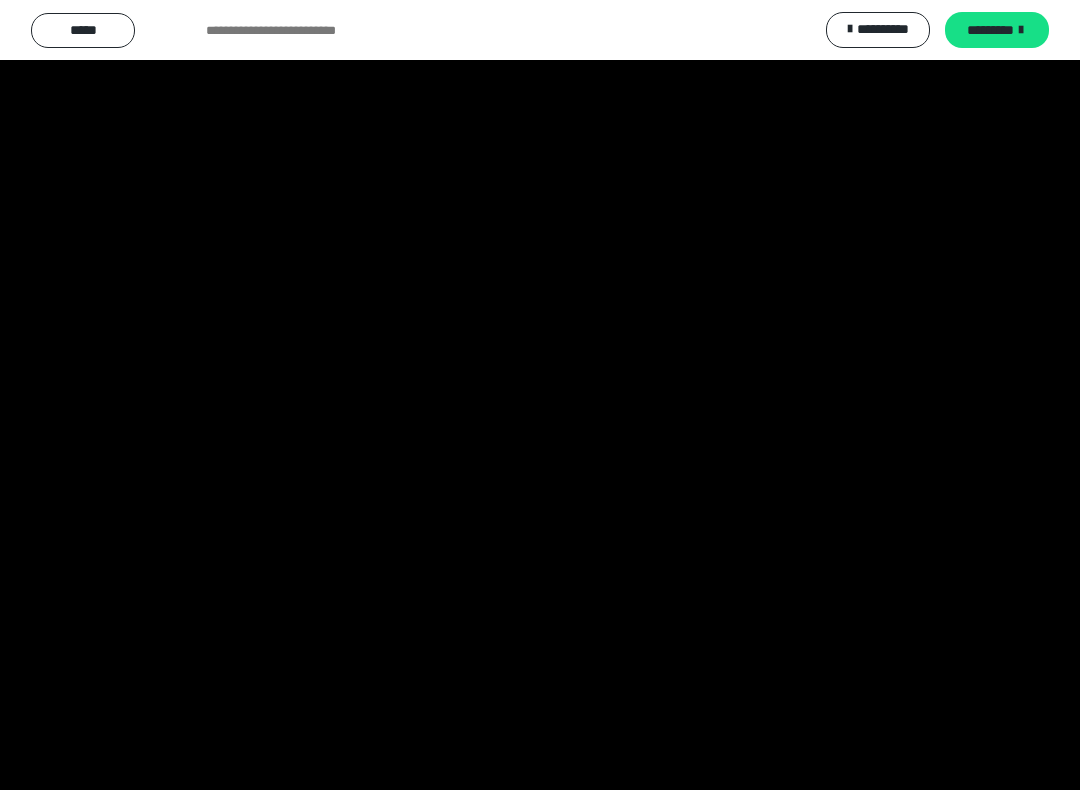 click at bounding box center [540, 395] 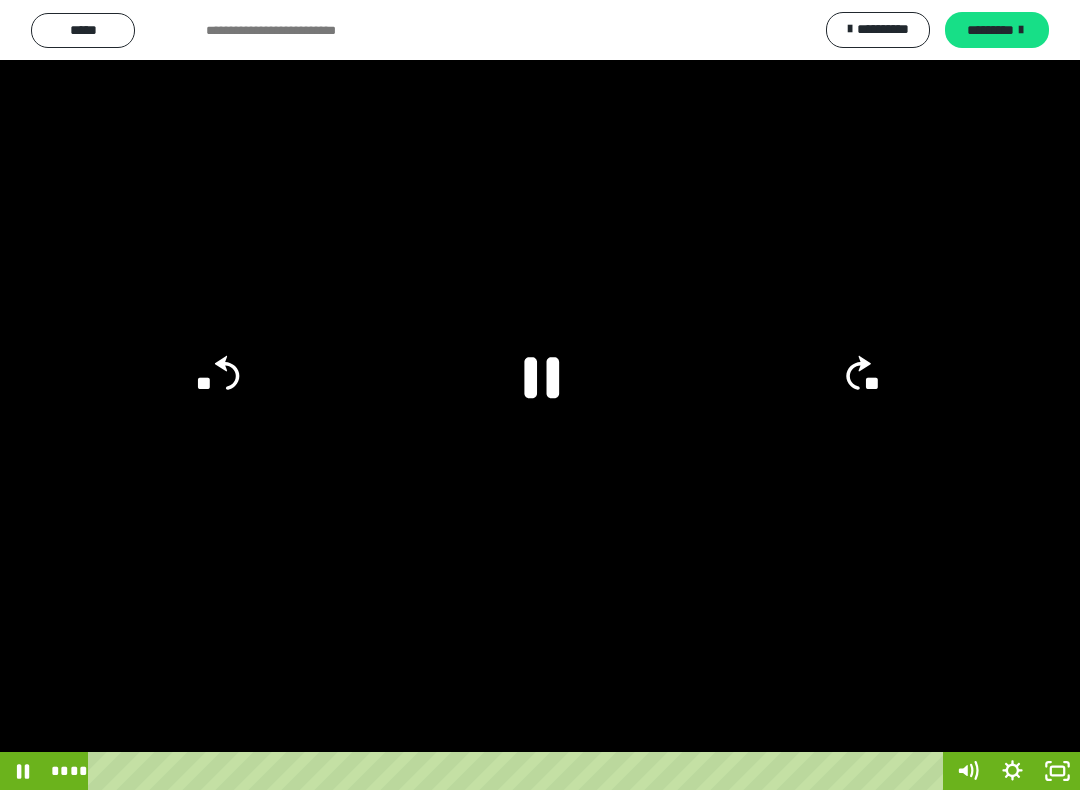 click 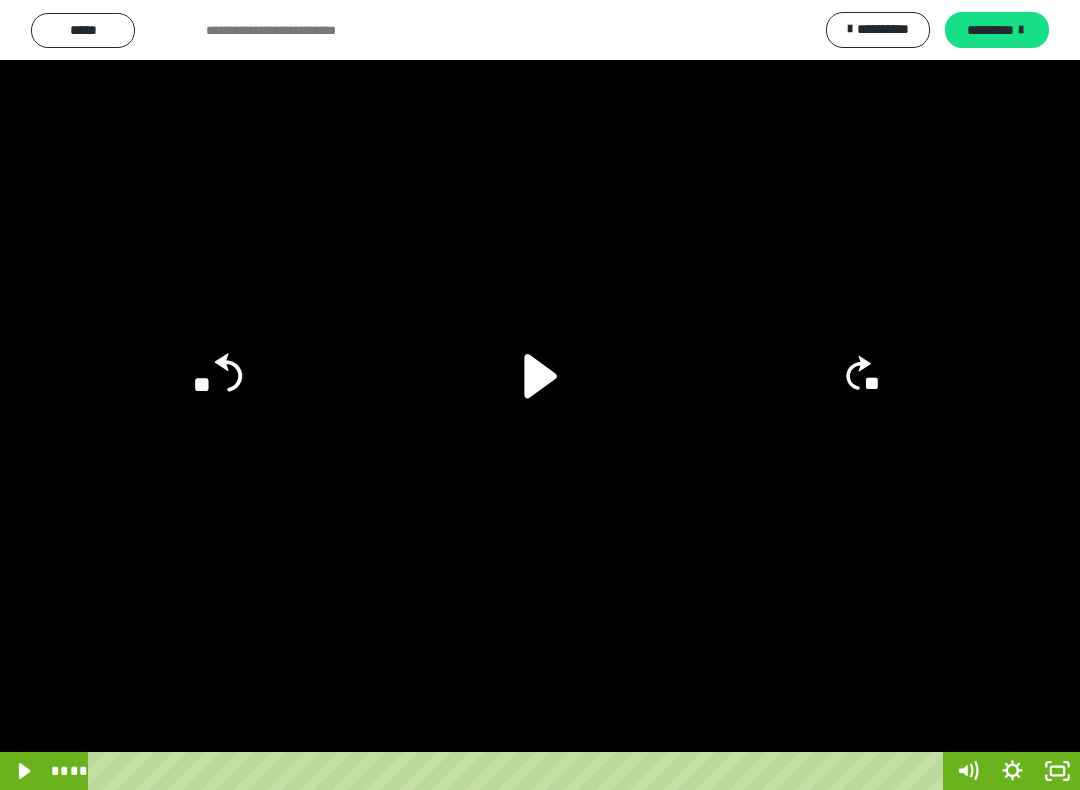 click on "**" 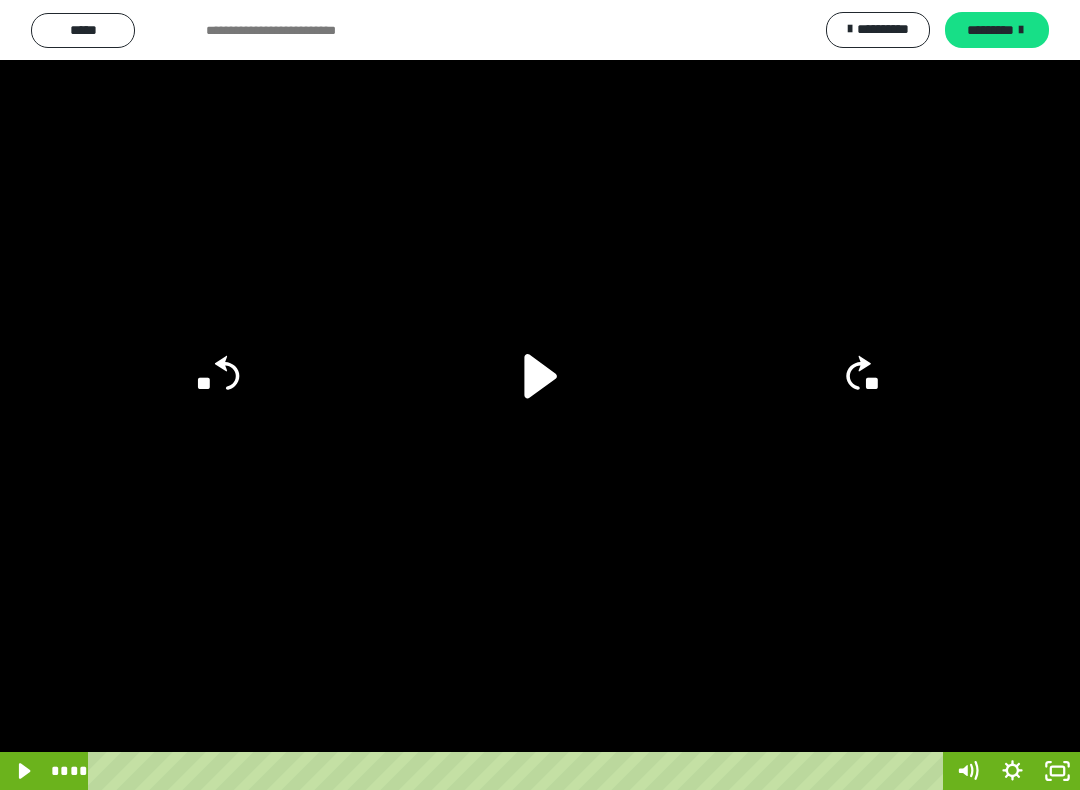 click 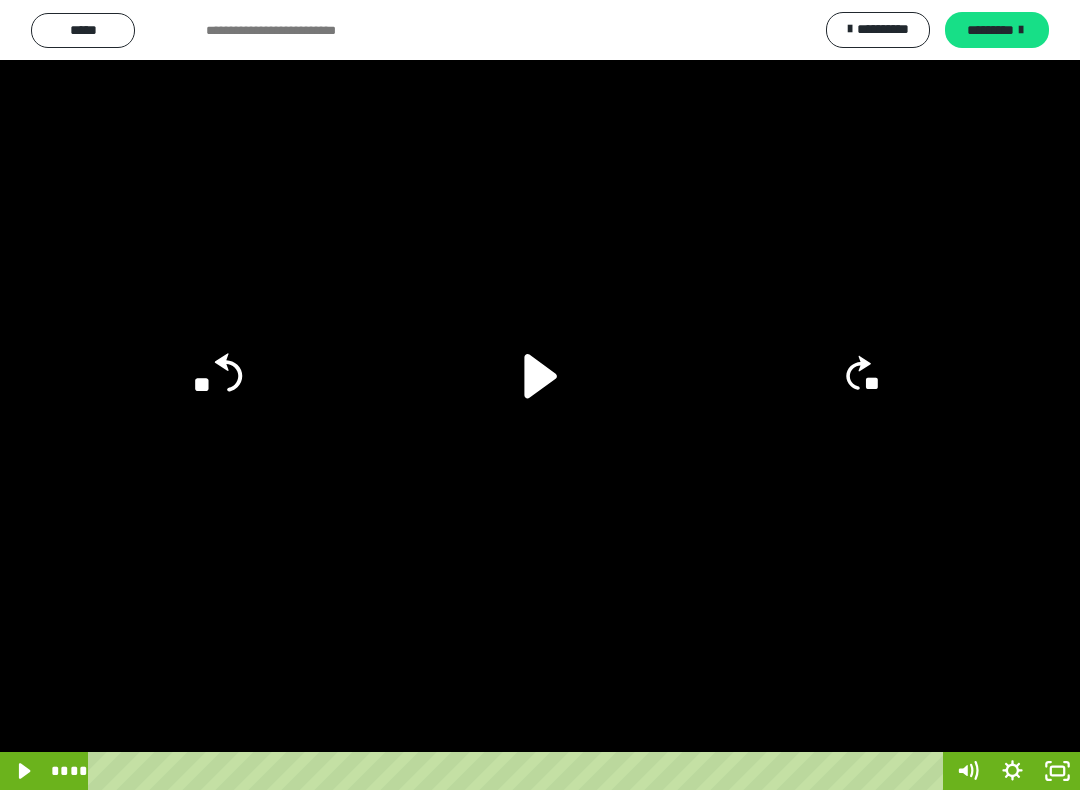 click on "**" 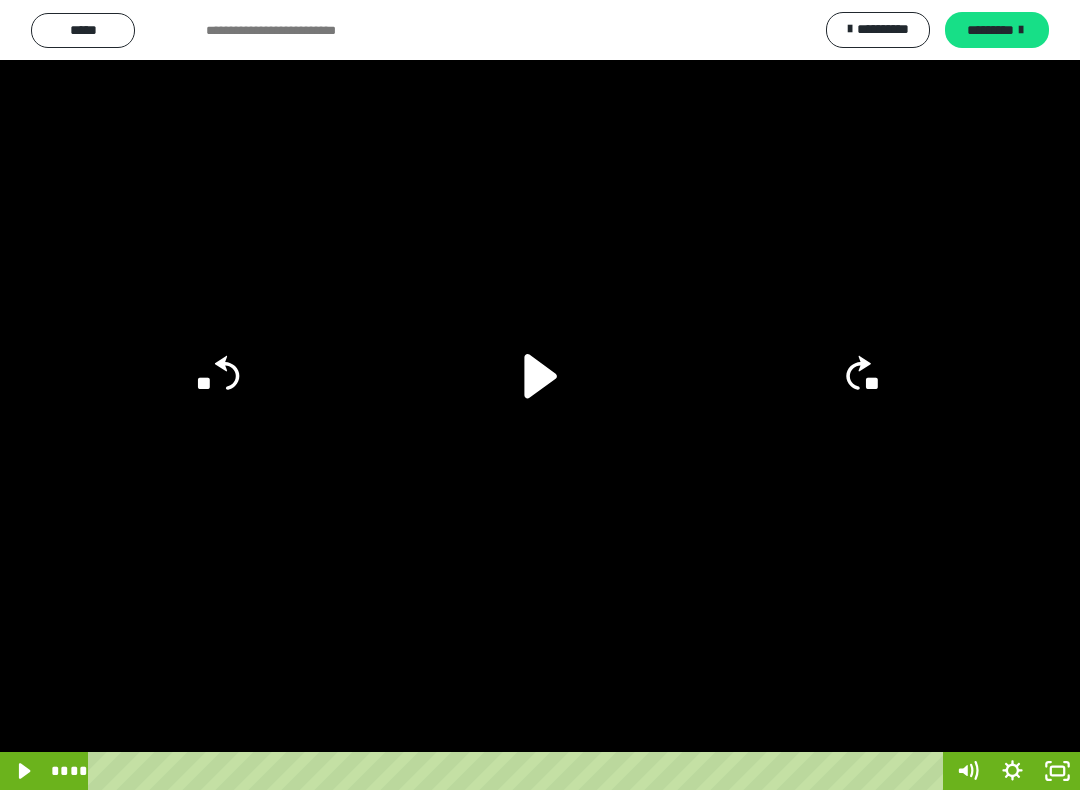 click 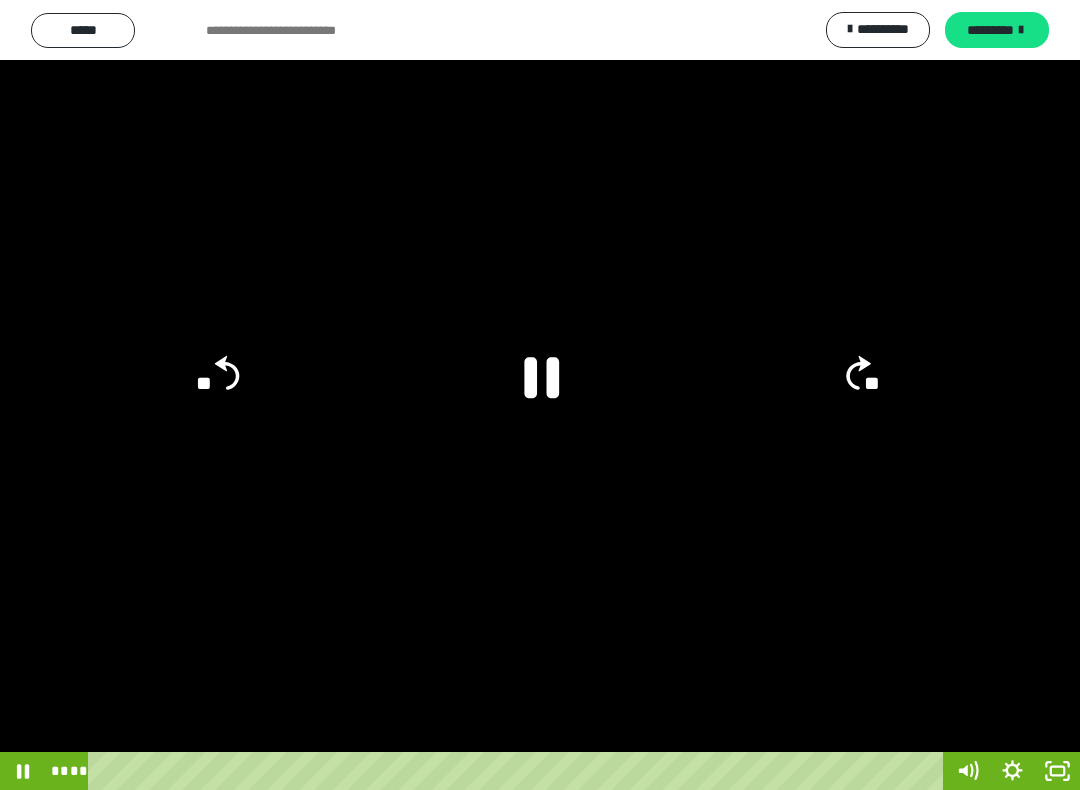 scroll, scrollTop: 0, scrollLeft: 0, axis: both 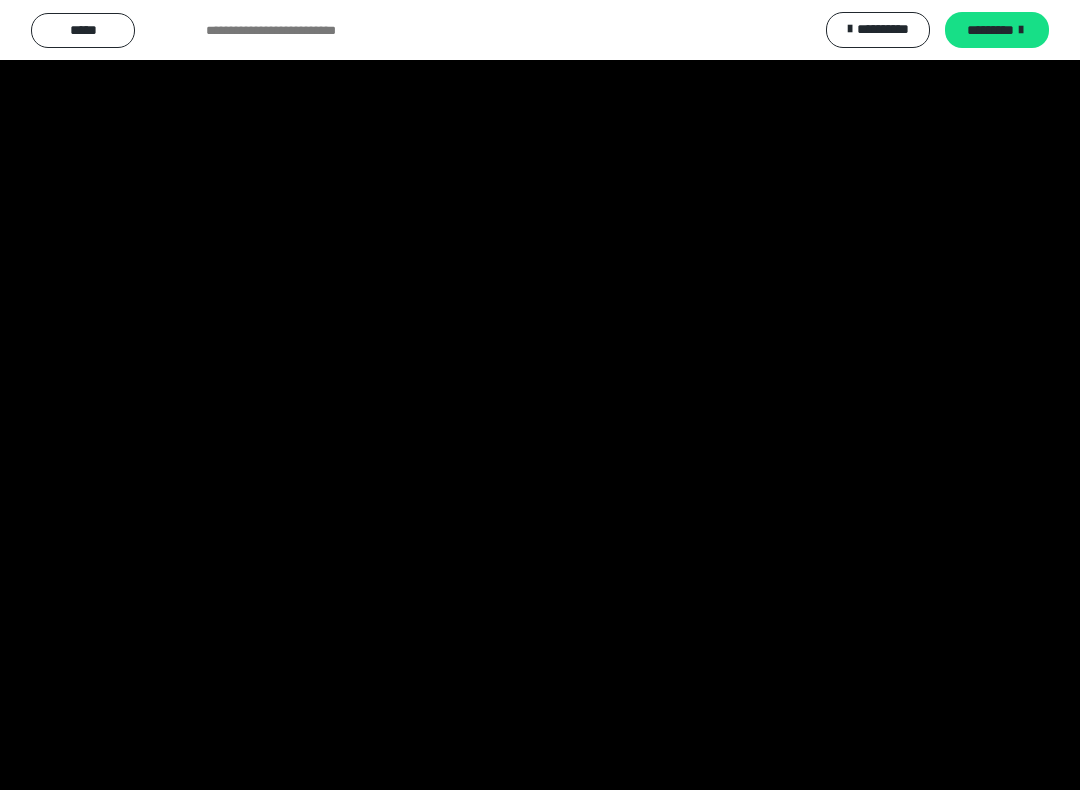 click at bounding box center [540, 395] 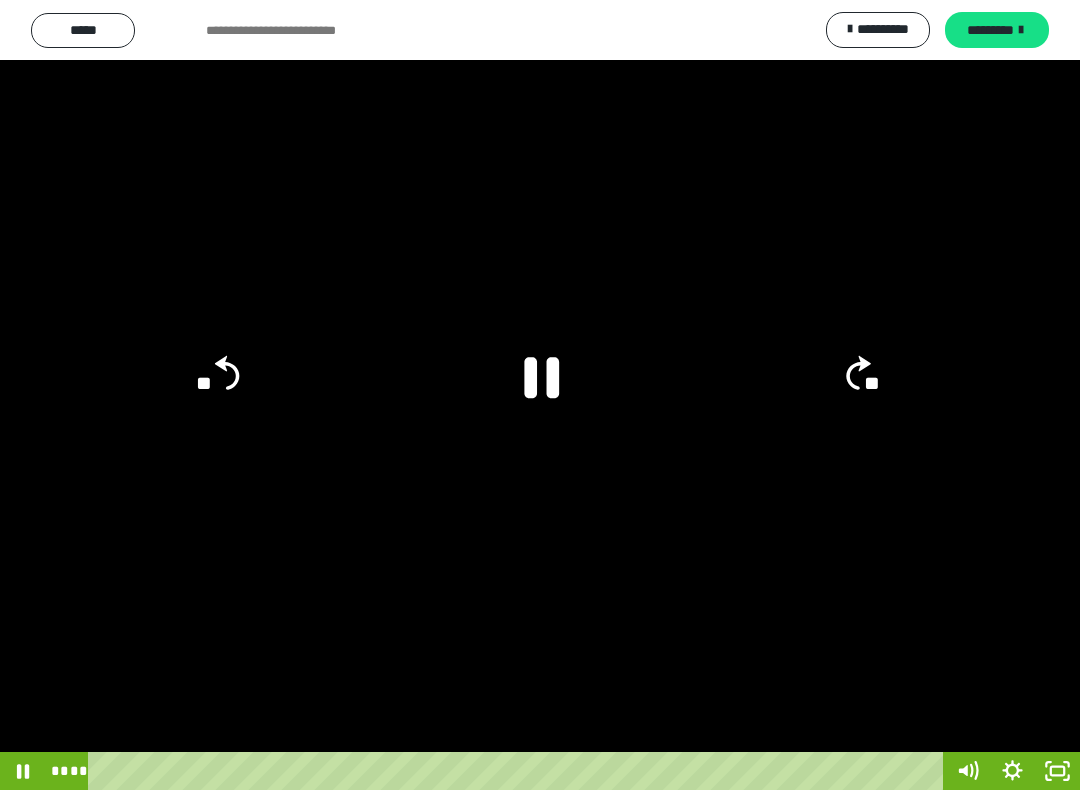 click on "**" 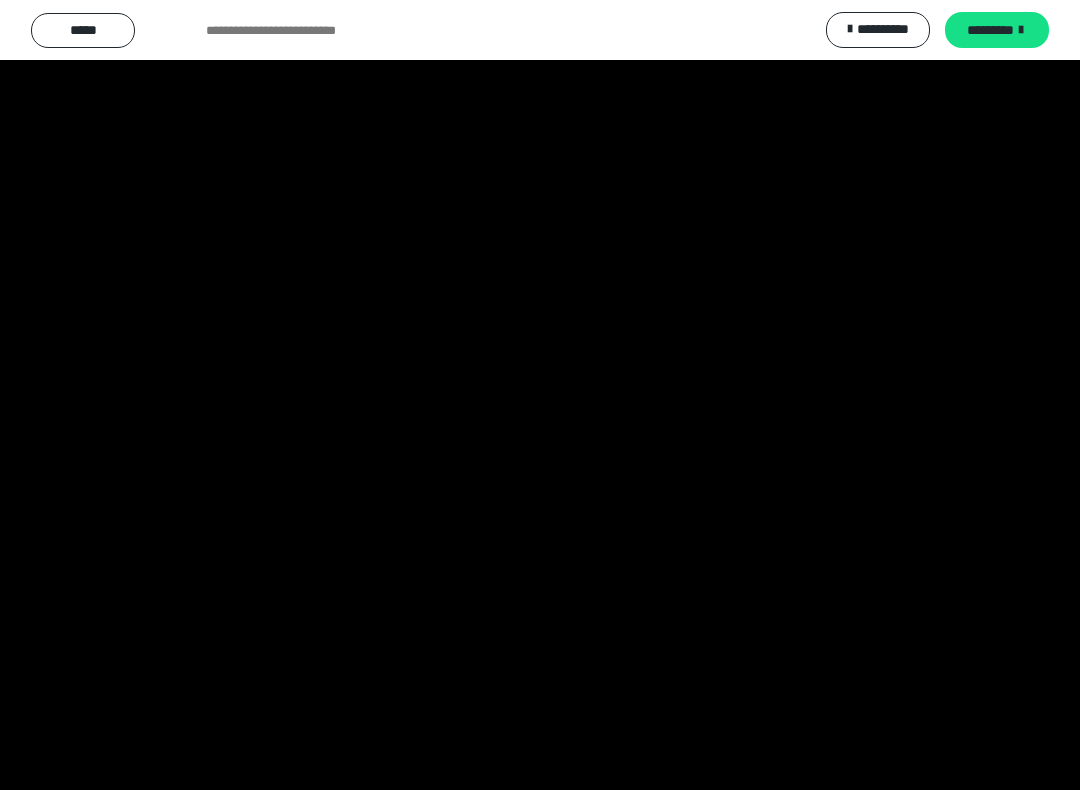 click at bounding box center [540, 395] 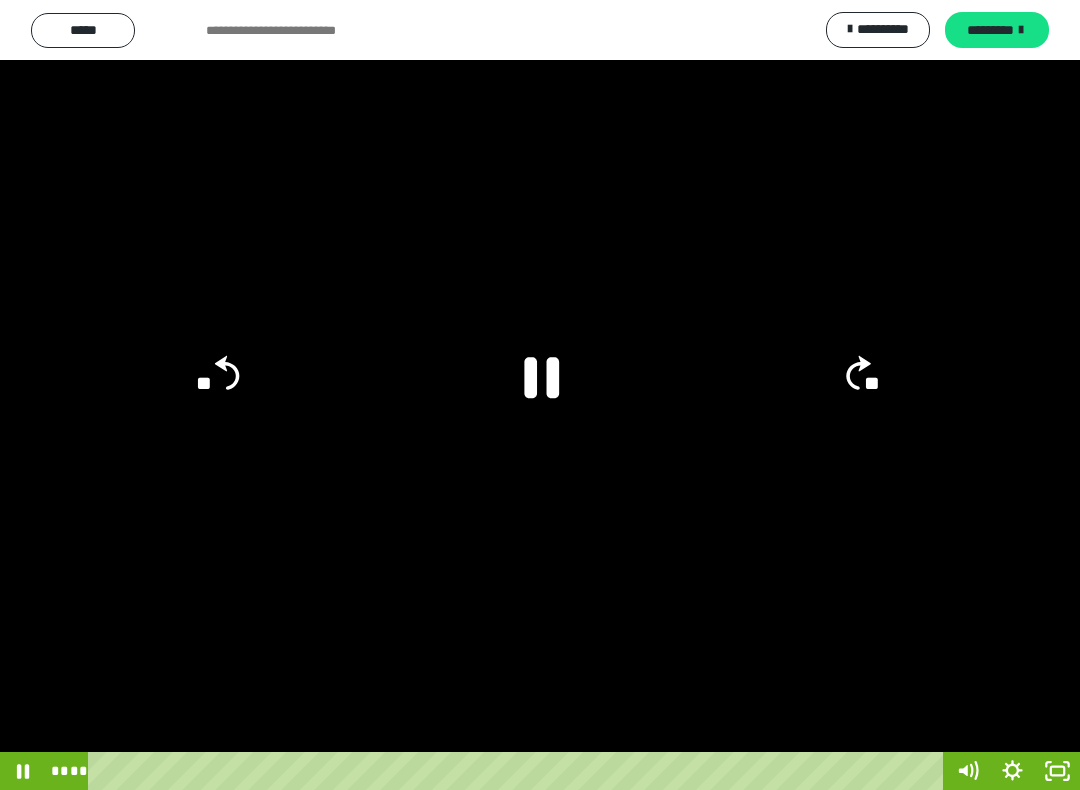 click on "**" 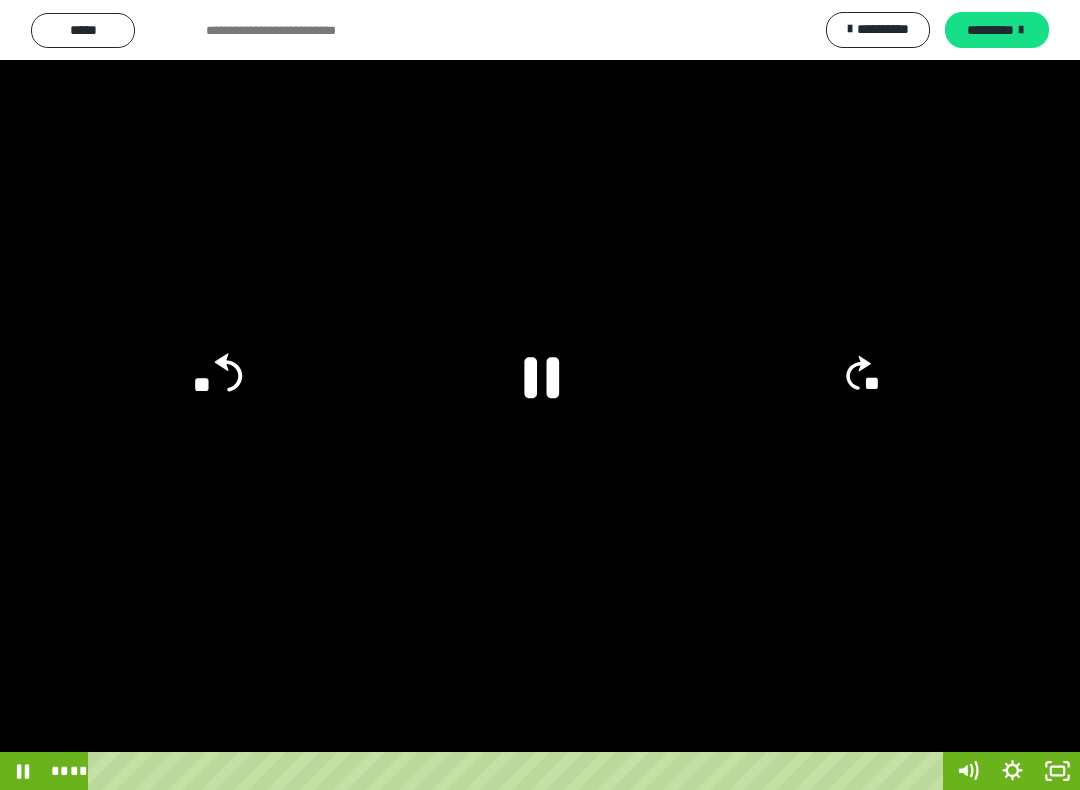 click on "**" 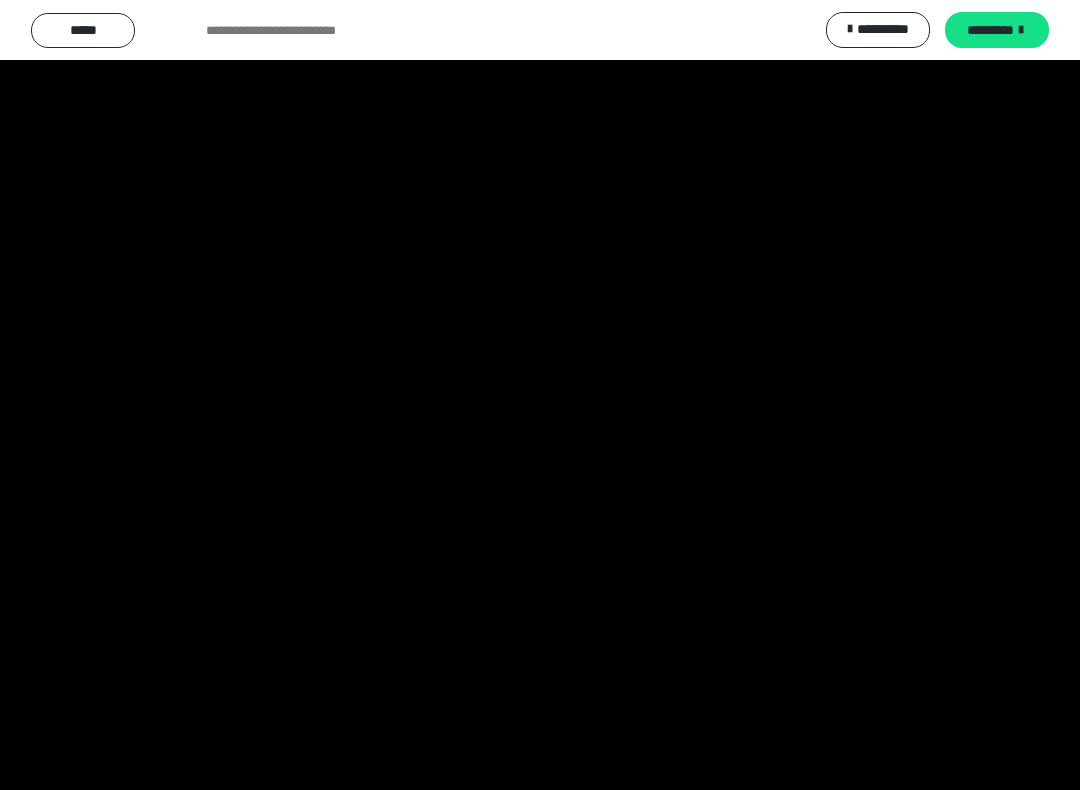 click at bounding box center [540, 395] 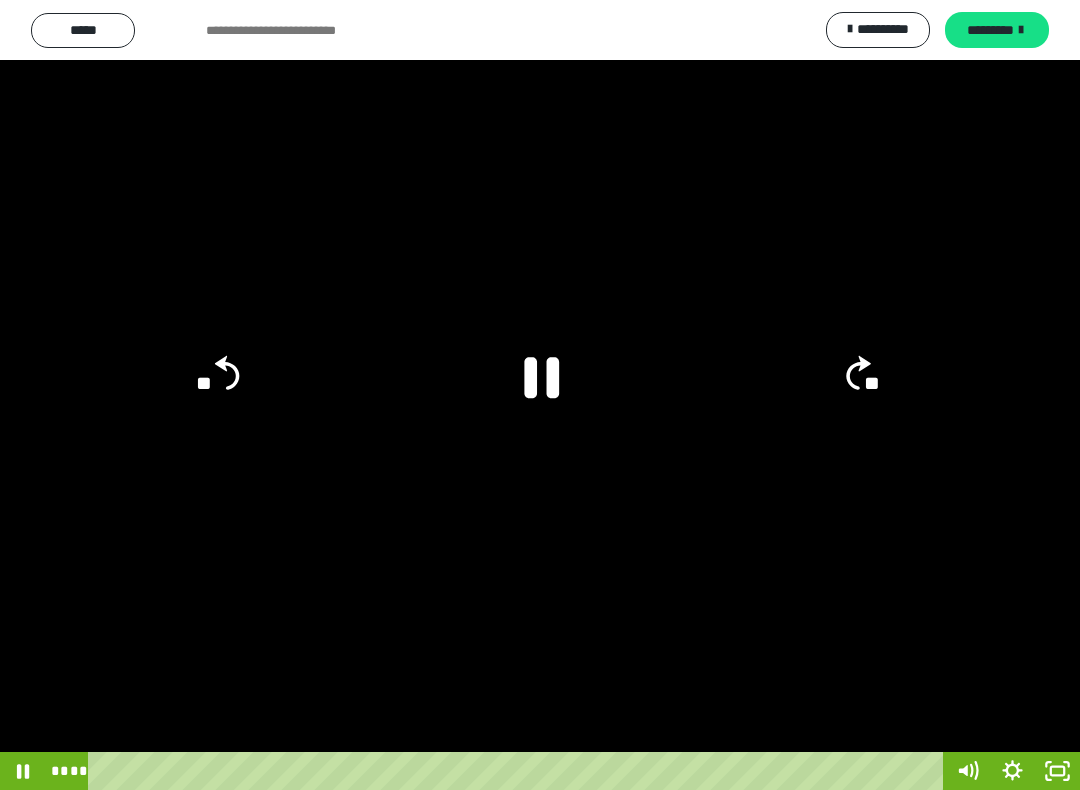 click 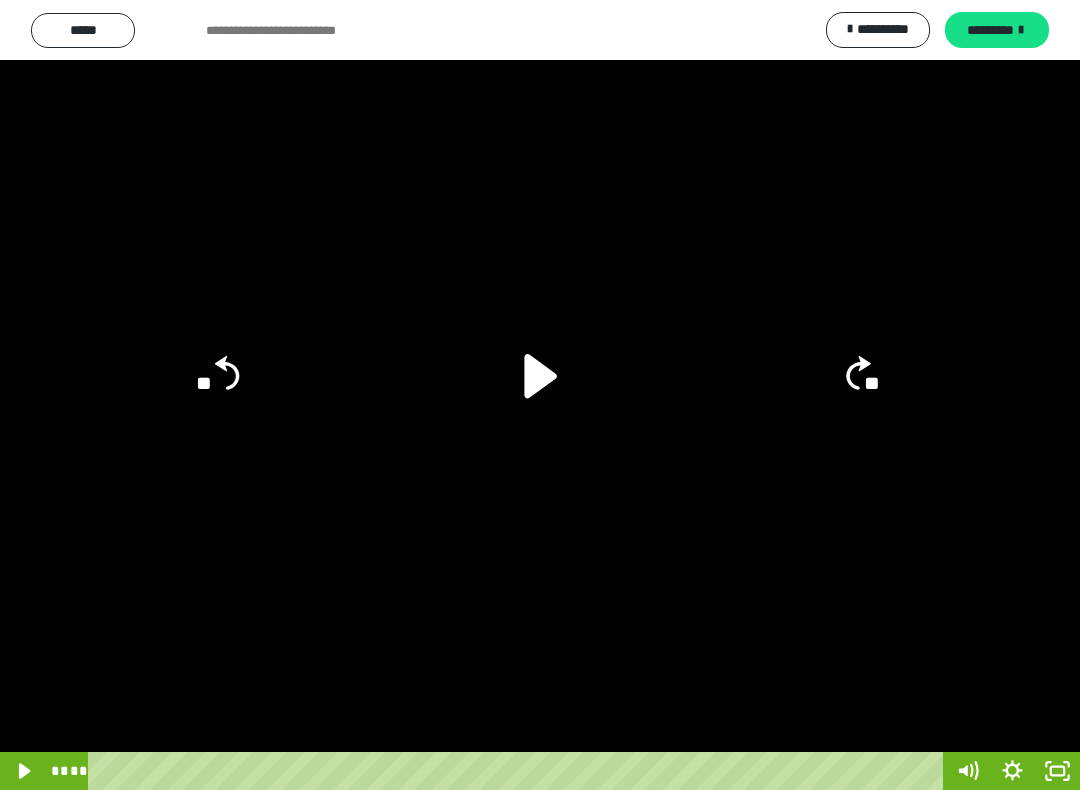 click 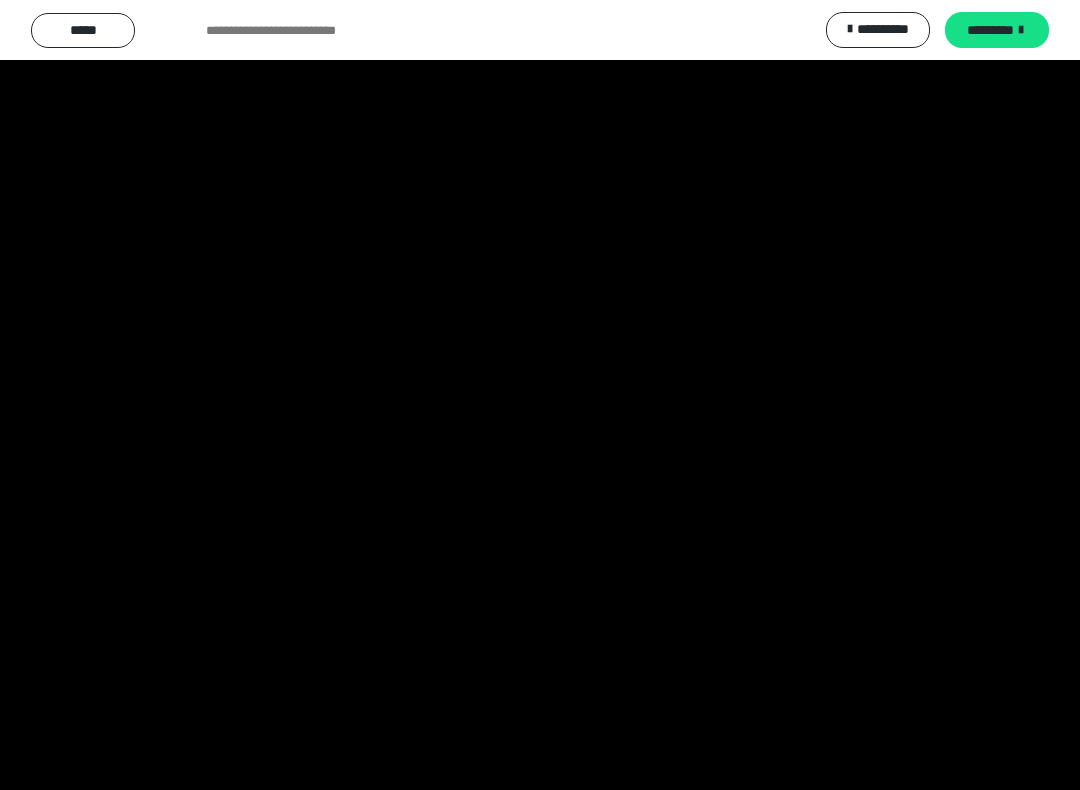 click at bounding box center [540, 395] 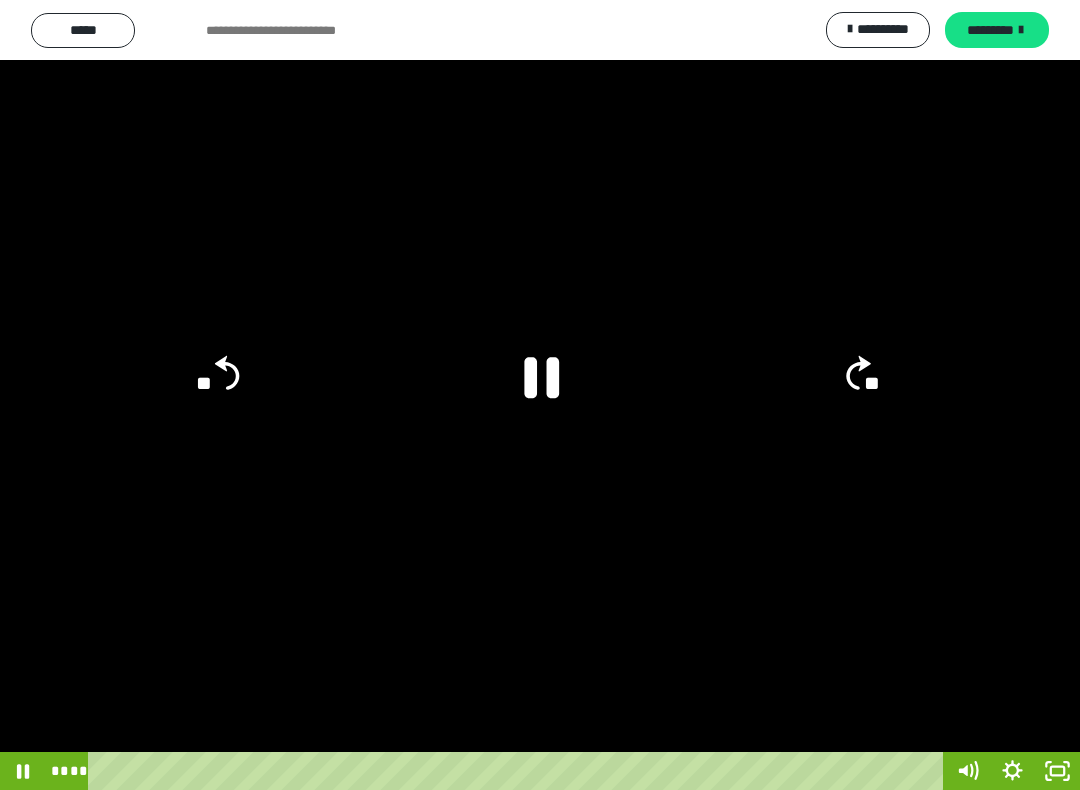 click 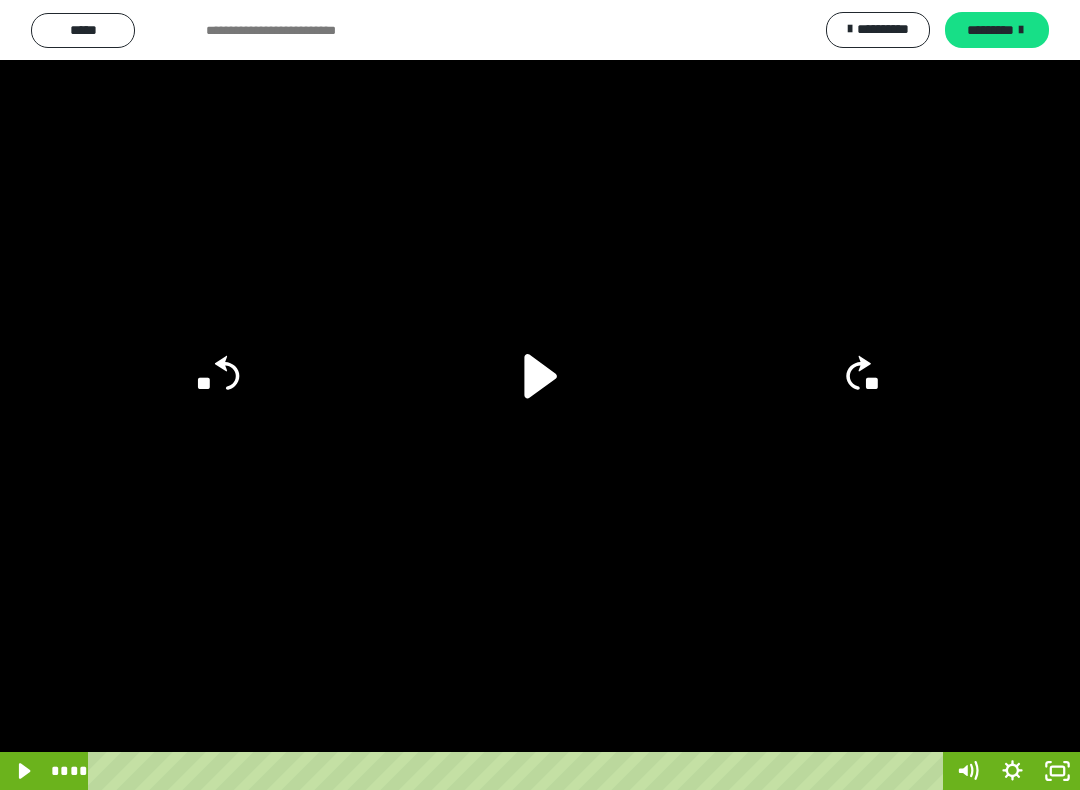 click 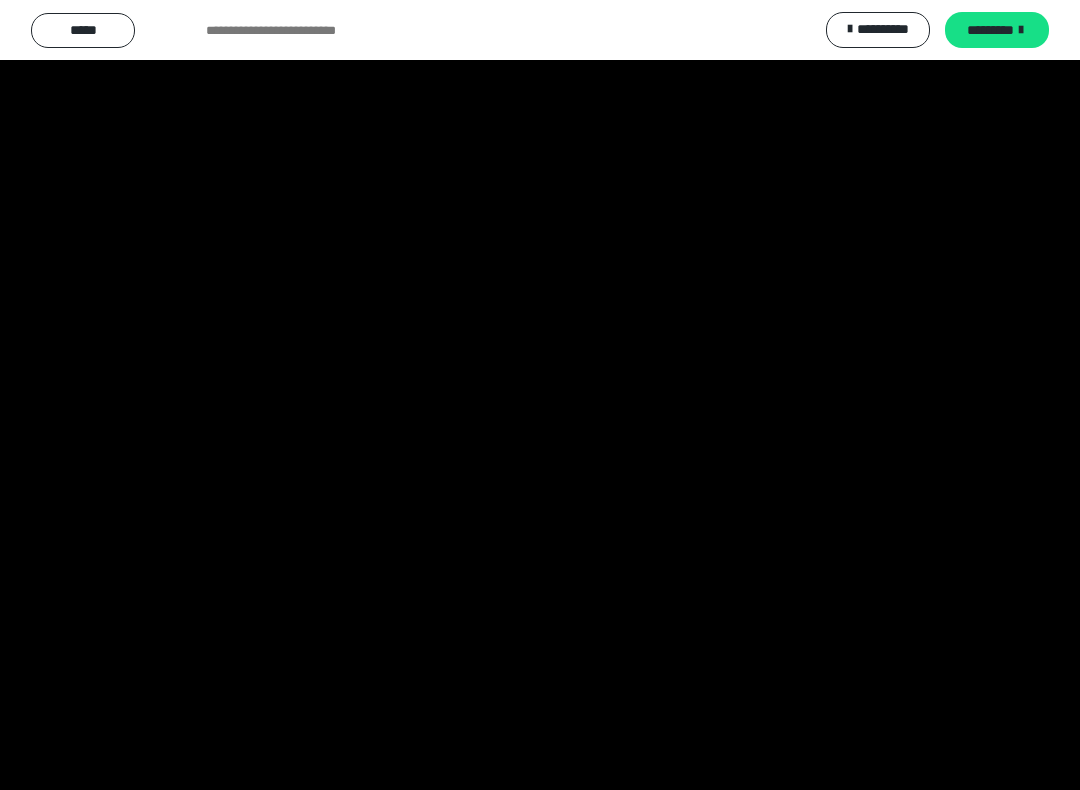 click at bounding box center (540, 395) 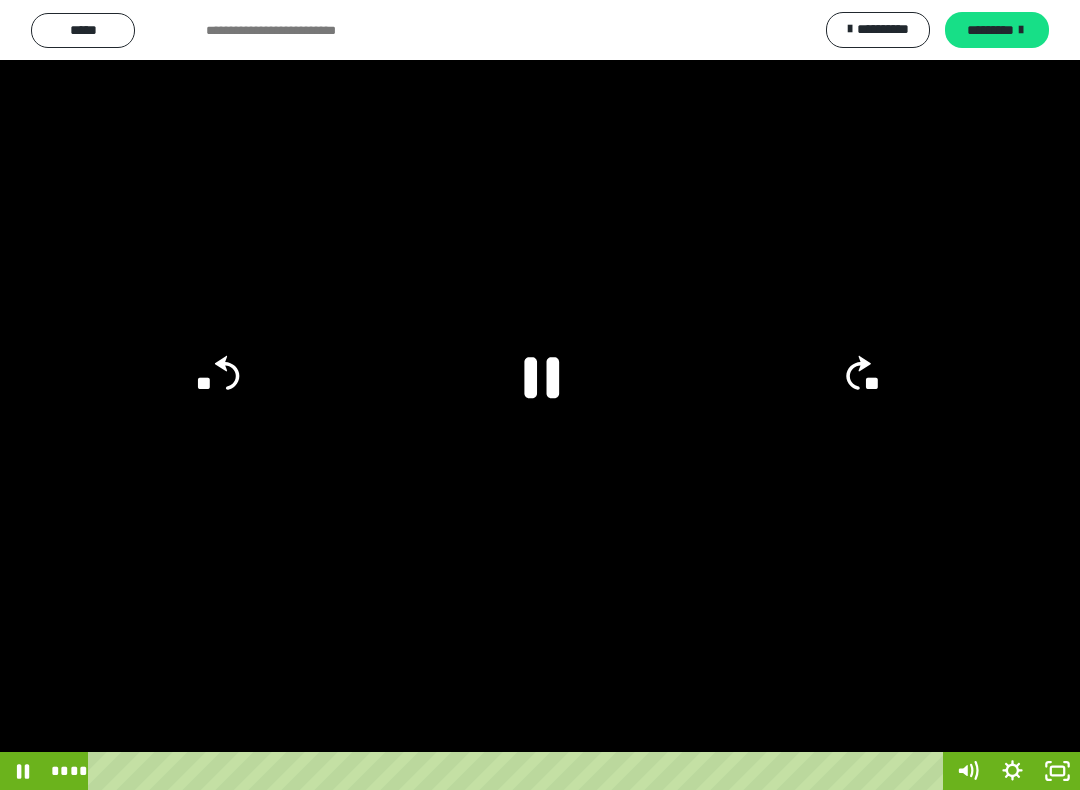 click 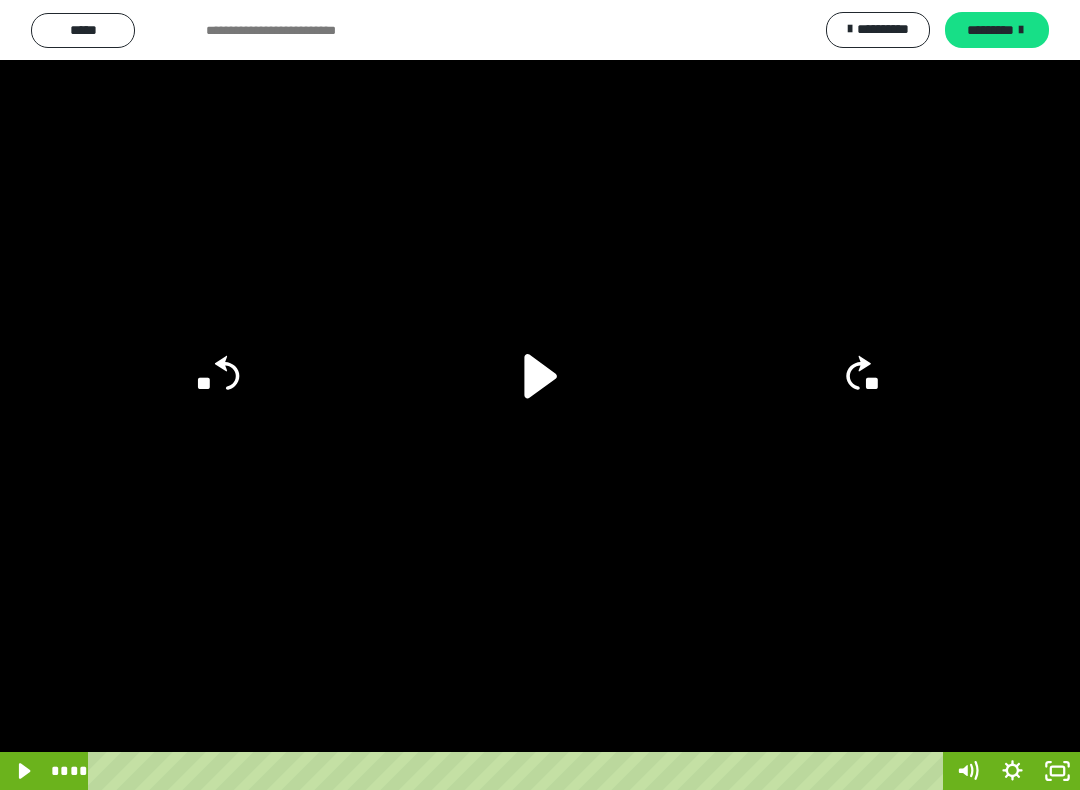 click 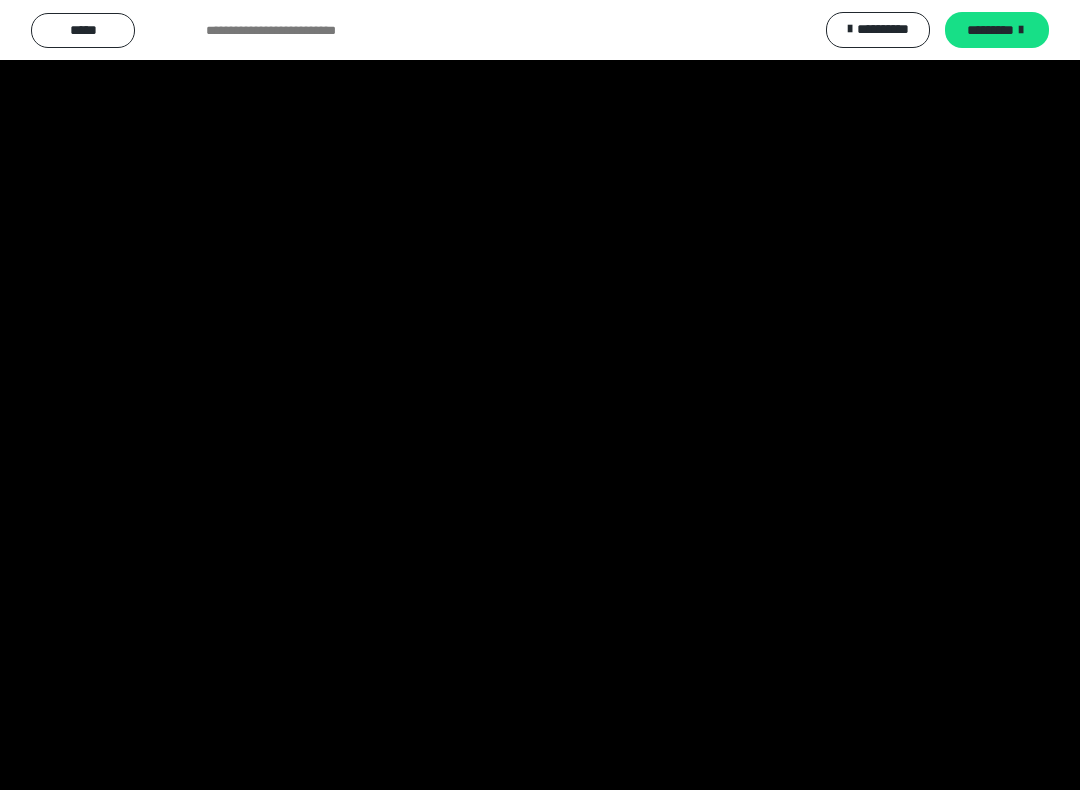 click at bounding box center (540, 395) 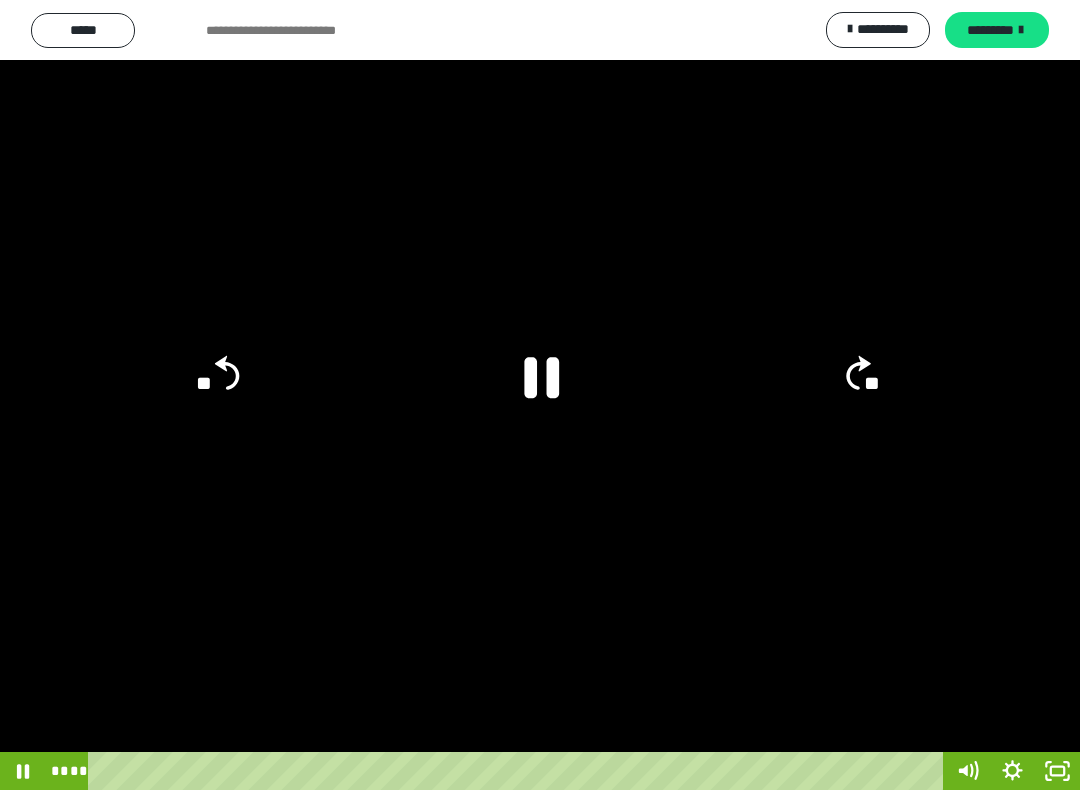 click 